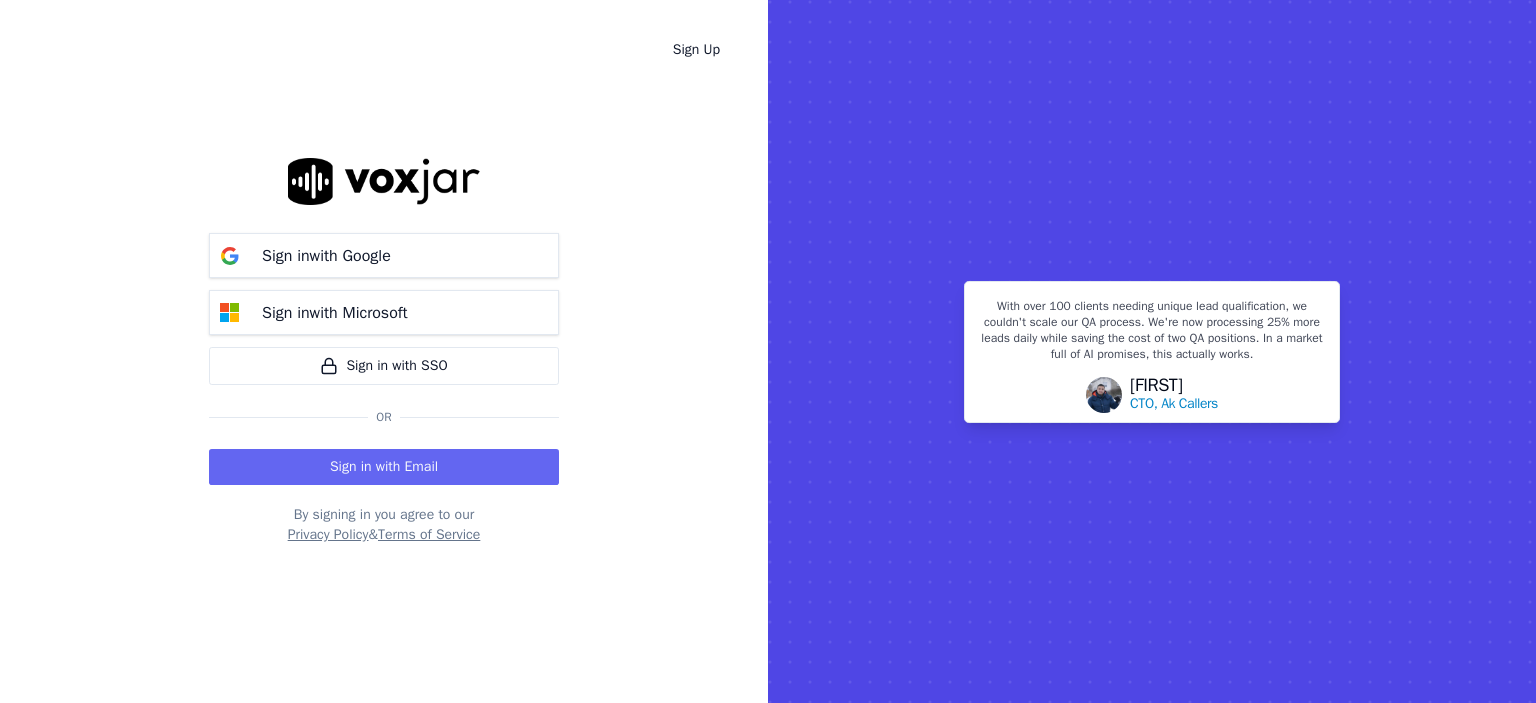 scroll, scrollTop: 0, scrollLeft: 0, axis: both 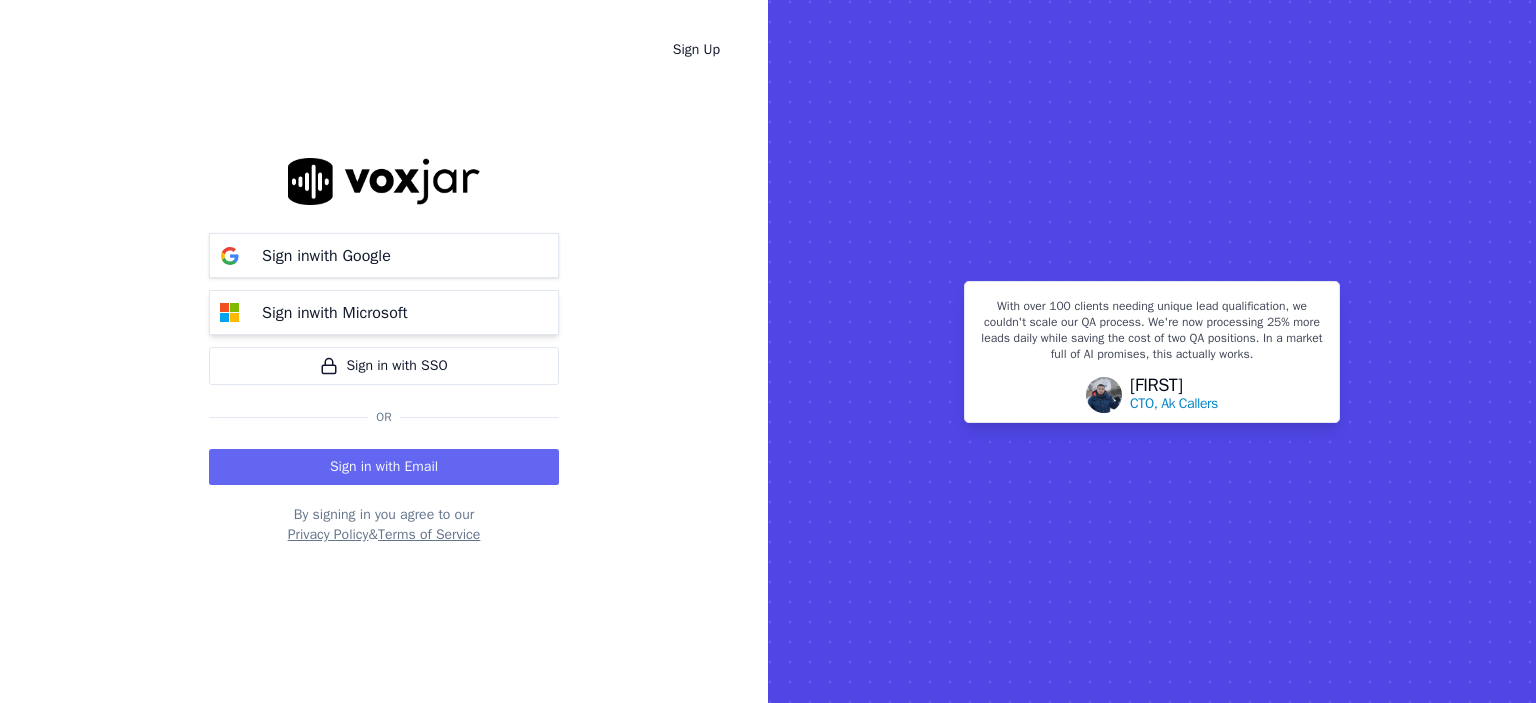 click on "Sign in  with Microsoft" at bounding box center [335, 313] 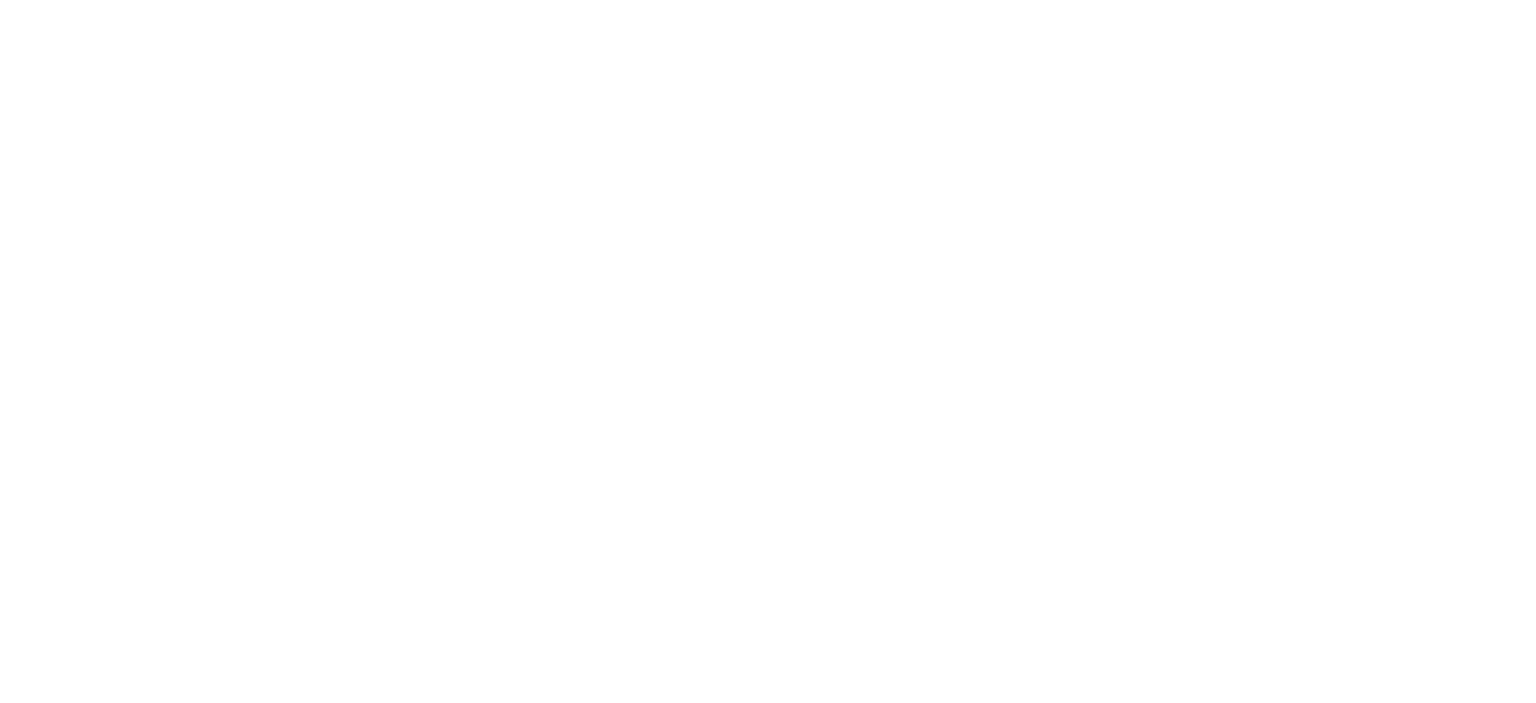 scroll, scrollTop: 0, scrollLeft: 0, axis: both 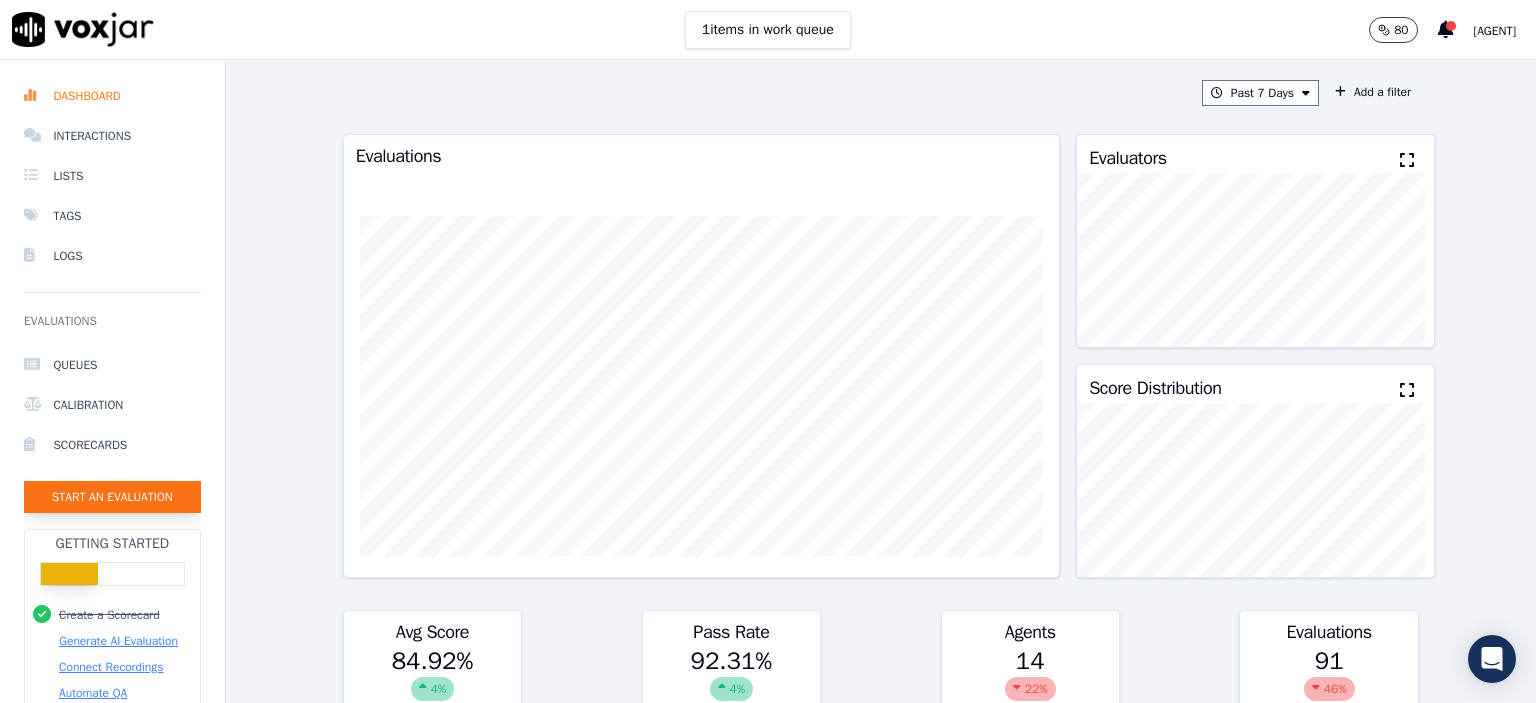 click on "Start an Evaluation" 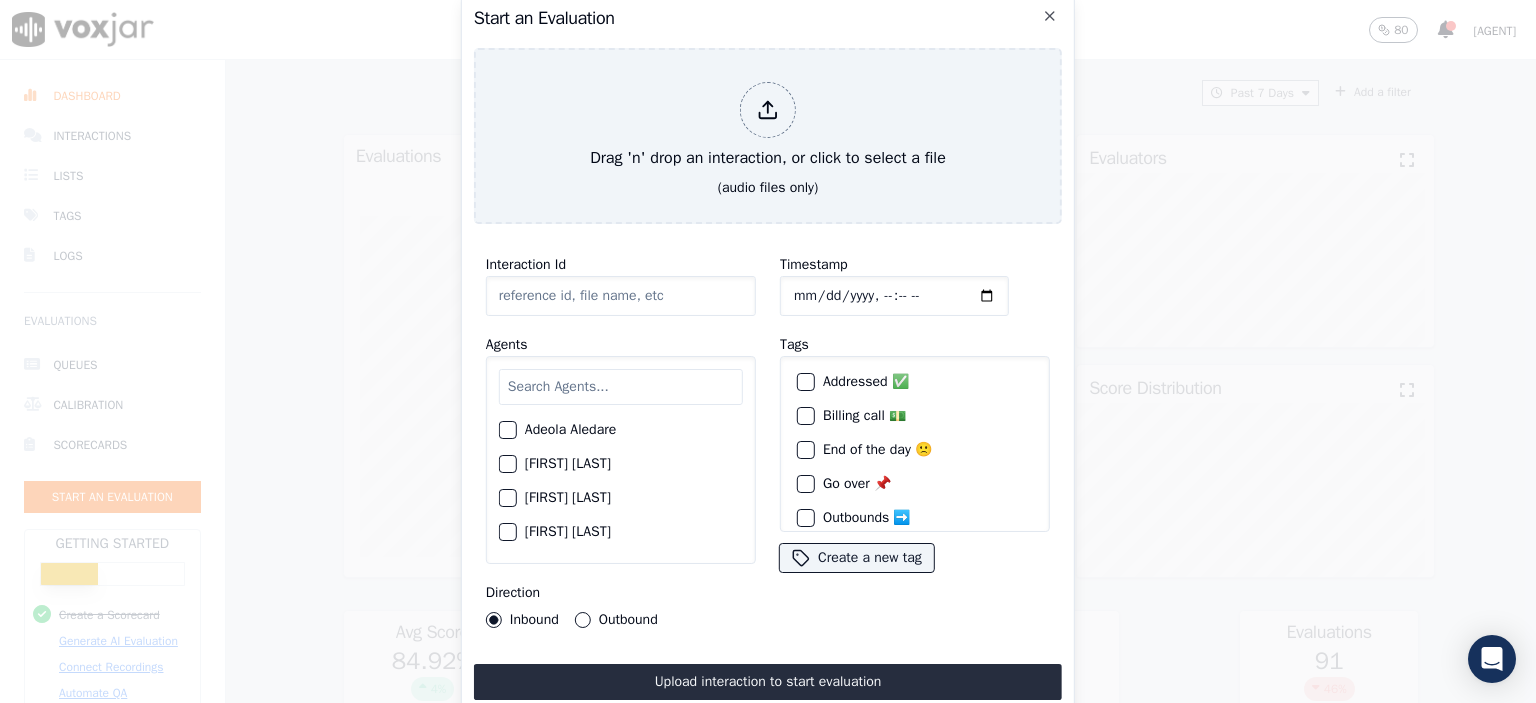 click on "Interaction Id" 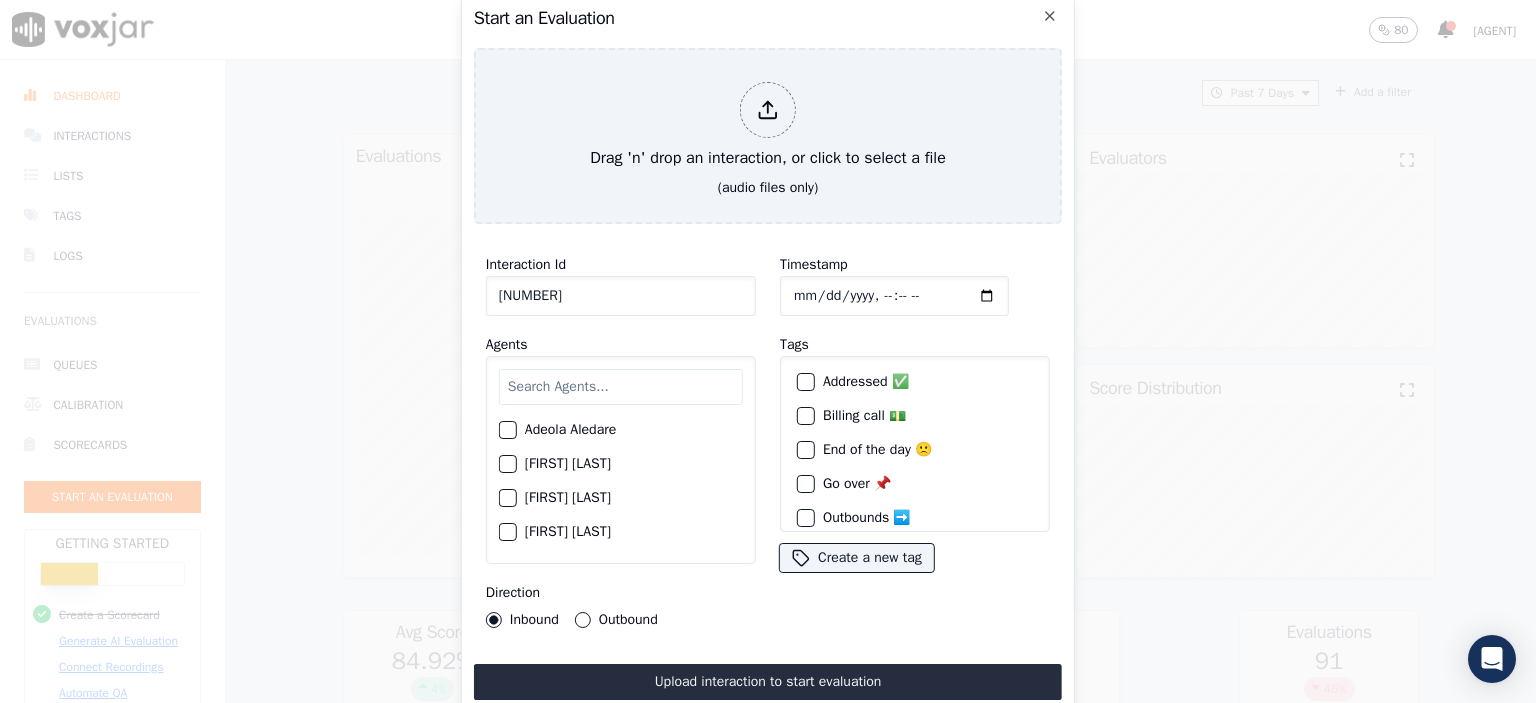 type on "[NUMBER]" 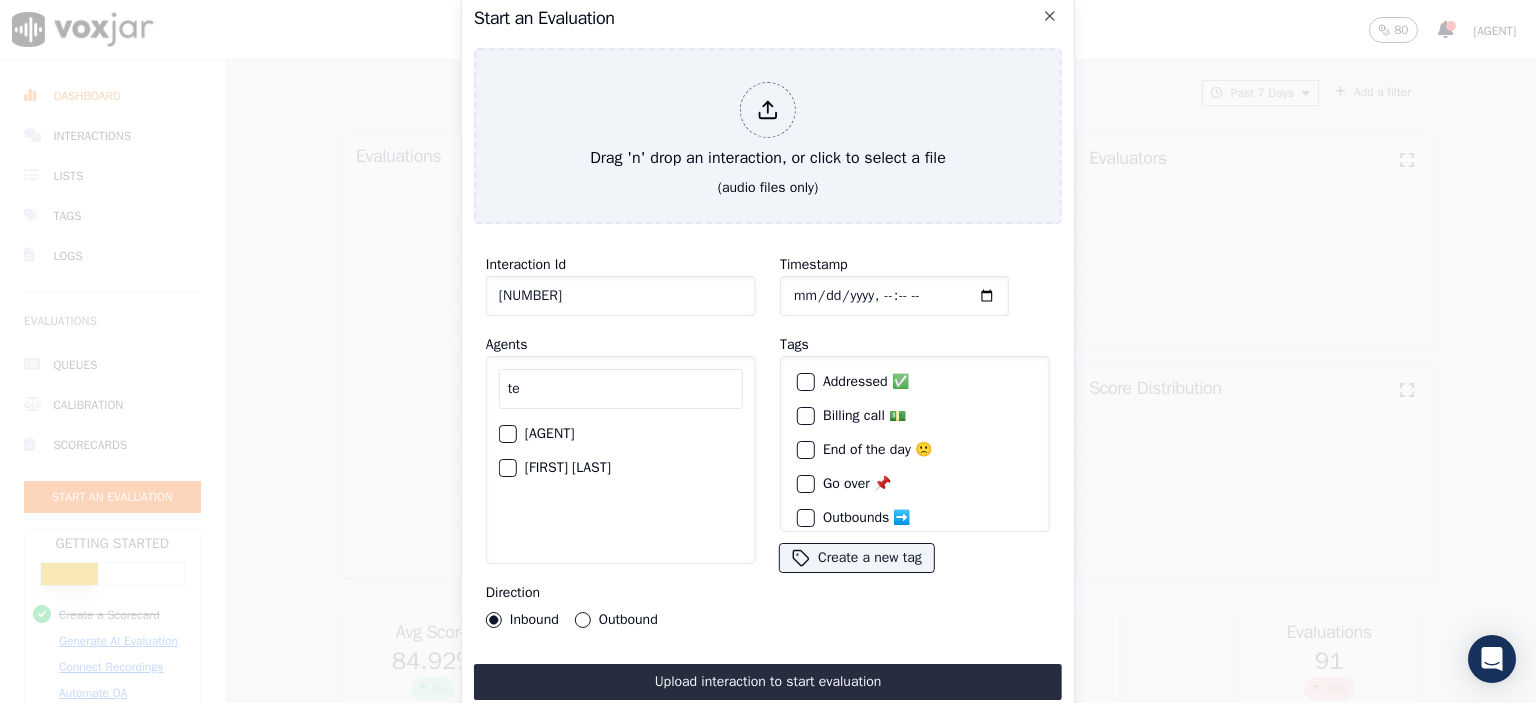 type on "te" 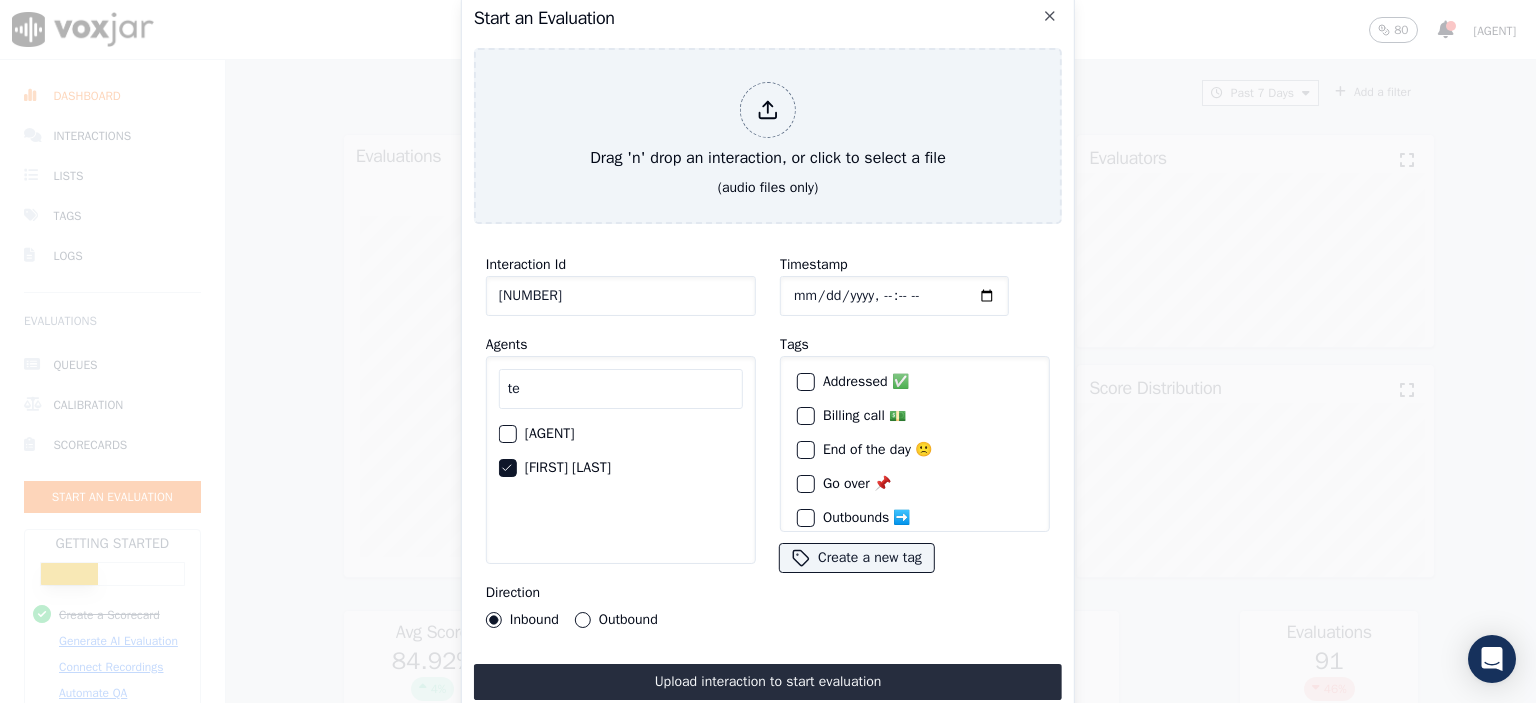 click on "Timestamp" 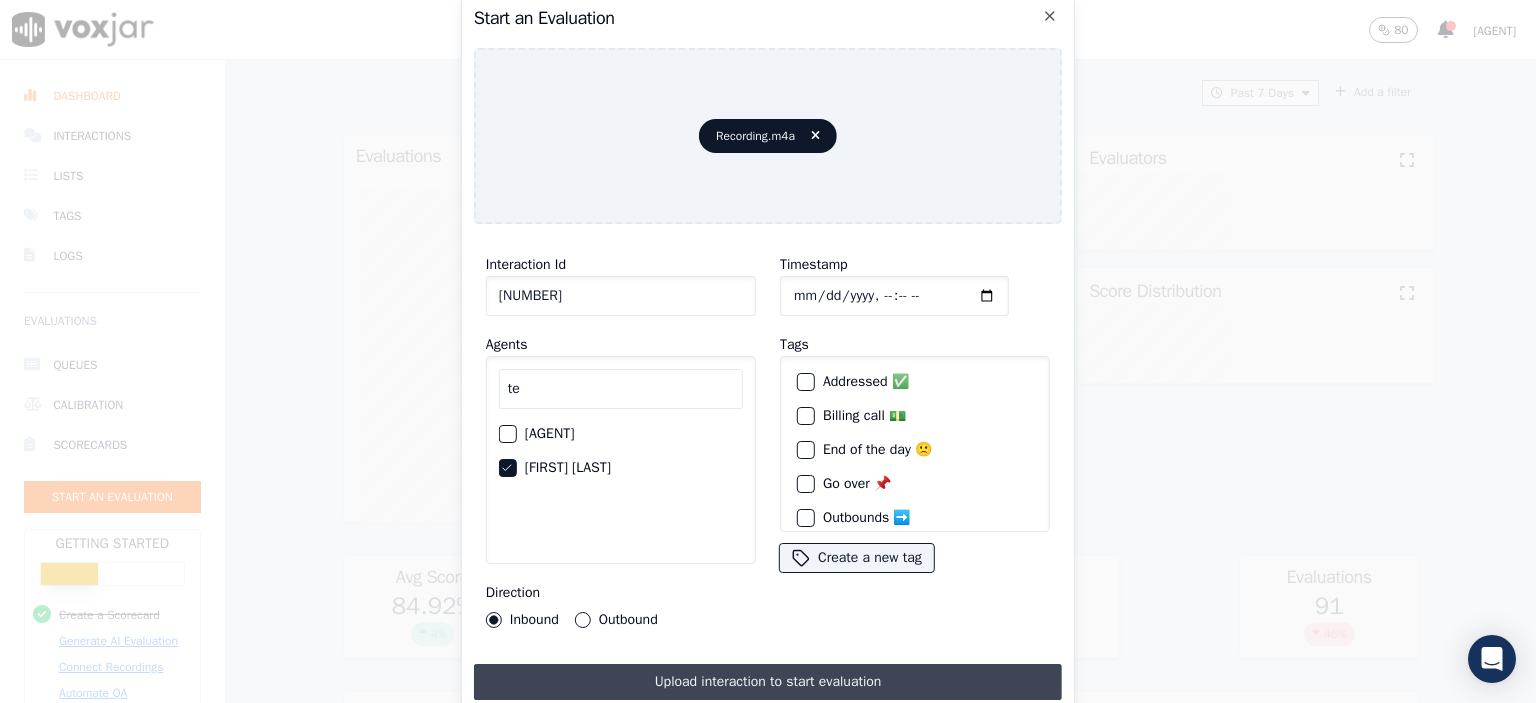 click on "Upload interaction to start evaluation" at bounding box center (768, 682) 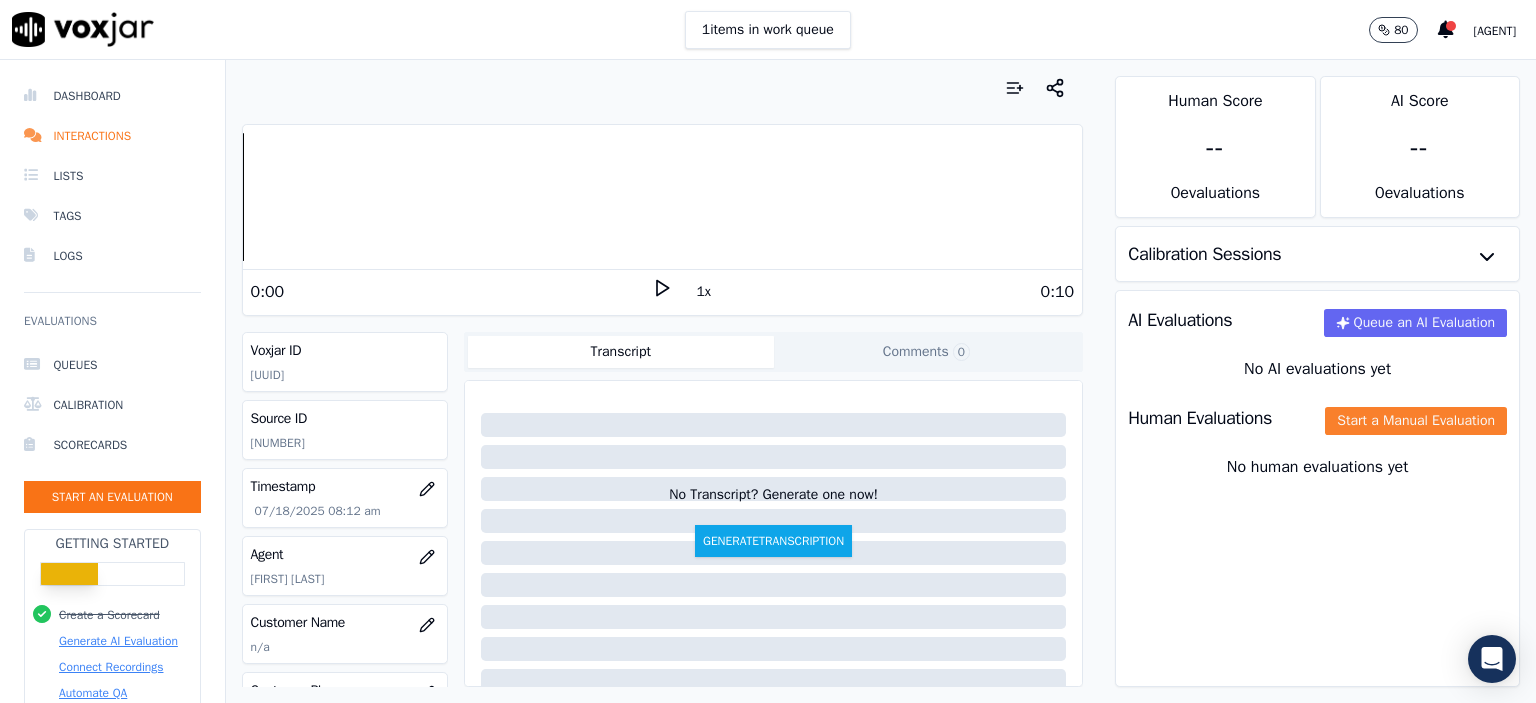 click on "Start a Manual Evaluation" 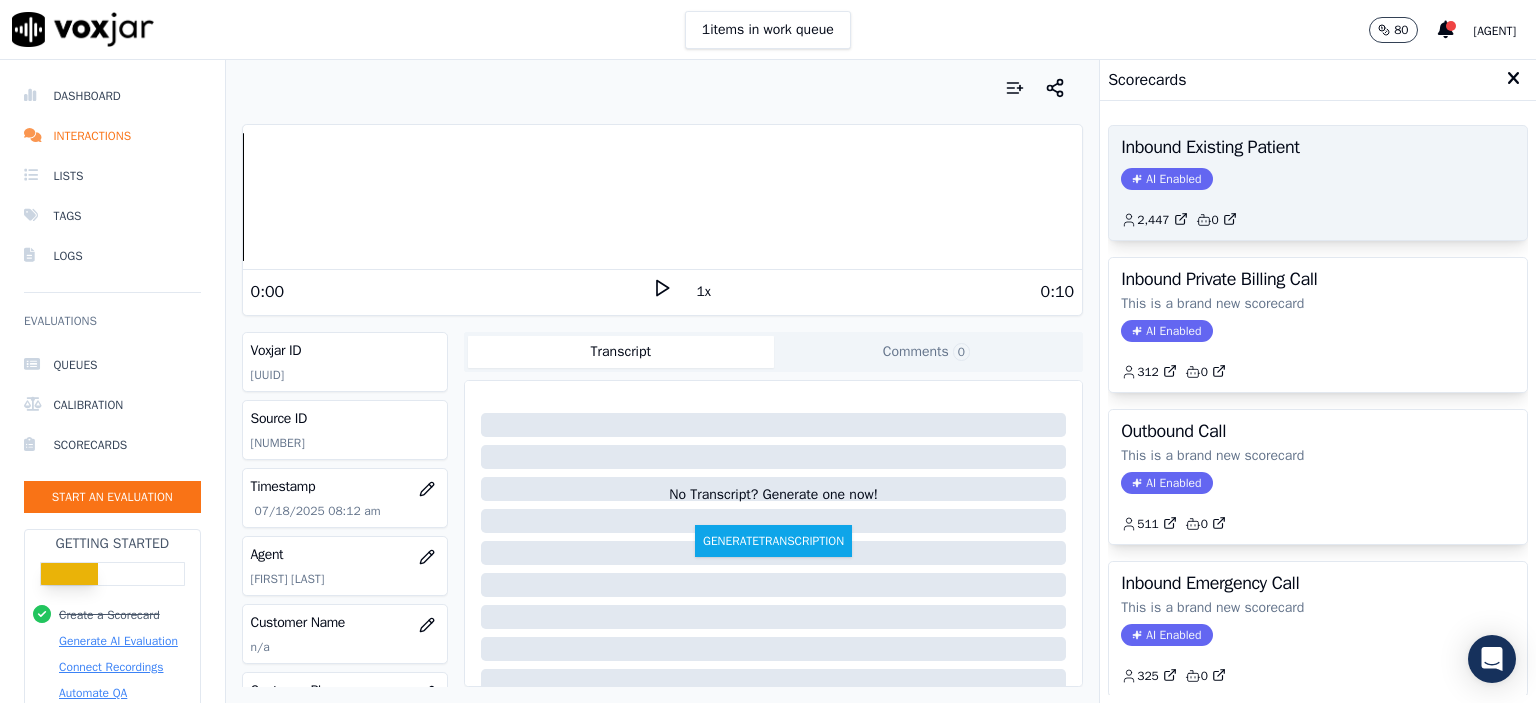 click on "AI Enabled" 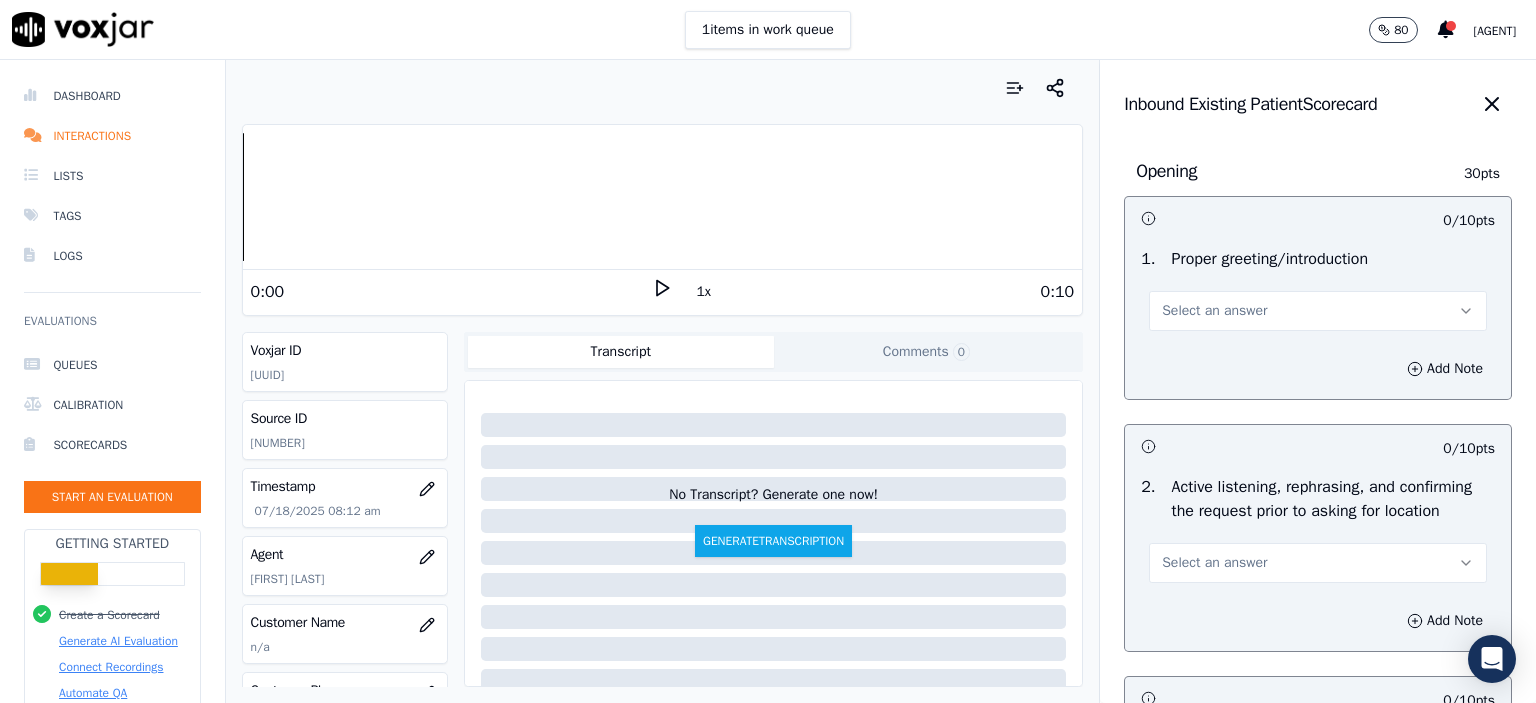 click on "Select an answer" at bounding box center (1318, 311) 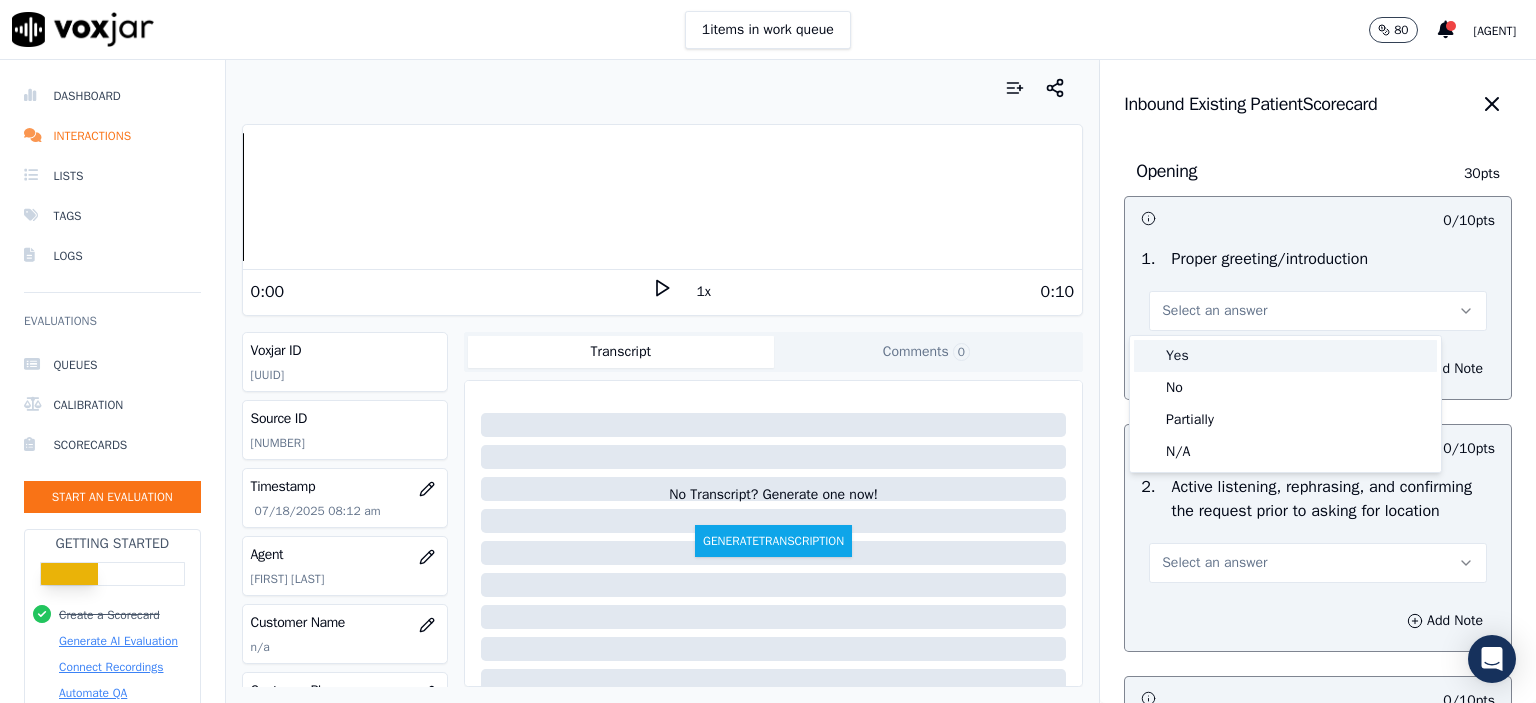 click on "No" 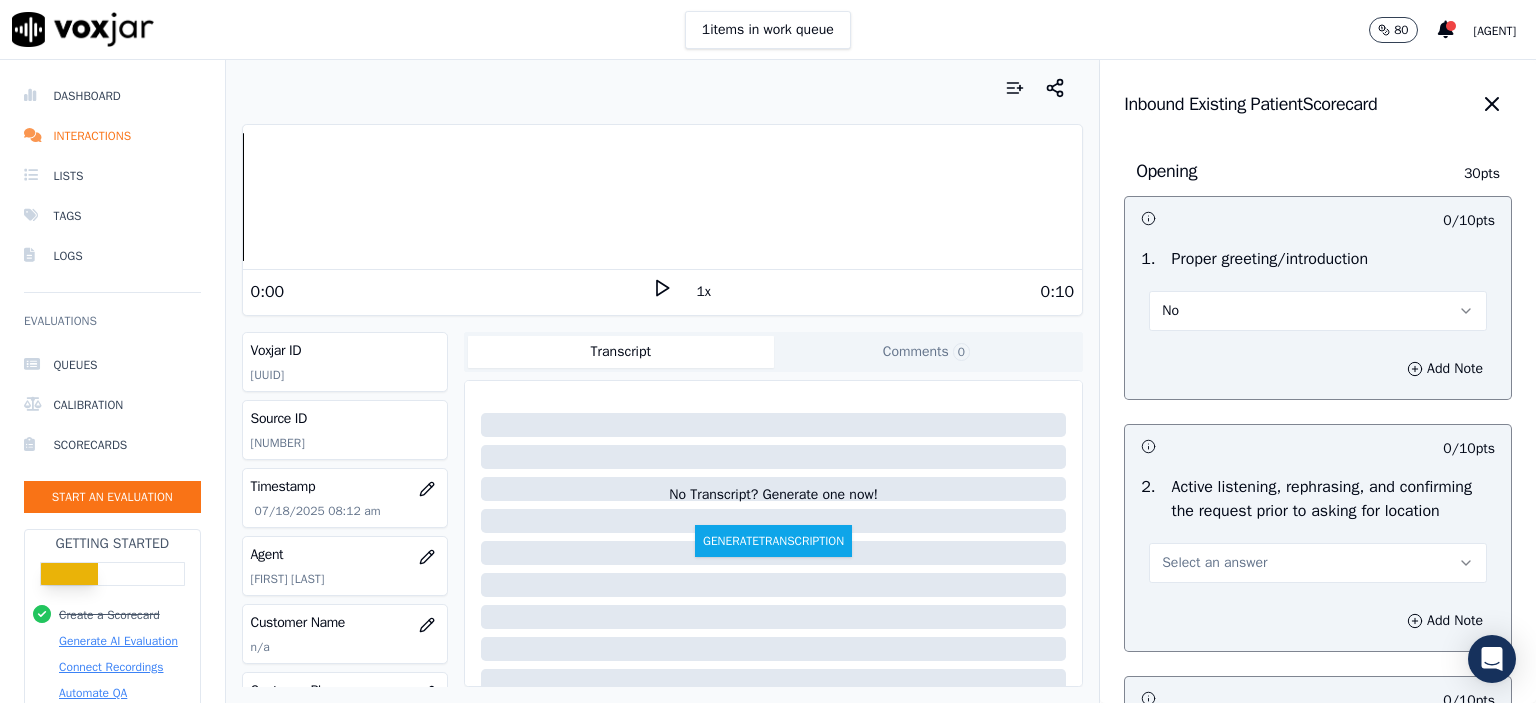 click on "No" at bounding box center [1318, 311] 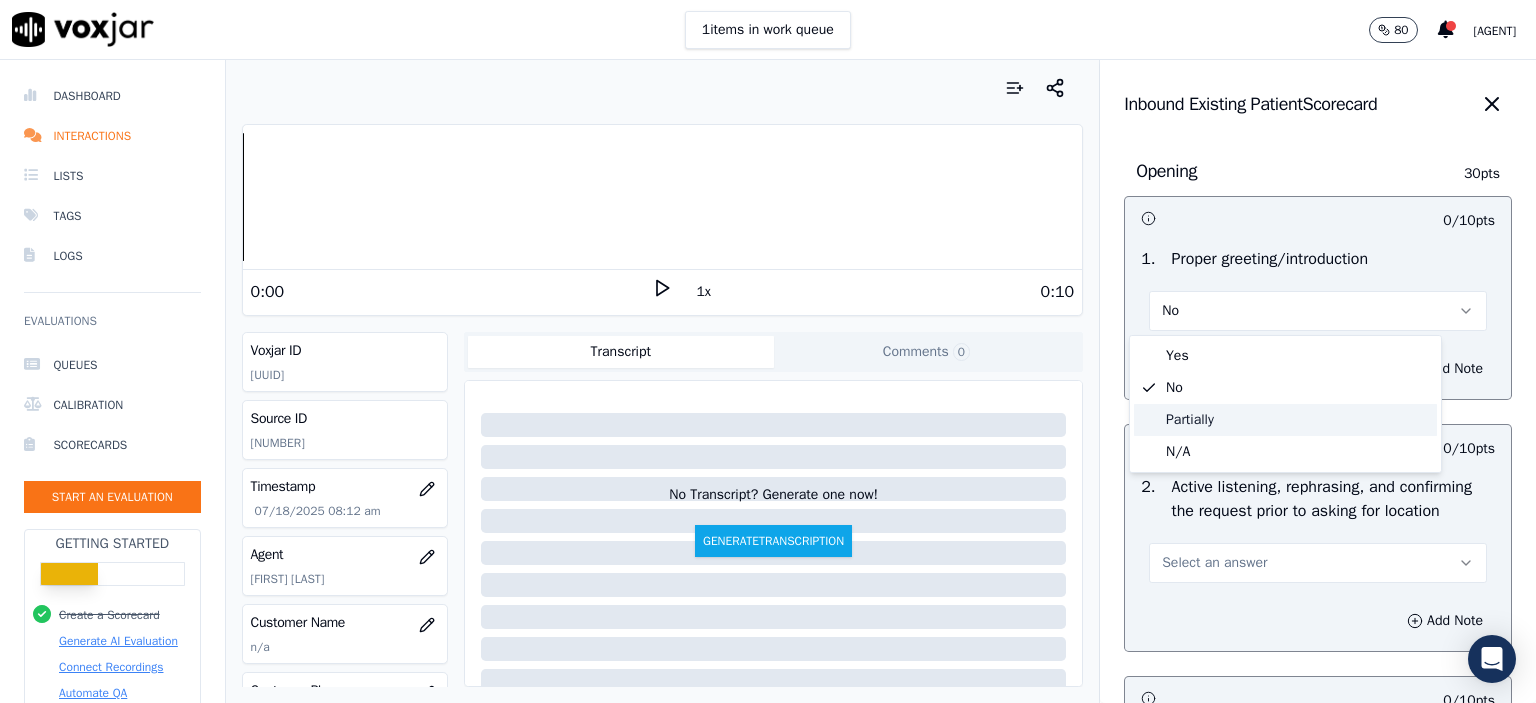 click on "Partially" 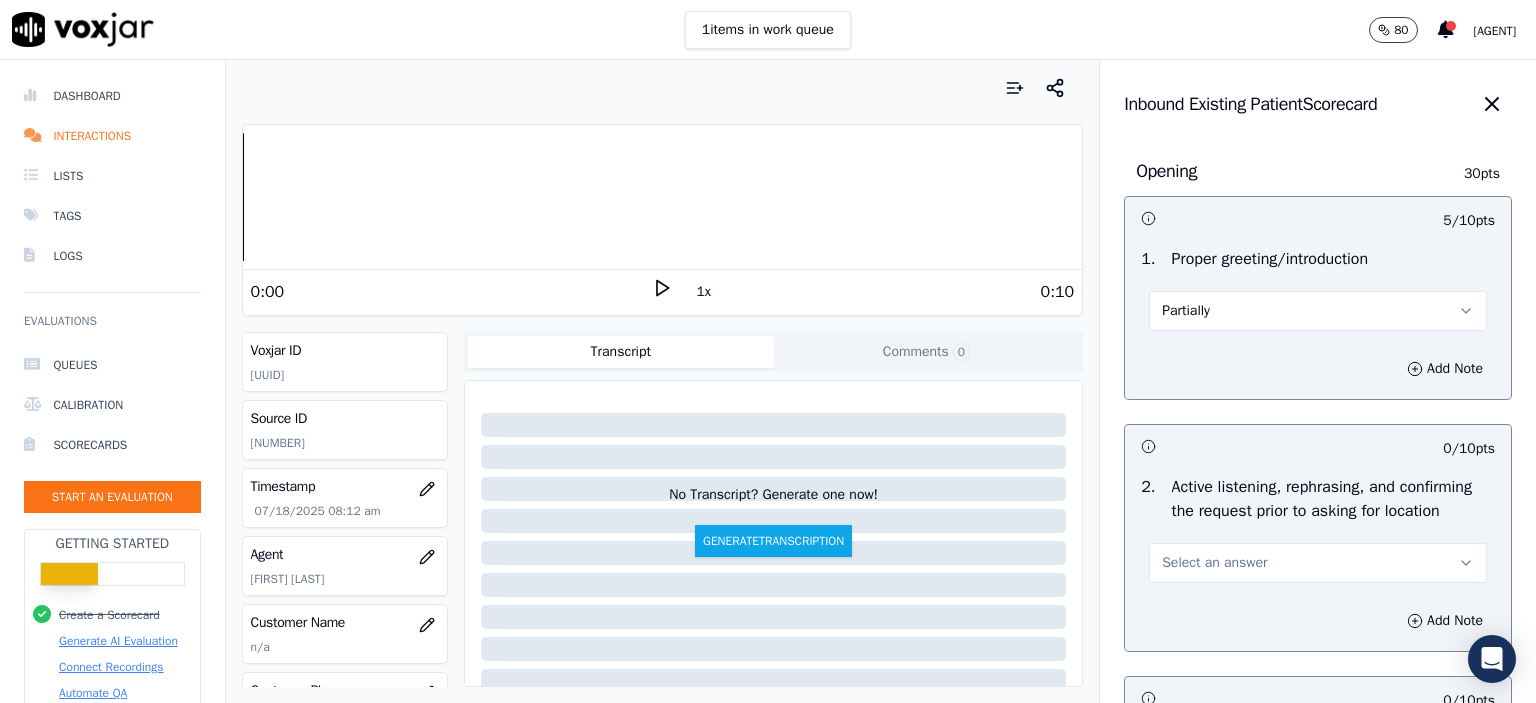 click on "Select an answer" at bounding box center [1214, 563] 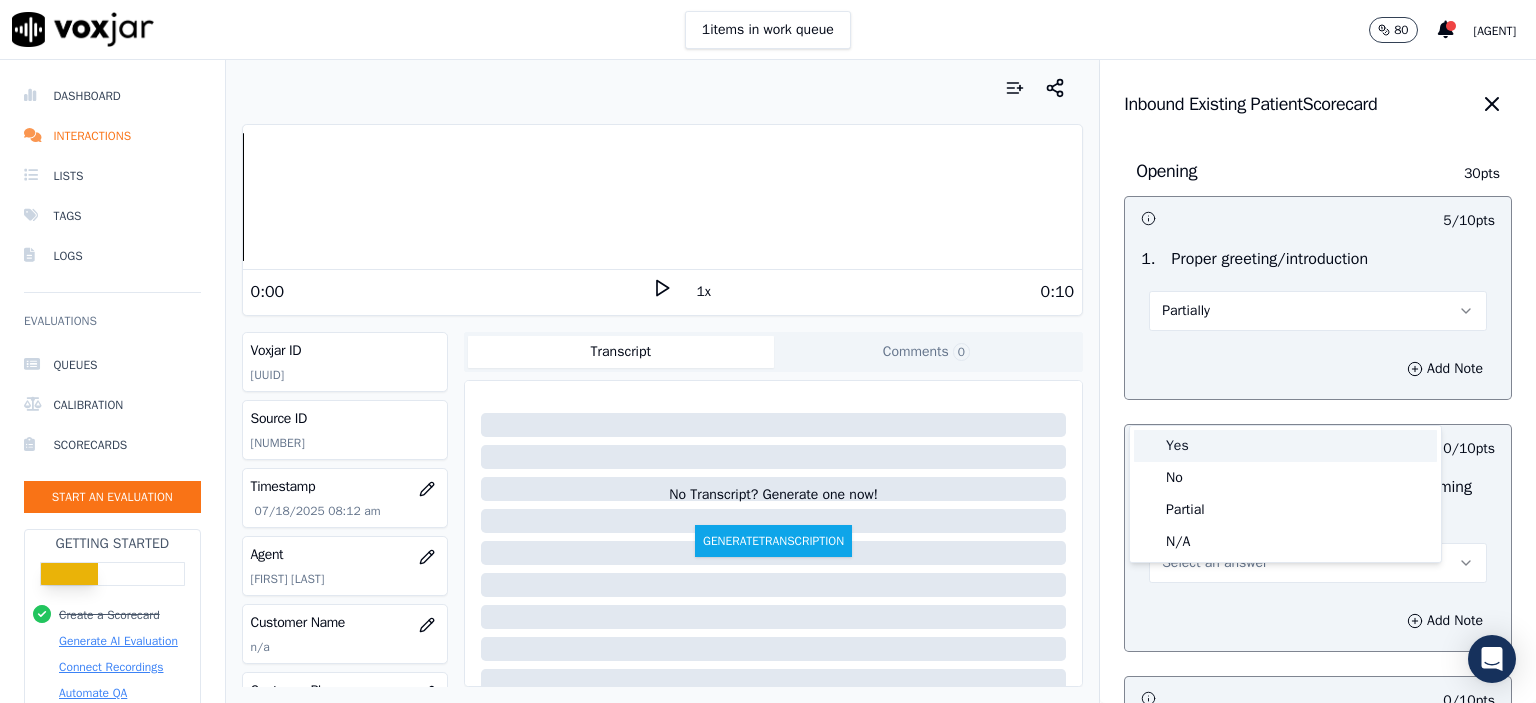 click on "Yes" at bounding box center (1285, 446) 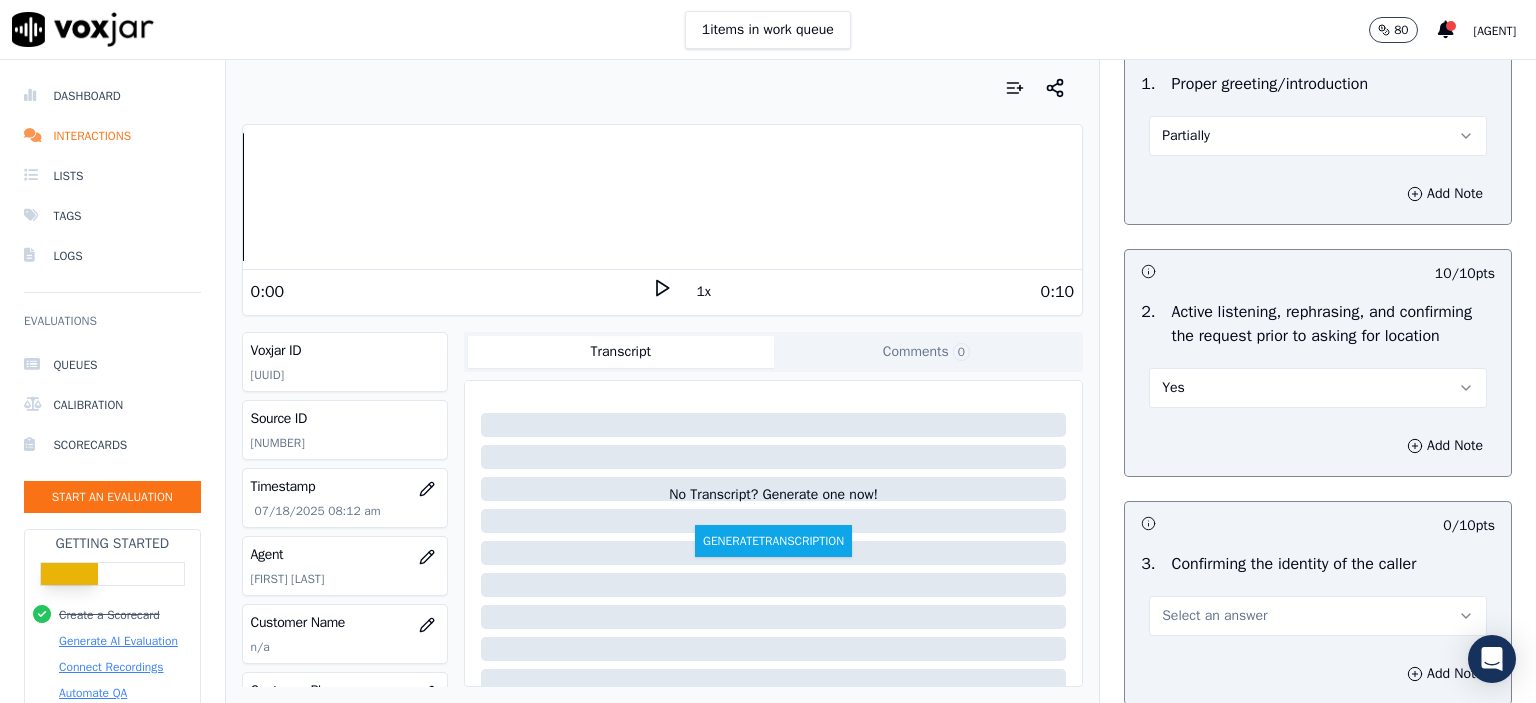 scroll, scrollTop: 300, scrollLeft: 0, axis: vertical 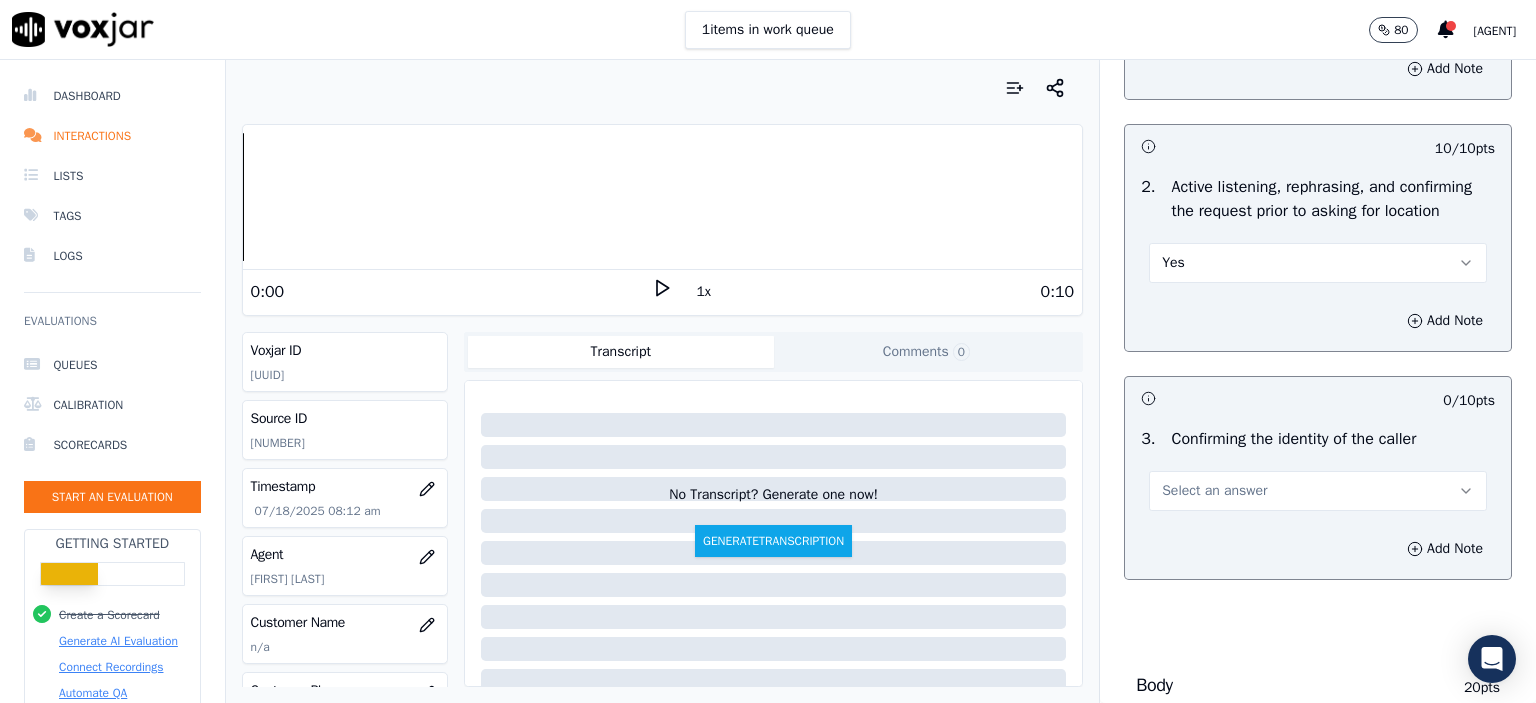 click on "Select an answer" at bounding box center [1214, 491] 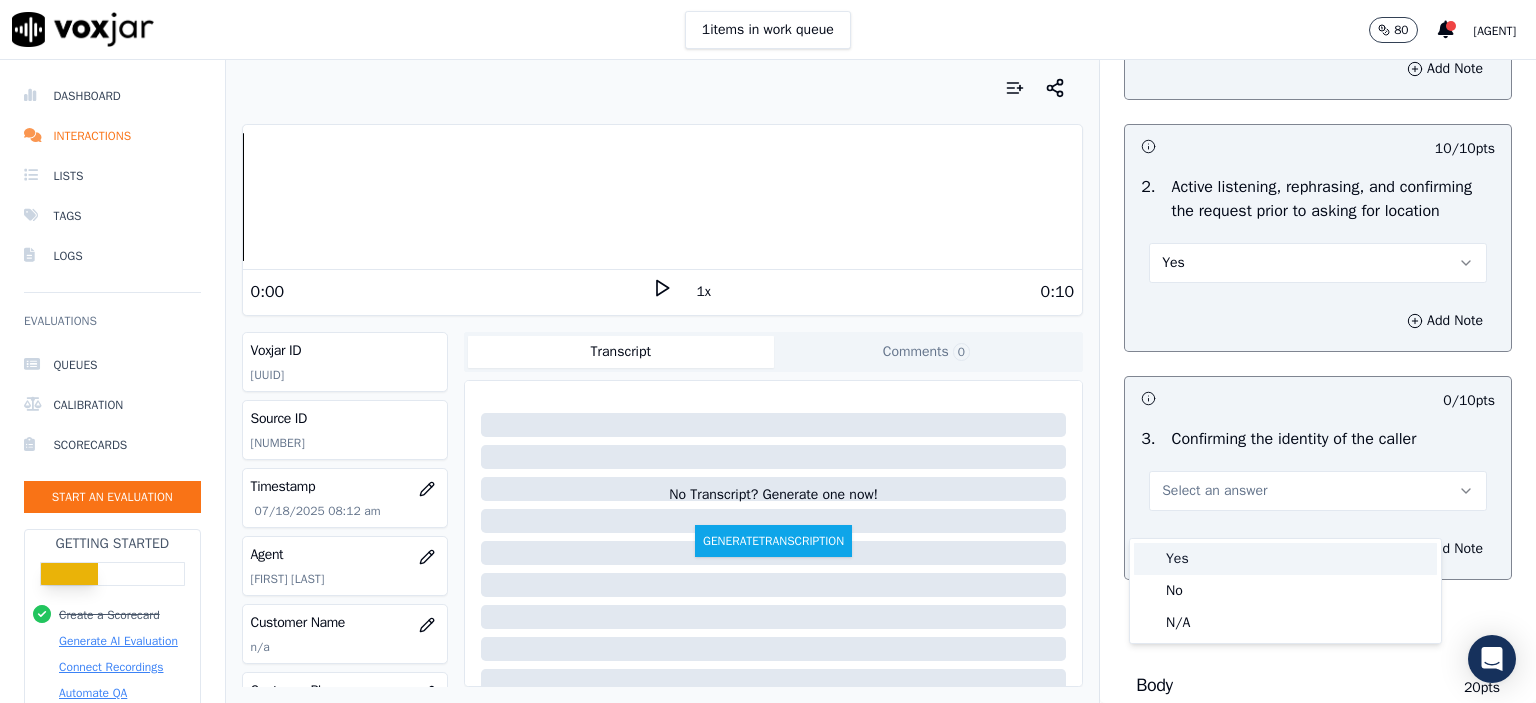 click on "Yes" at bounding box center (1285, 559) 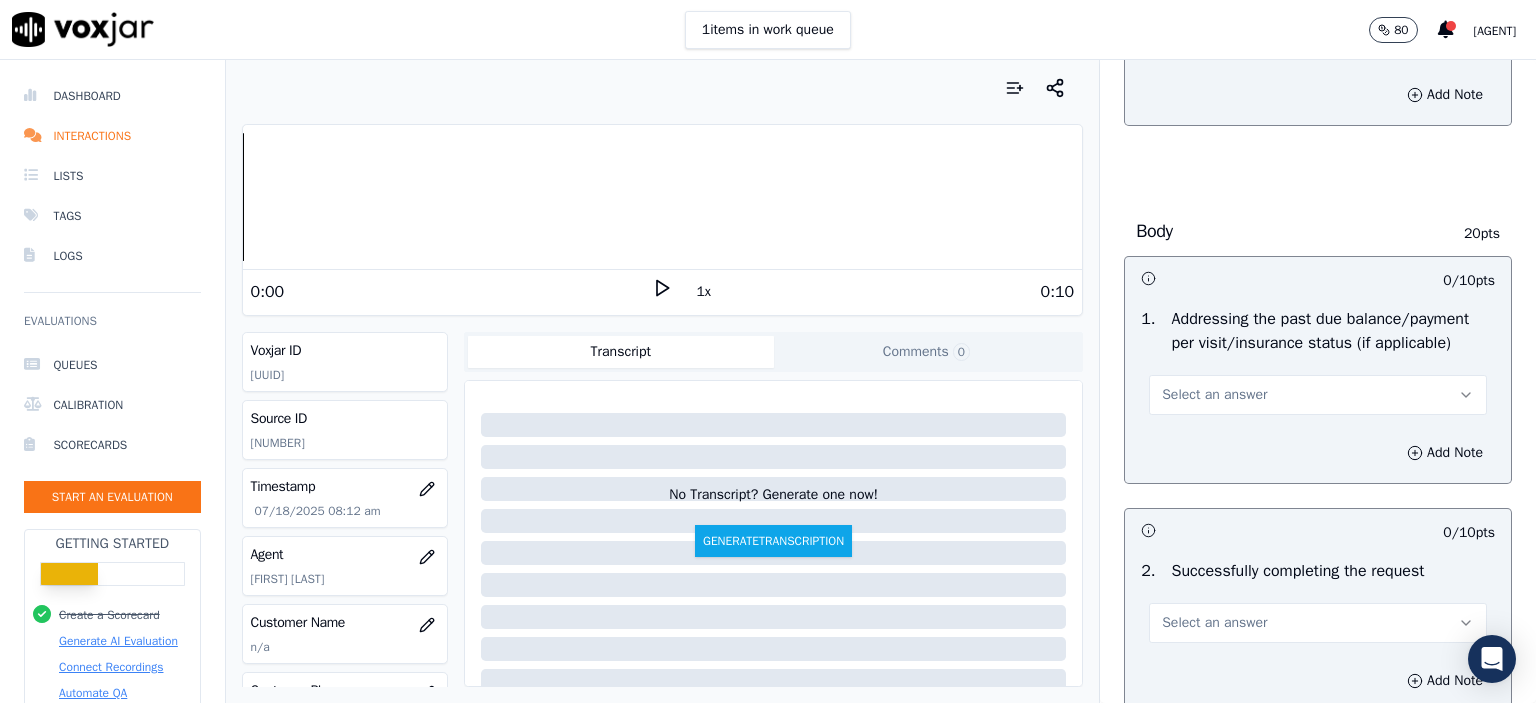 scroll, scrollTop: 800, scrollLeft: 0, axis: vertical 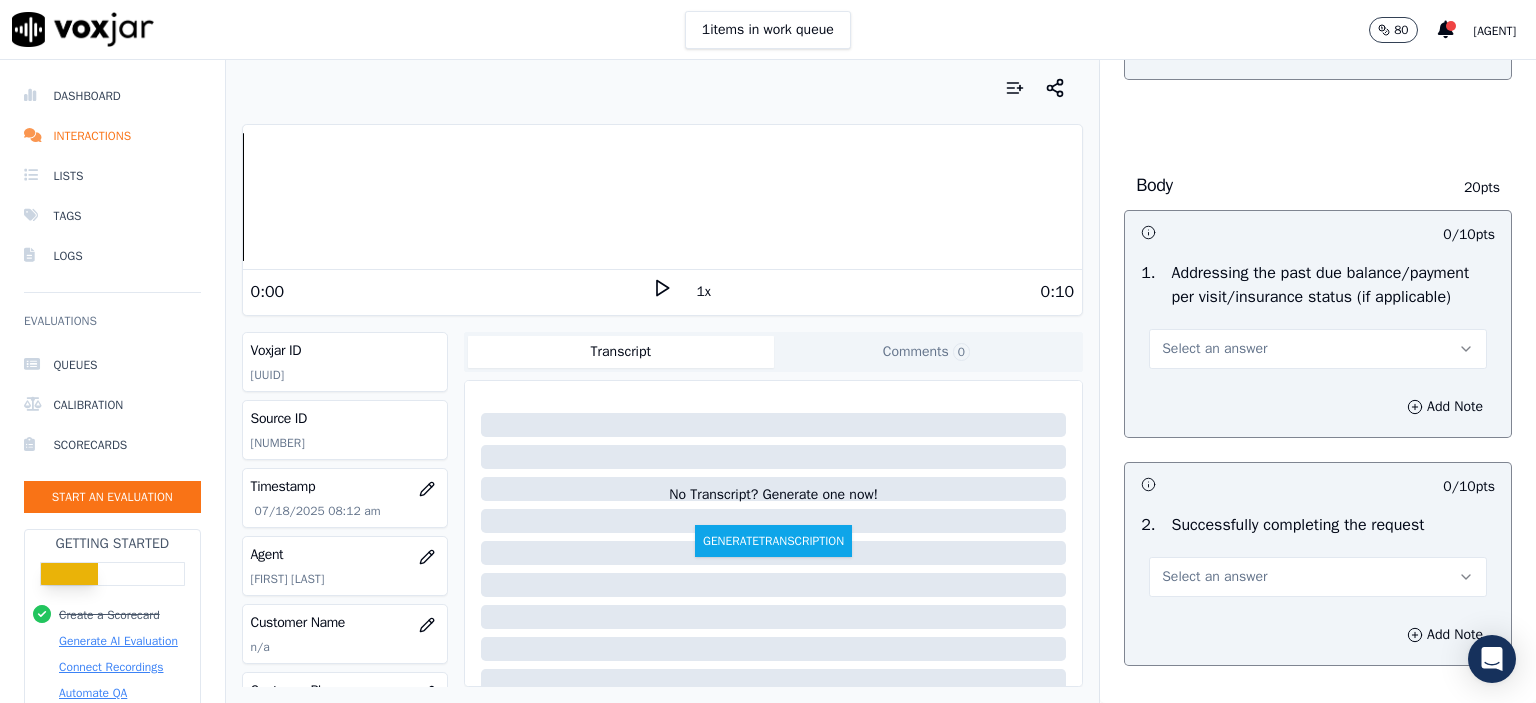 click on "Select an answer" at bounding box center (1214, 349) 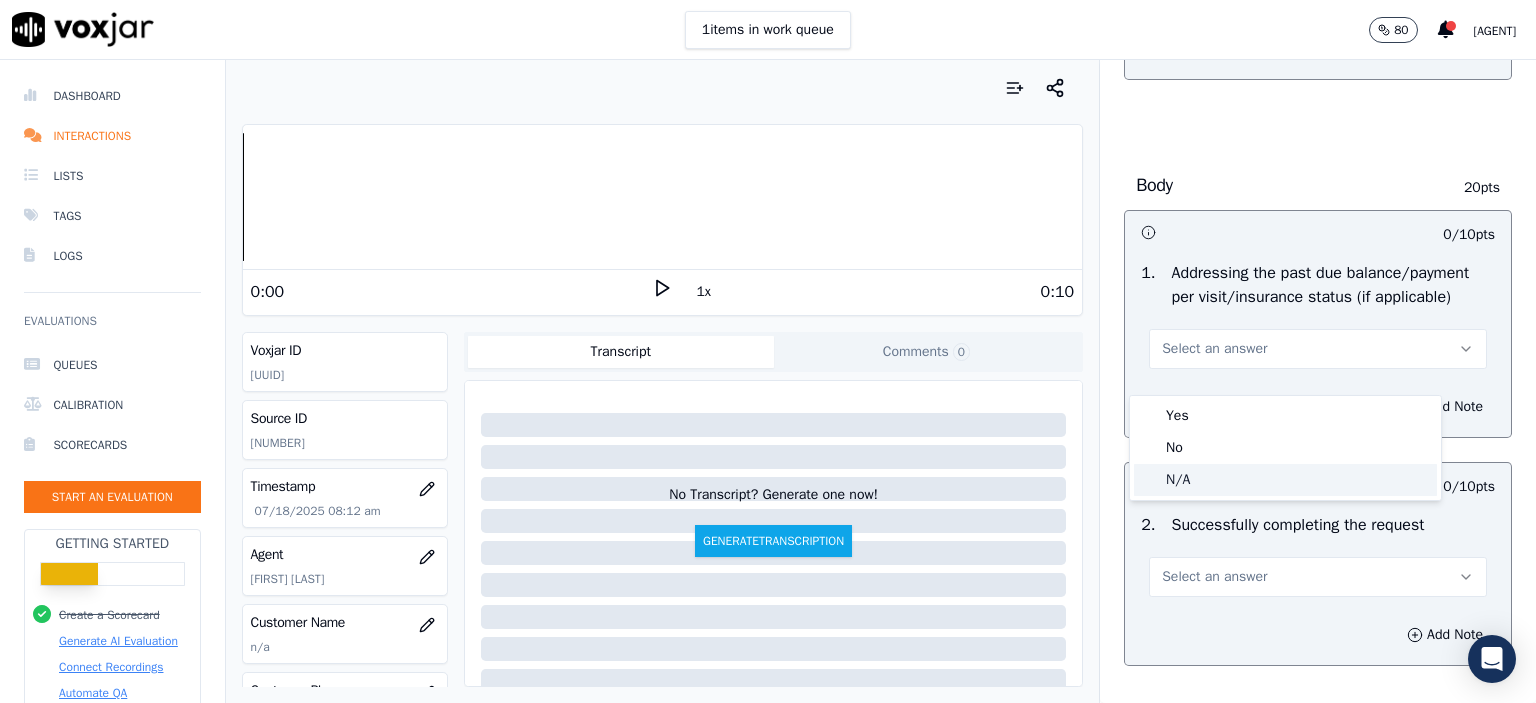 click on "N/A" 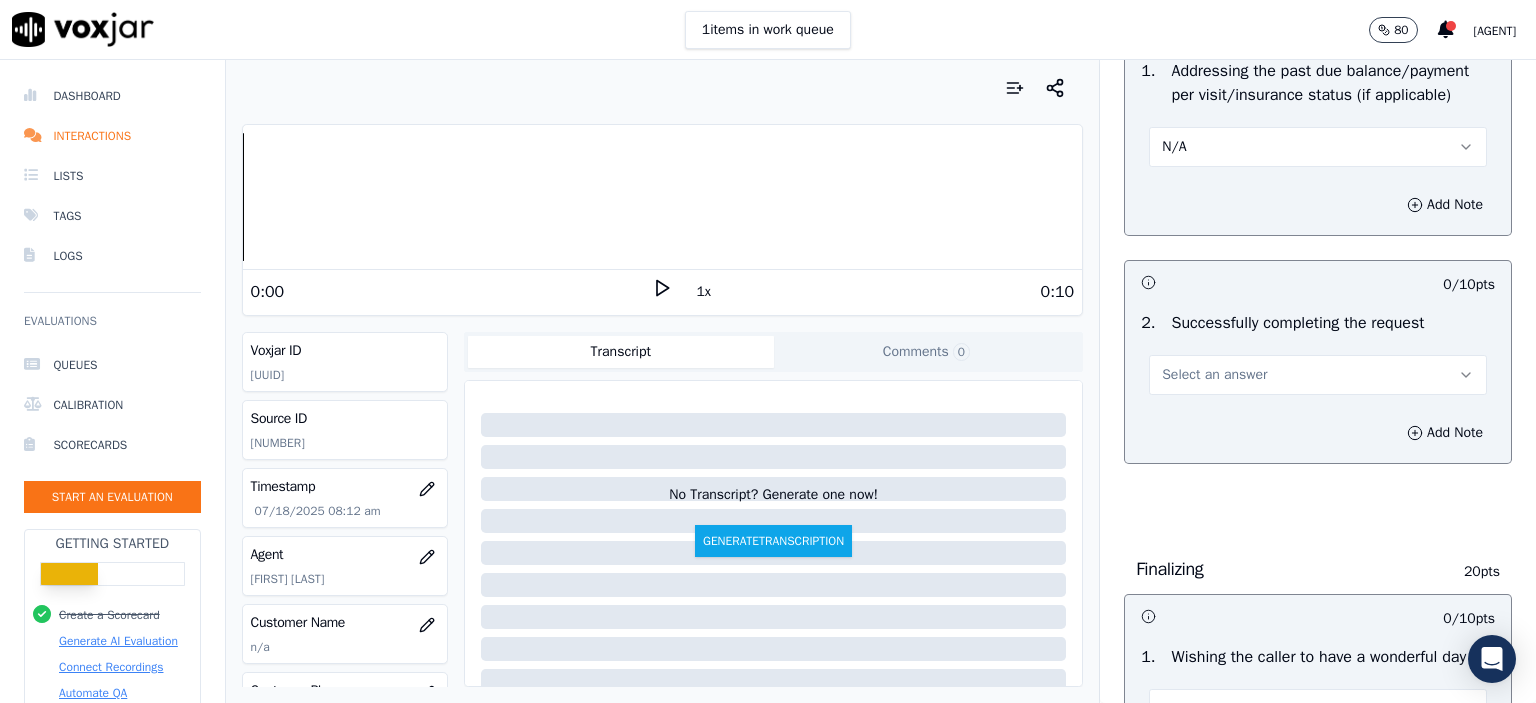 scroll, scrollTop: 1000, scrollLeft: 0, axis: vertical 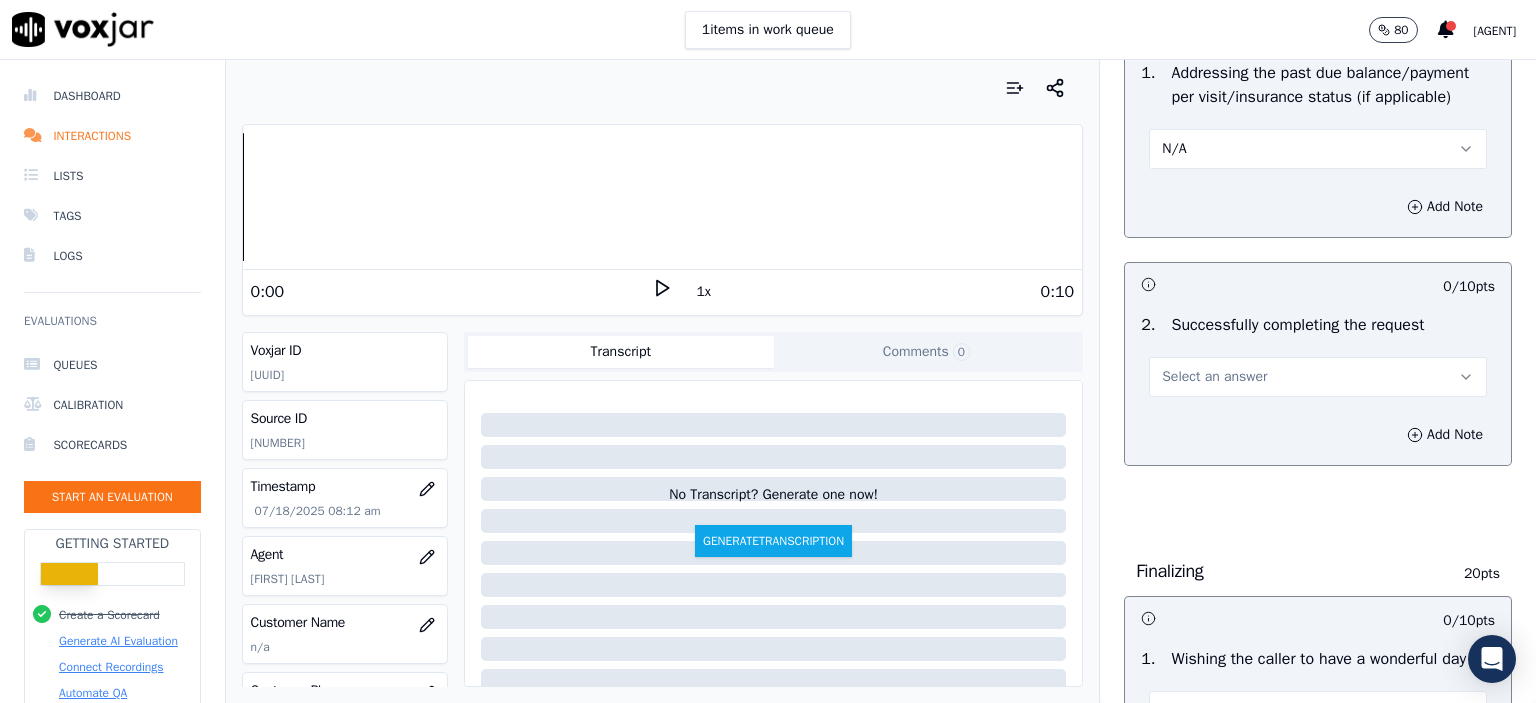 click on "Select an answer" at bounding box center [1214, 377] 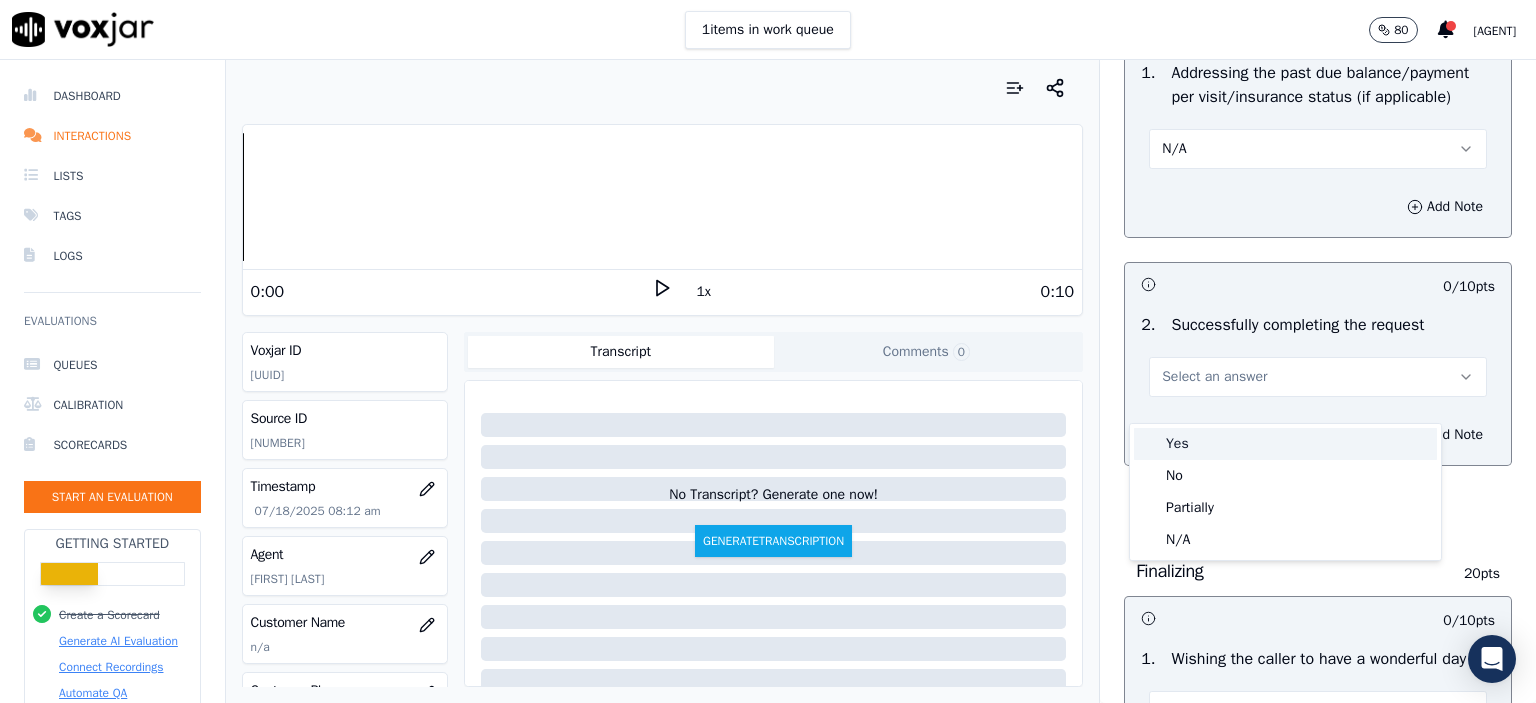 click on "Yes" at bounding box center (1285, 444) 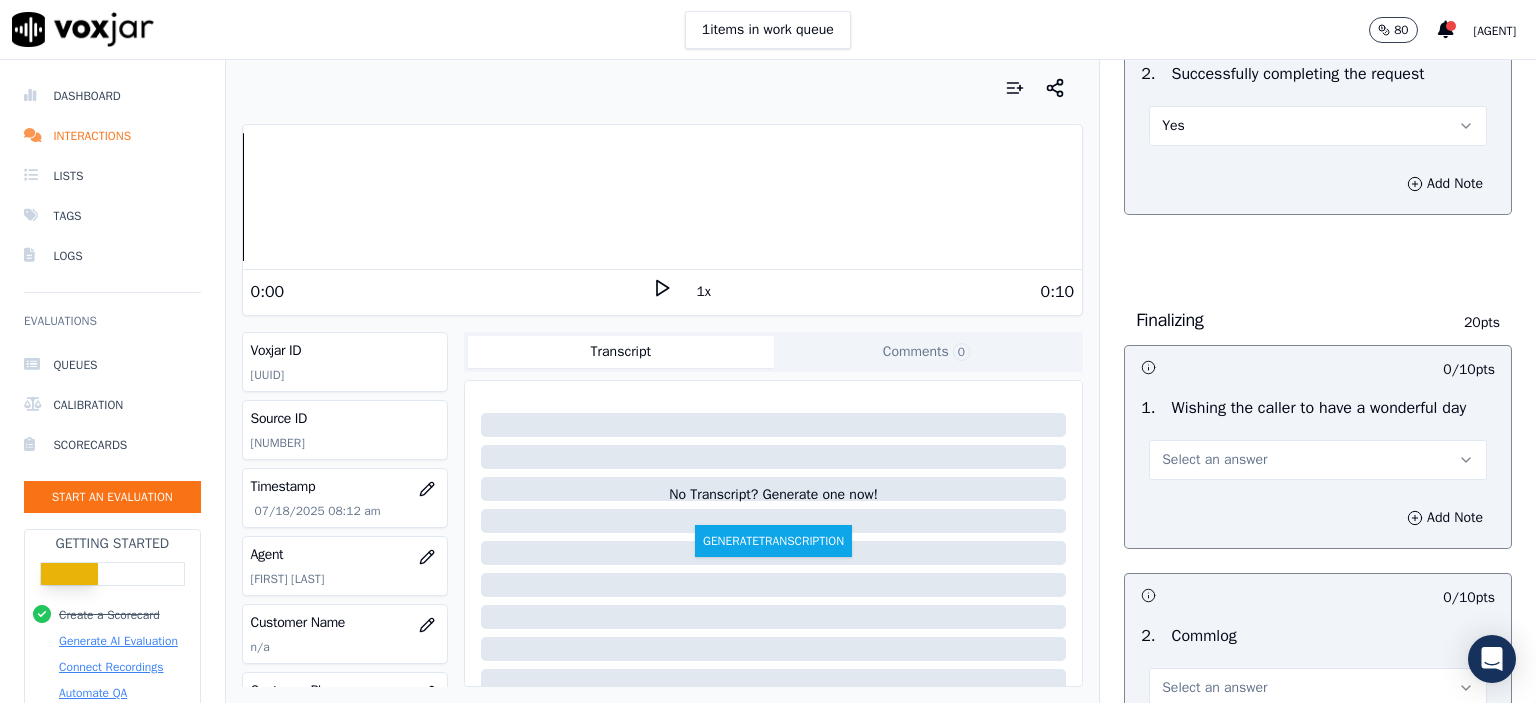 scroll, scrollTop: 1300, scrollLeft: 0, axis: vertical 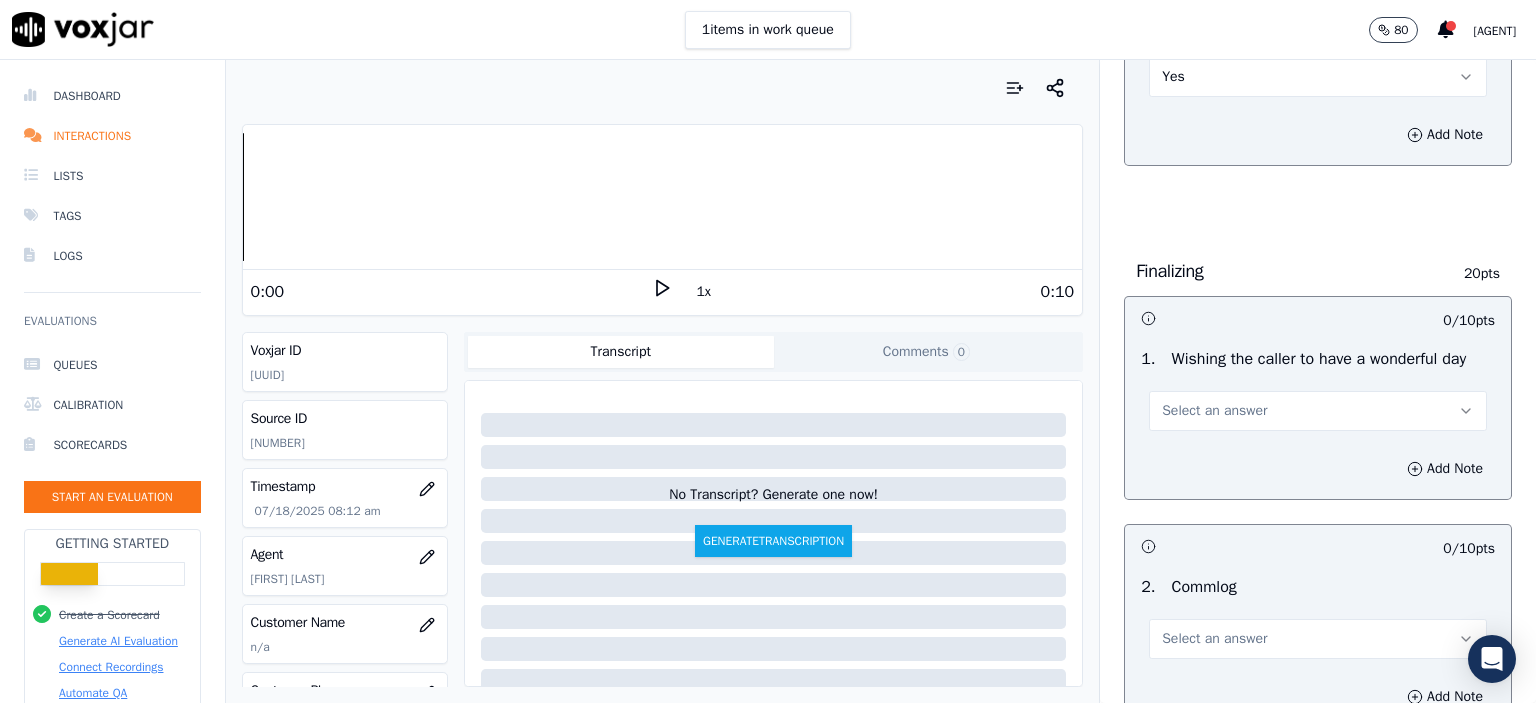 click on "Select an answer" at bounding box center [1214, 411] 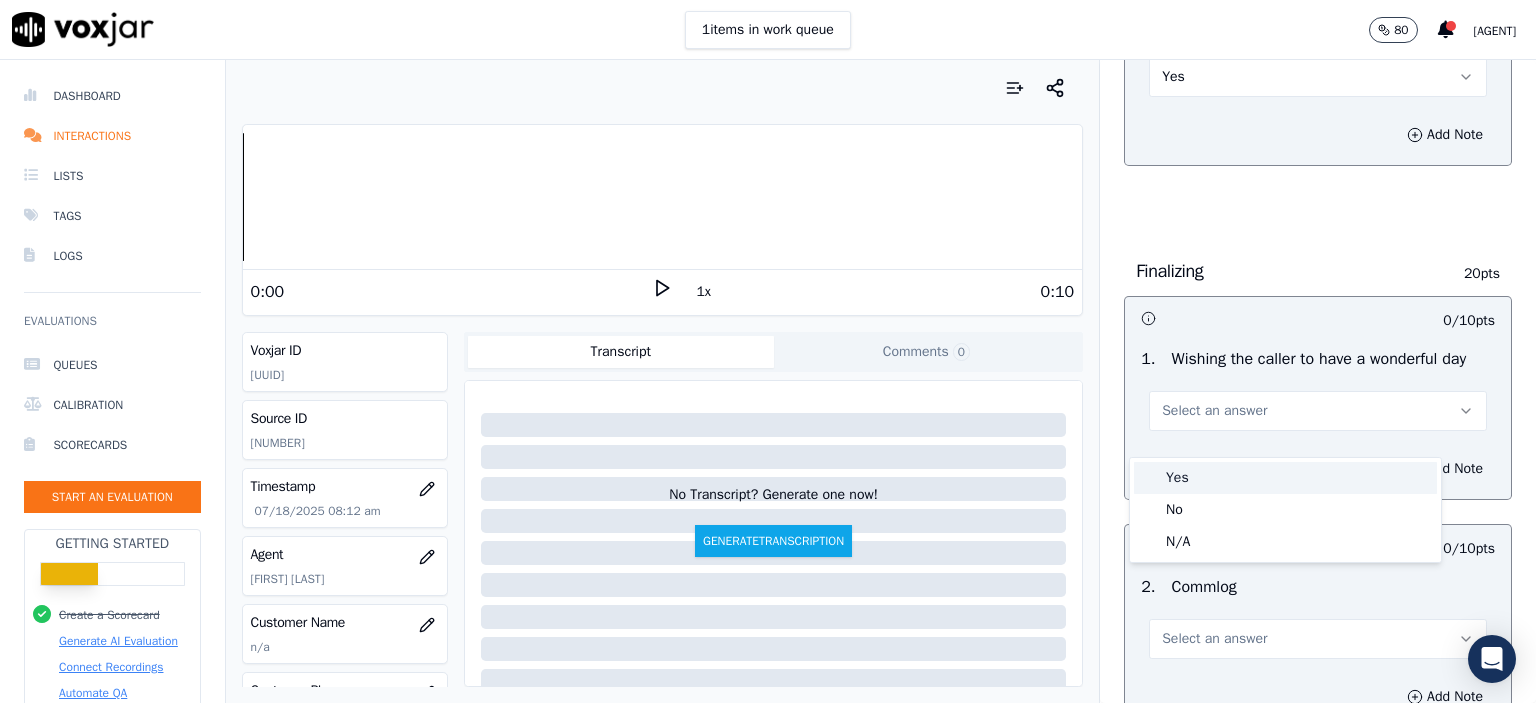 click on "Yes" at bounding box center (1285, 478) 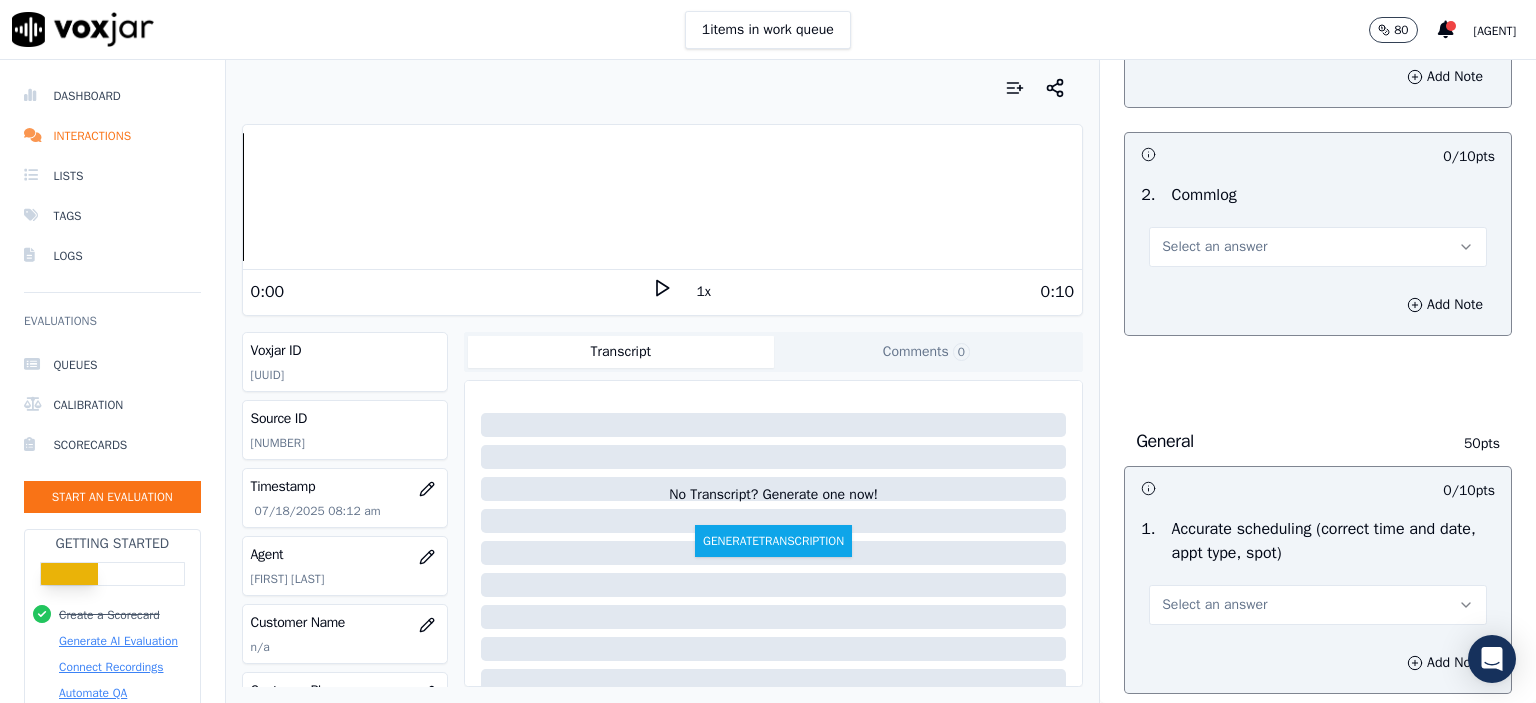 scroll, scrollTop: 1700, scrollLeft: 0, axis: vertical 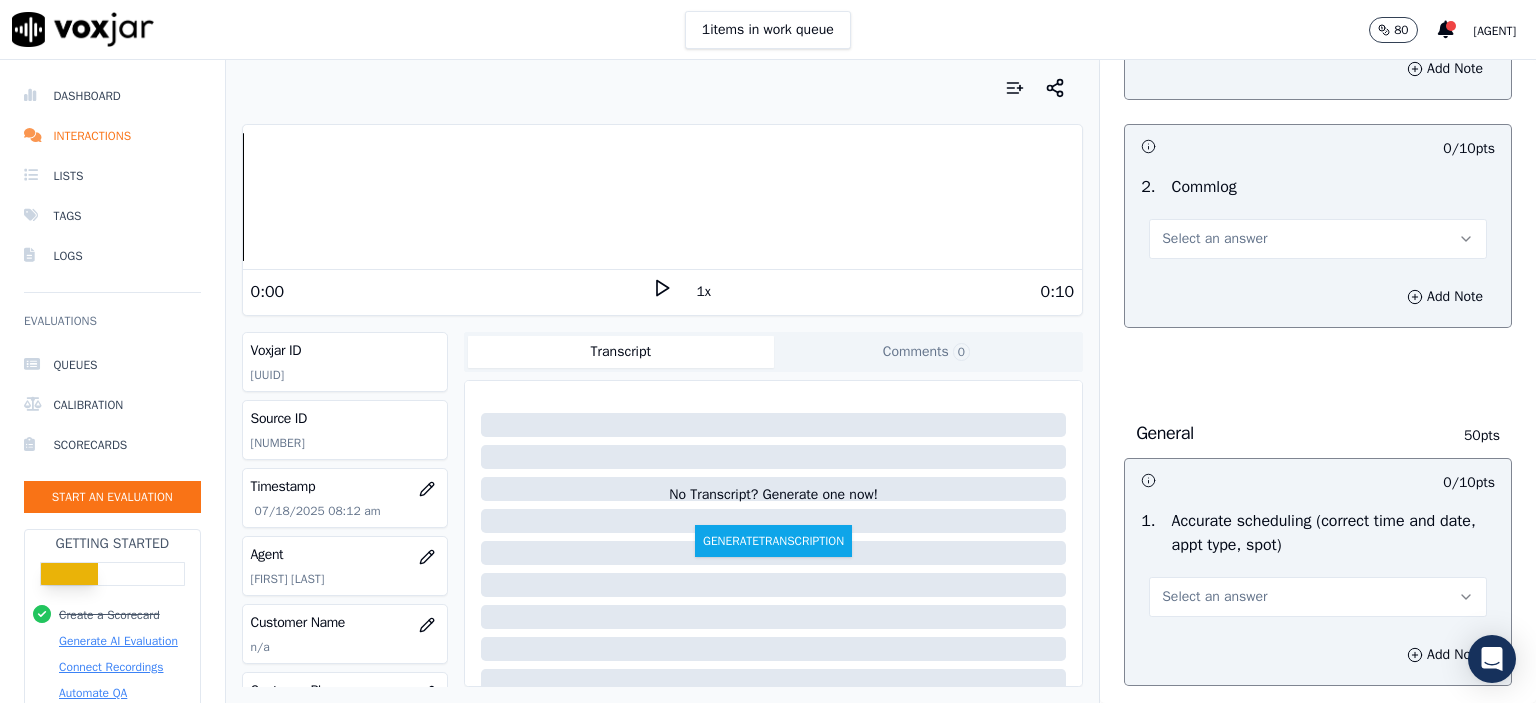 click on "Select an answer" at bounding box center [1318, 239] 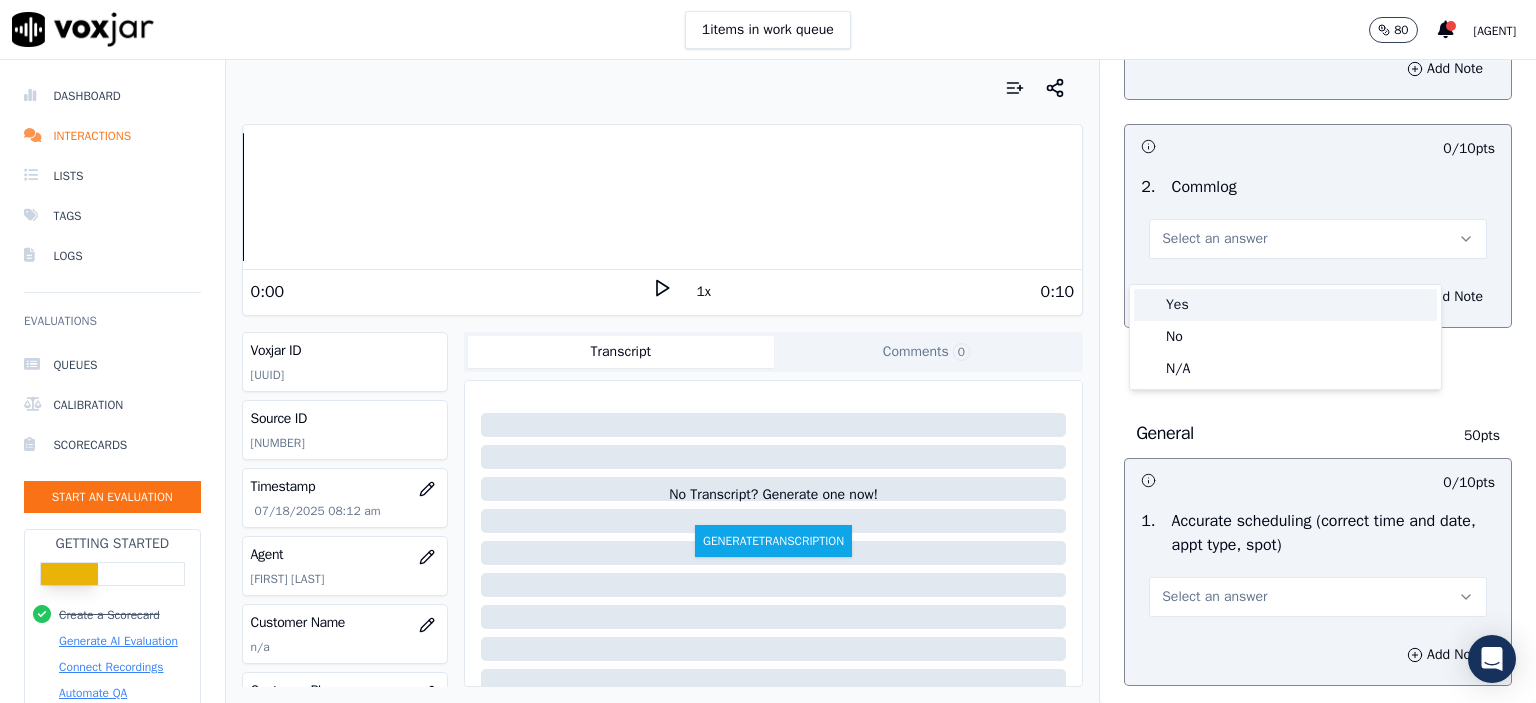 click on "Yes" at bounding box center [1285, 305] 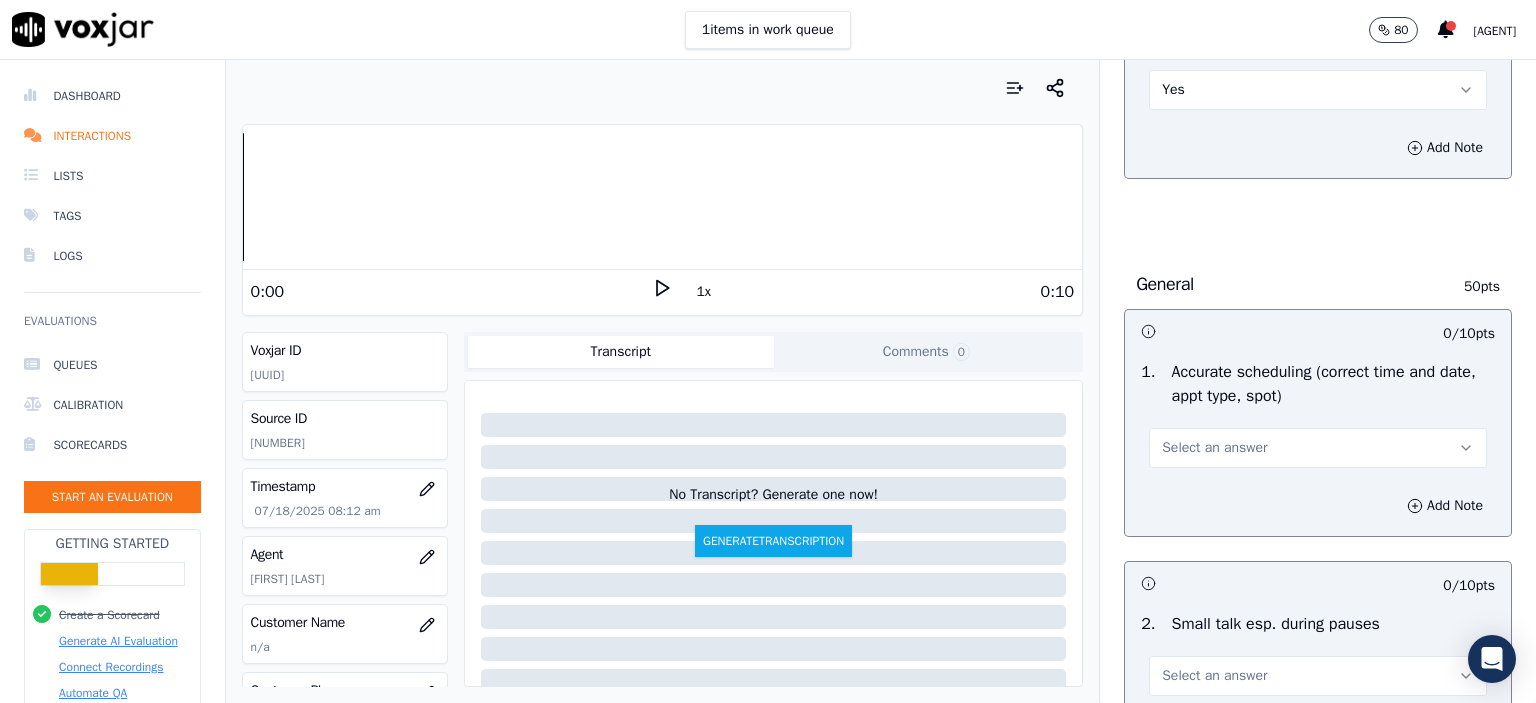 scroll, scrollTop: 1900, scrollLeft: 0, axis: vertical 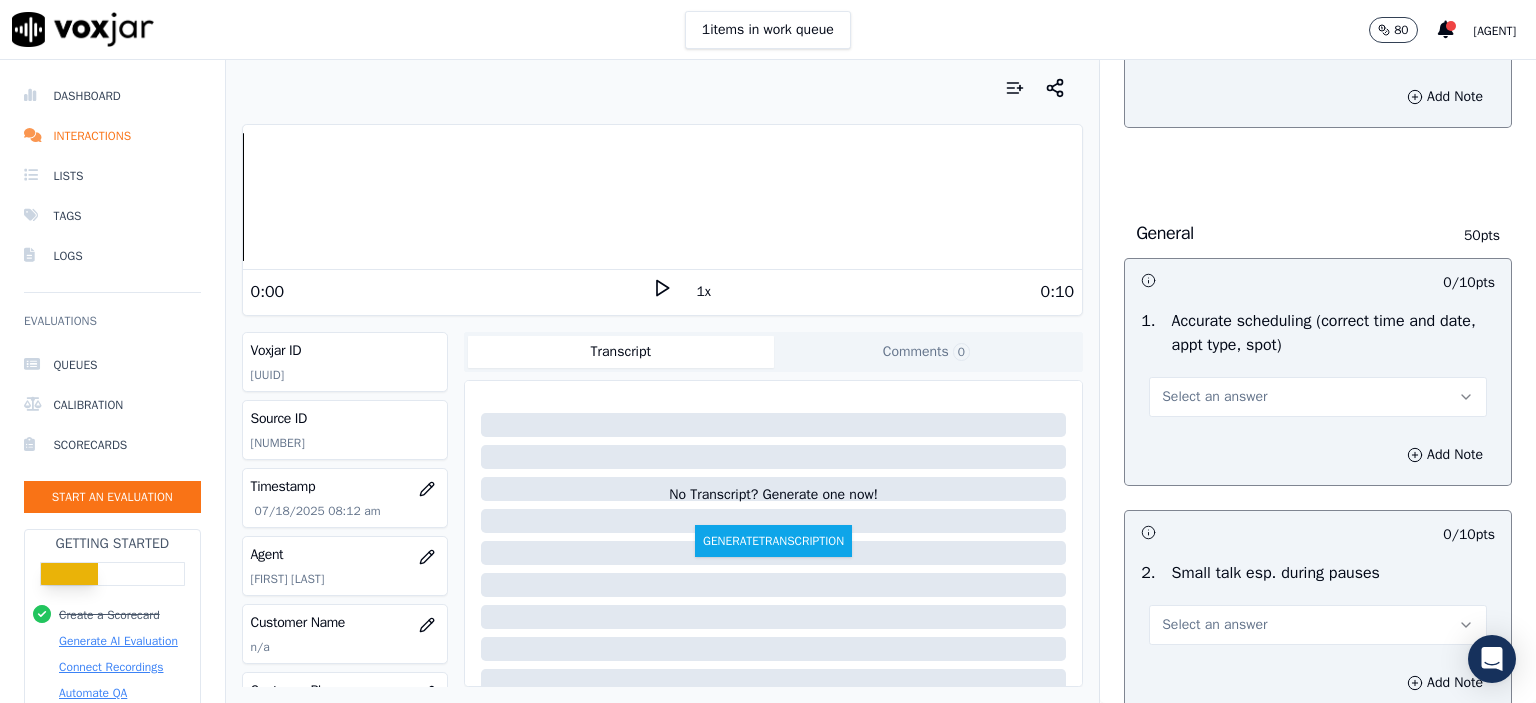 click on "Select an answer" at bounding box center (1214, 397) 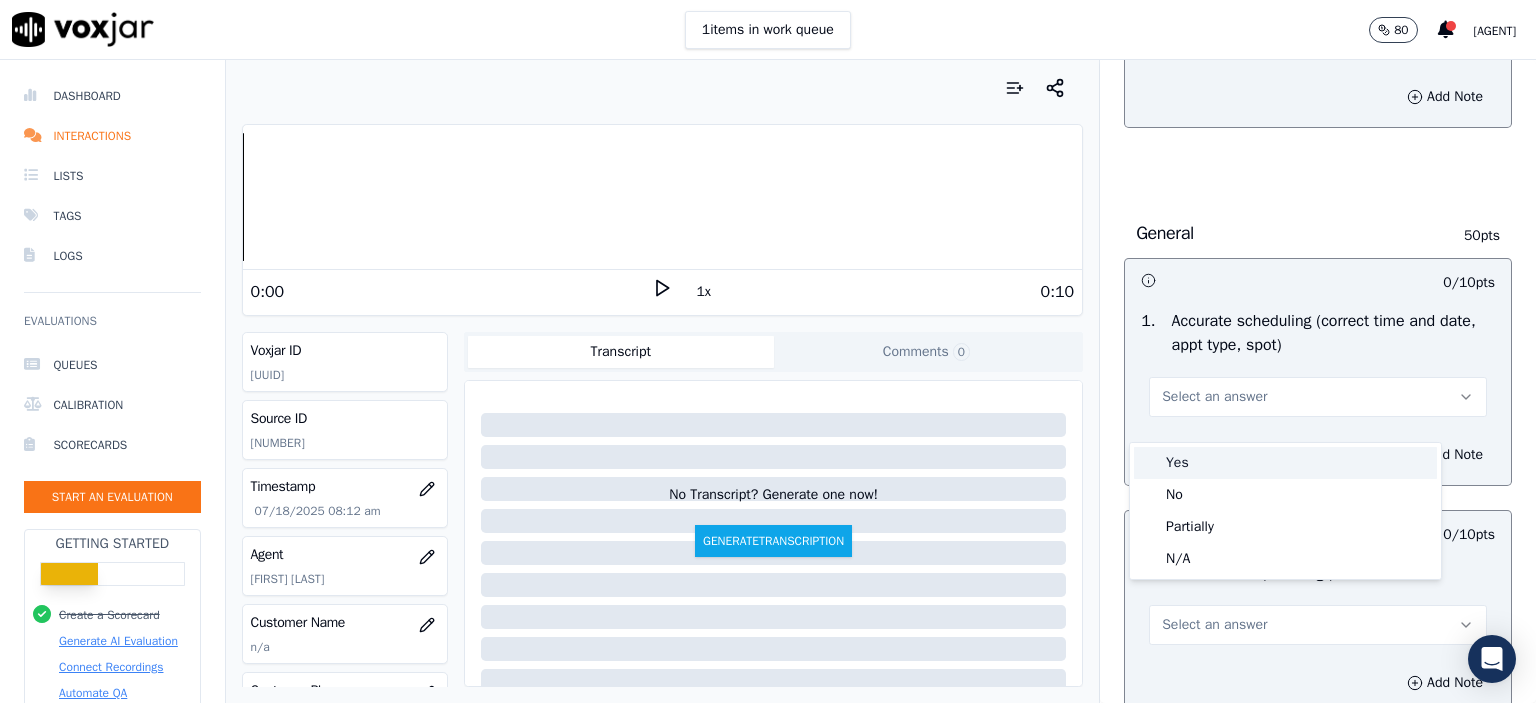 click on "Yes" at bounding box center [1285, 463] 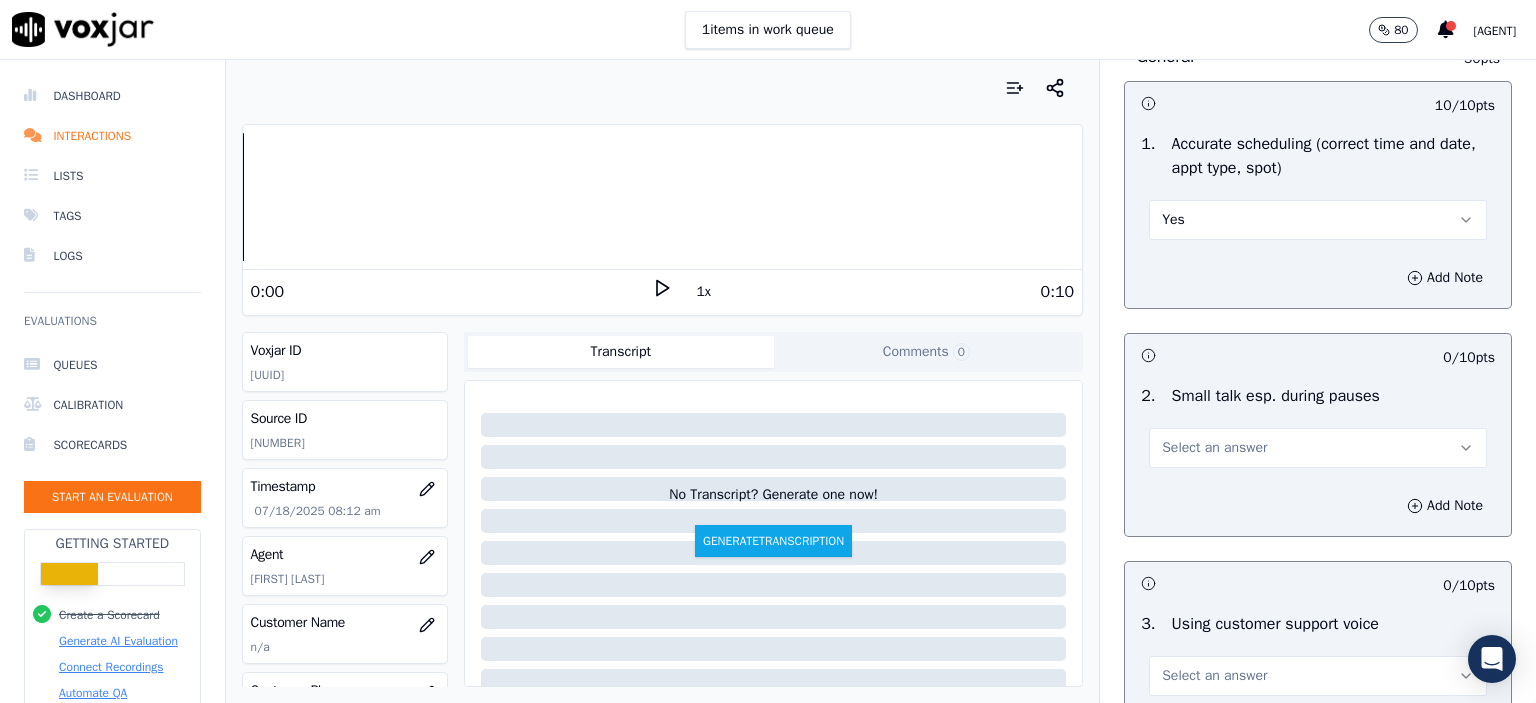 scroll, scrollTop: 2100, scrollLeft: 0, axis: vertical 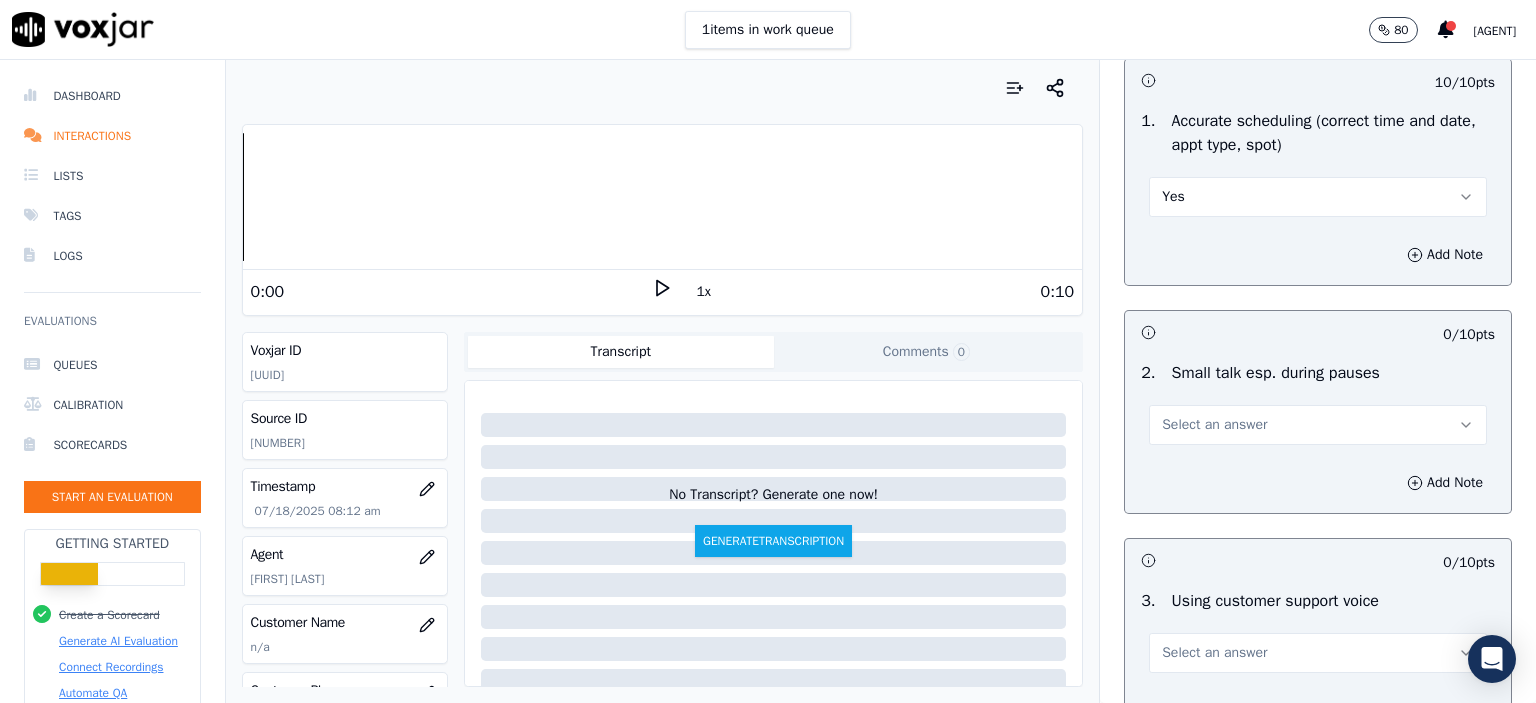 click on "Select an answer" at bounding box center (1214, 425) 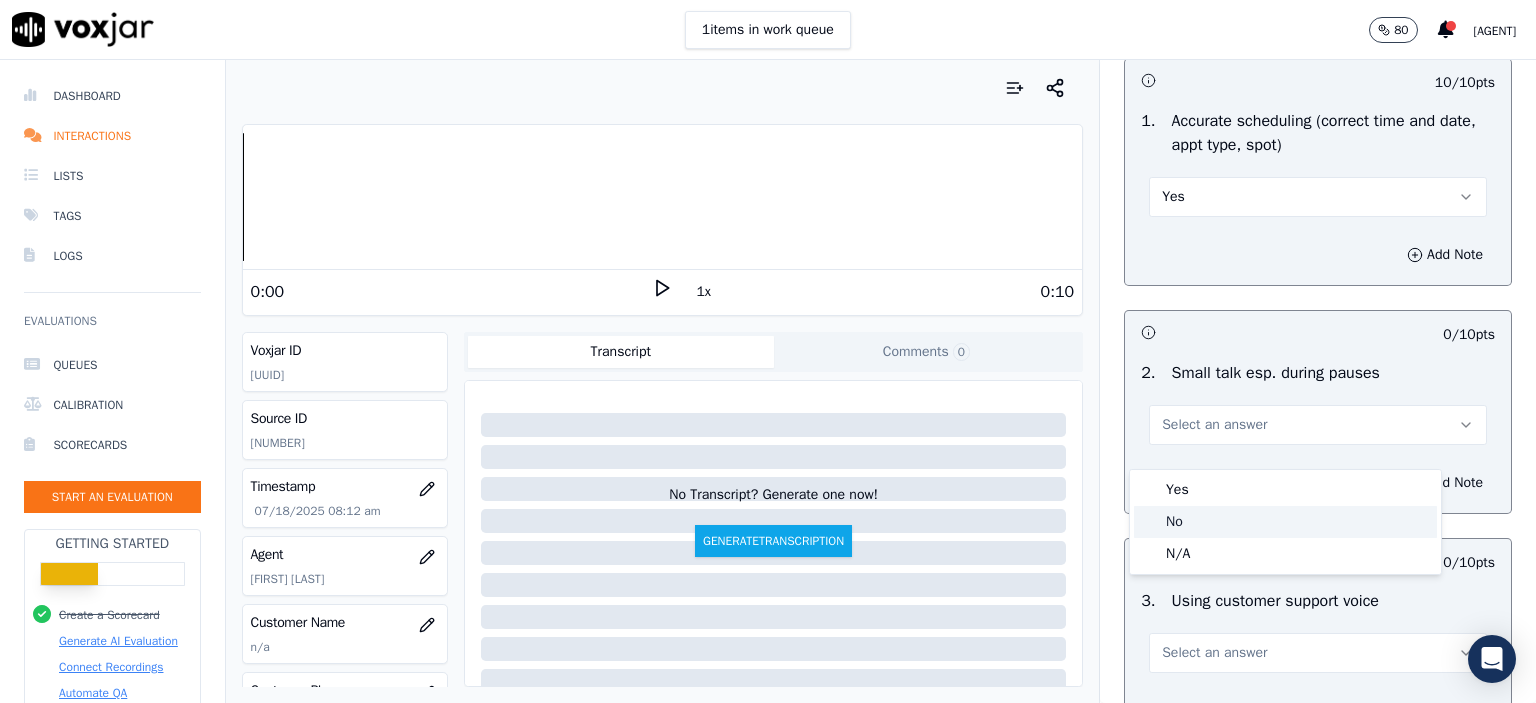 click on "No" 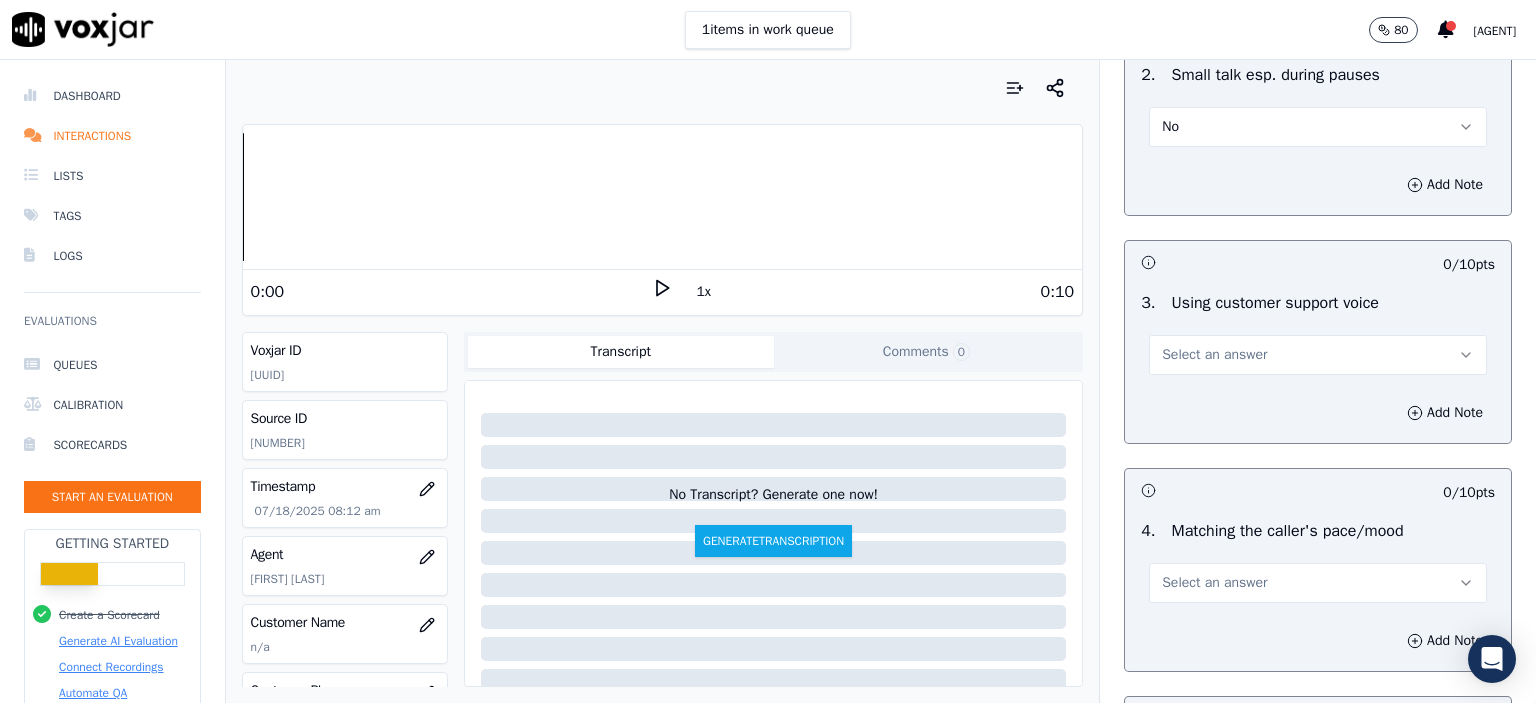 scroll, scrollTop: 2400, scrollLeft: 0, axis: vertical 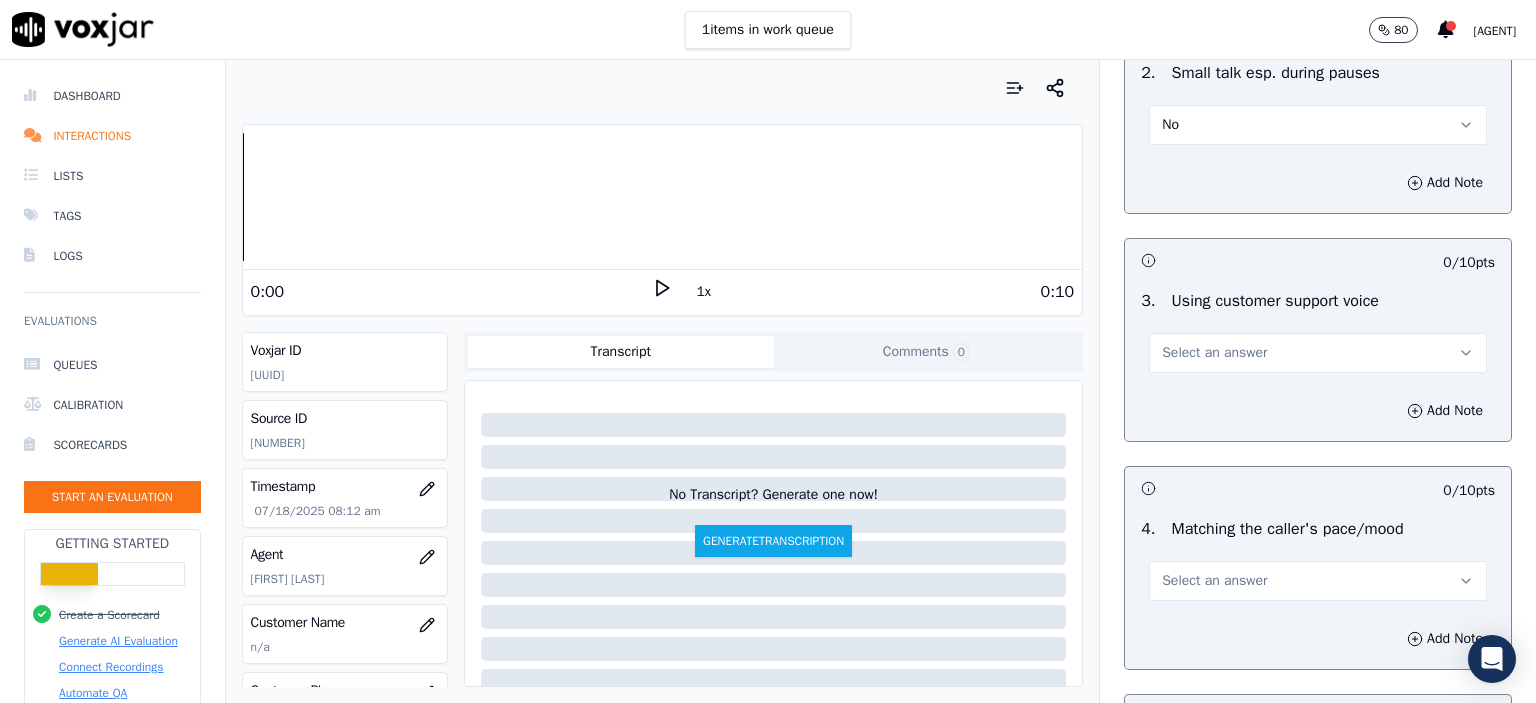 click on "Select an answer" at bounding box center (1318, 353) 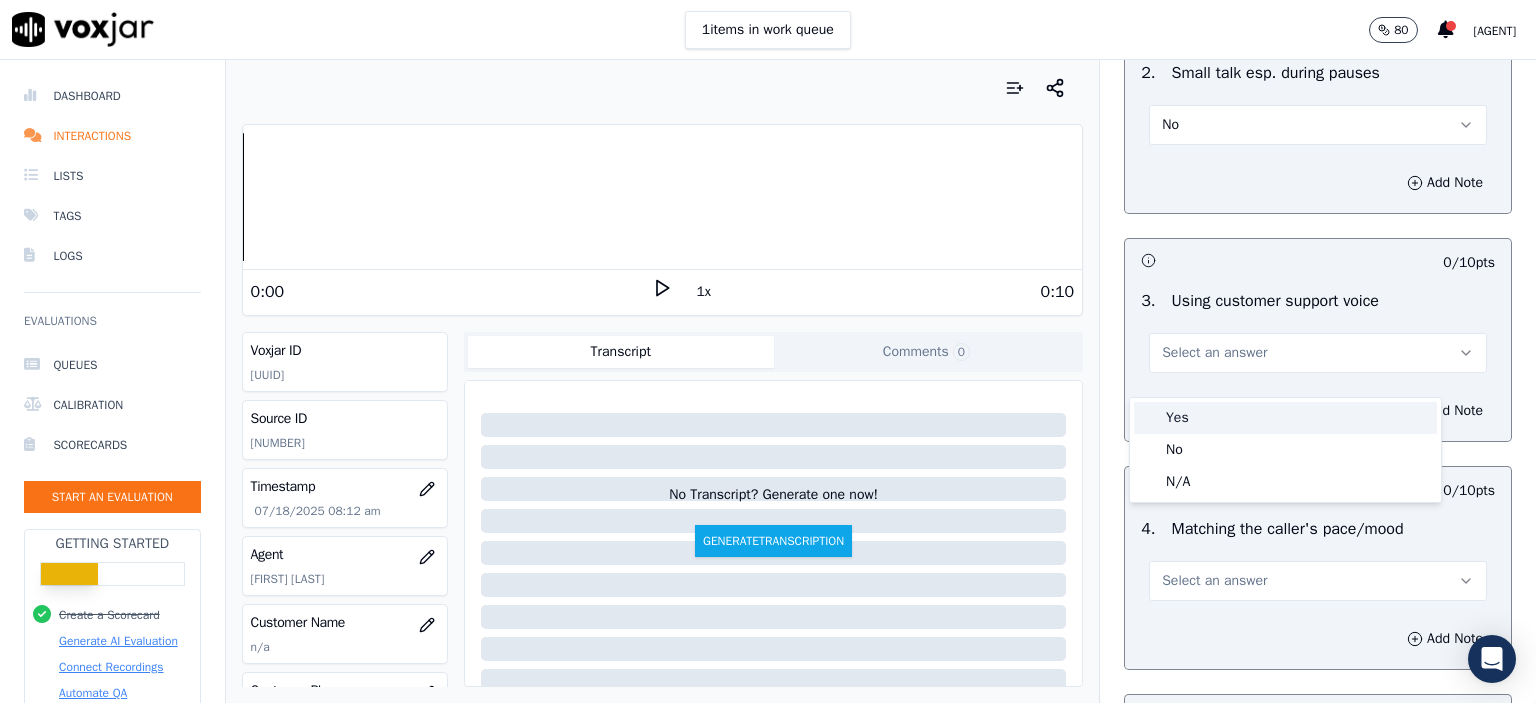 click on "Yes" at bounding box center (1285, 418) 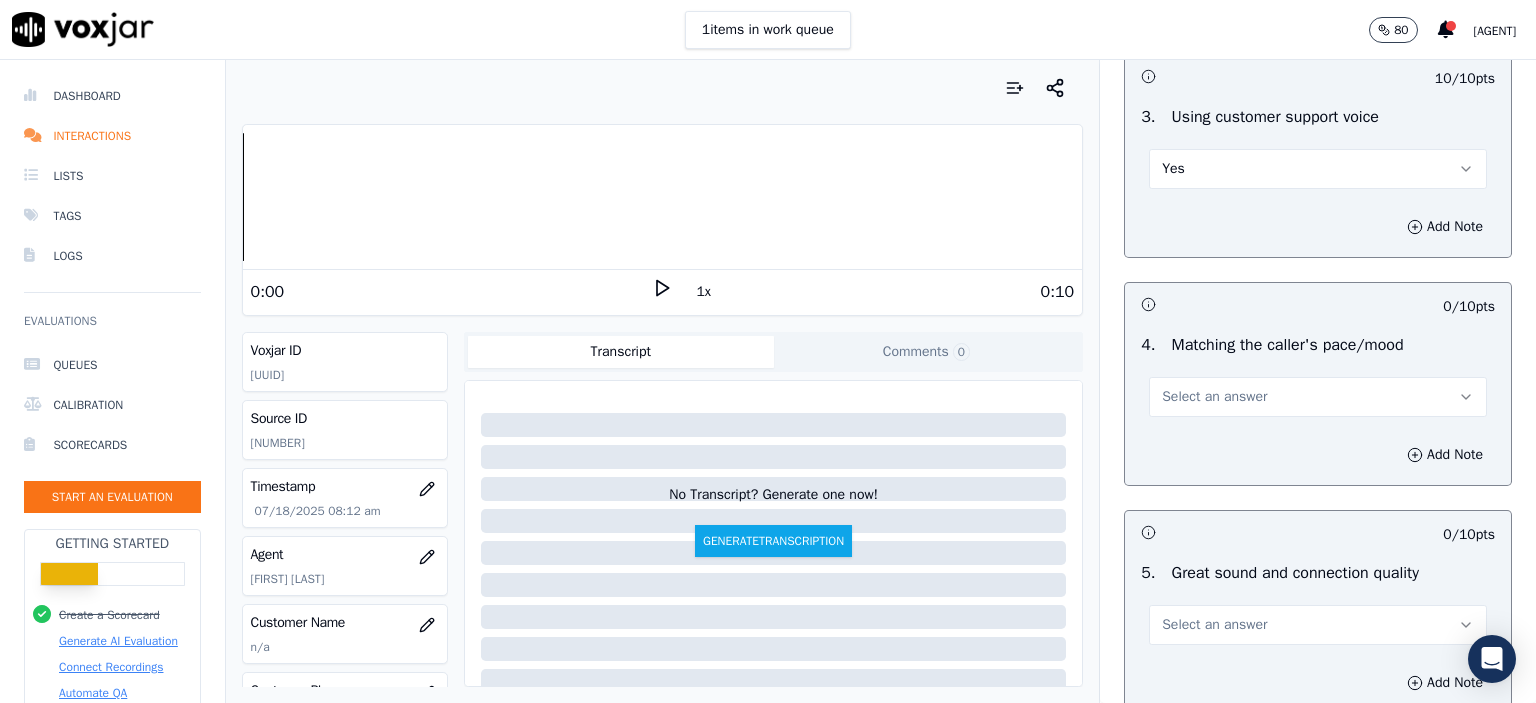 scroll, scrollTop: 2600, scrollLeft: 0, axis: vertical 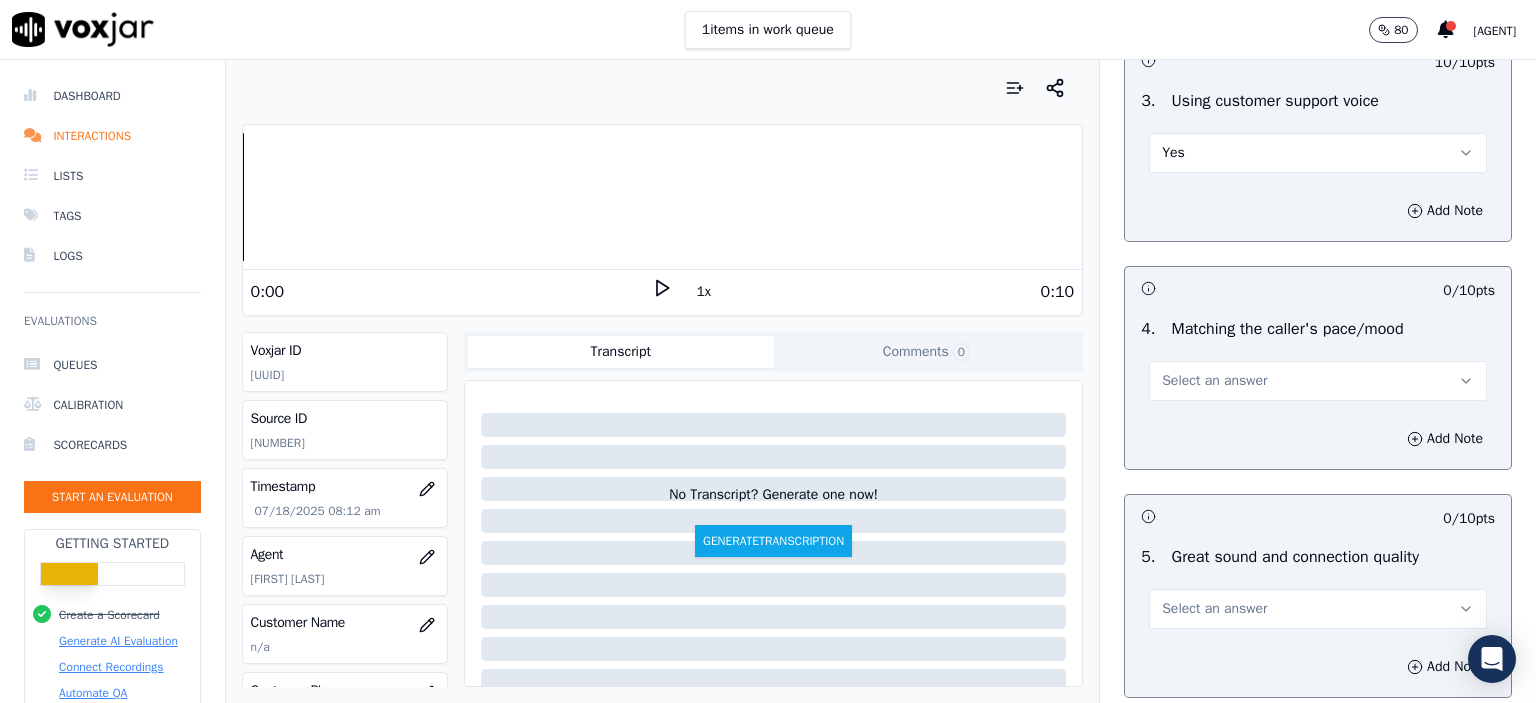 click on "Select an answer" at bounding box center [1318, 381] 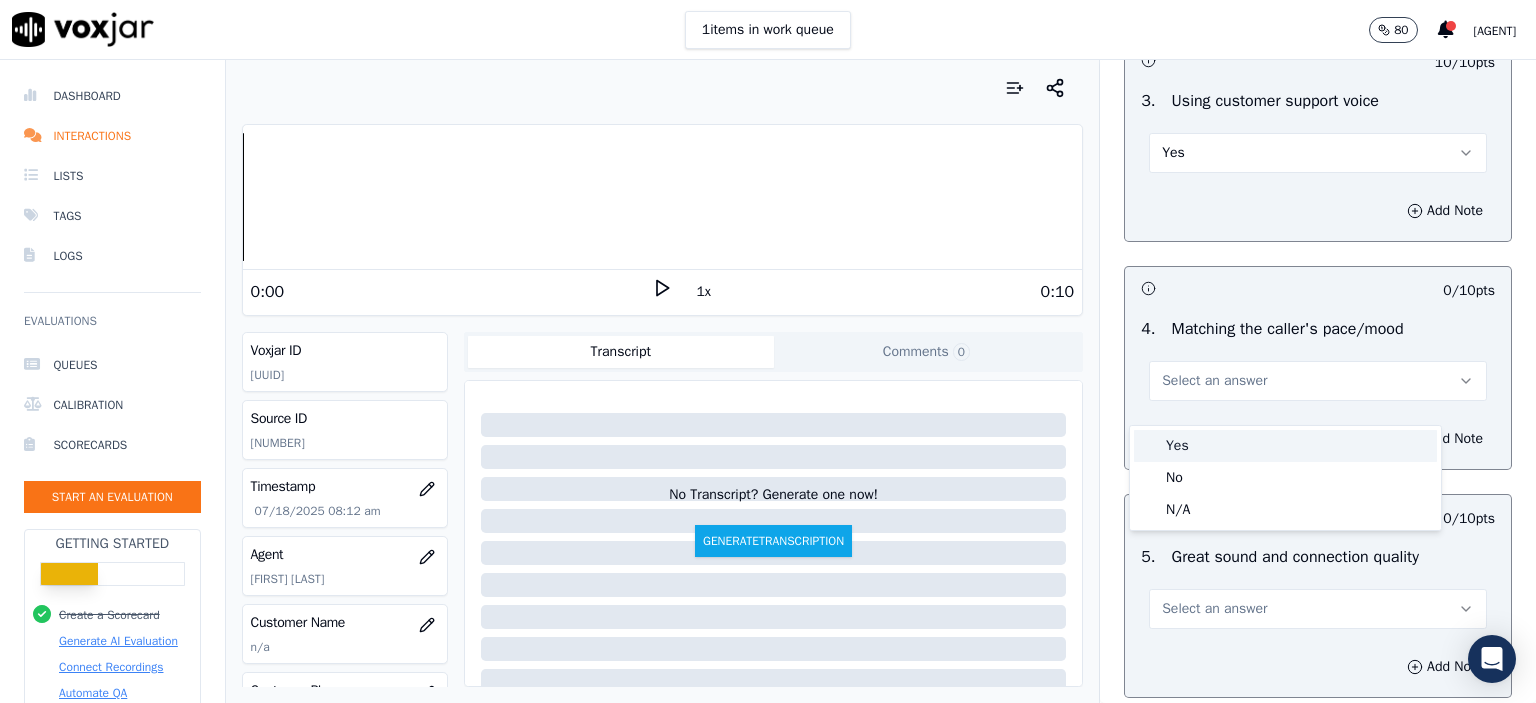 click on "Yes" at bounding box center [1285, 446] 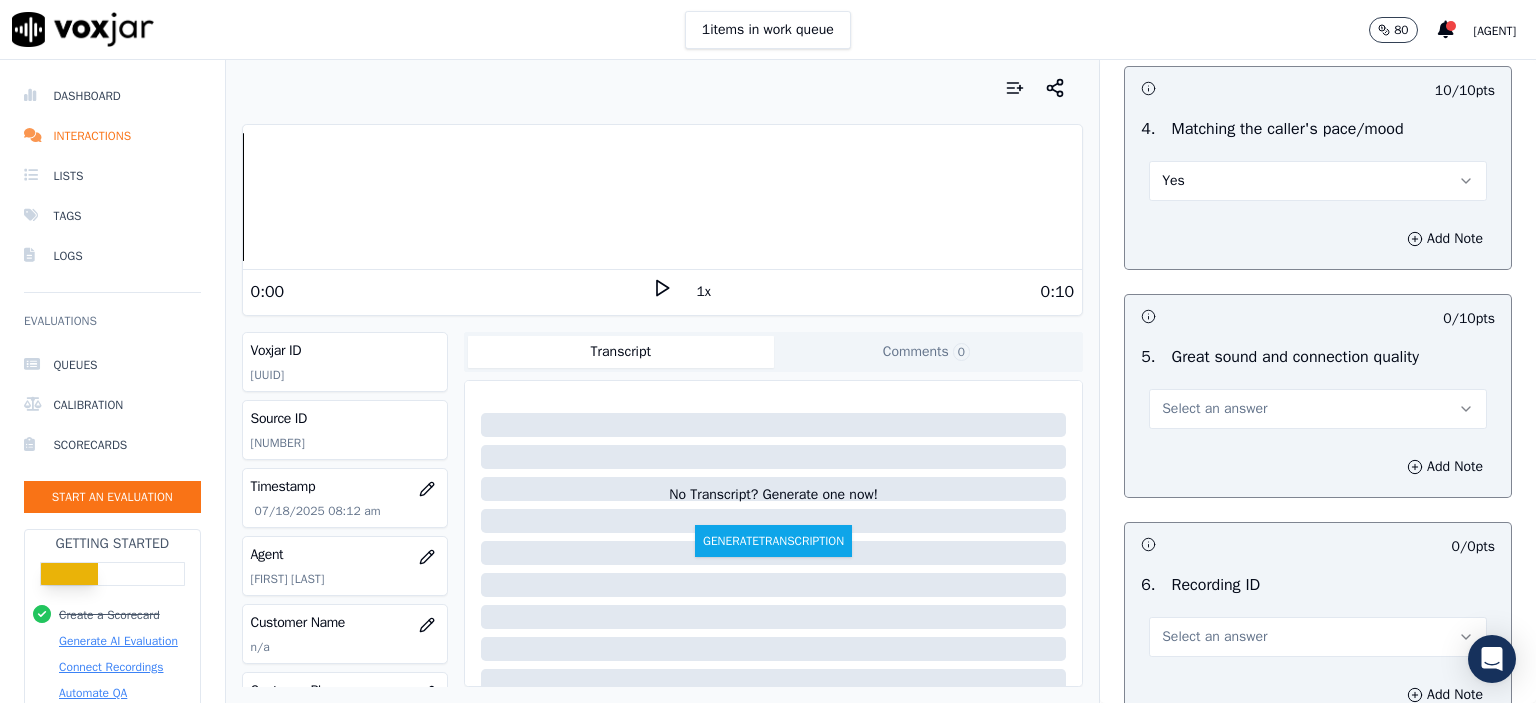 click on "Select an answer" at bounding box center (1214, 409) 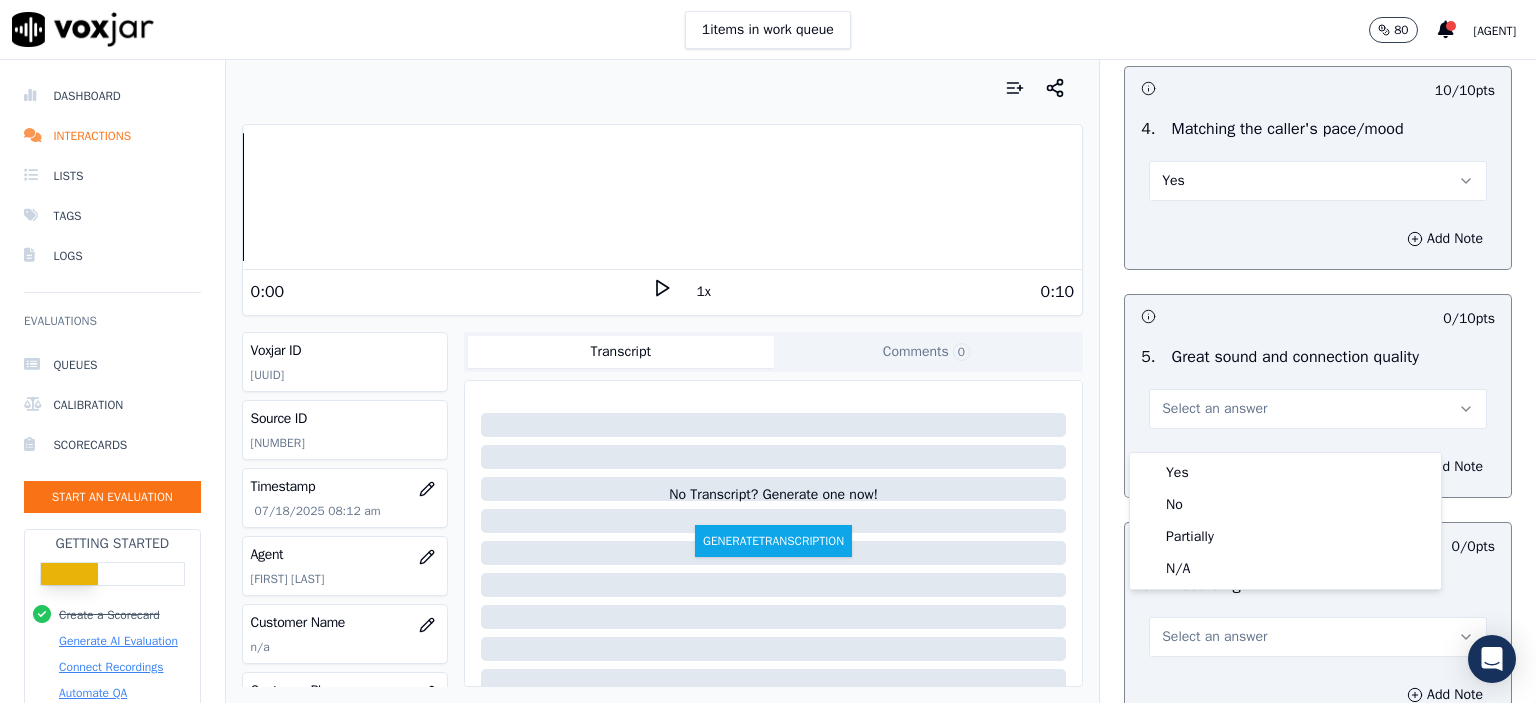 click on "Yes" at bounding box center (1285, 473) 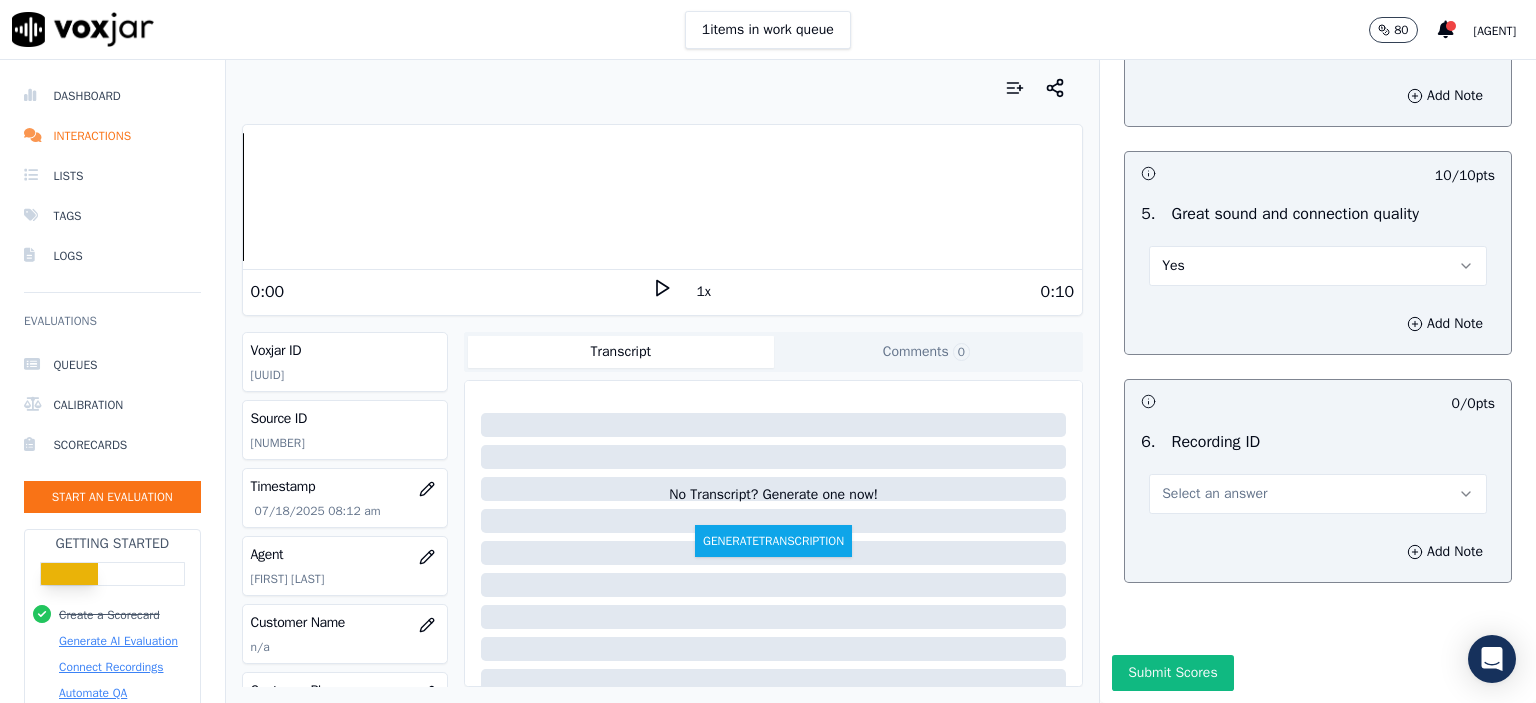 scroll, scrollTop: 3007, scrollLeft: 0, axis: vertical 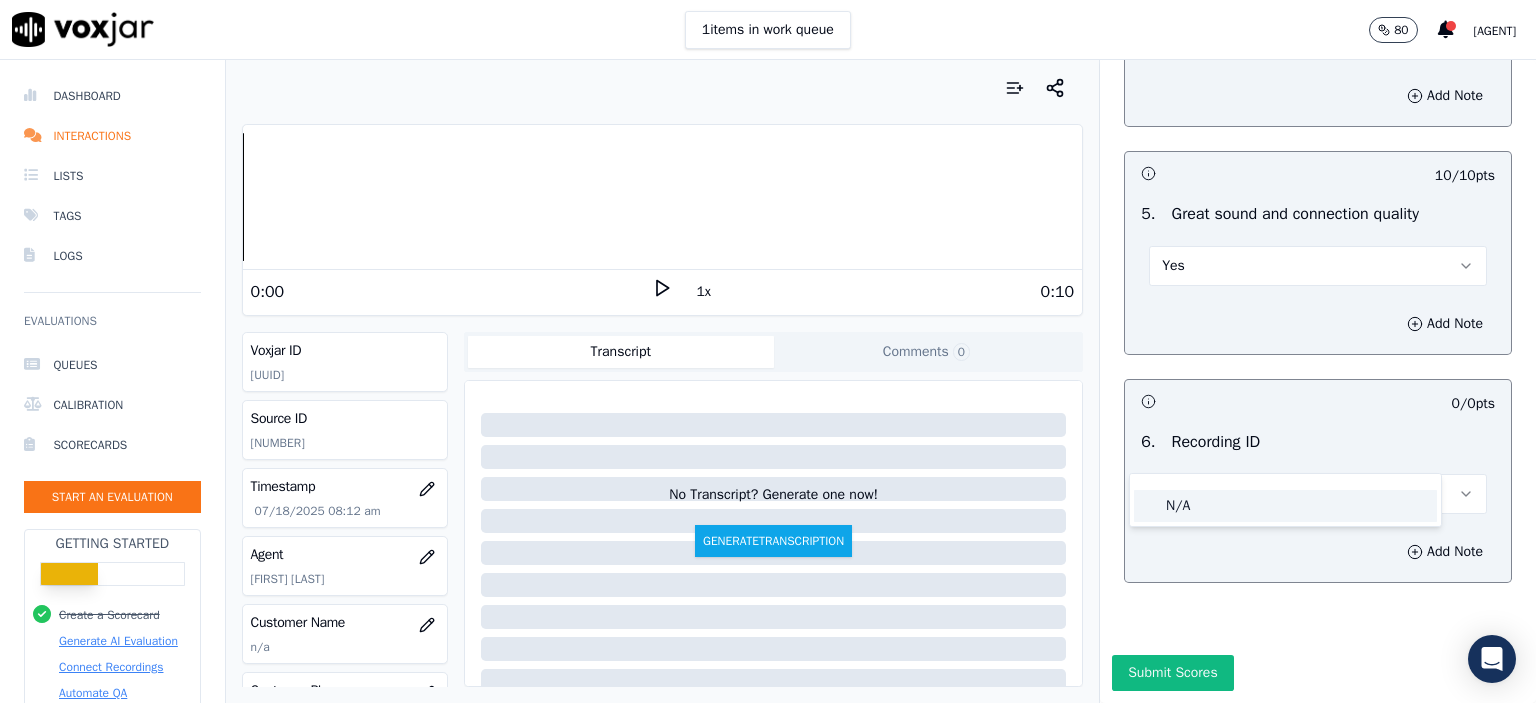 click on "N/A" 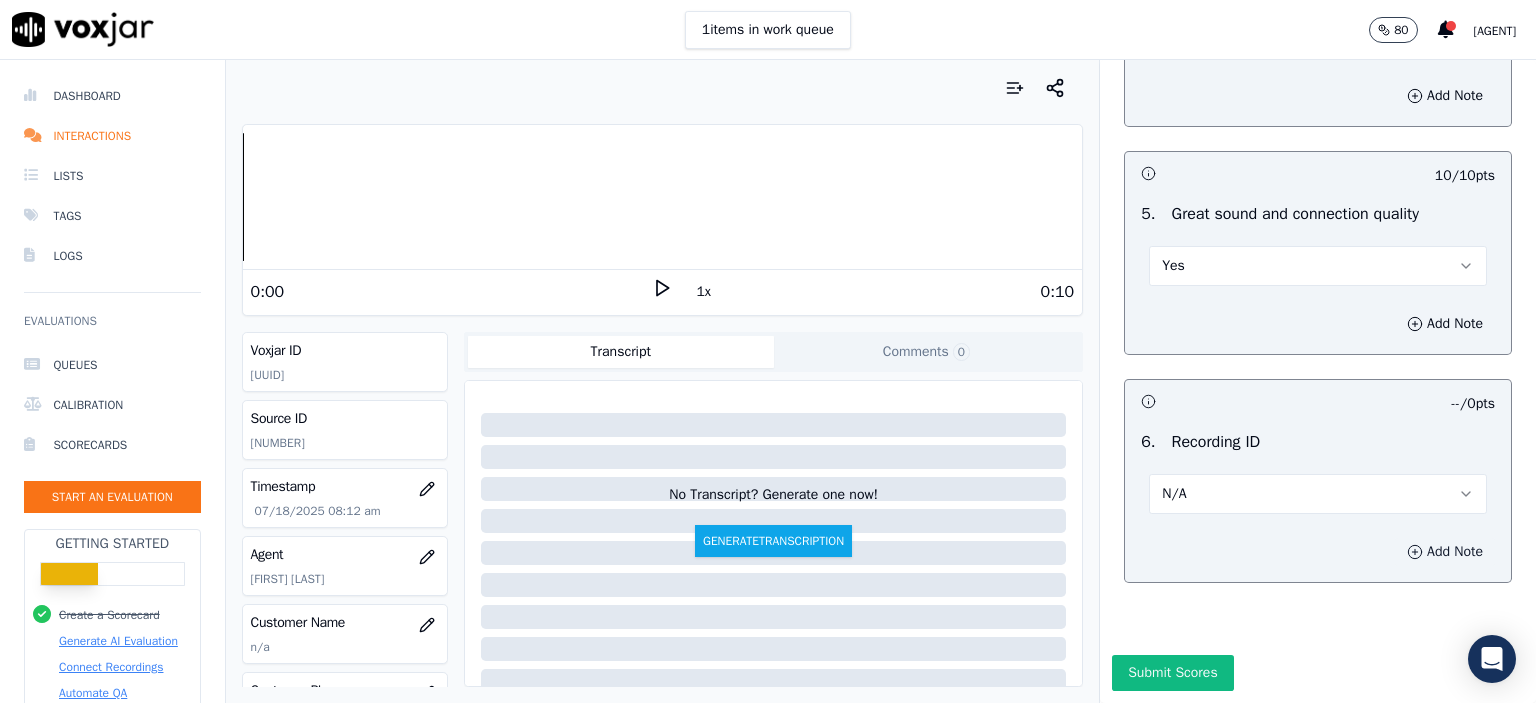 click on "Add Note" at bounding box center (1445, 552) 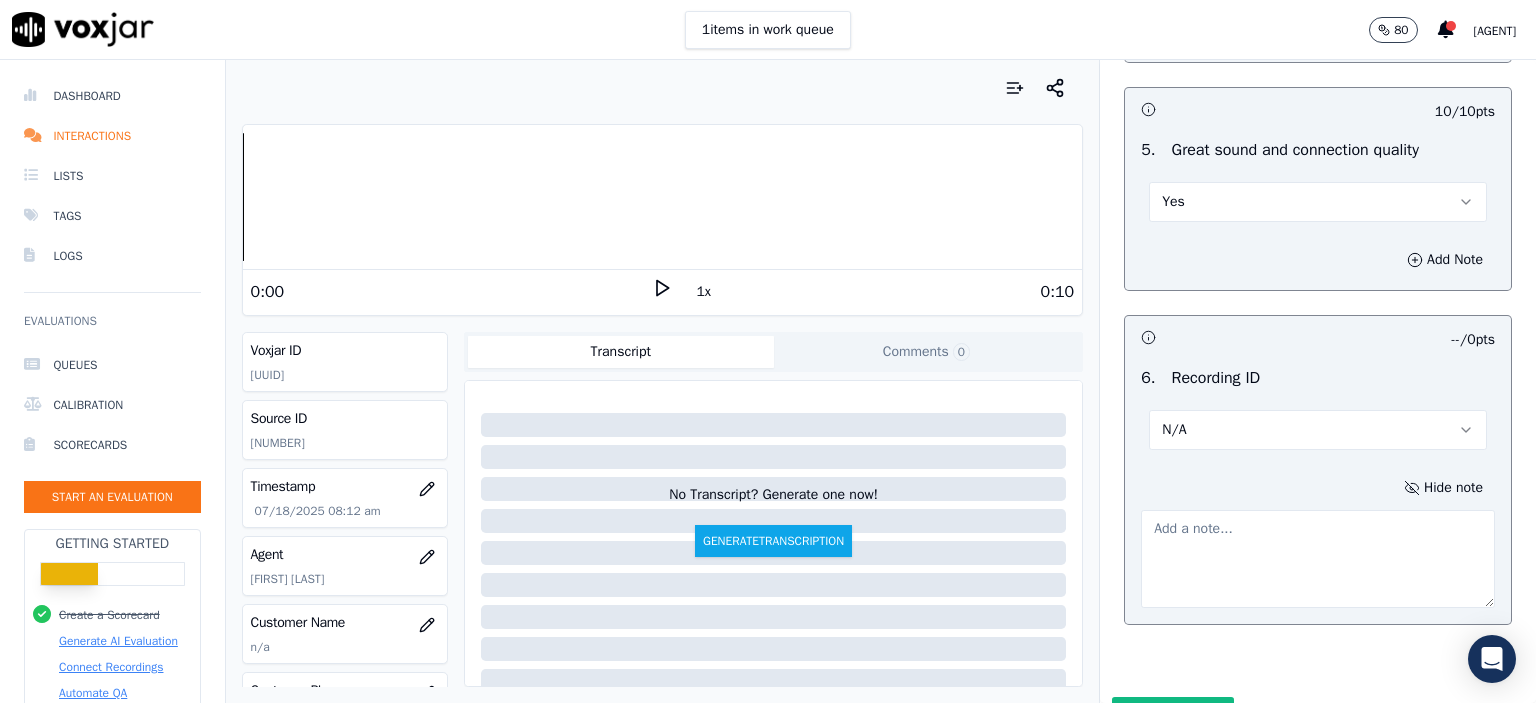 click on "Source ID   [NUMBER]" at bounding box center [345, 430] 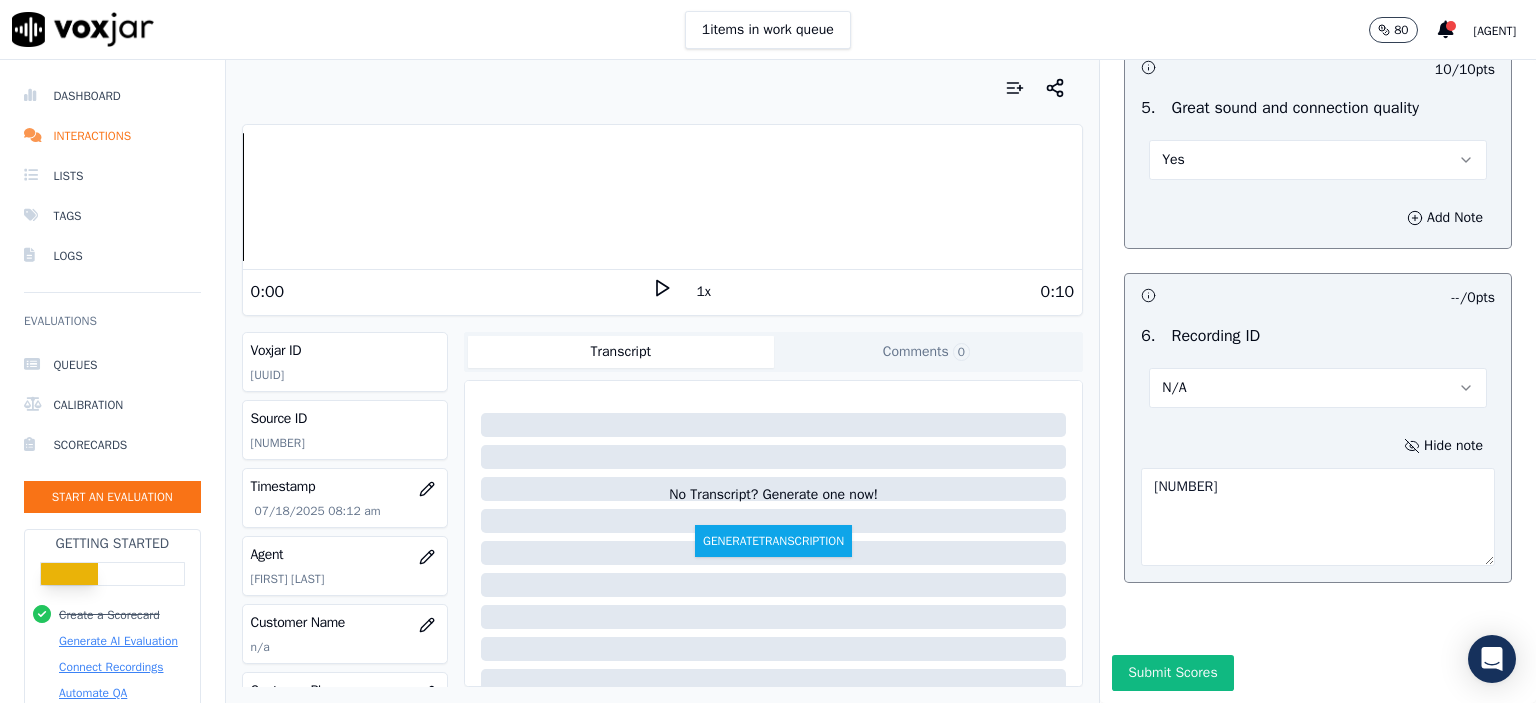 scroll, scrollTop: 3112, scrollLeft: 0, axis: vertical 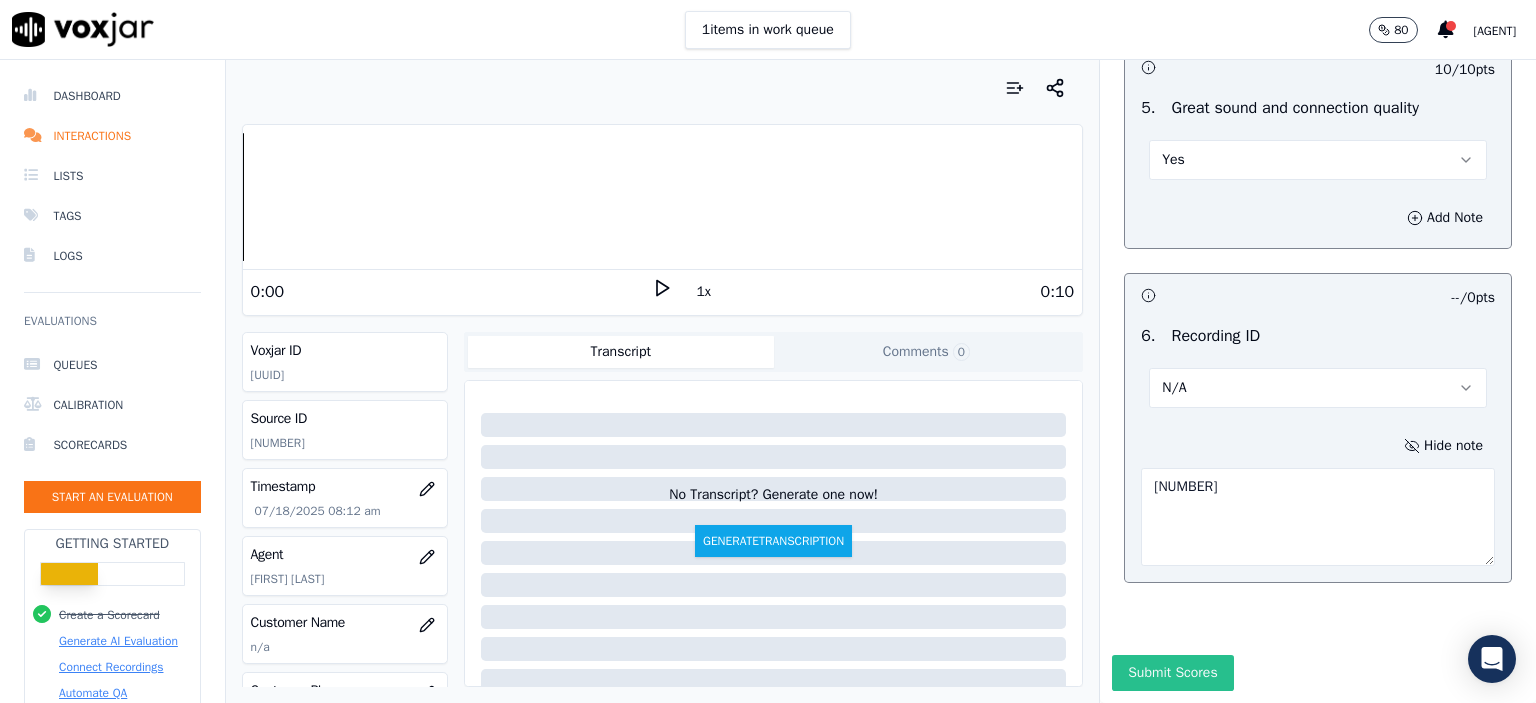 type on "[NUMBER]" 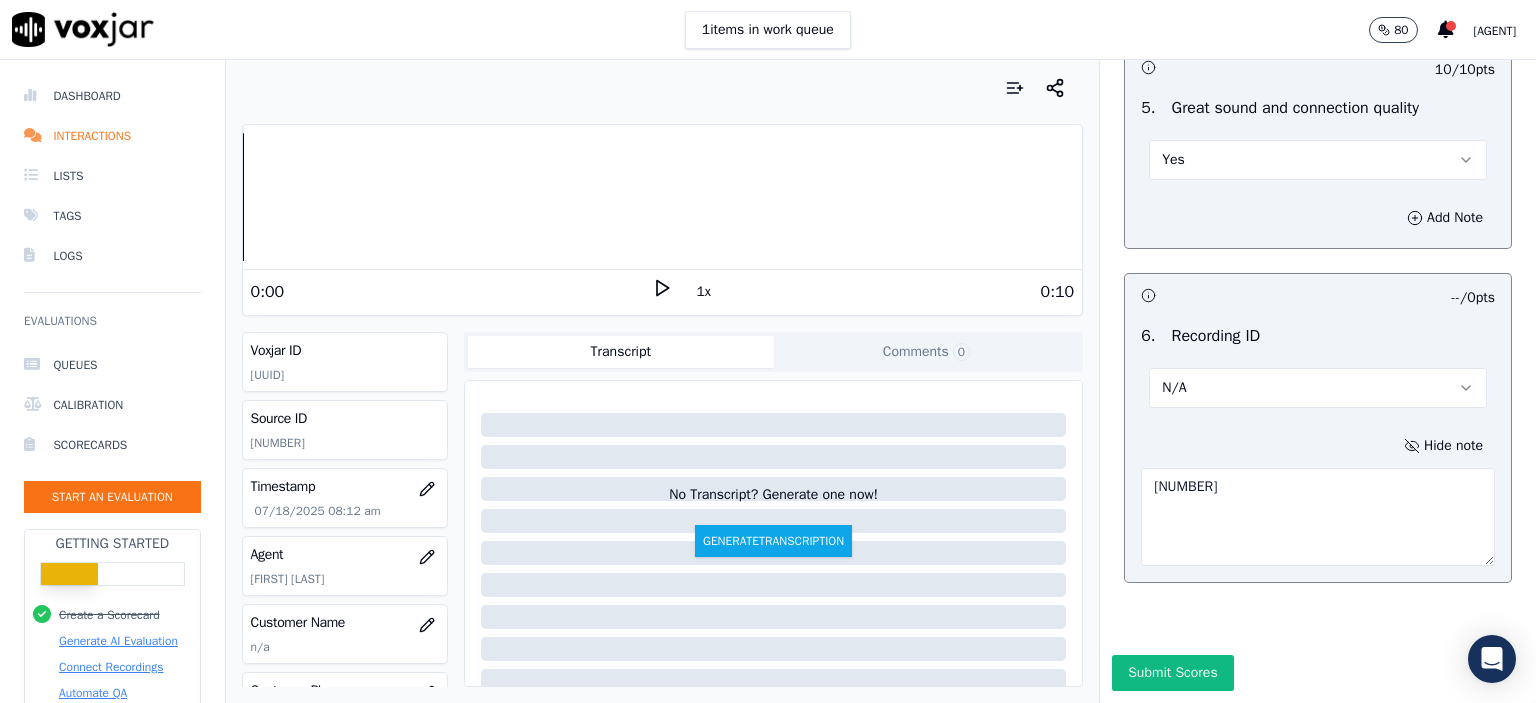 drag, startPoint x: 1148, startPoint y: 638, endPoint x: 1138, endPoint y: 637, distance: 10.049875 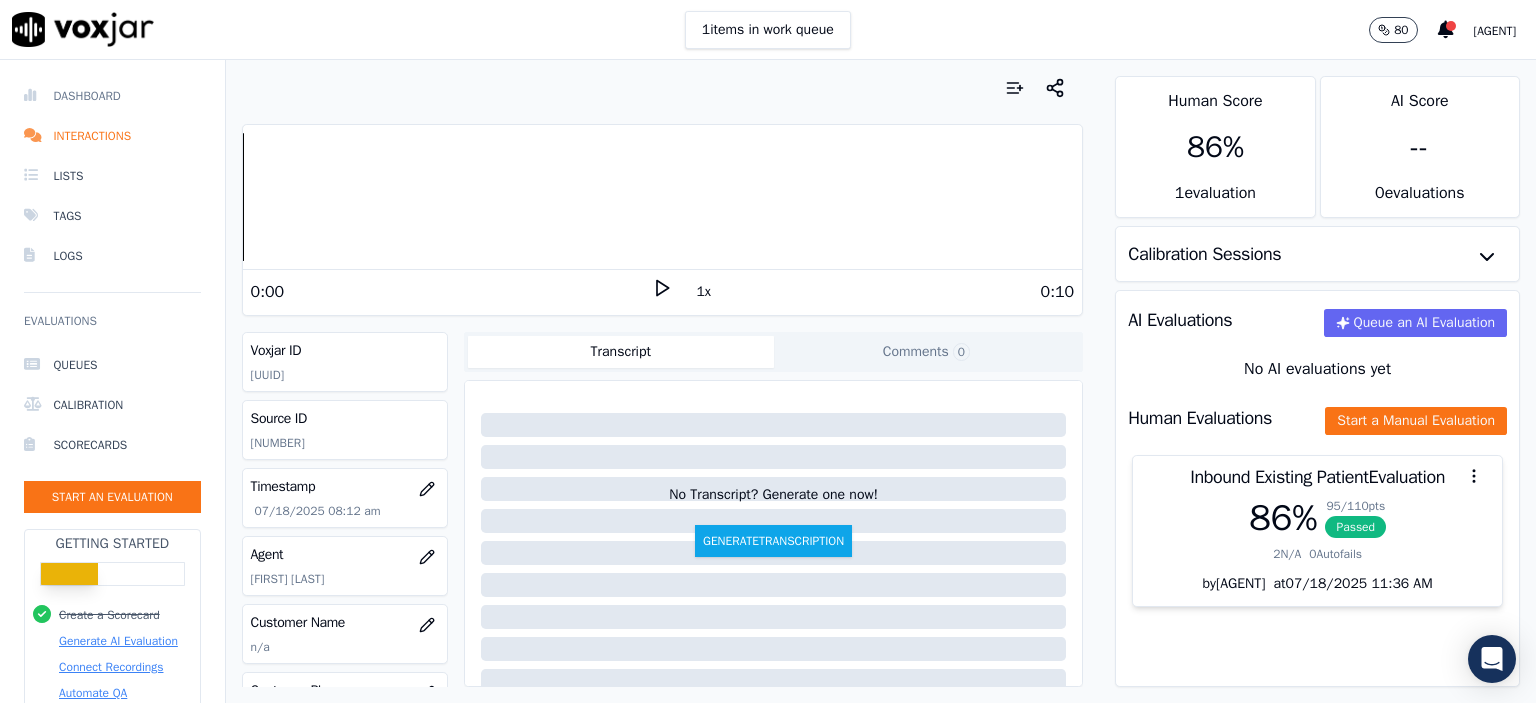 click on "Dashboard" at bounding box center [112, 96] 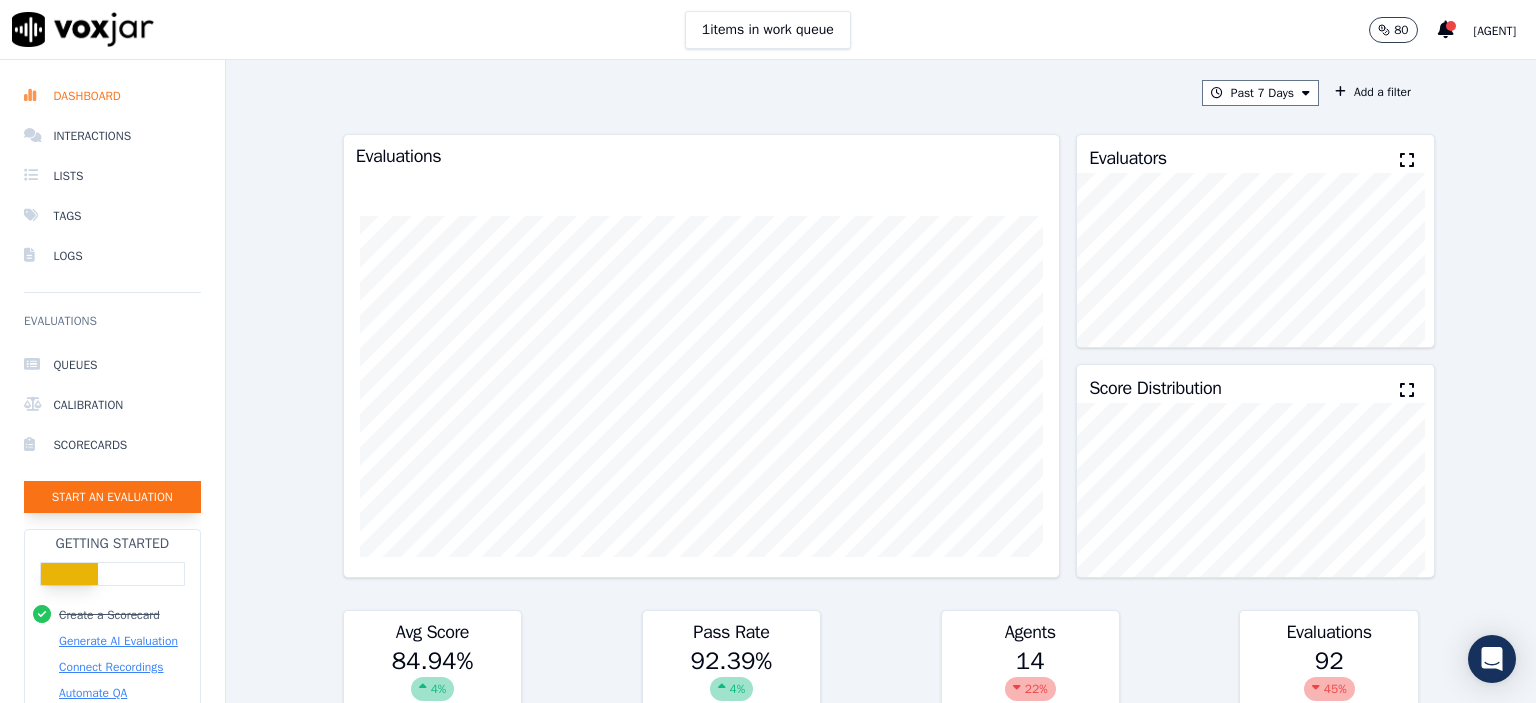 click on "Start an Evaluation" 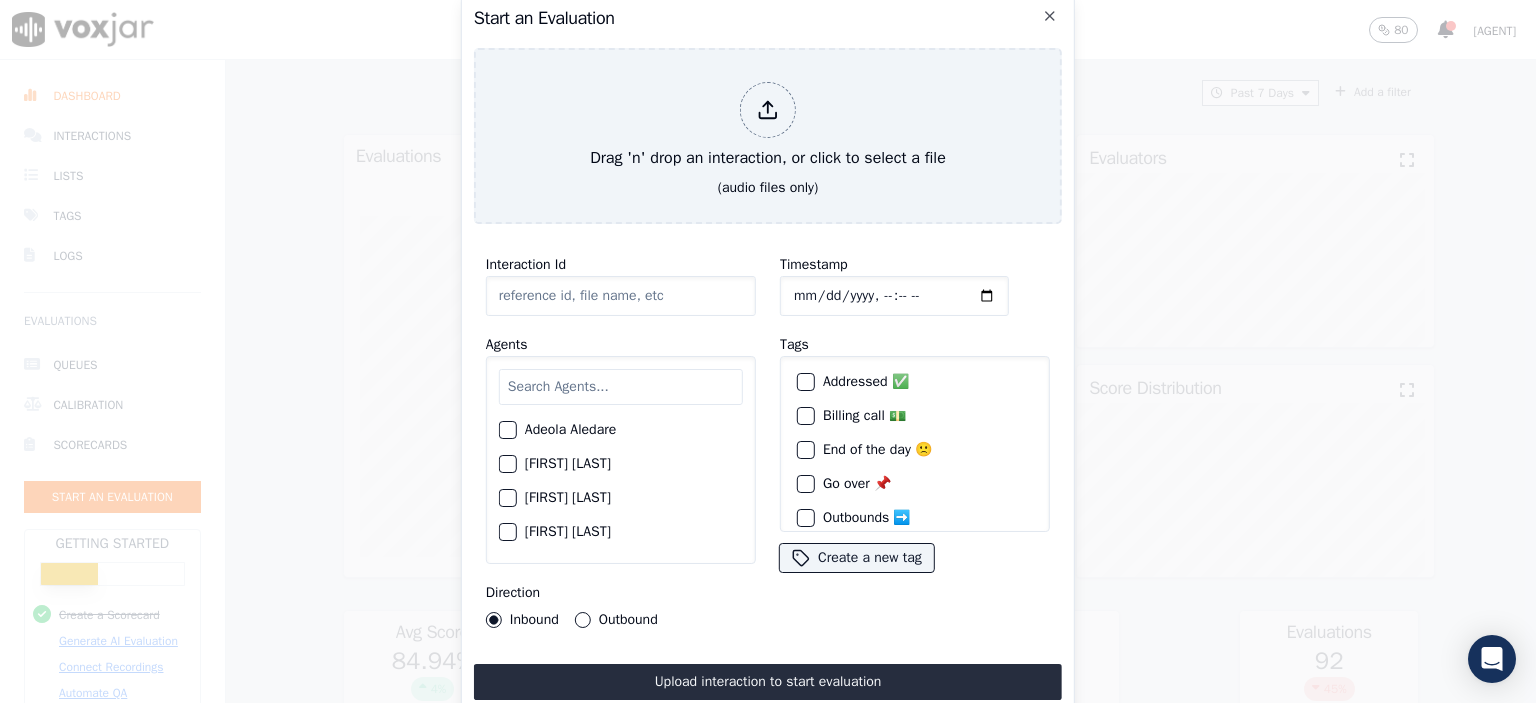 click on "Interaction Id" 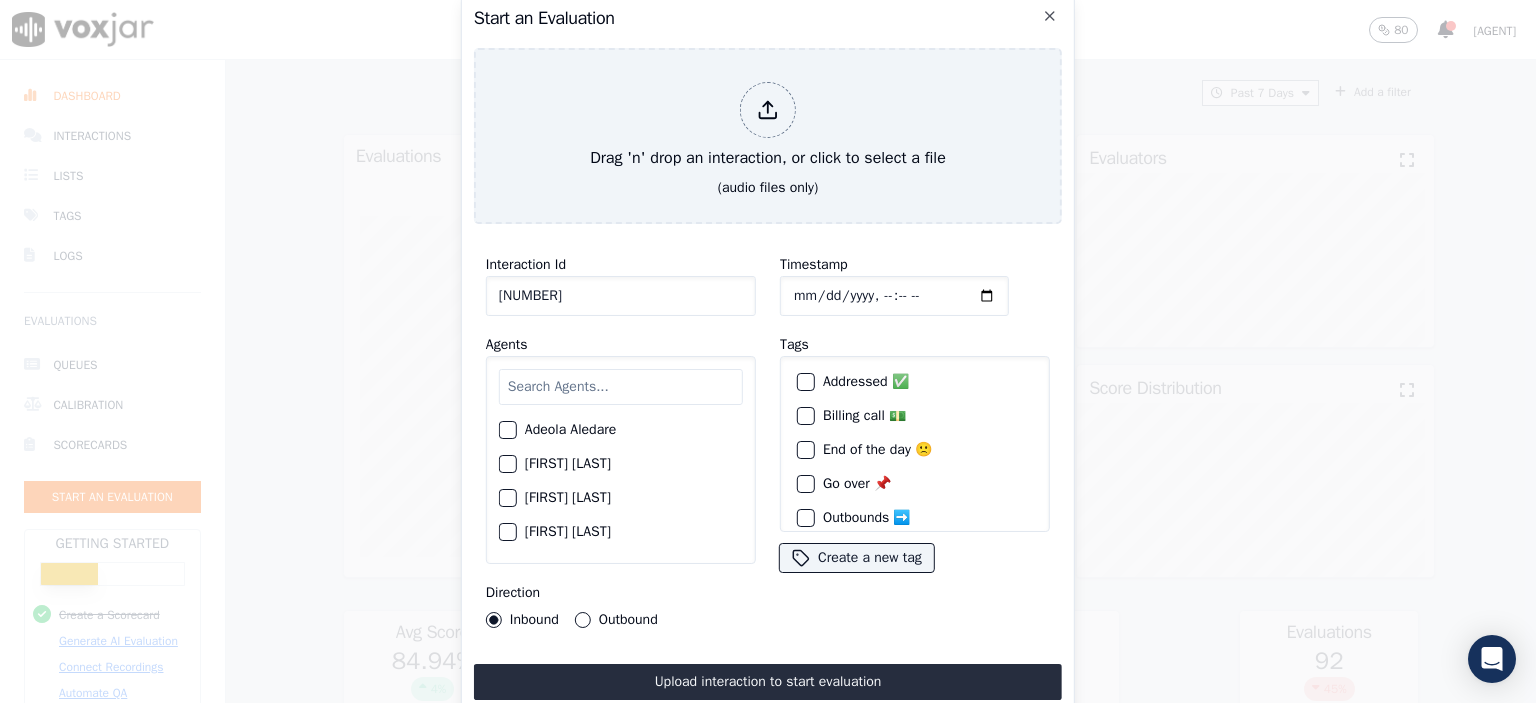 type on "[NUMBER]" 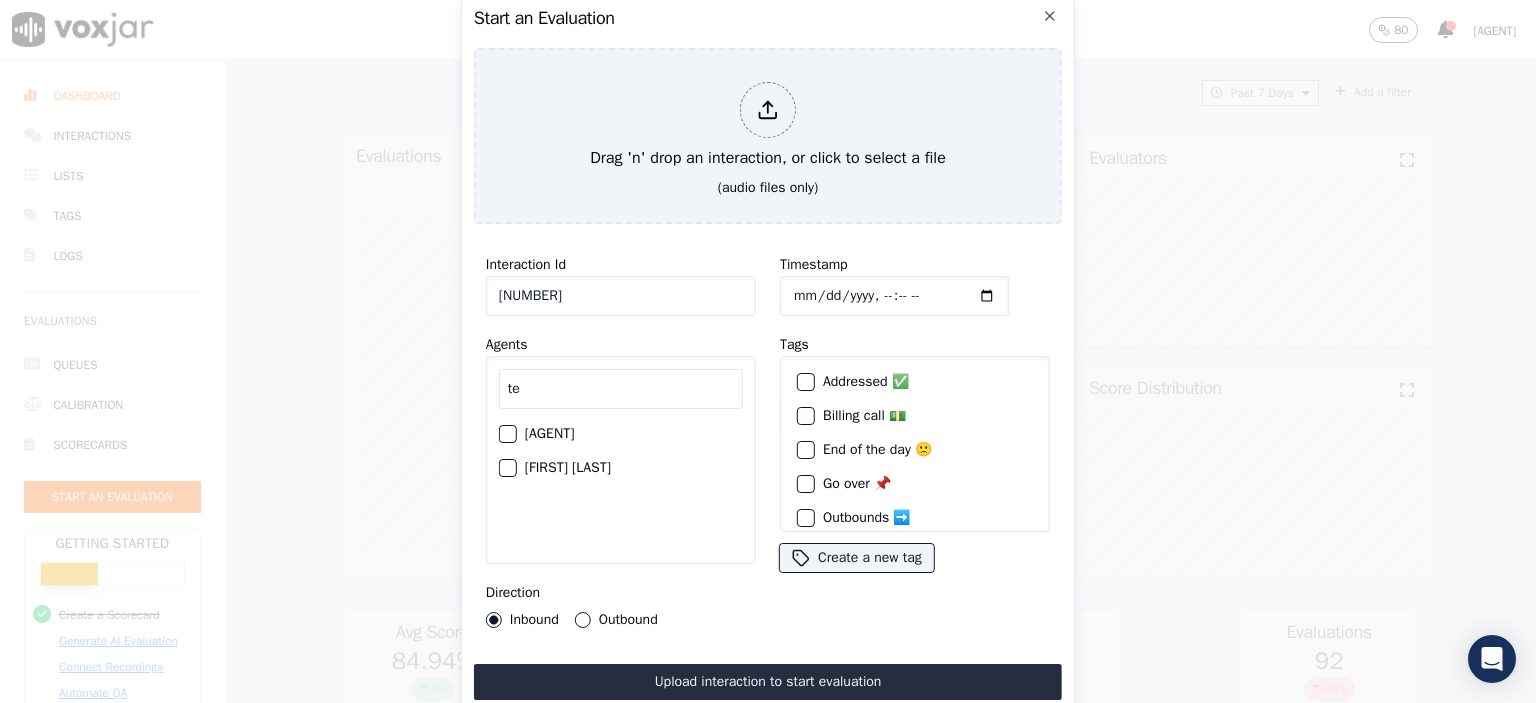 type on "te" 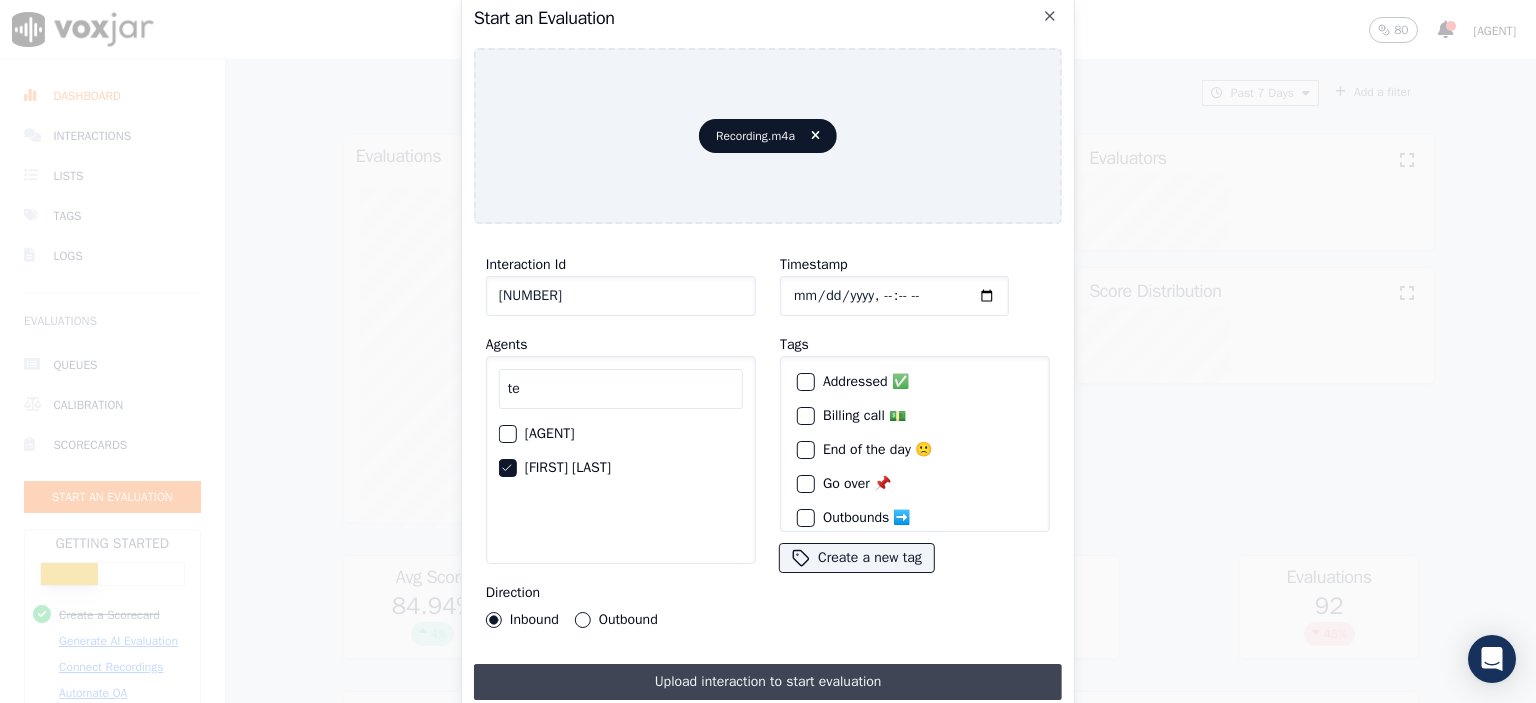 click on "Upload interaction to start evaluation" at bounding box center [768, 682] 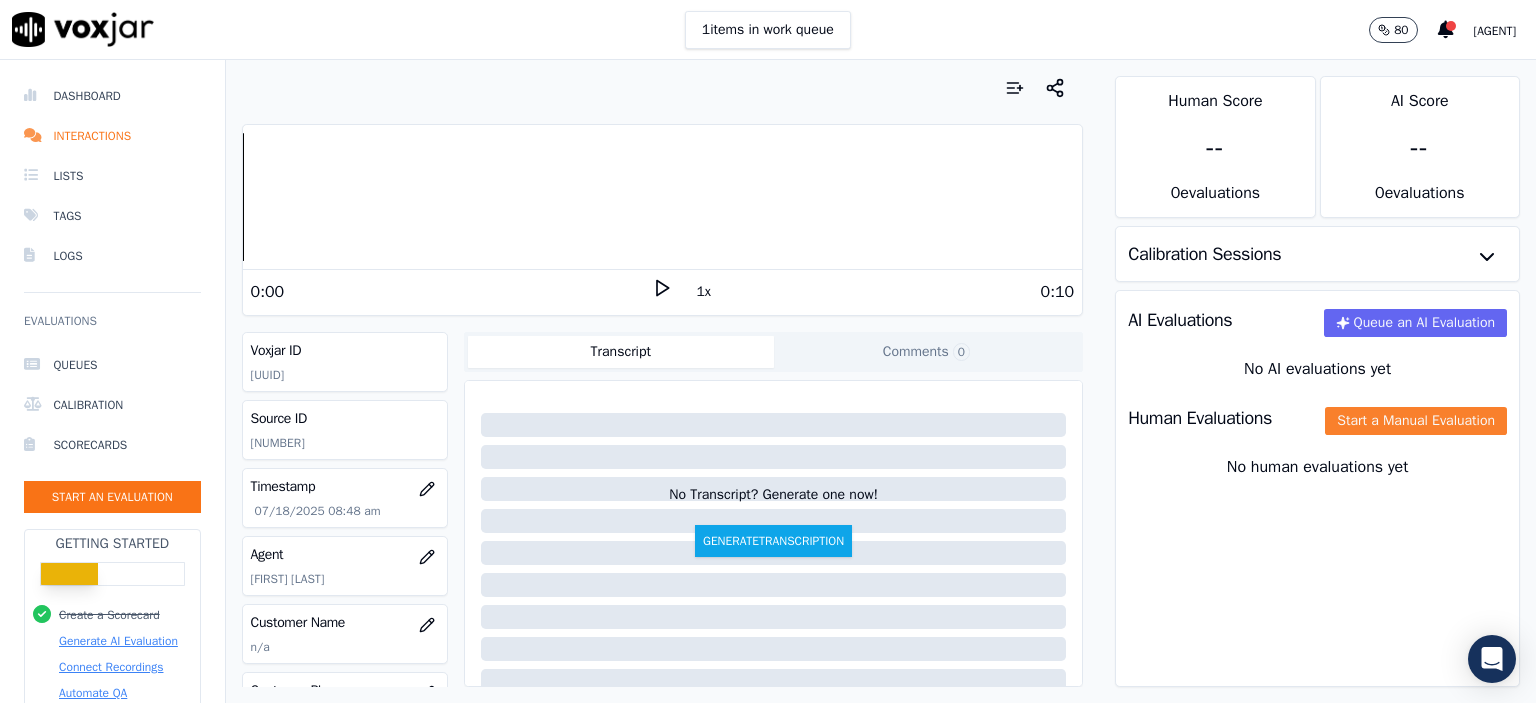 click on "Start a Manual Evaluation" 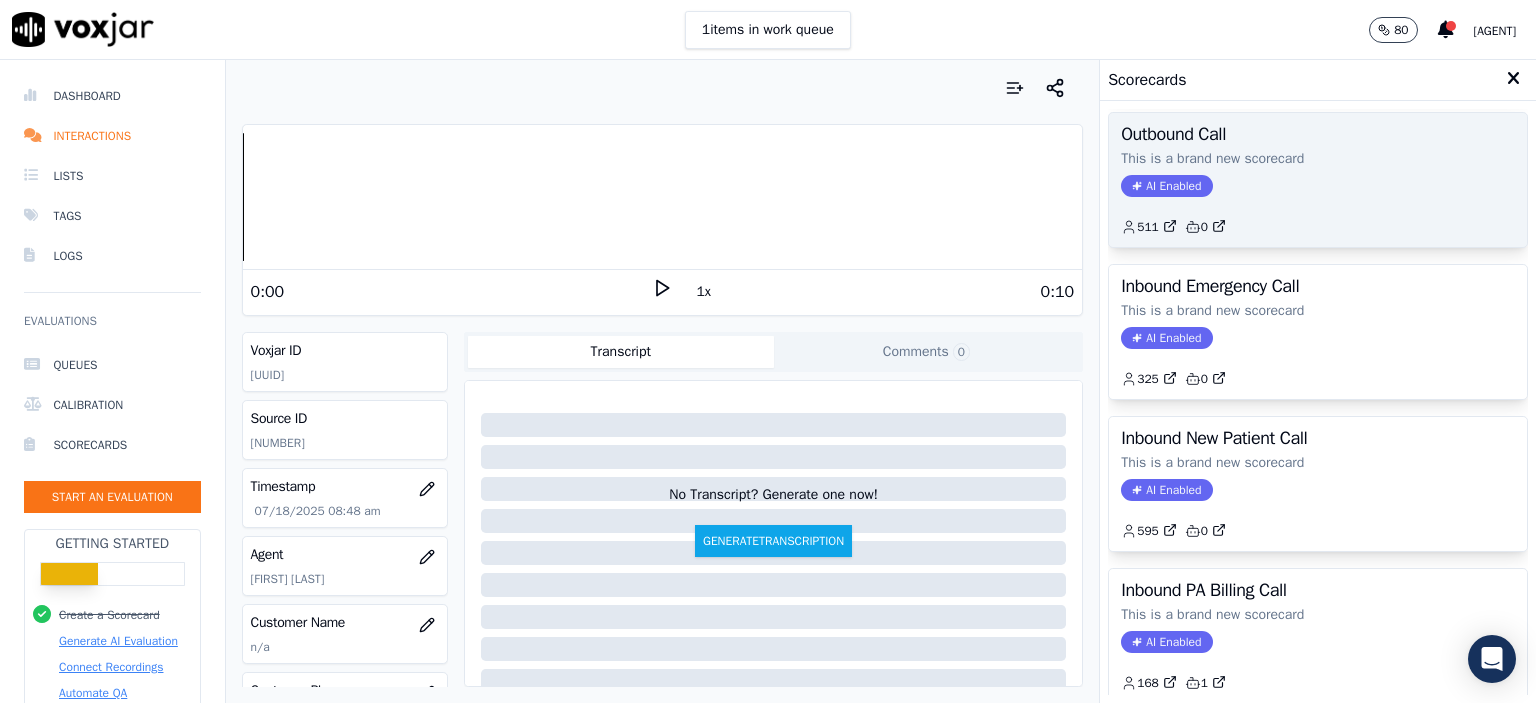 scroll, scrollTop: 300, scrollLeft: 0, axis: vertical 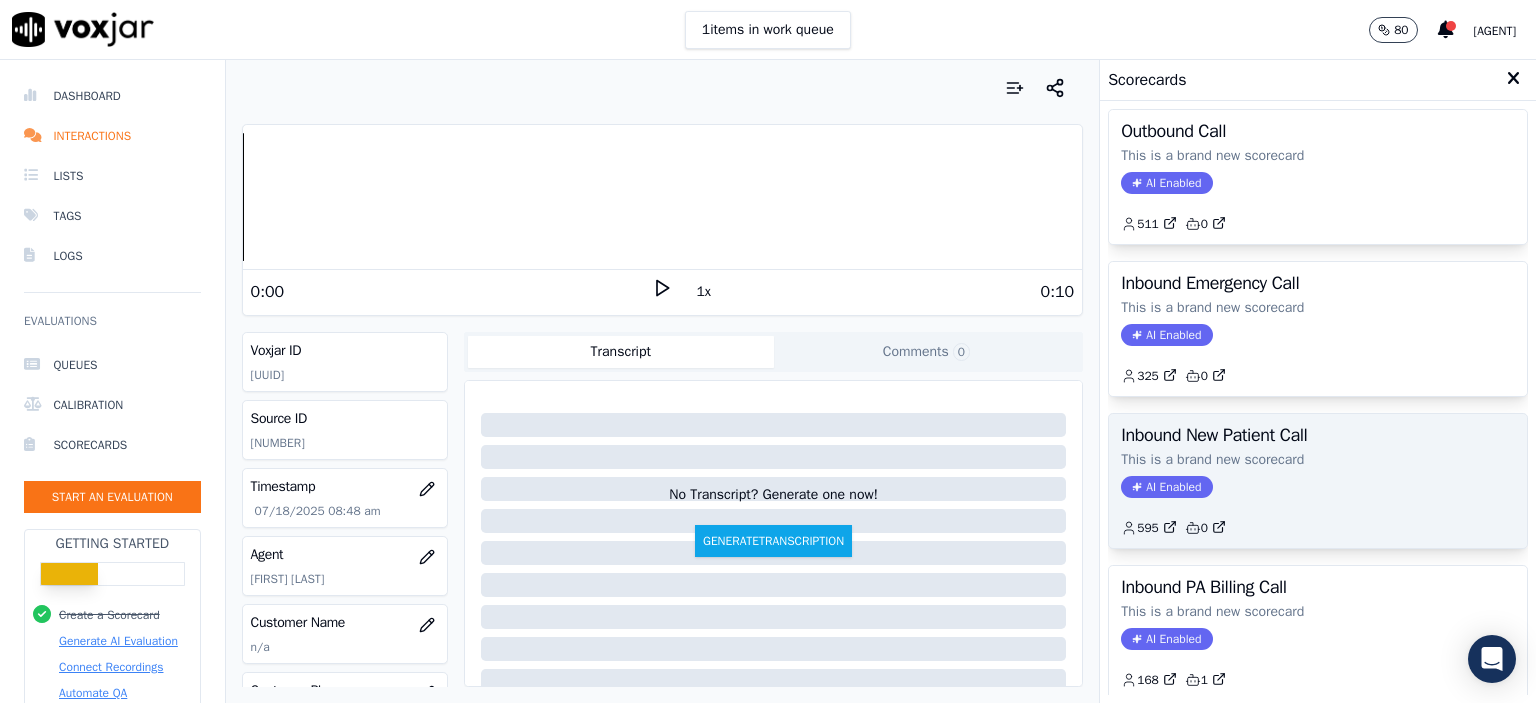 click on "AI Enabled" 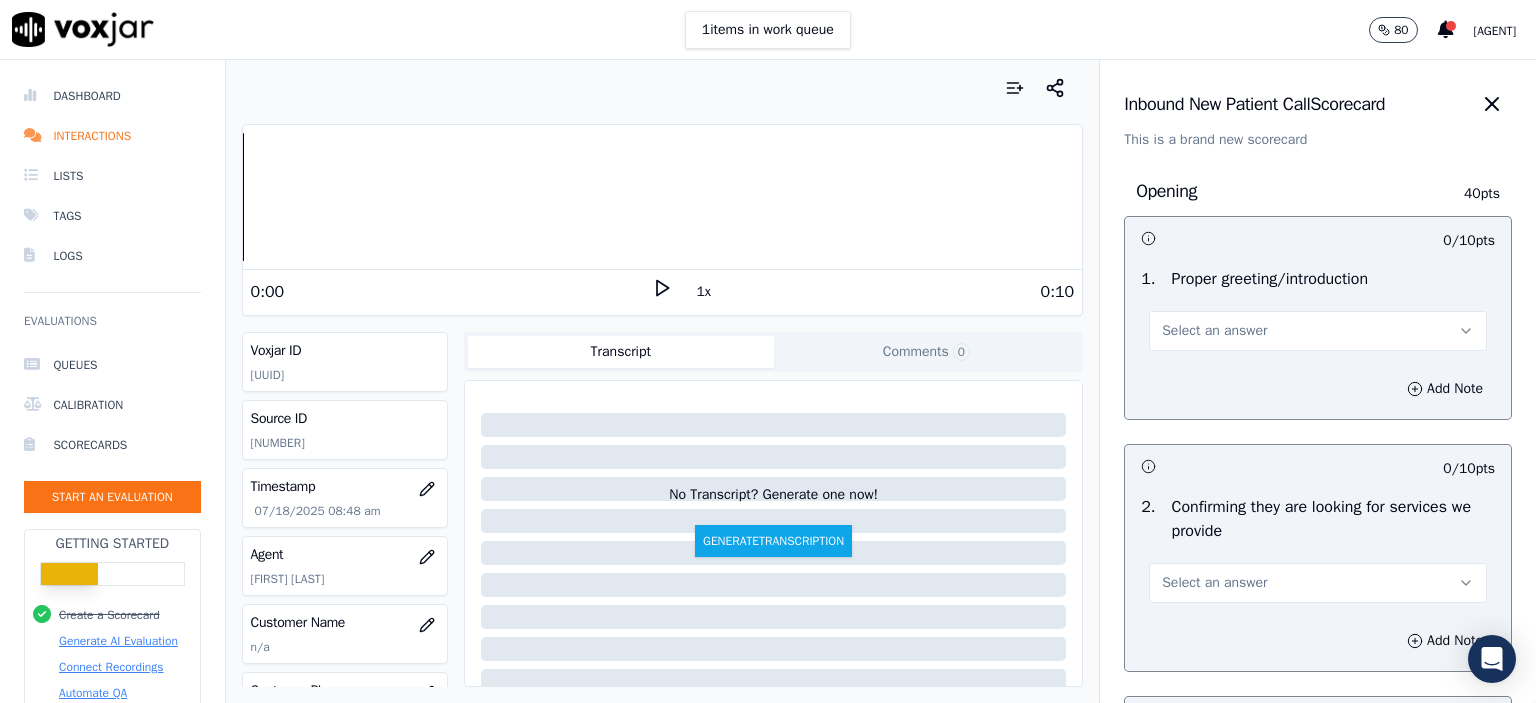 click on "Select an answer" at bounding box center (1318, 331) 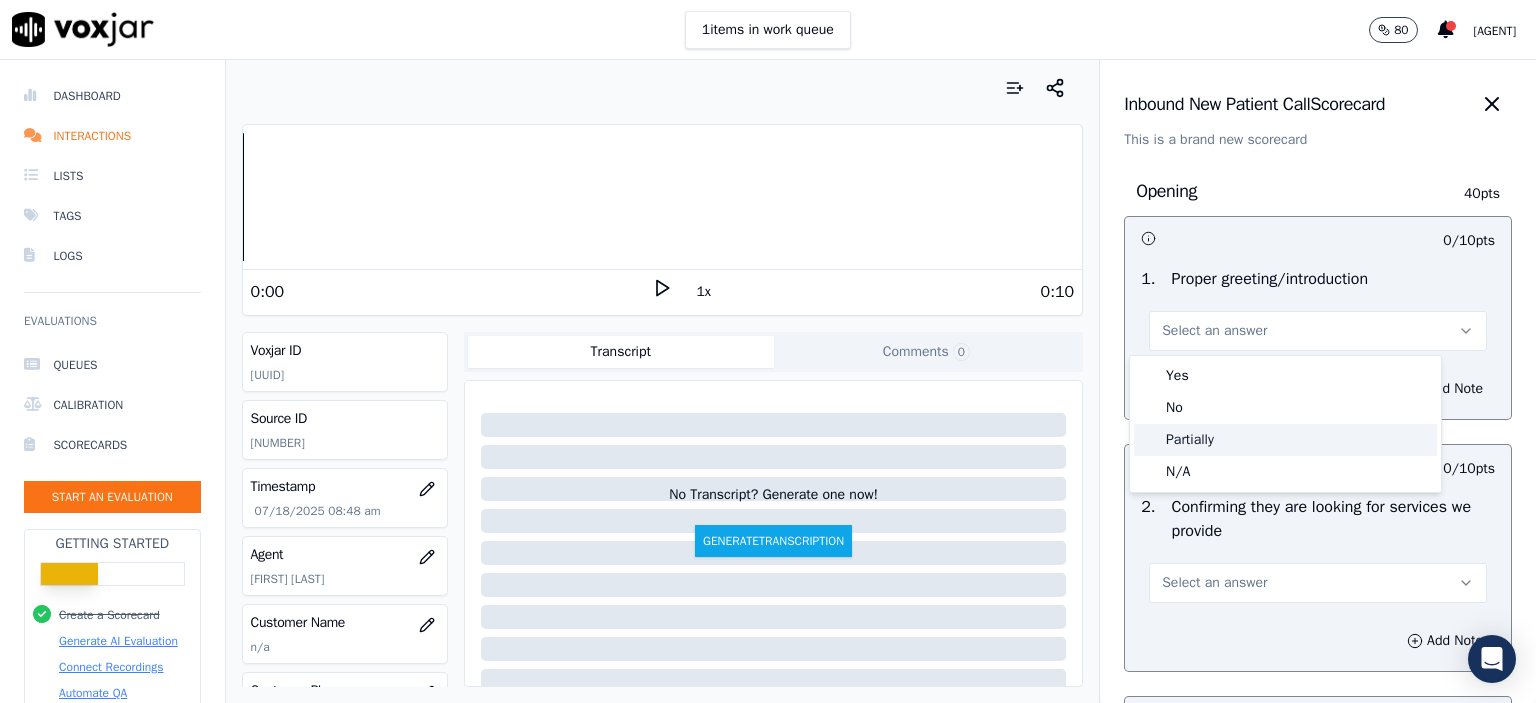drag, startPoint x: 1230, startPoint y: 369, endPoint x: 1192, endPoint y: 435, distance: 76.15773 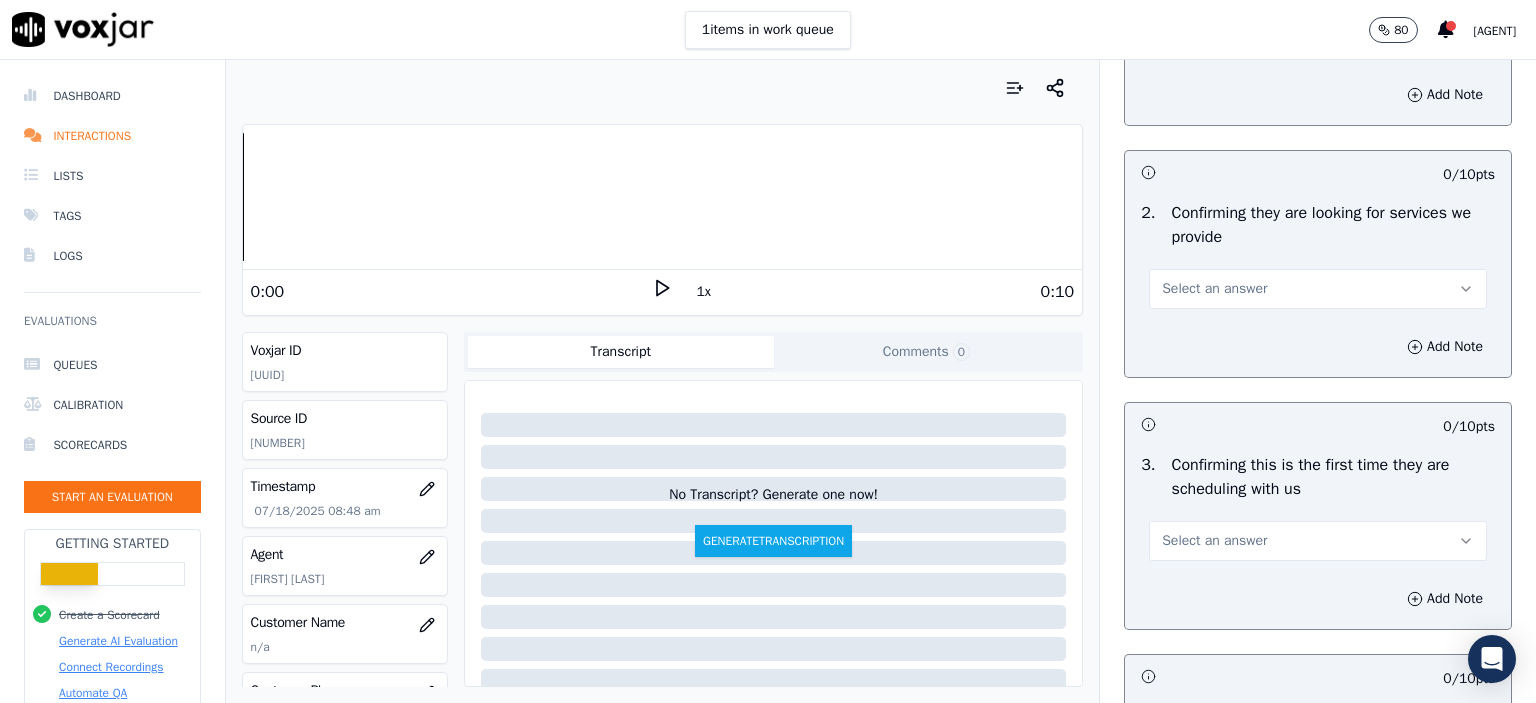 scroll, scrollTop: 300, scrollLeft: 0, axis: vertical 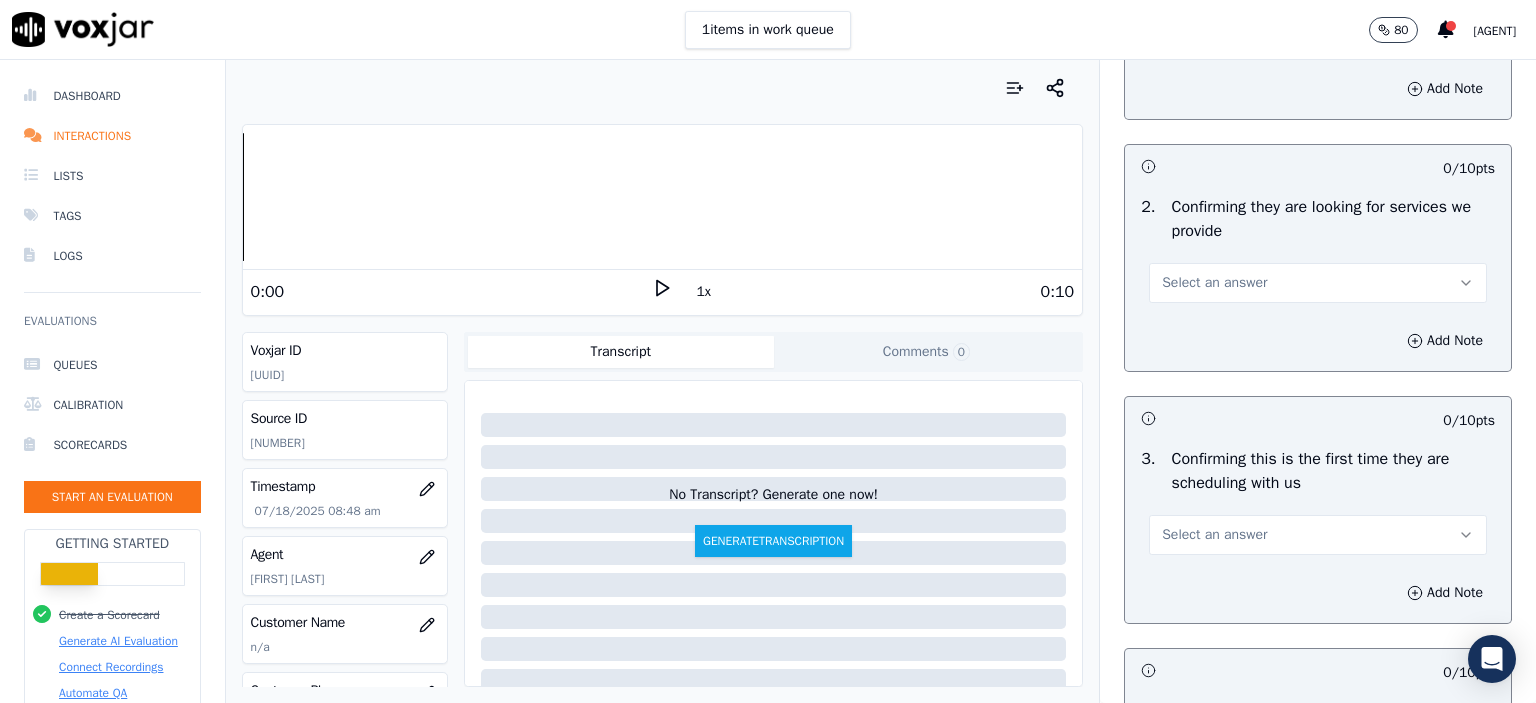 click on "Select an answer" at bounding box center (1318, 283) 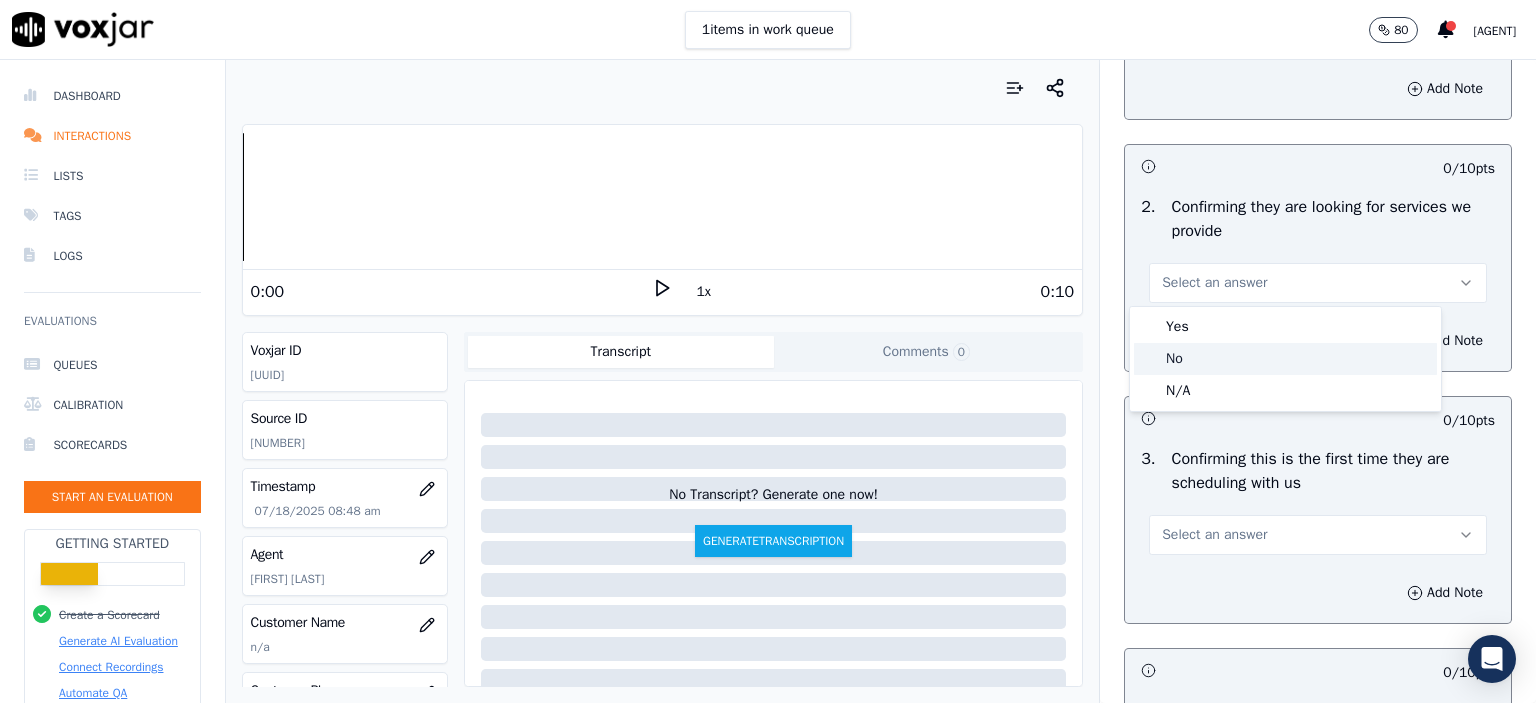 click on "No" 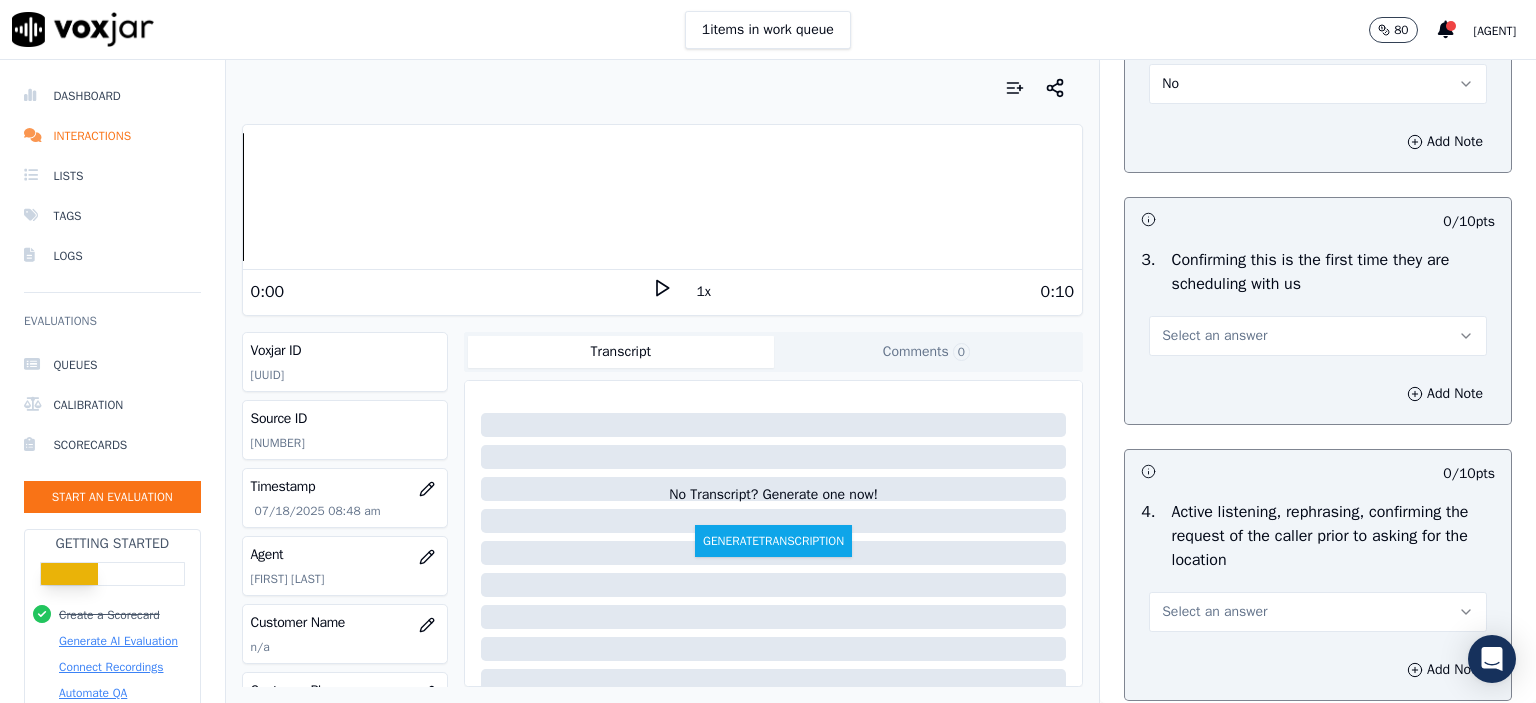 scroll, scrollTop: 500, scrollLeft: 0, axis: vertical 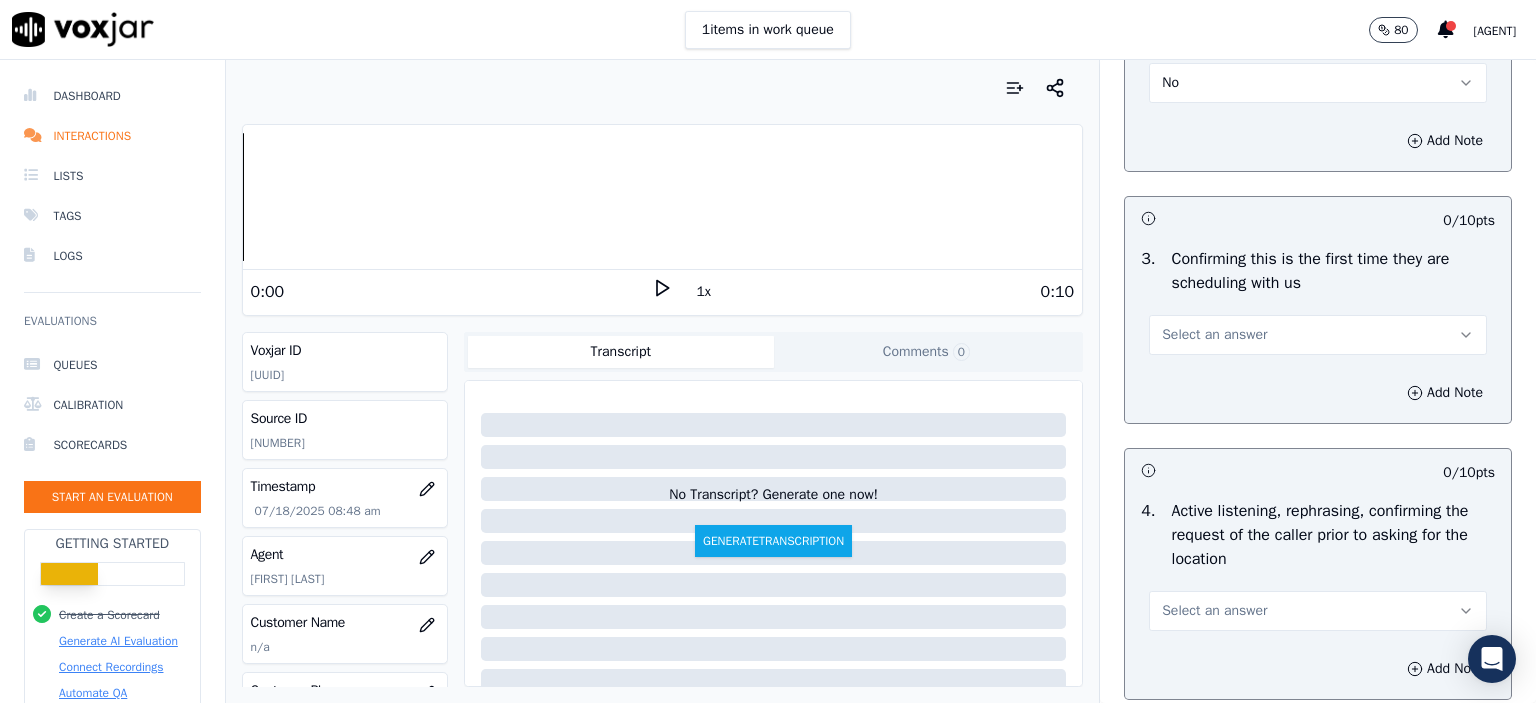 click on "Select an answer" at bounding box center [1214, 335] 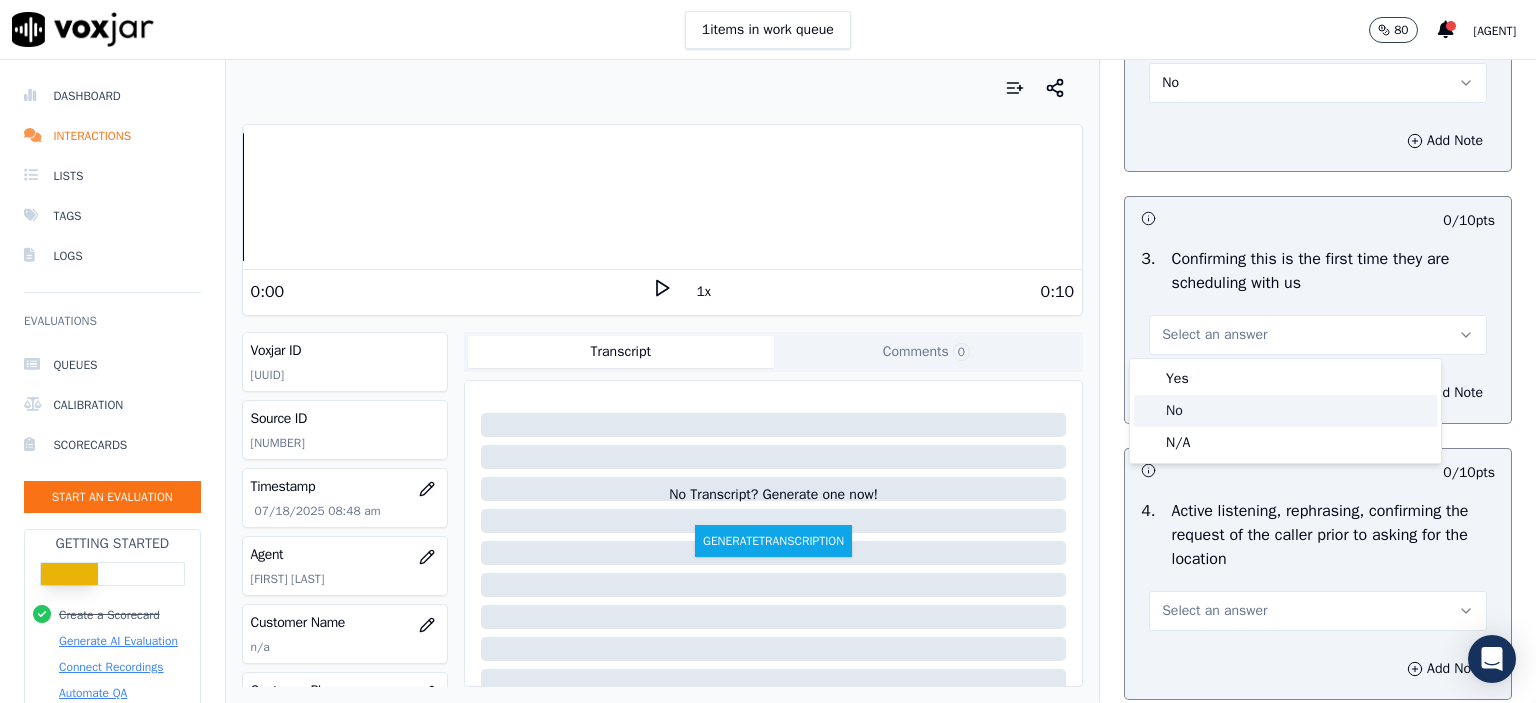 click on "No" 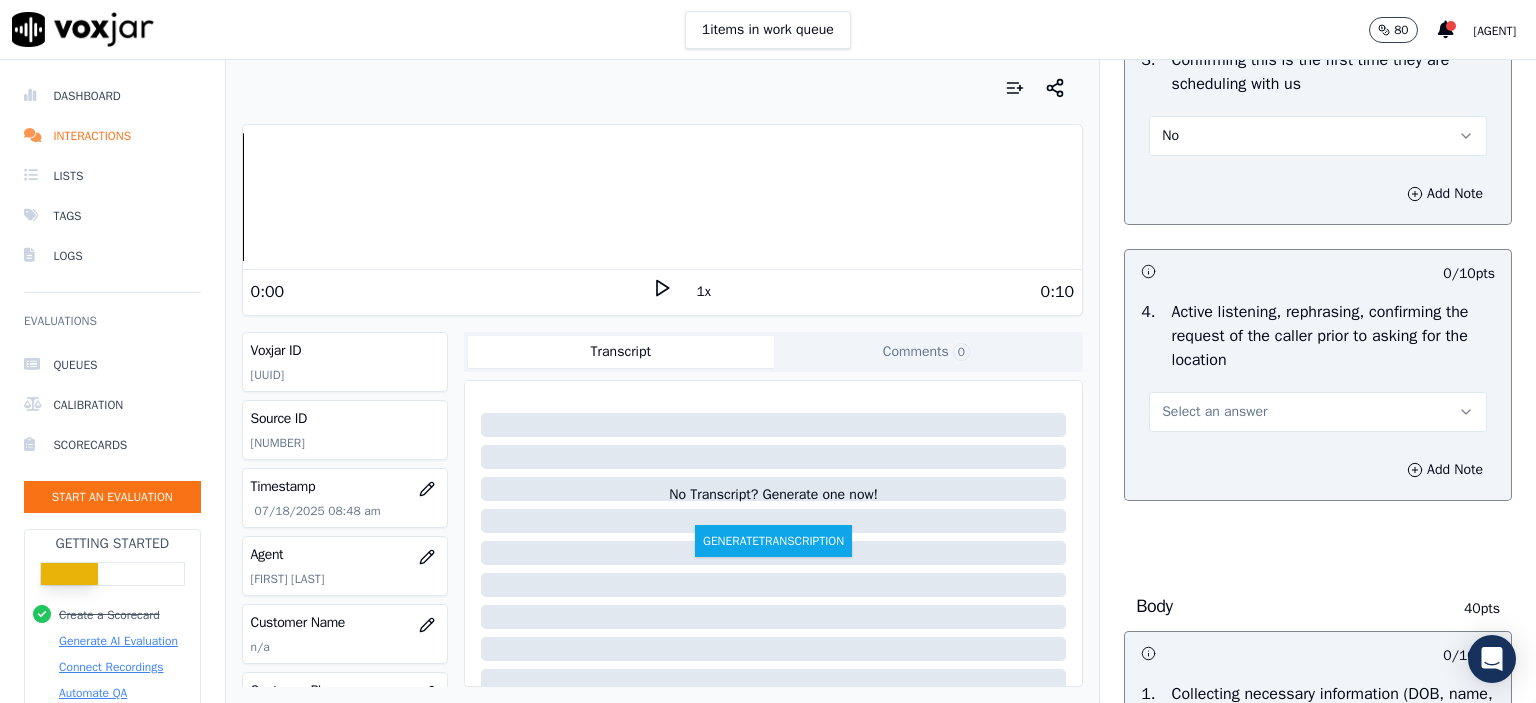 scroll, scrollTop: 700, scrollLeft: 0, axis: vertical 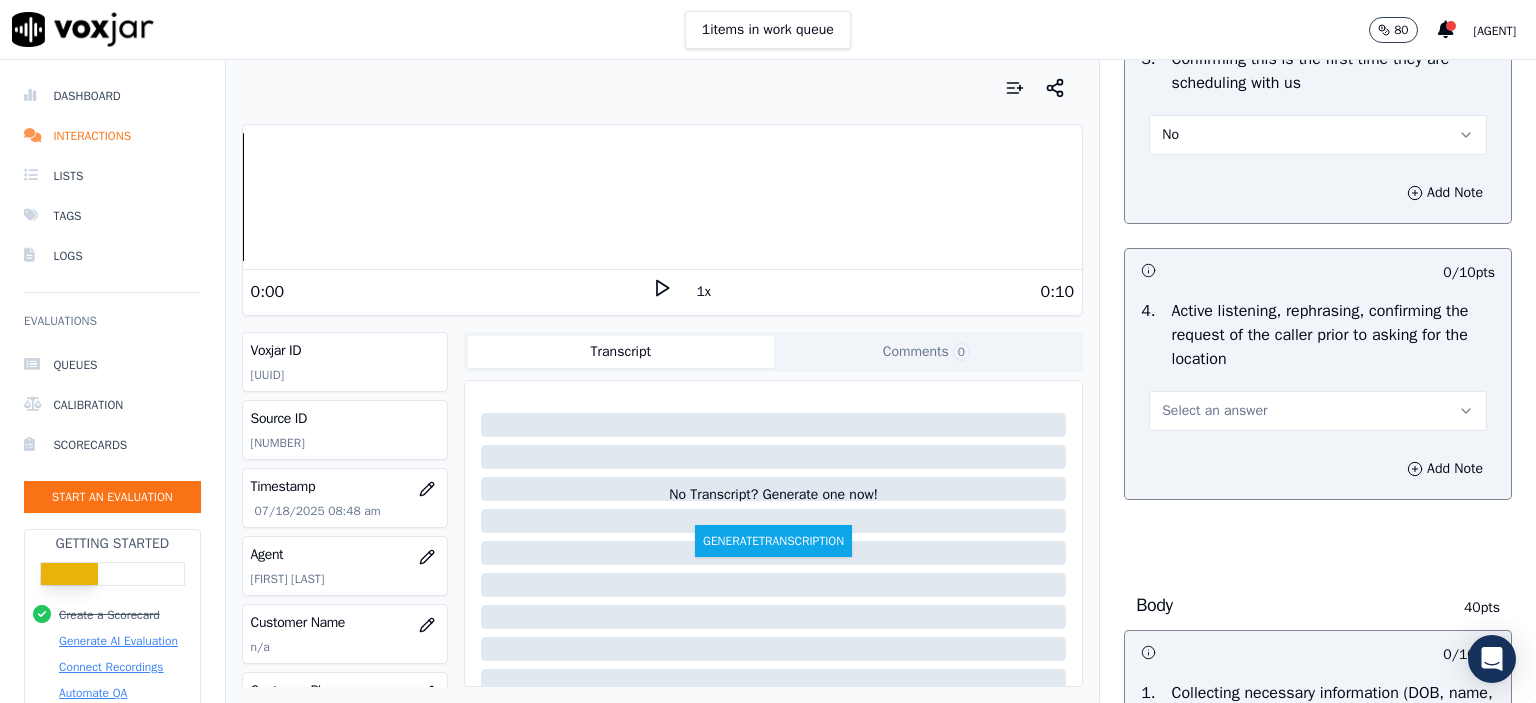click on "Select an answer" at bounding box center [1318, 411] 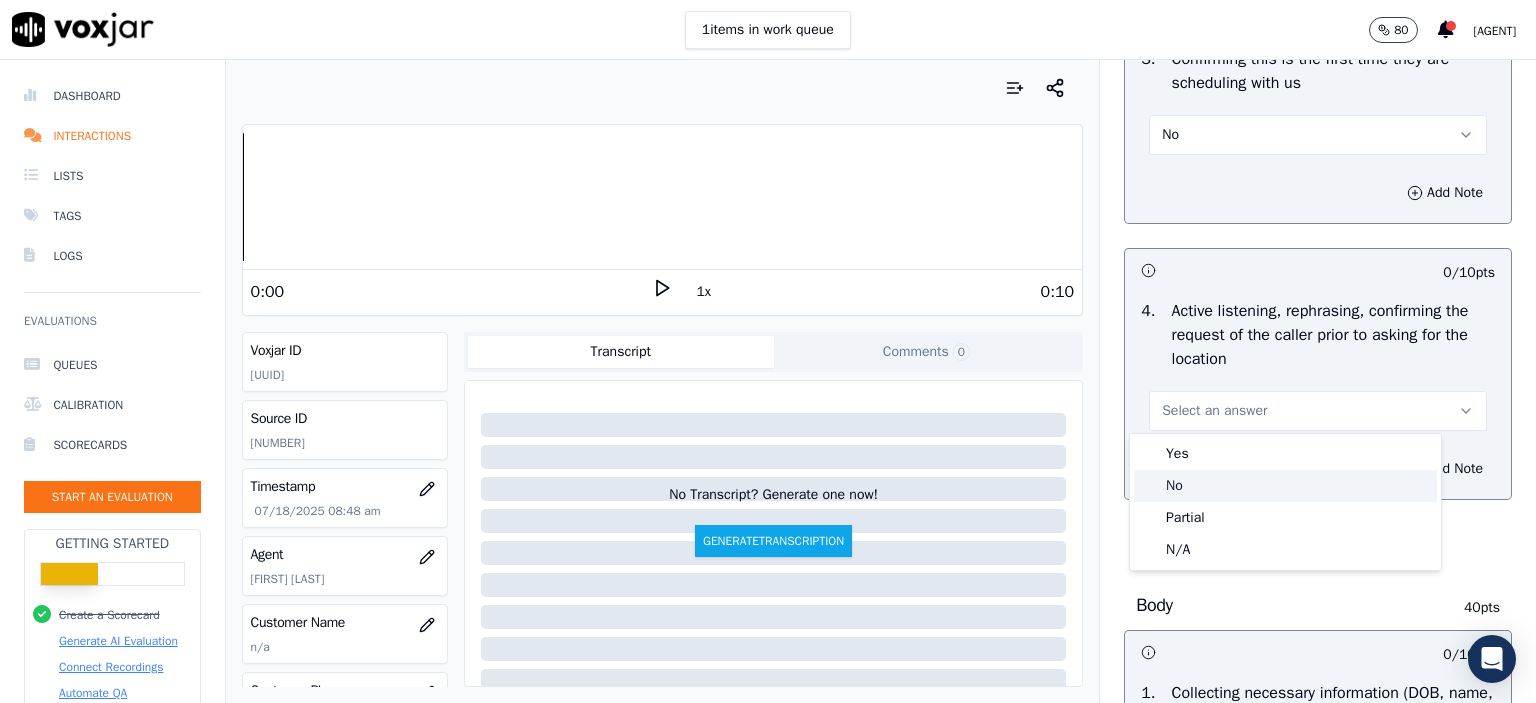 click on "Yes" at bounding box center (1285, 454) 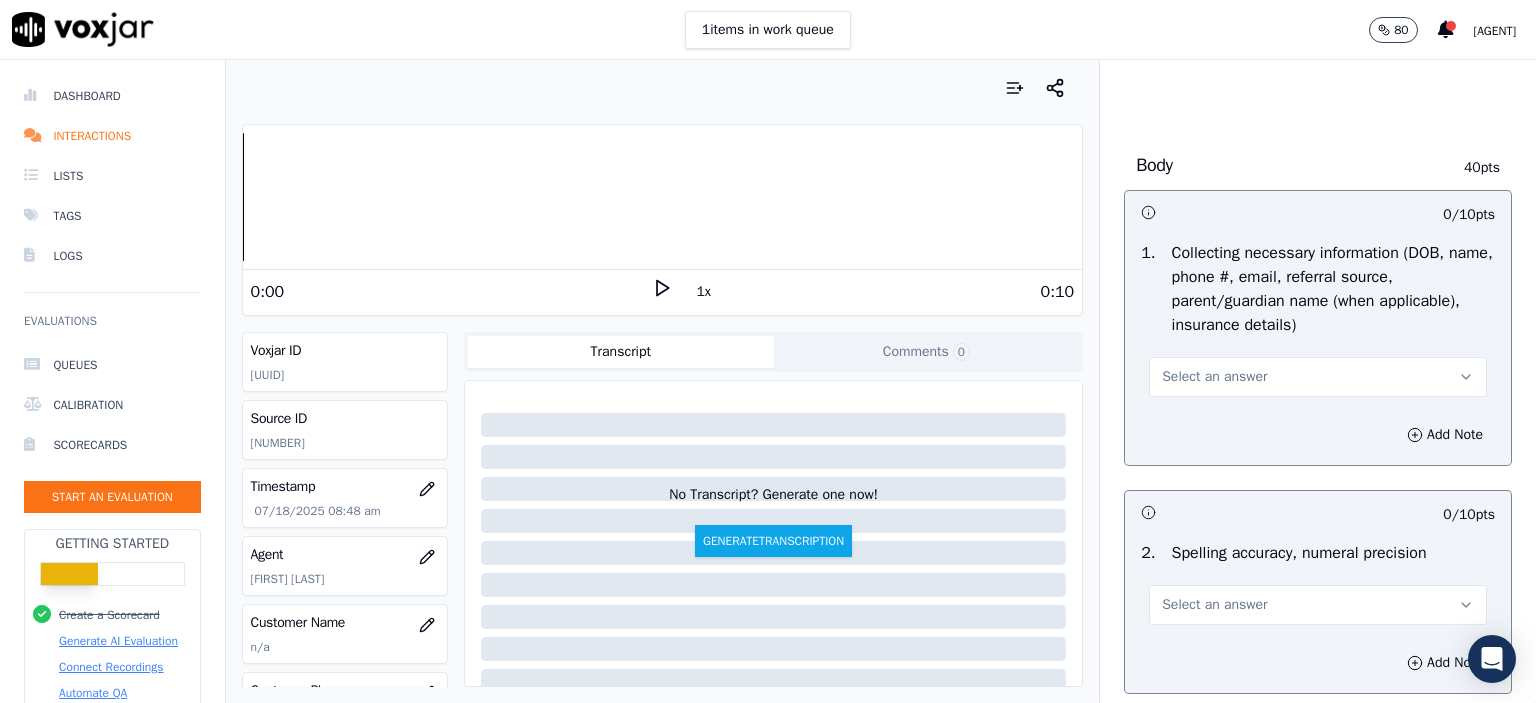 scroll, scrollTop: 1100, scrollLeft: 0, axis: vertical 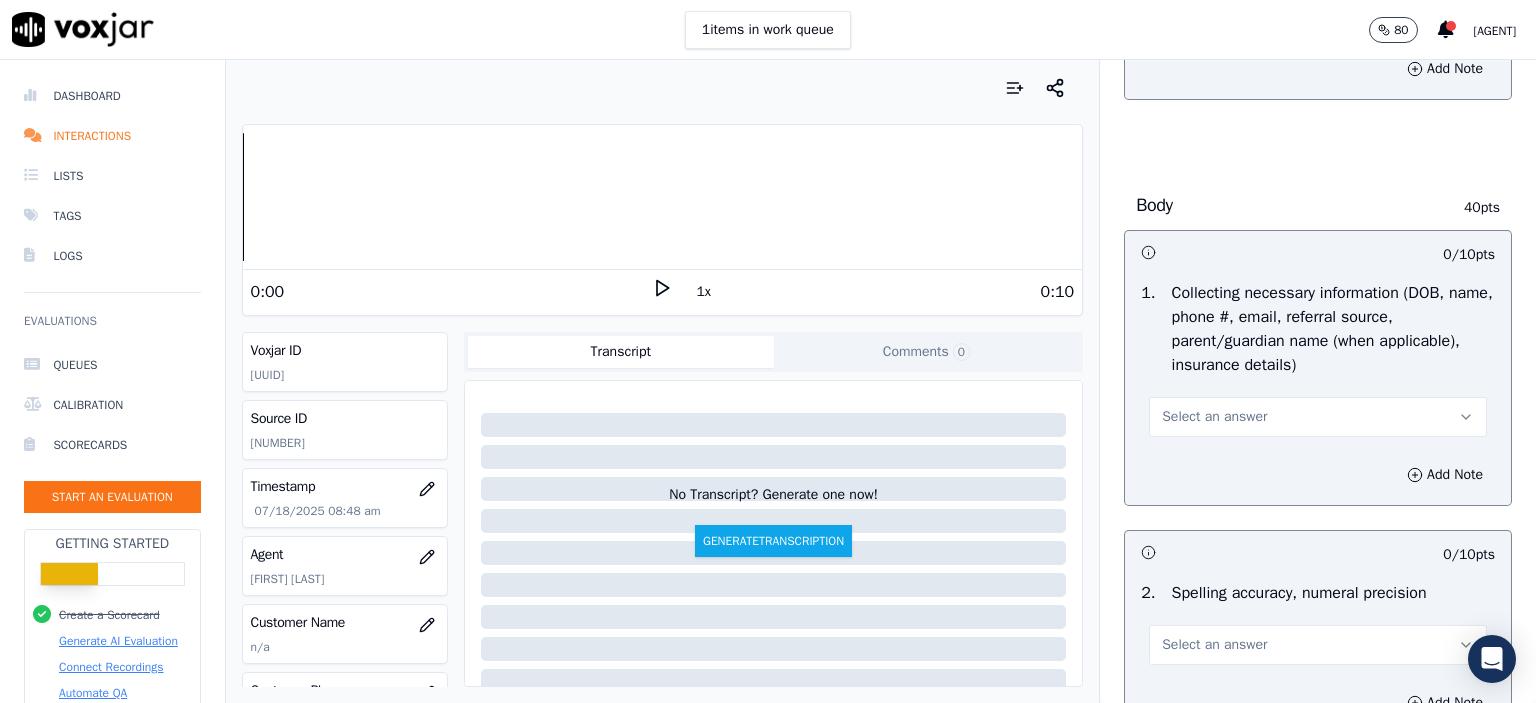click on "Select an answer" at bounding box center (1318, 417) 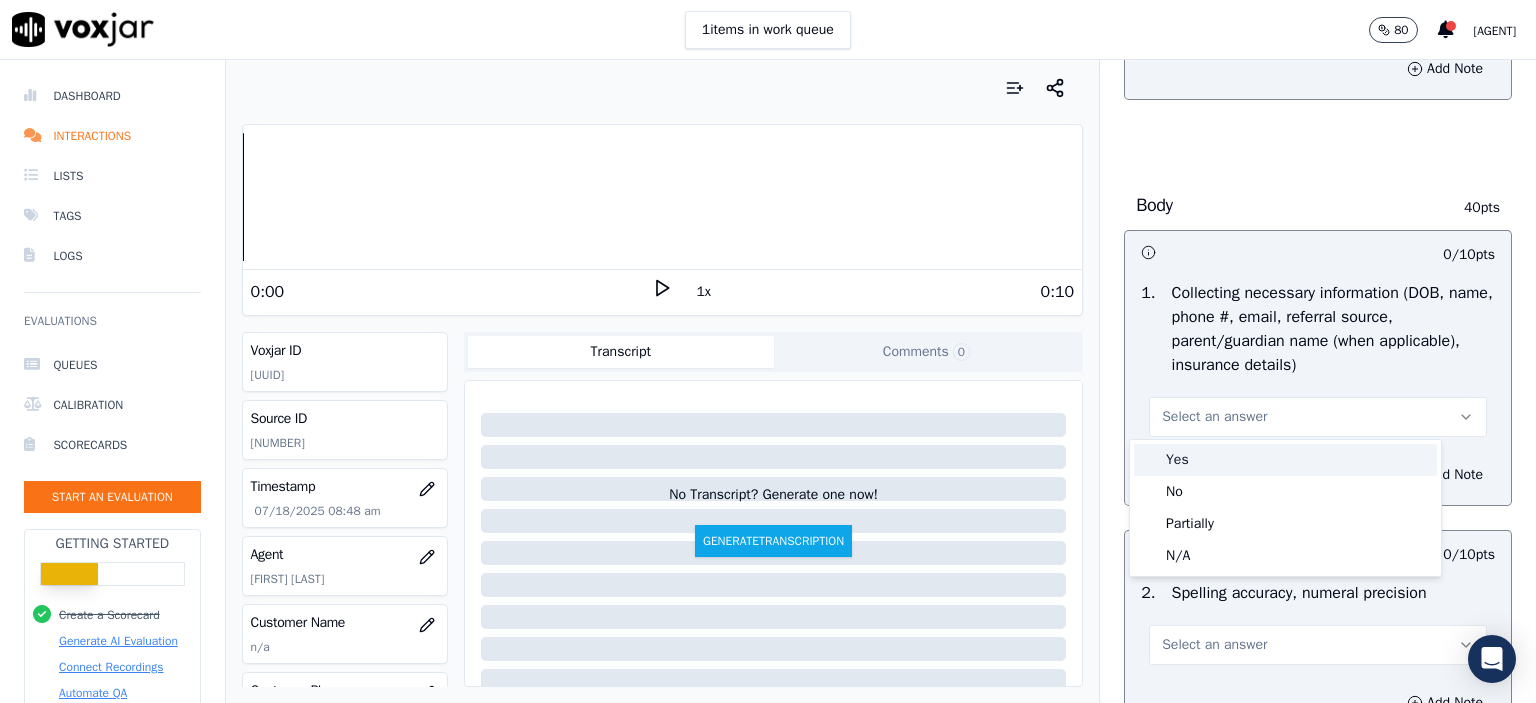 click on "Yes" at bounding box center [1285, 460] 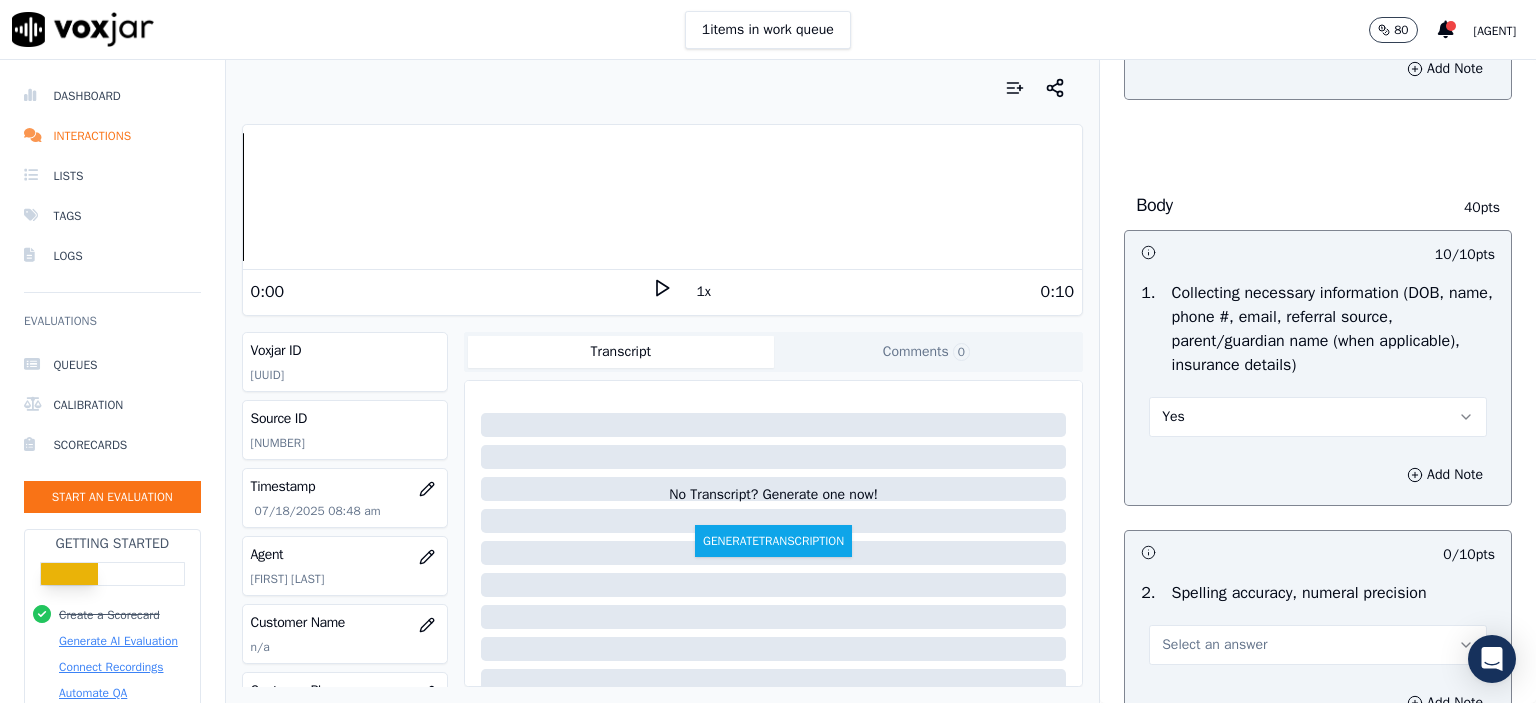 click on "Select an answer" at bounding box center (1318, 645) 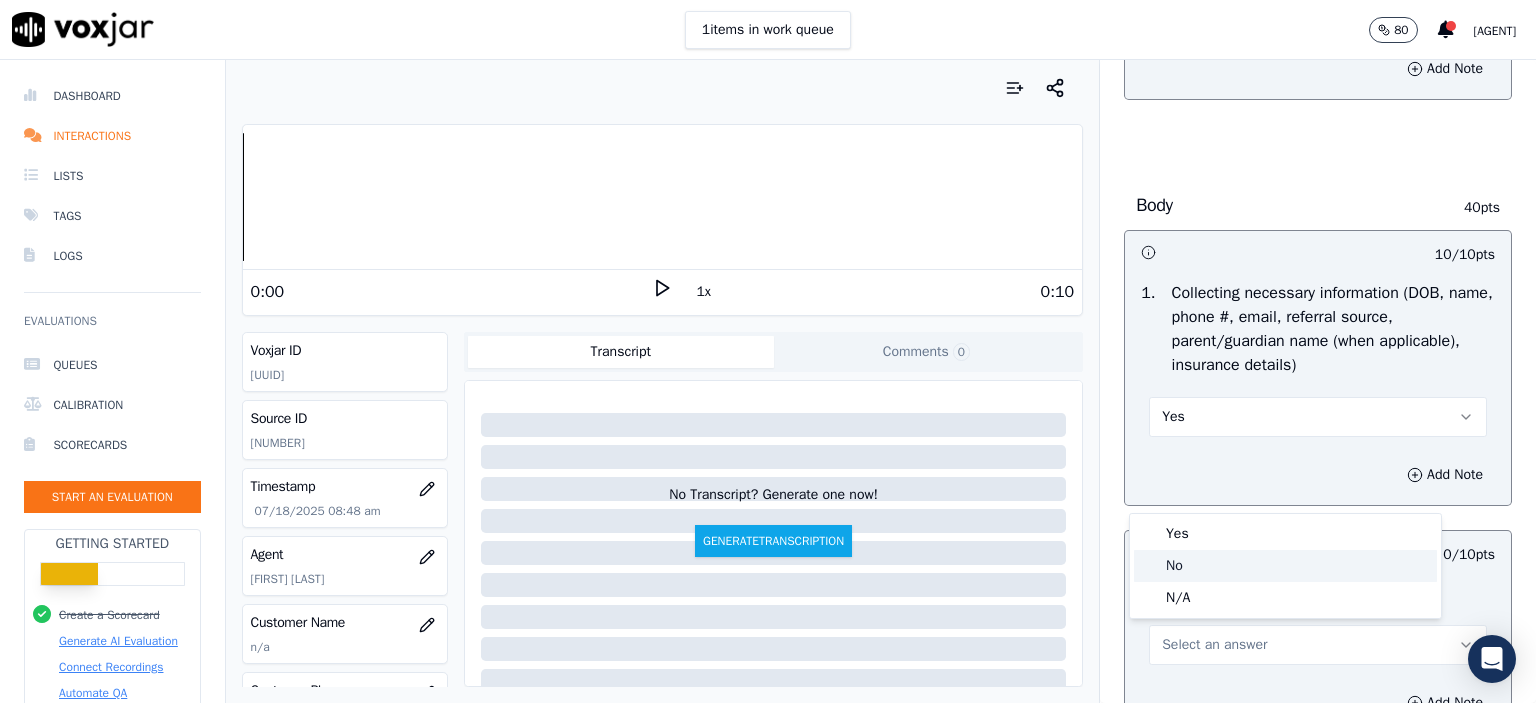 click on "No" 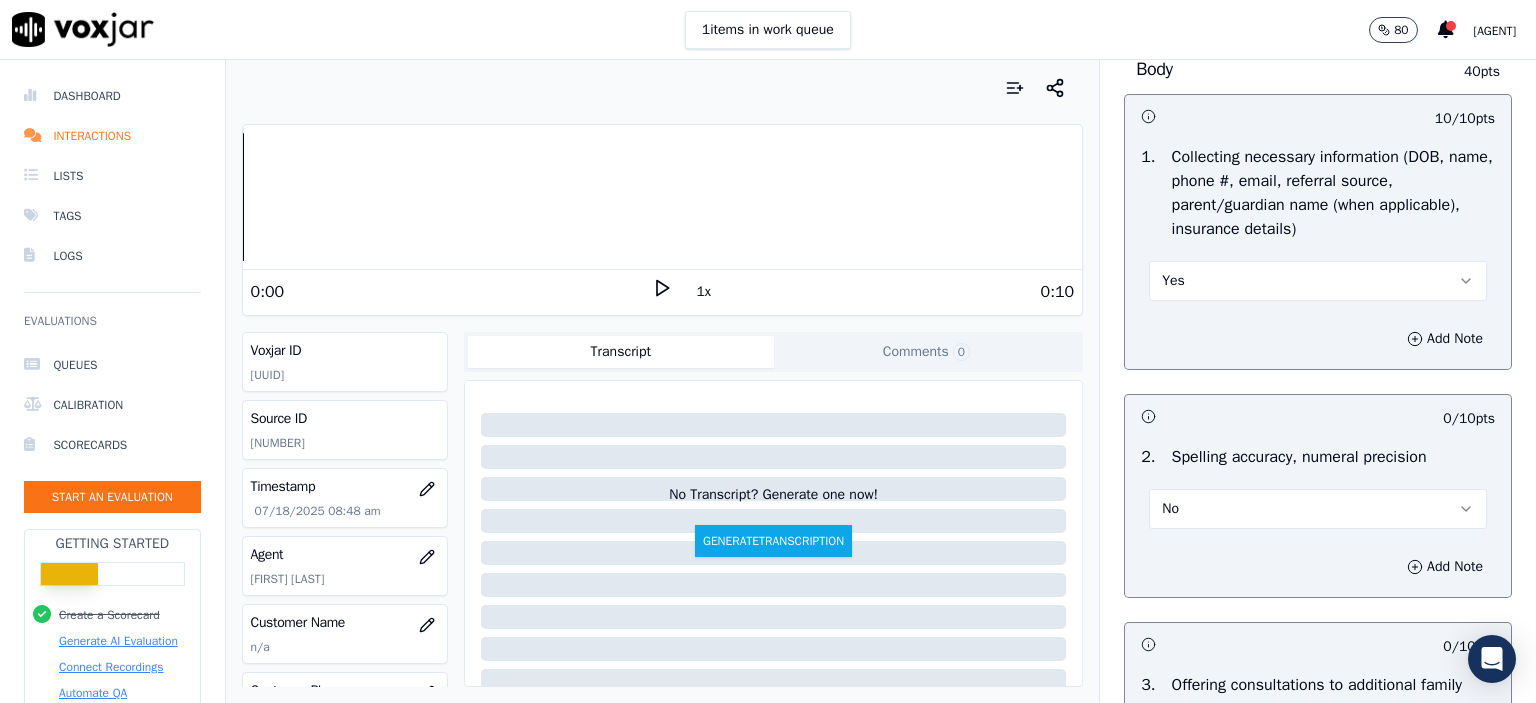 scroll, scrollTop: 1200, scrollLeft: 0, axis: vertical 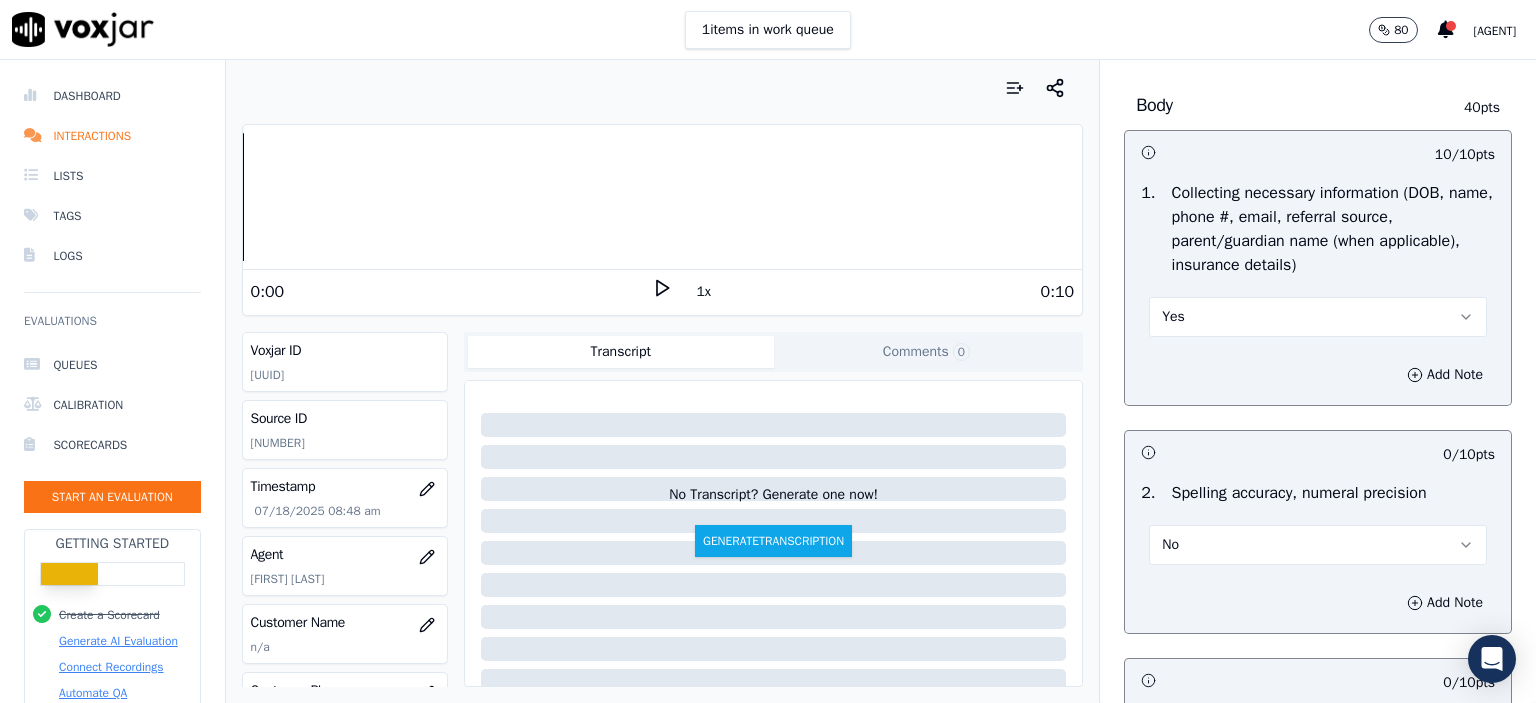 click on "Yes" at bounding box center (1318, 317) 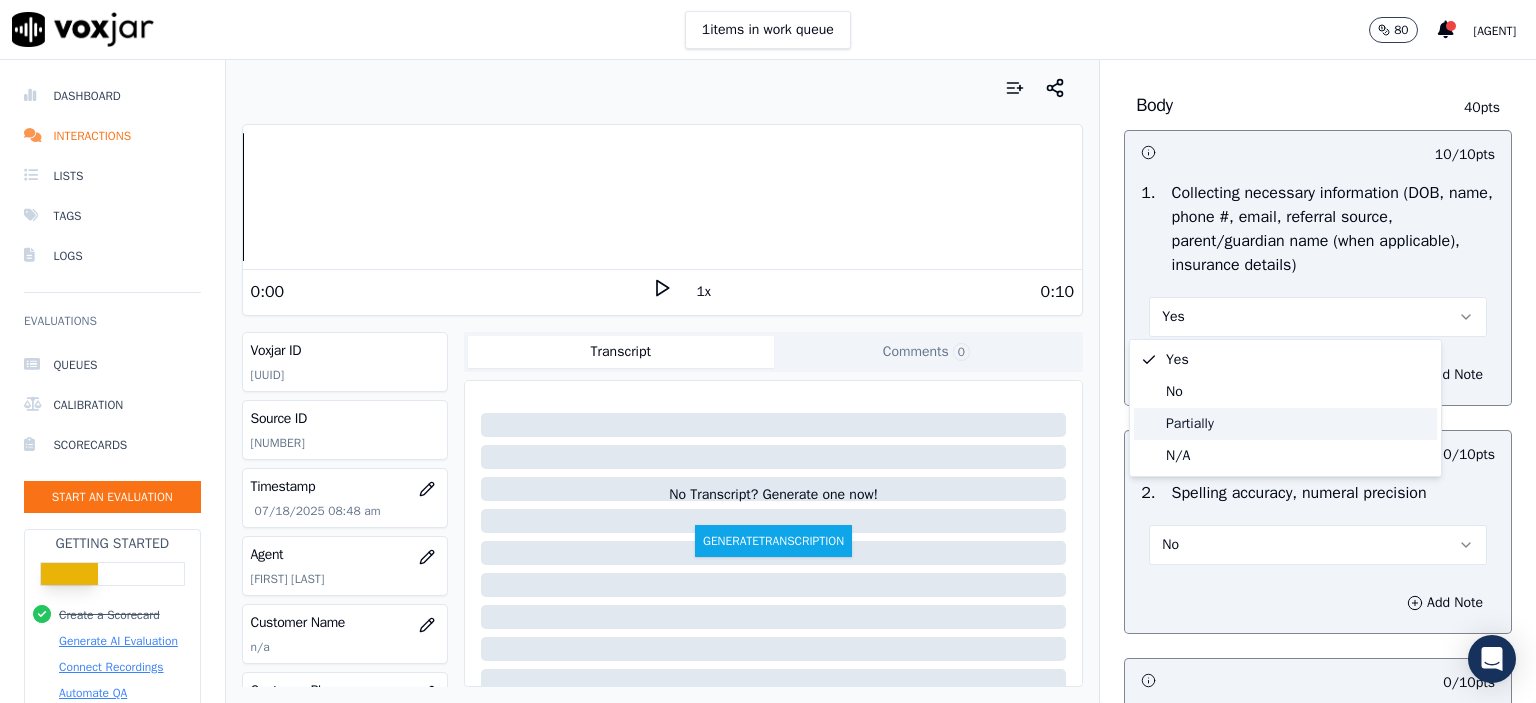 click on "Partially" 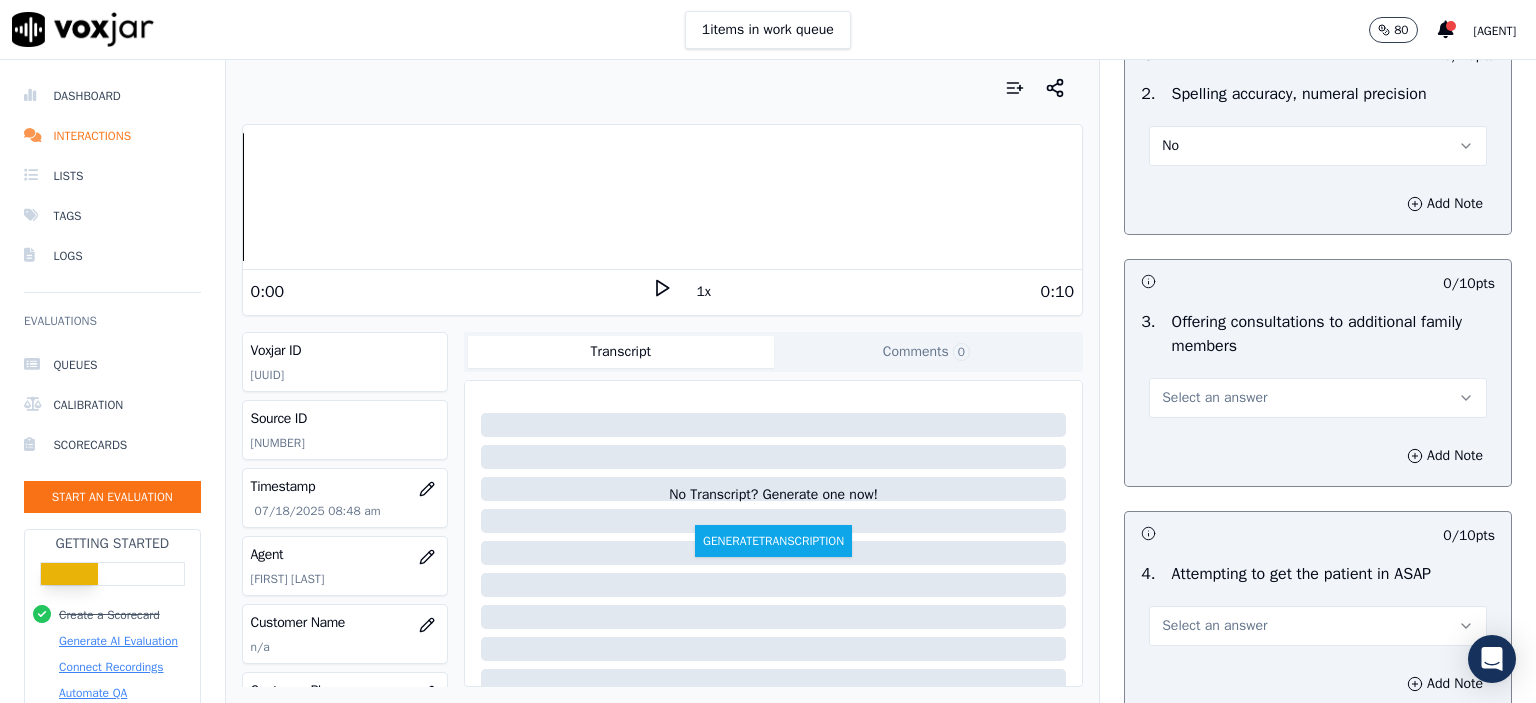 scroll, scrollTop: 1600, scrollLeft: 0, axis: vertical 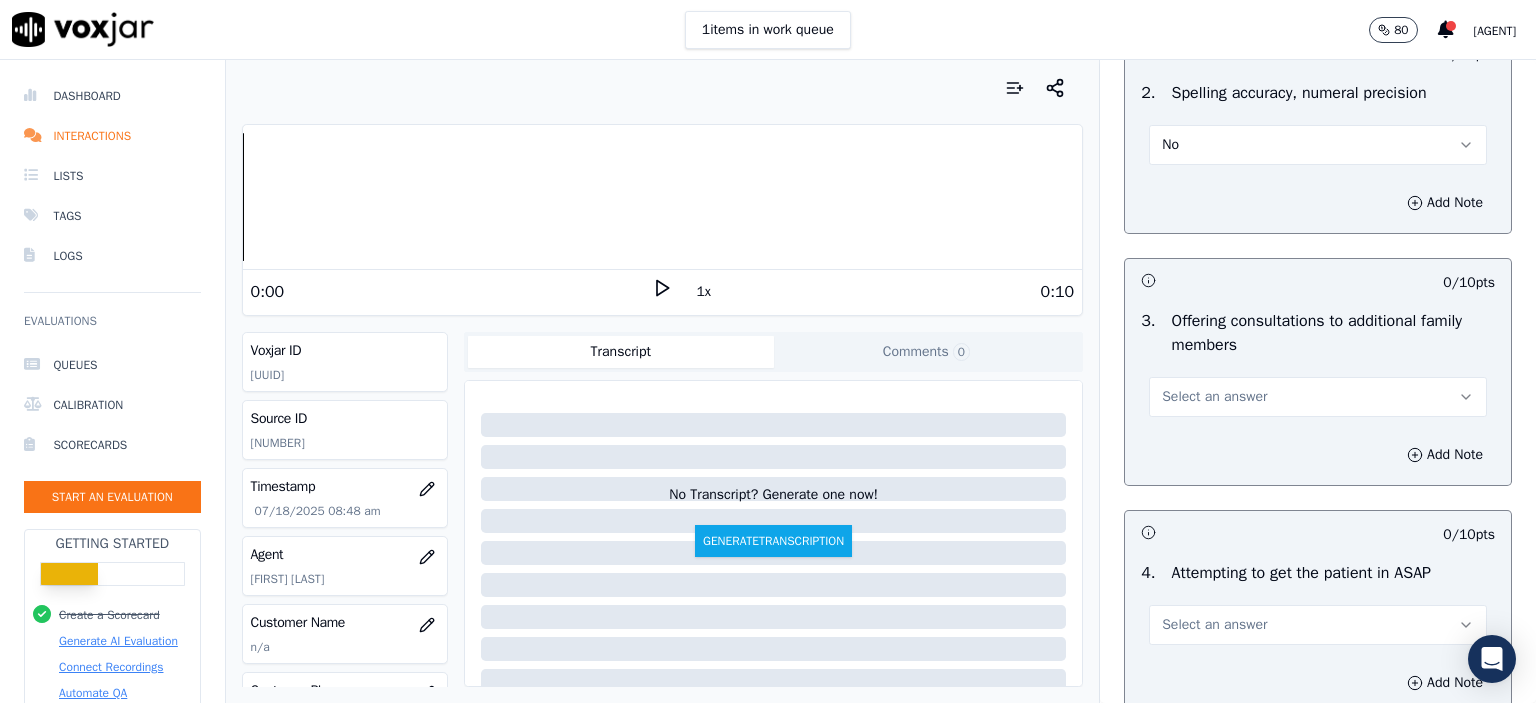click on "Select an answer" at bounding box center (1318, 397) 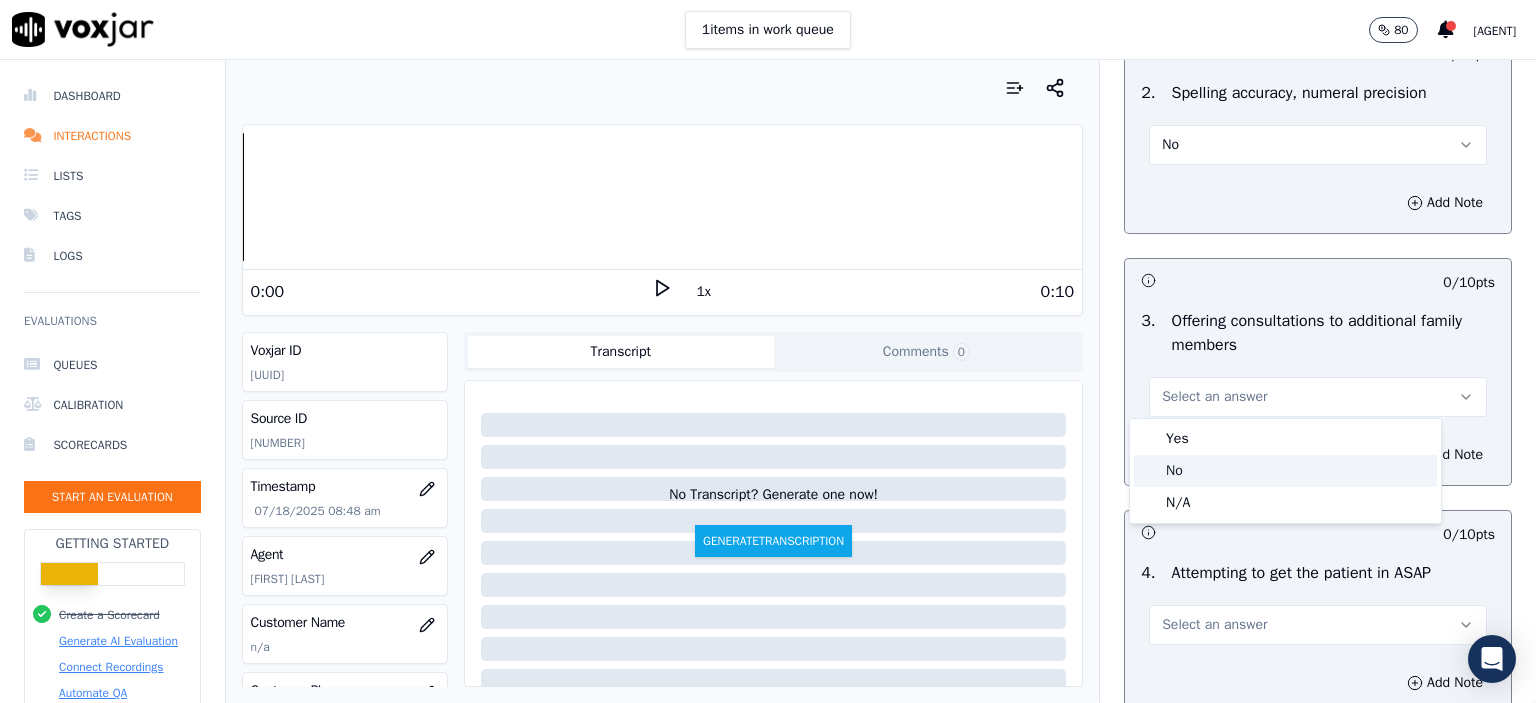 click on "No" 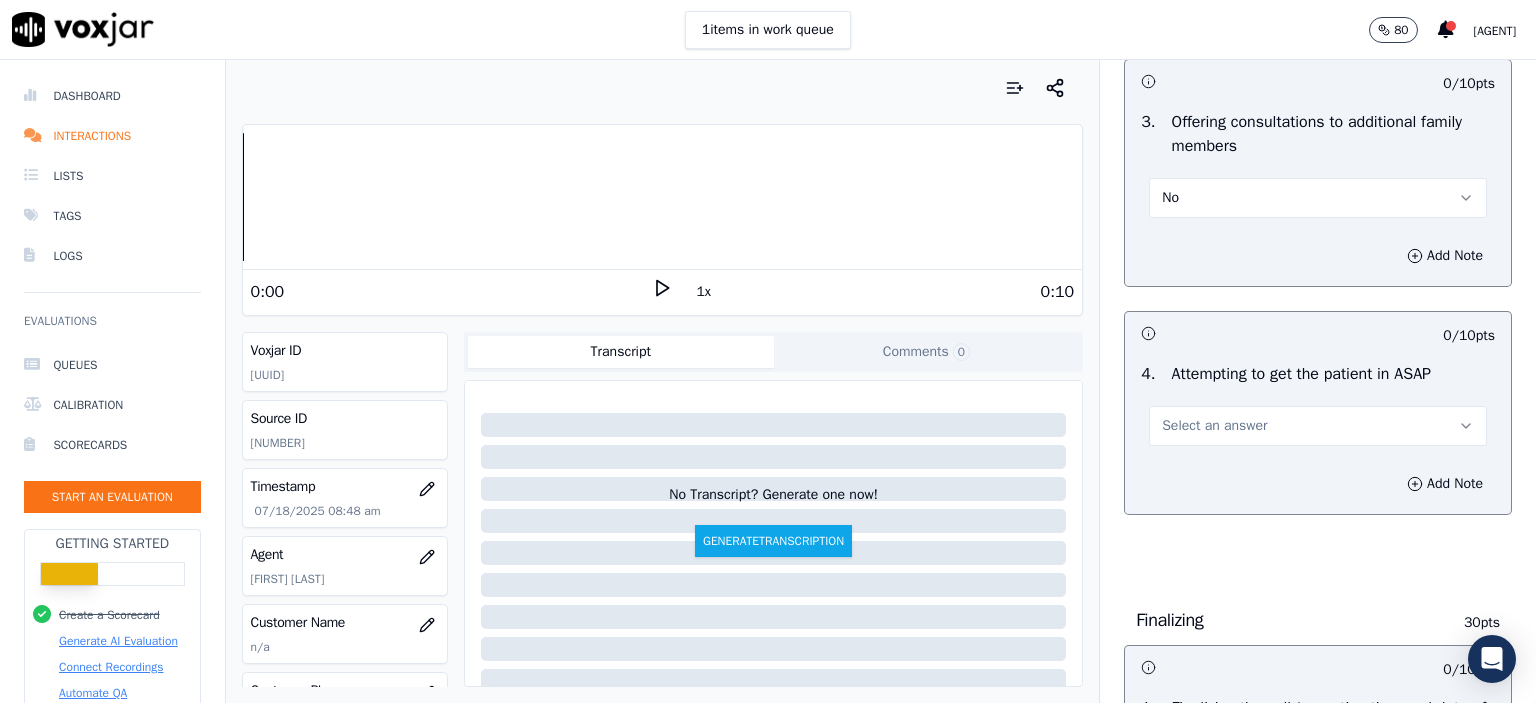 scroll, scrollTop: 1800, scrollLeft: 0, axis: vertical 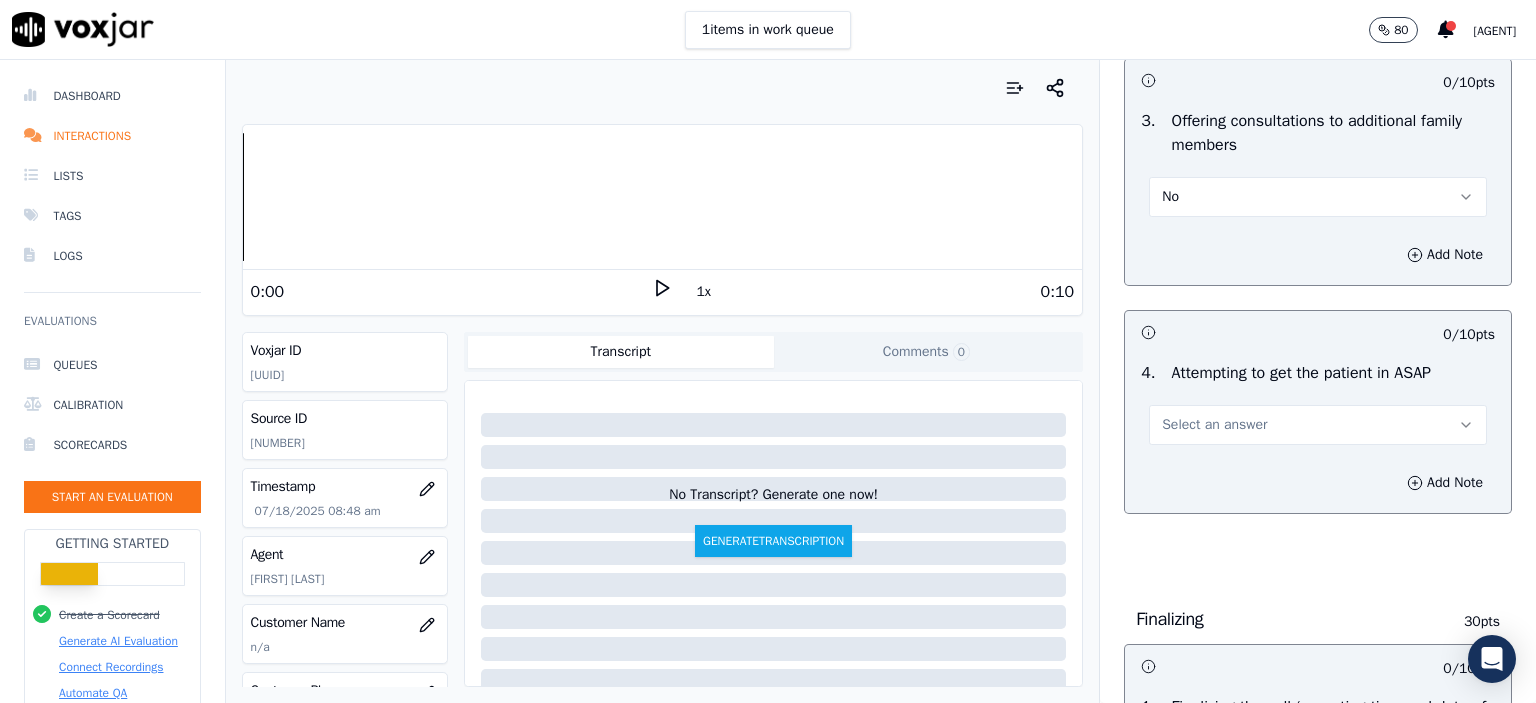 click on "Select an answer" at bounding box center [1318, 425] 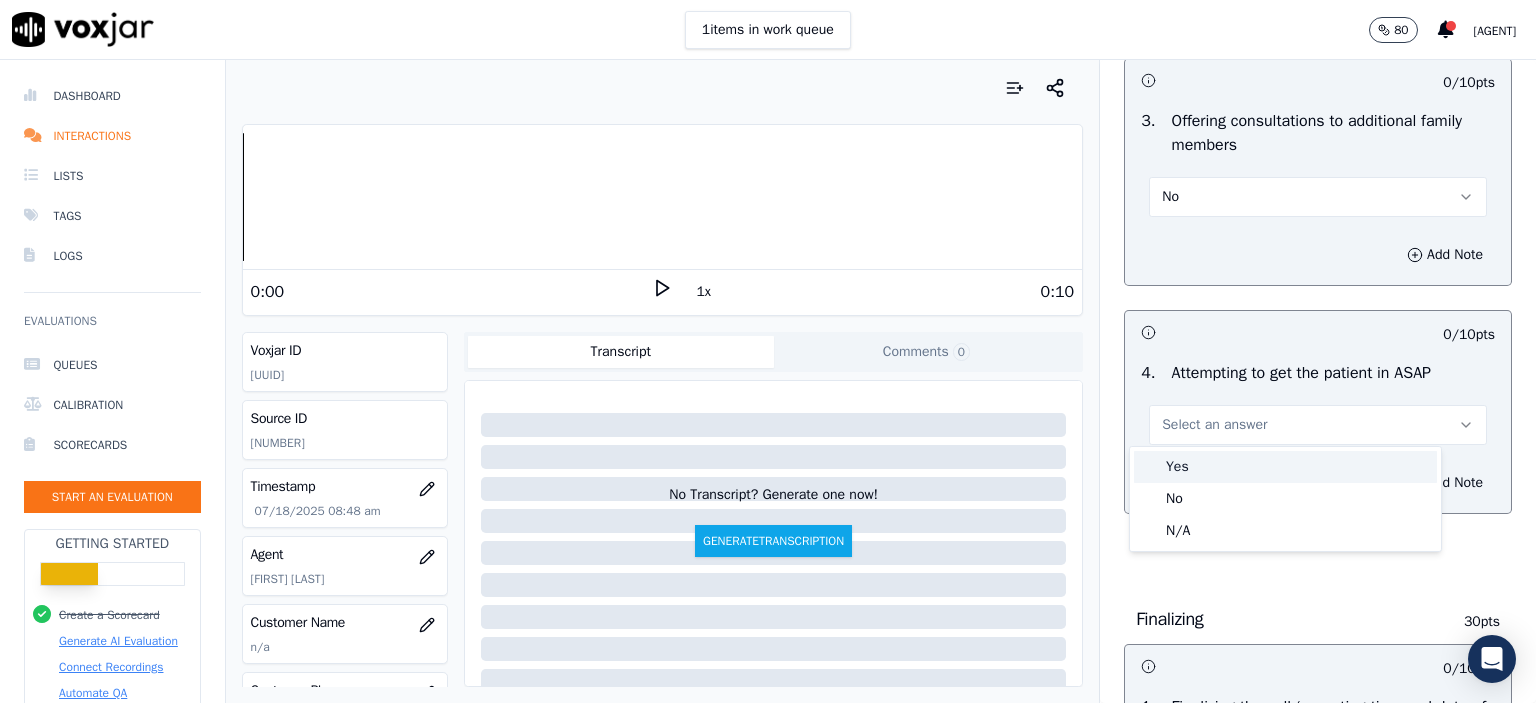 click on "Yes" at bounding box center [1285, 467] 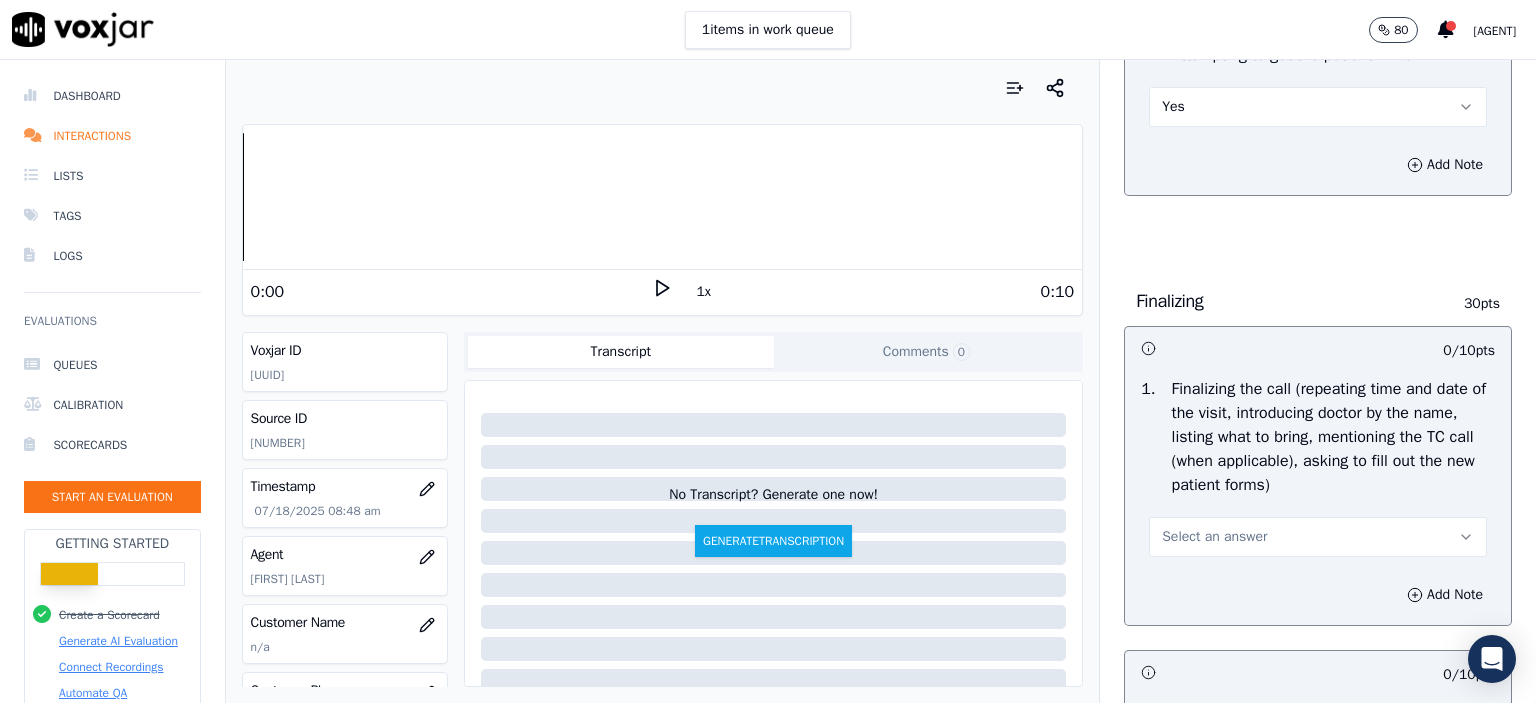 scroll, scrollTop: 2200, scrollLeft: 0, axis: vertical 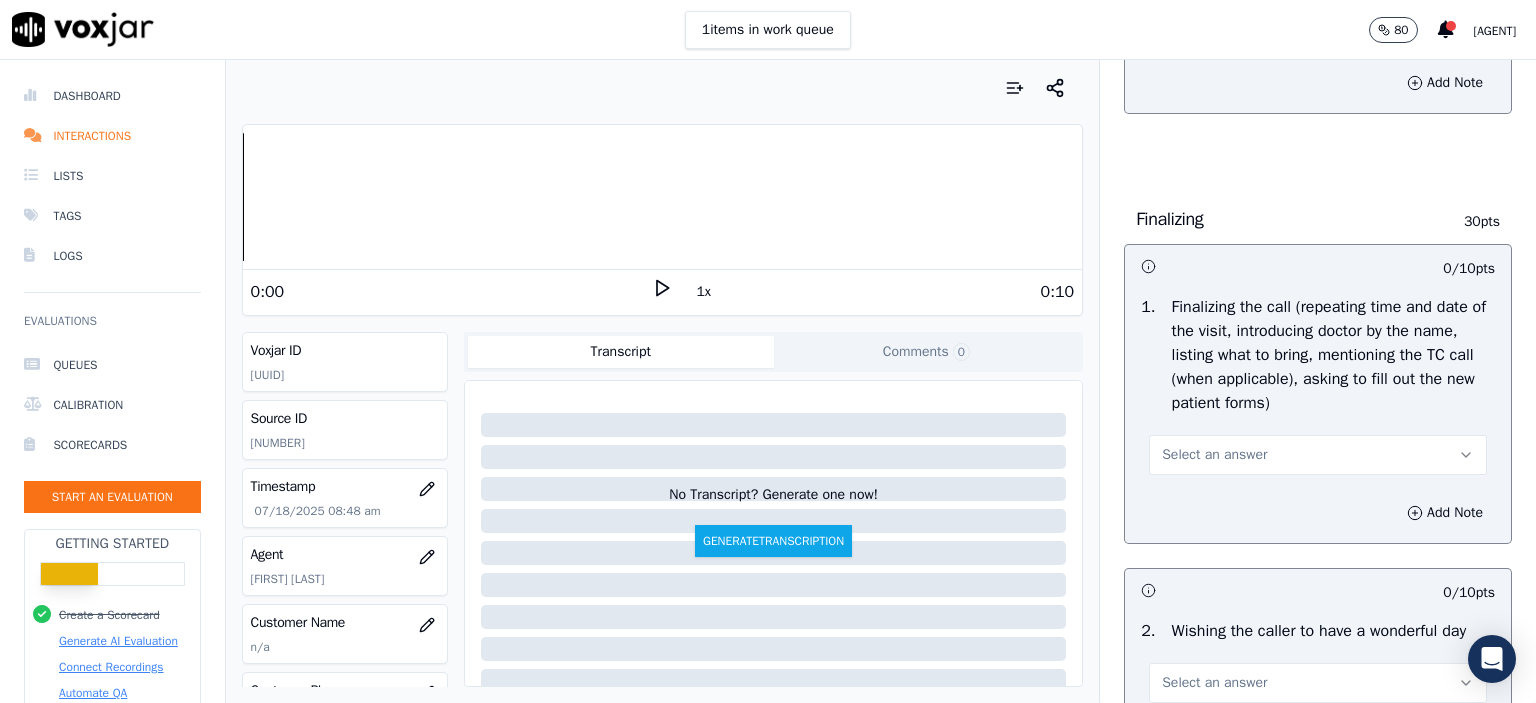click on "Select an answer" at bounding box center [1318, 455] 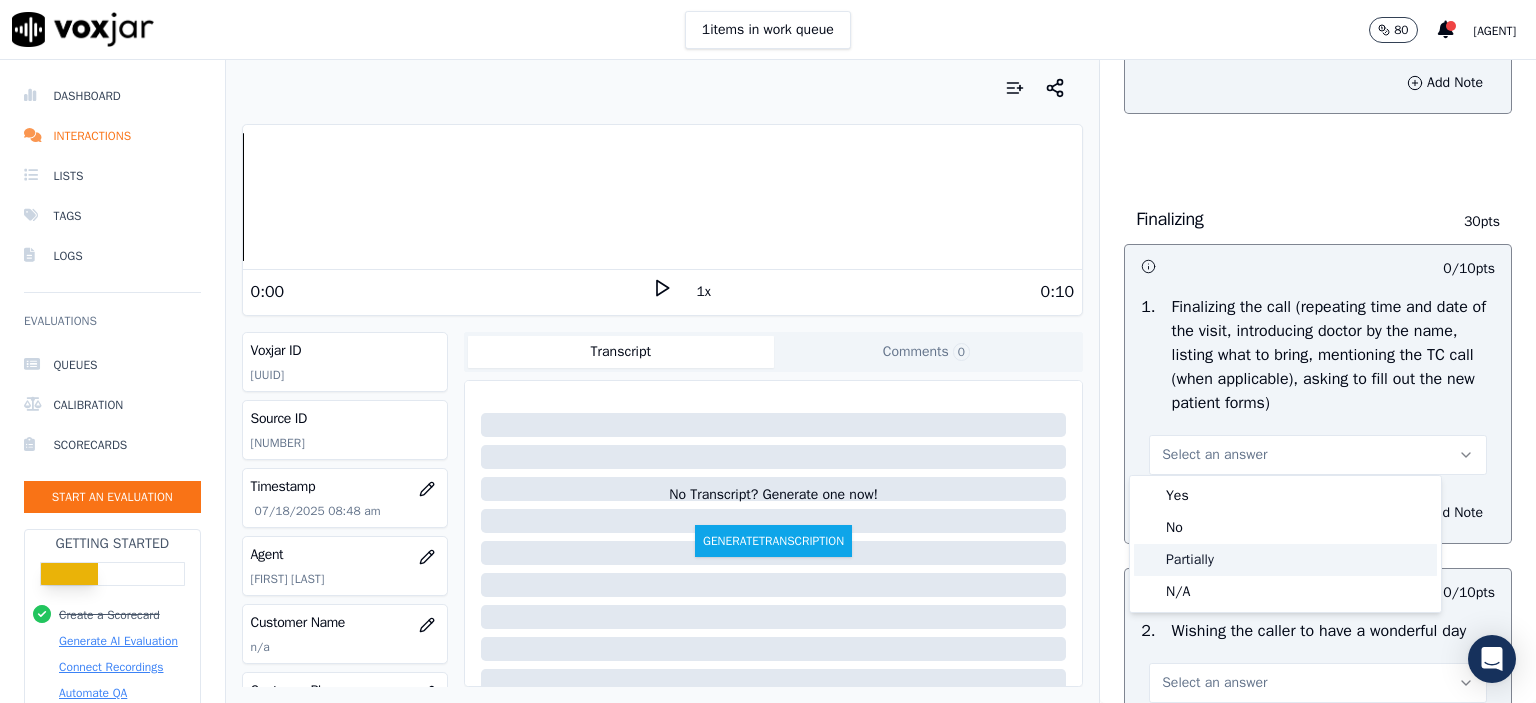 click on "Partially" 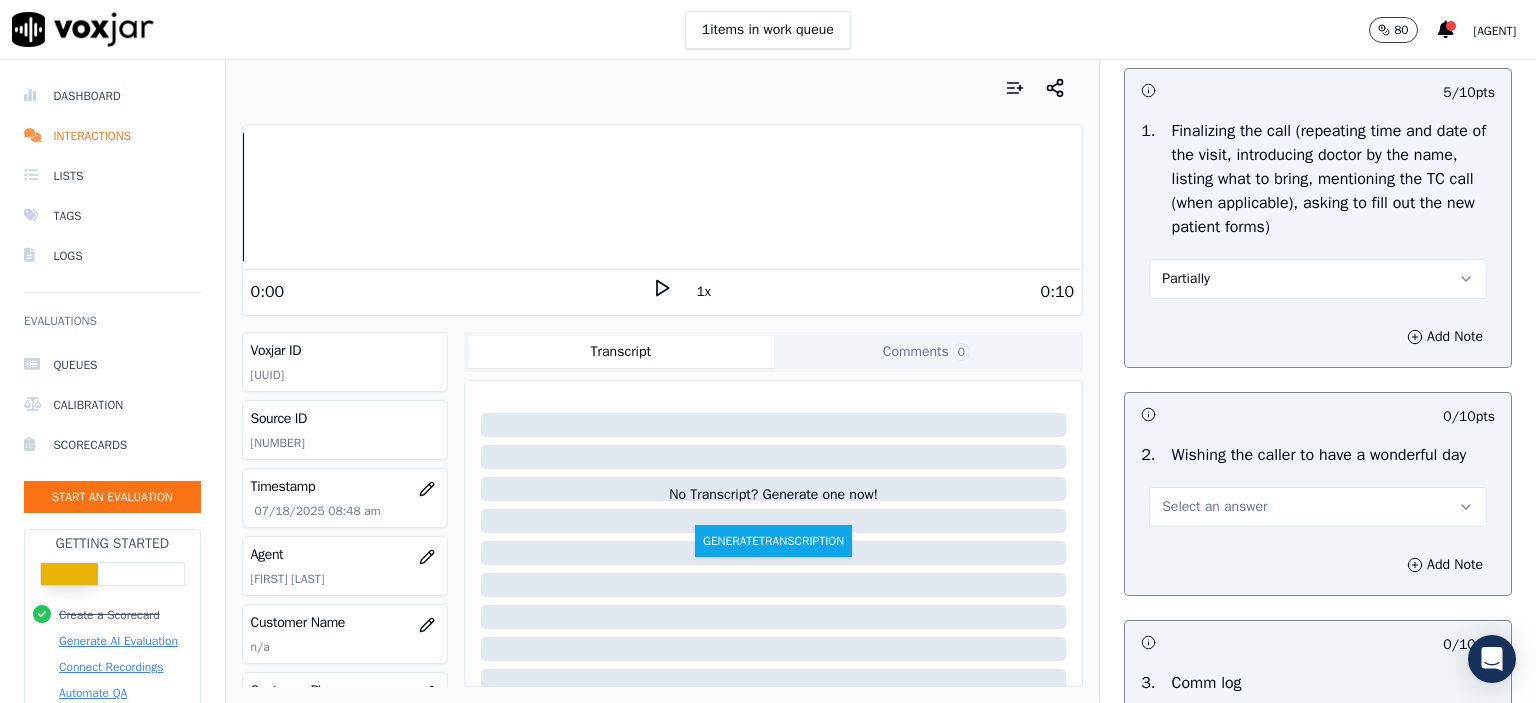 scroll, scrollTop: 2400, scrollLeft: 0, axis: vertical 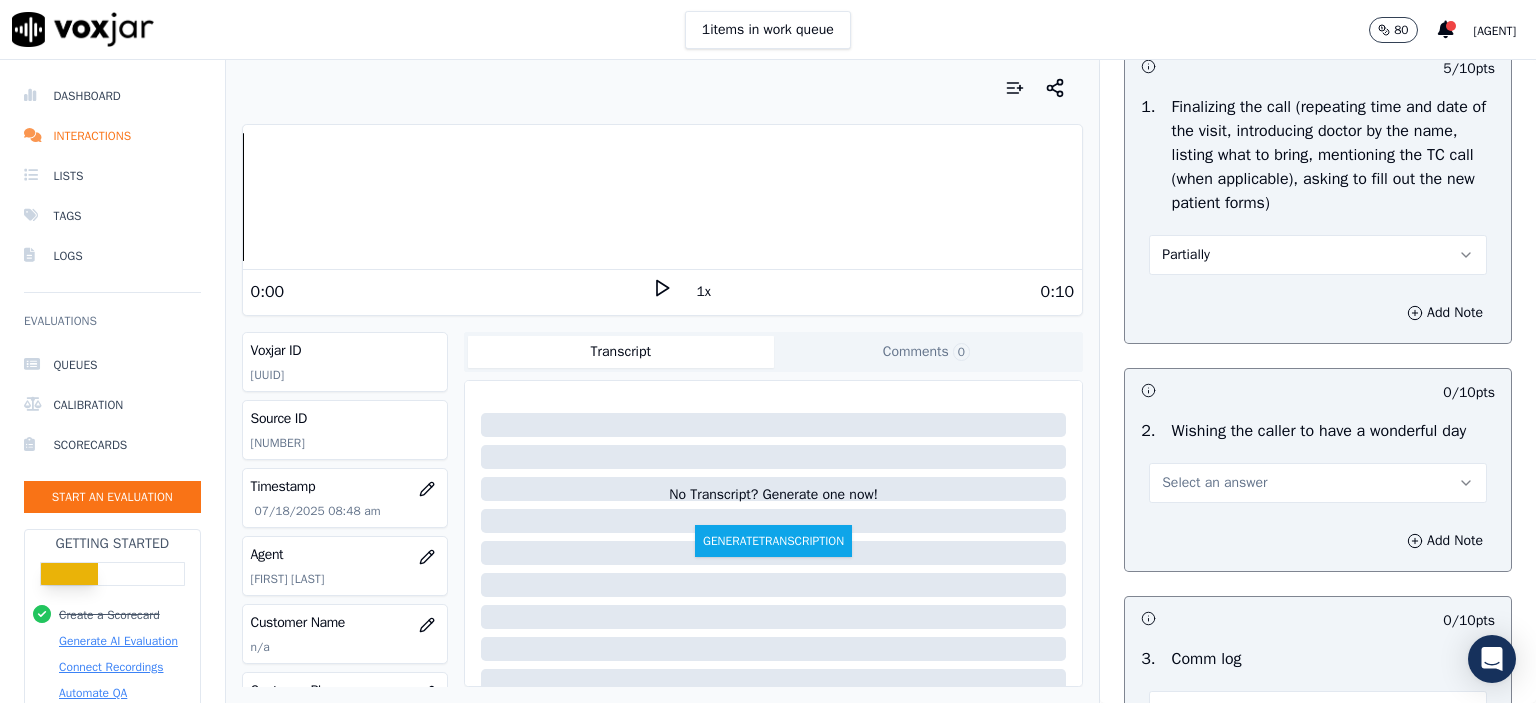 click on "Select an answer" at bounding box center (1318, 483) 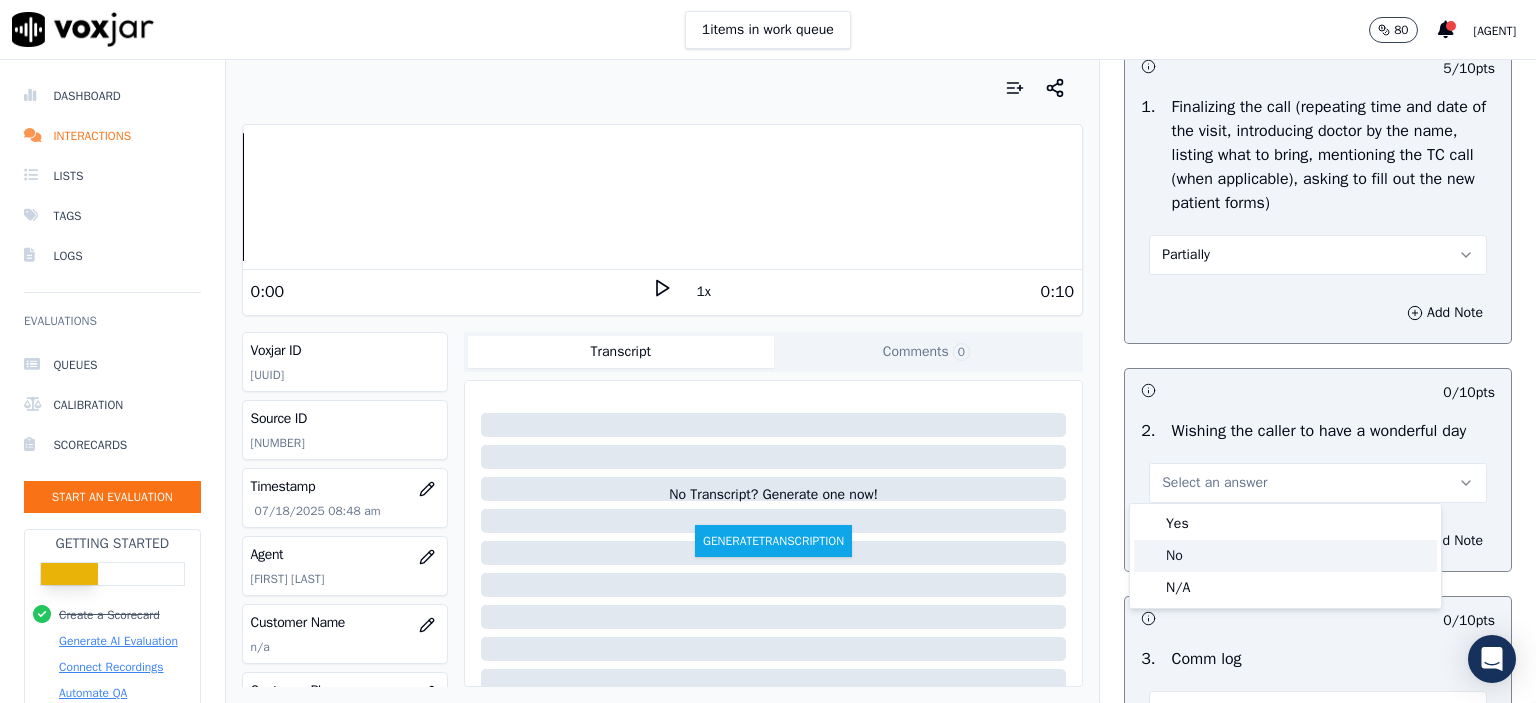 click on "No" 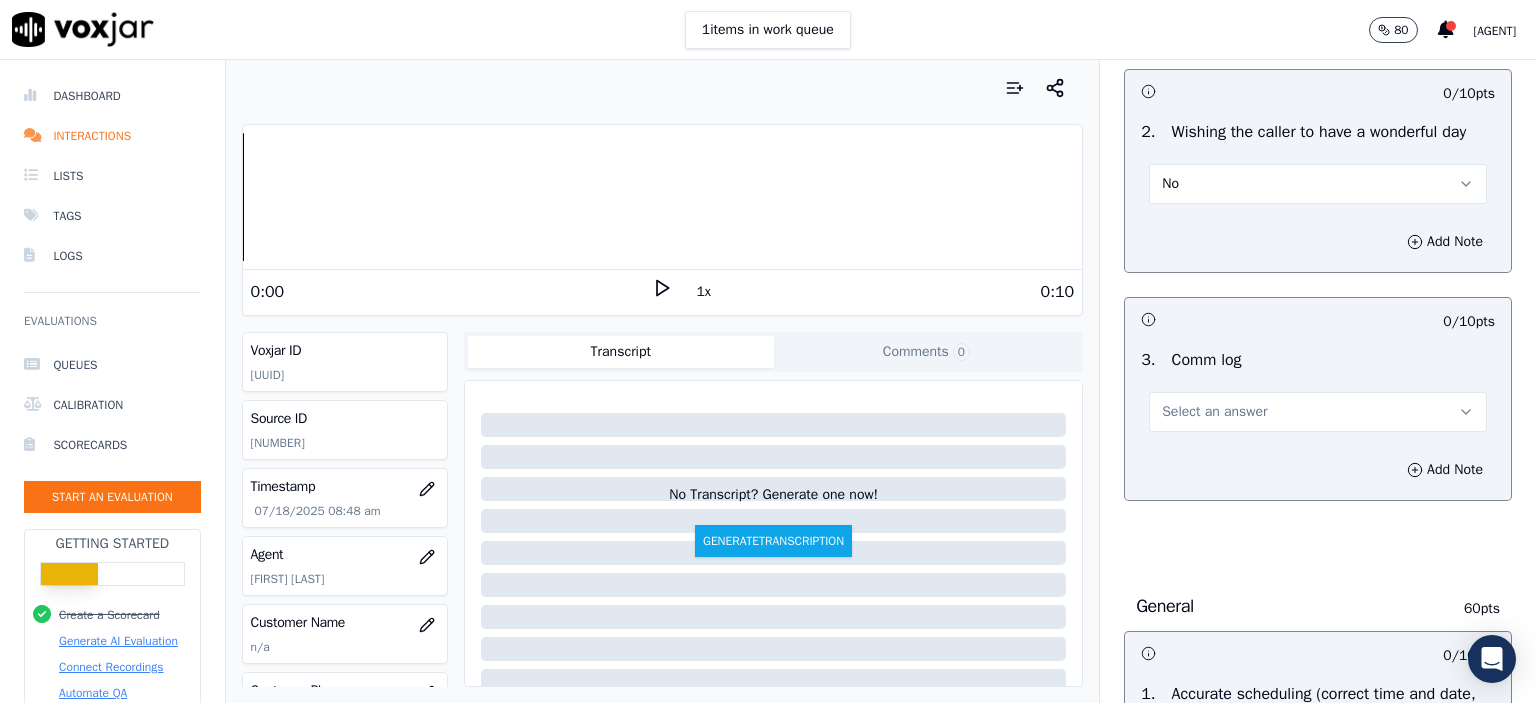 scroll, scrollTop: 2700, scrollLeft: 0, axis: vertical 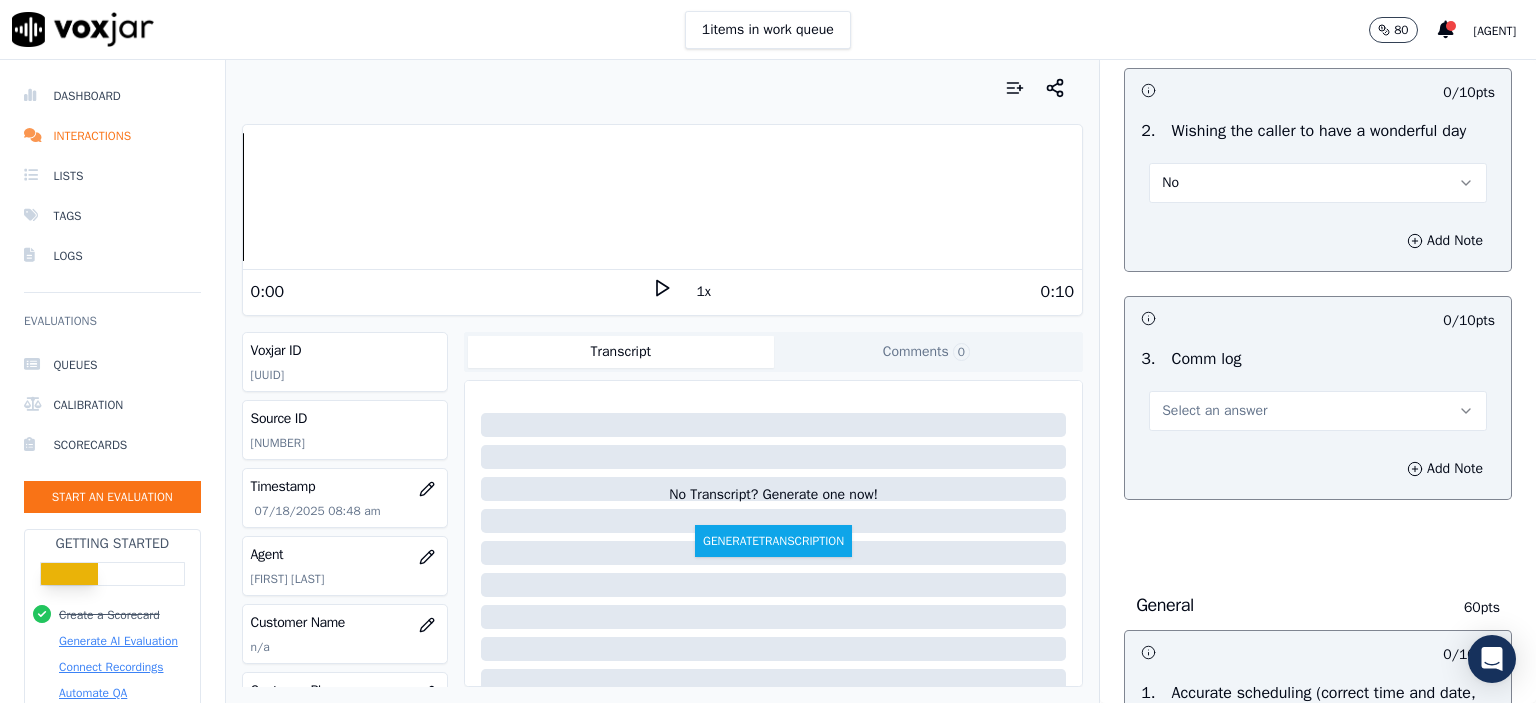 click on "Select an answer" at bounding box center [1318, 411] 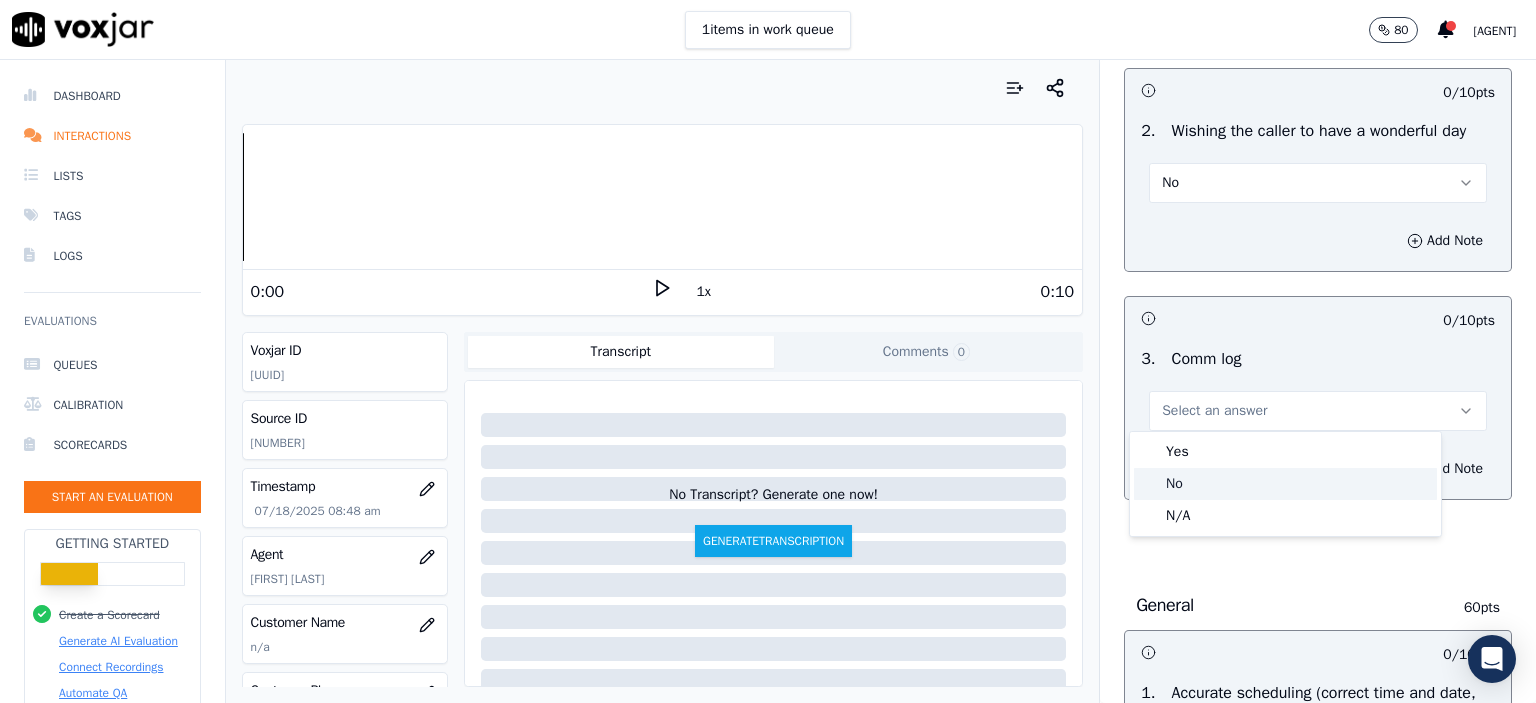 click on "No" 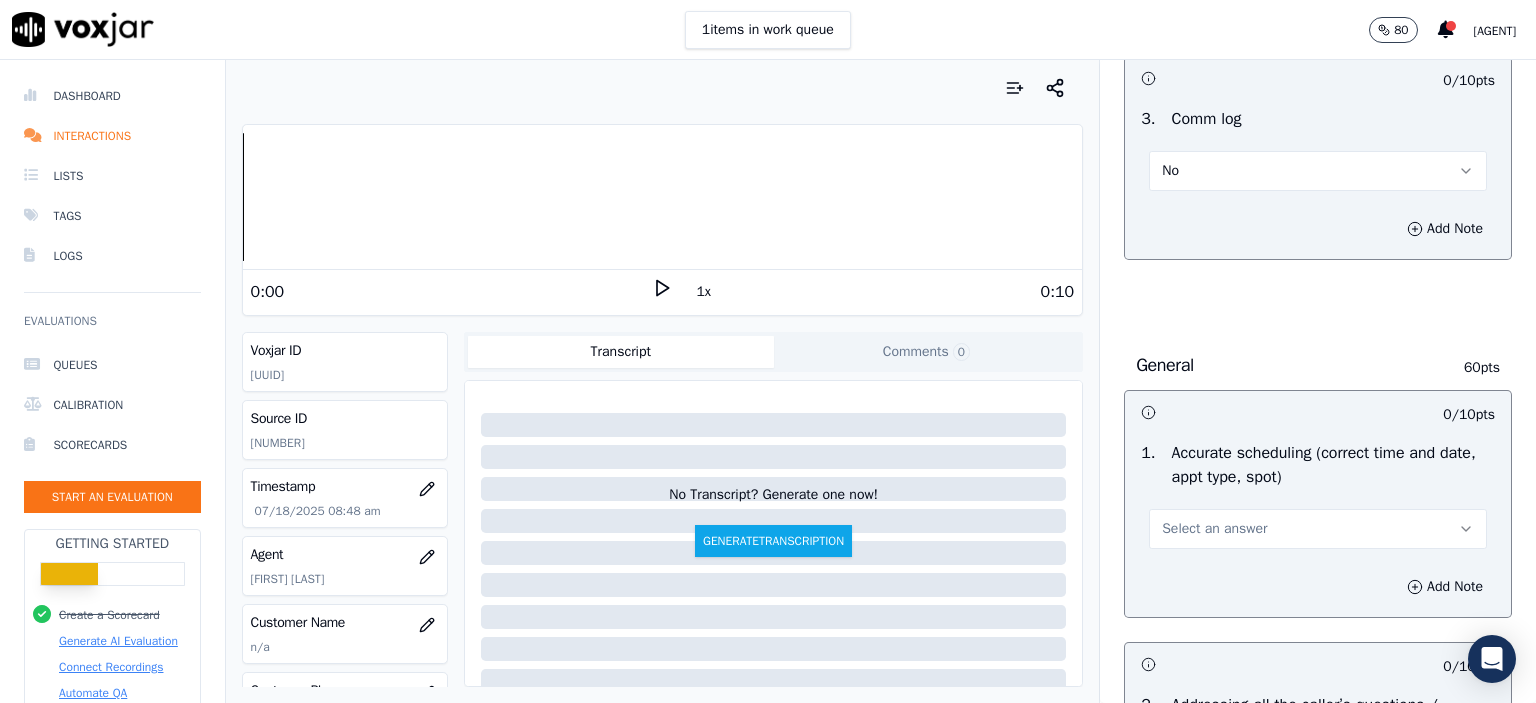 scroll, scrollTop: 3000, scrollLeft: 0, axis: vertical 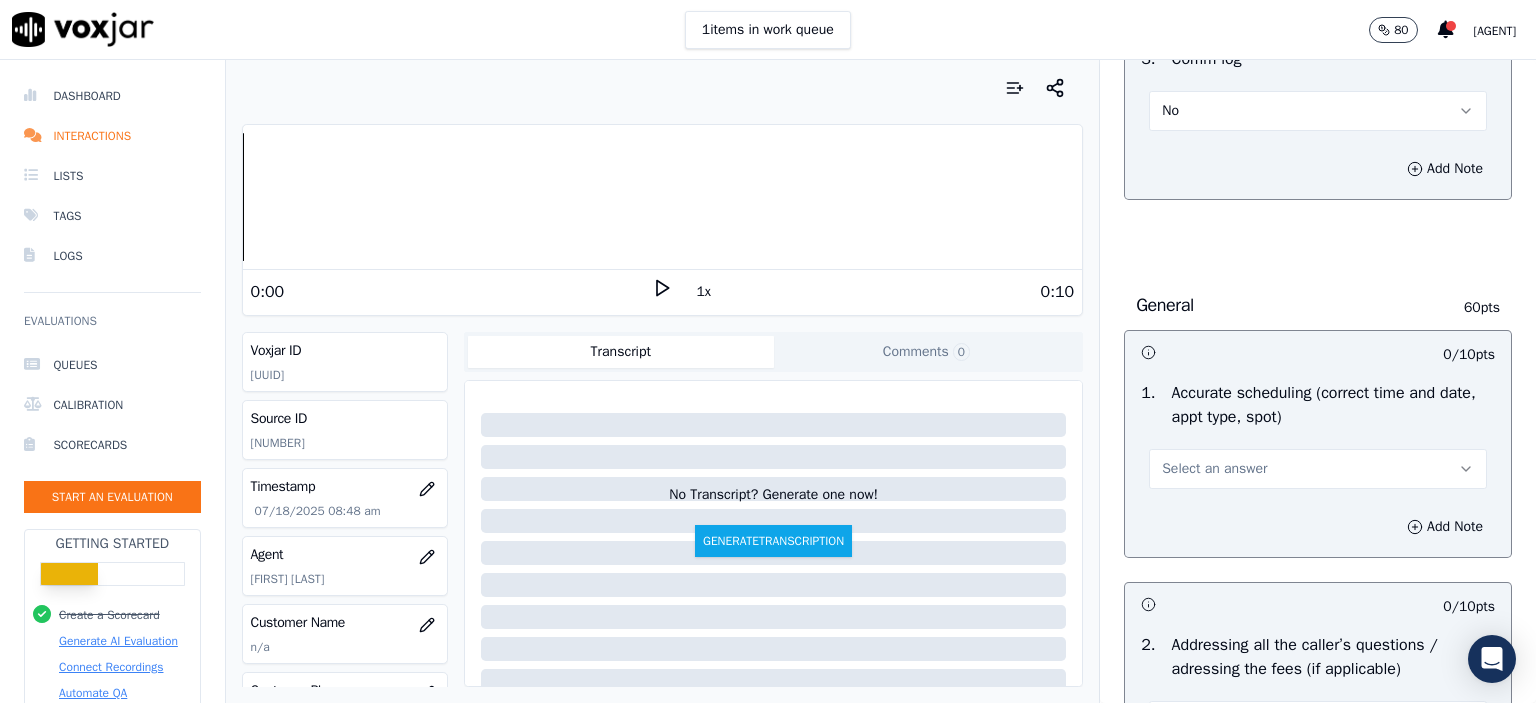 click on "Select an answer" at bounding box center [1214, 469] 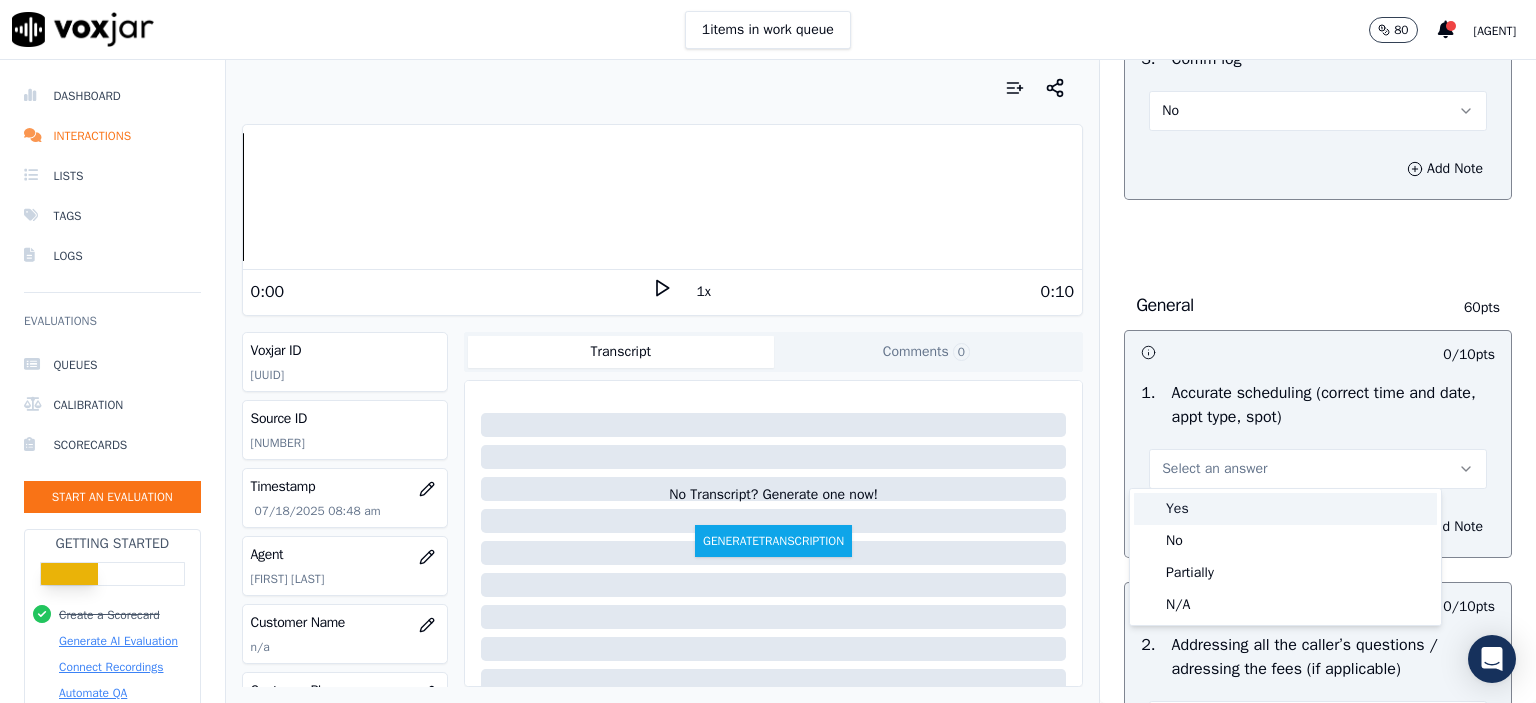 click on "Yes" at bounding box center [1285, 509] 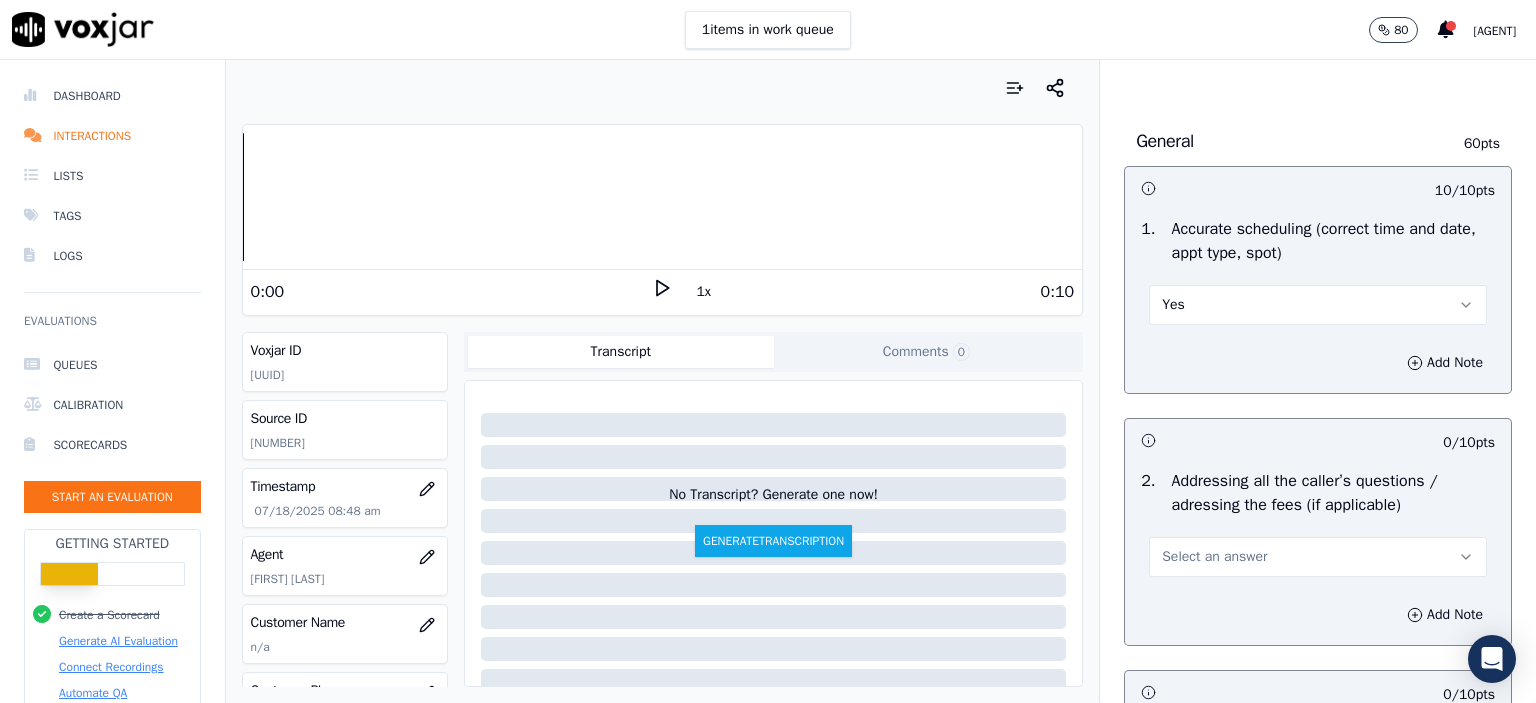 scroll, scrollTop: 3200, scrollLeft: 0, axis: vertical 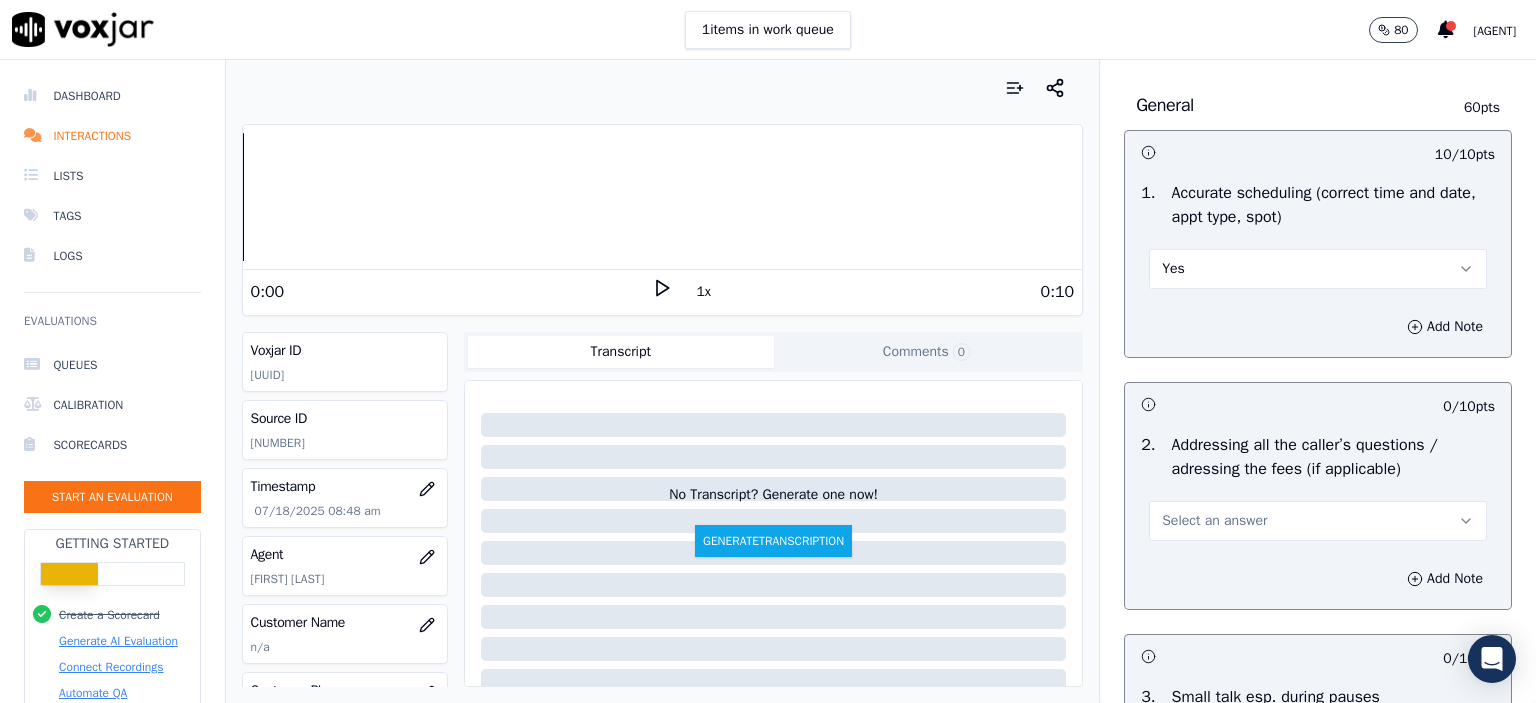 click on "Select an answer" at bounding box center (1214, 521) 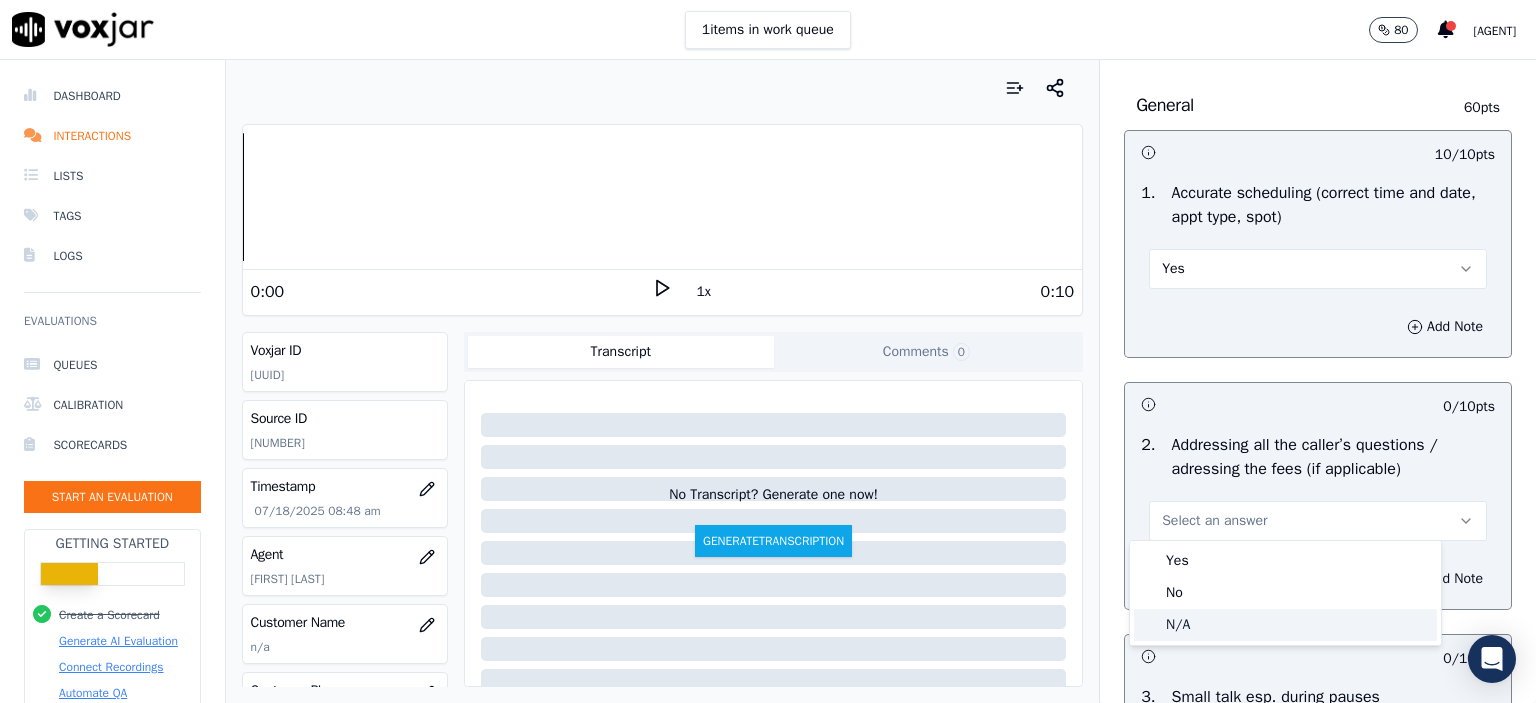 click on "N/A" 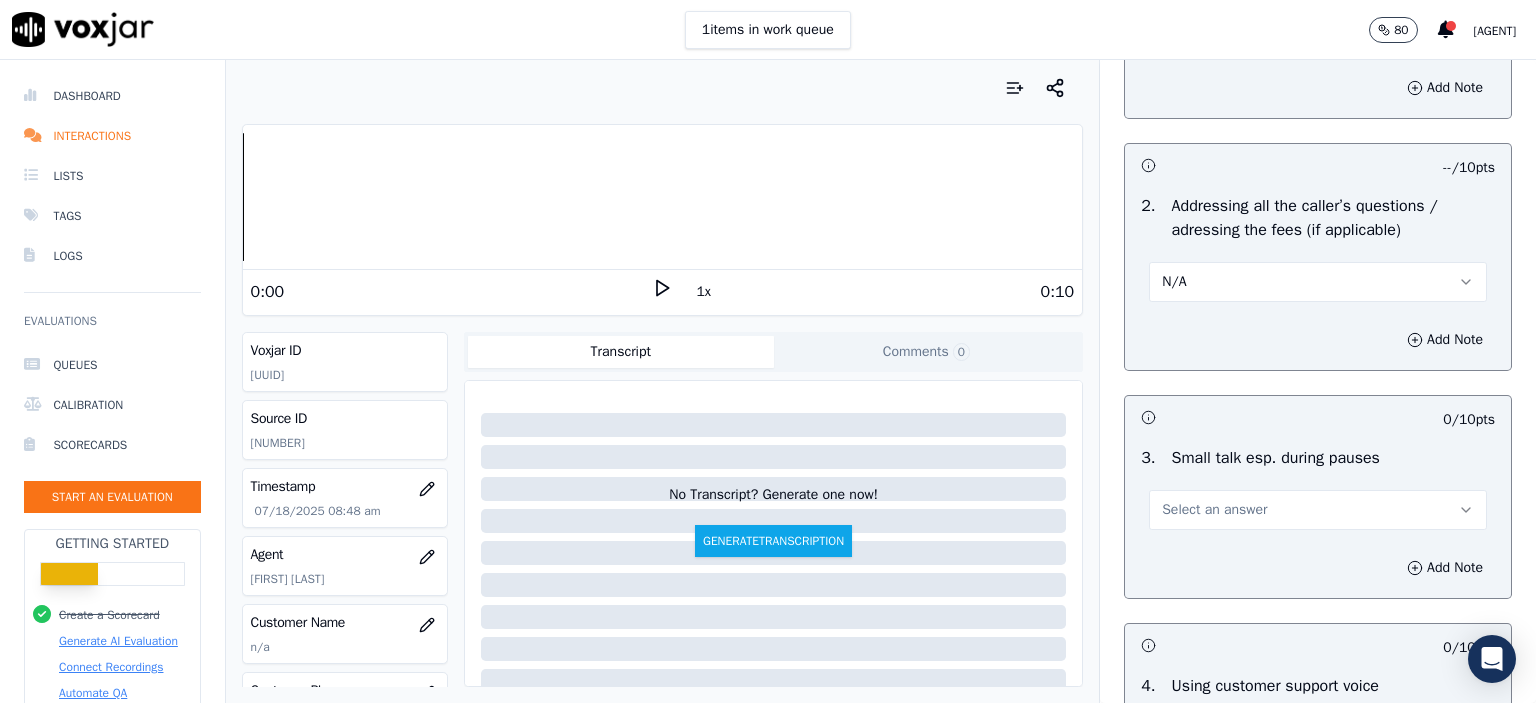 scroll, scrollTop: 3500, scrollLeft: 0, axis: vertical 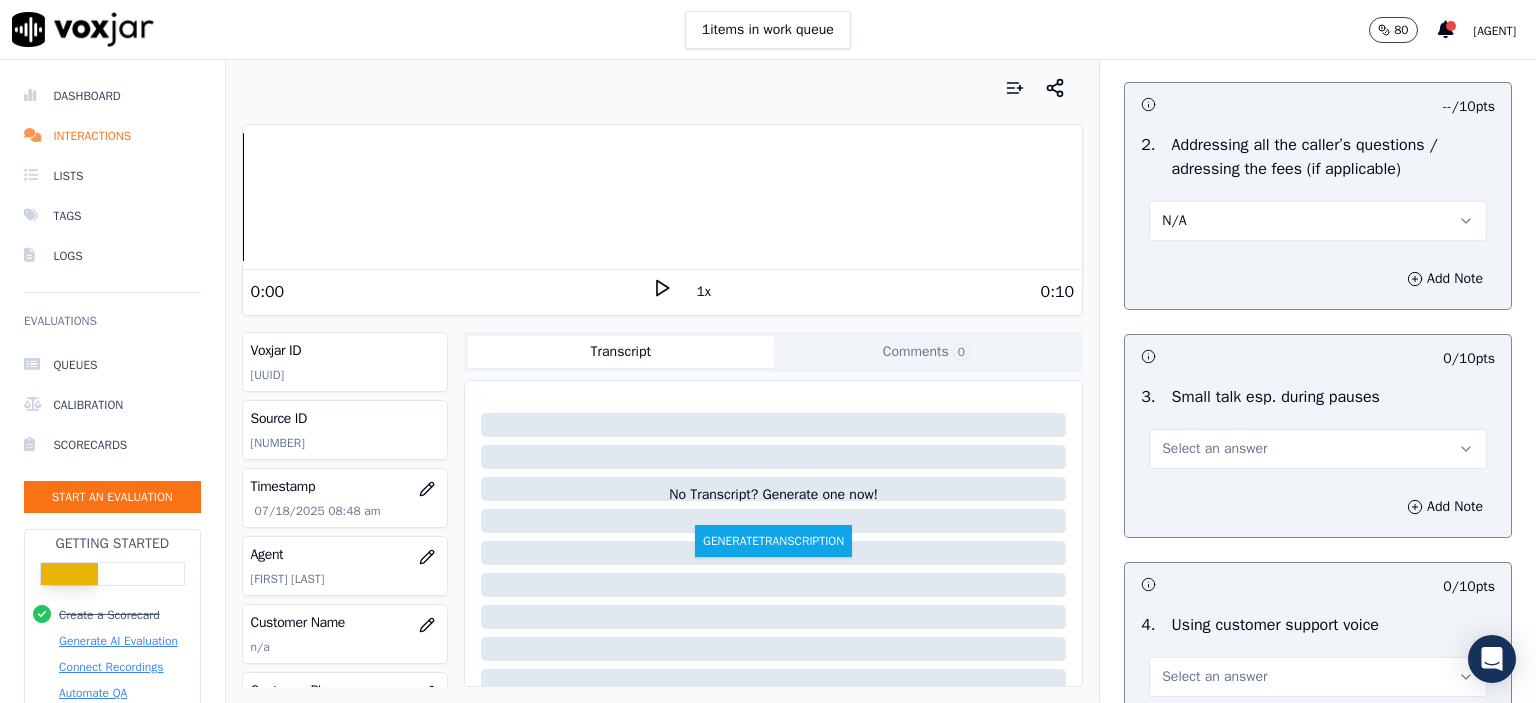 click on "Select an answer" at bounding box center [1214, 449] 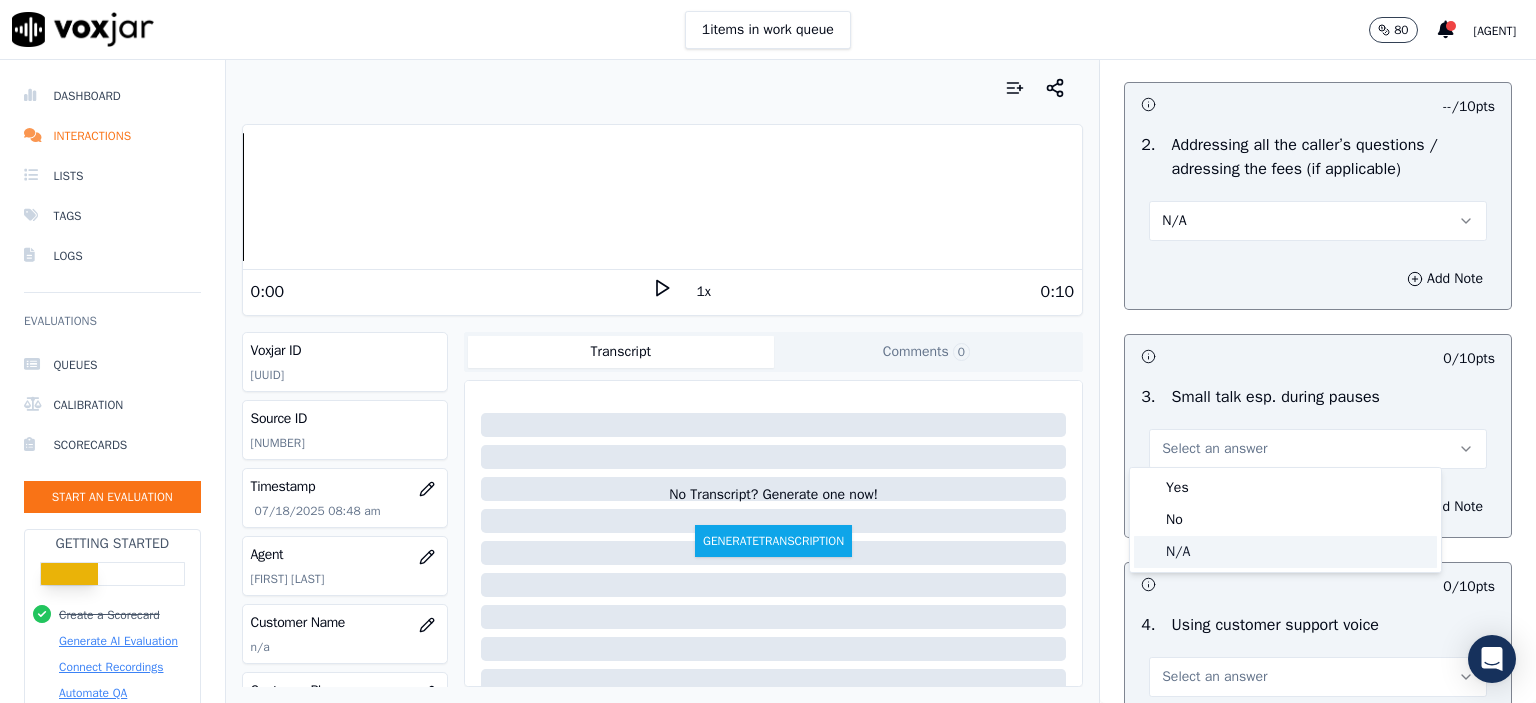 drag, startPoint x: 1195, startPoint y: 516, endPoint x: 1190, endPoint y: 555, distance: 39.319206 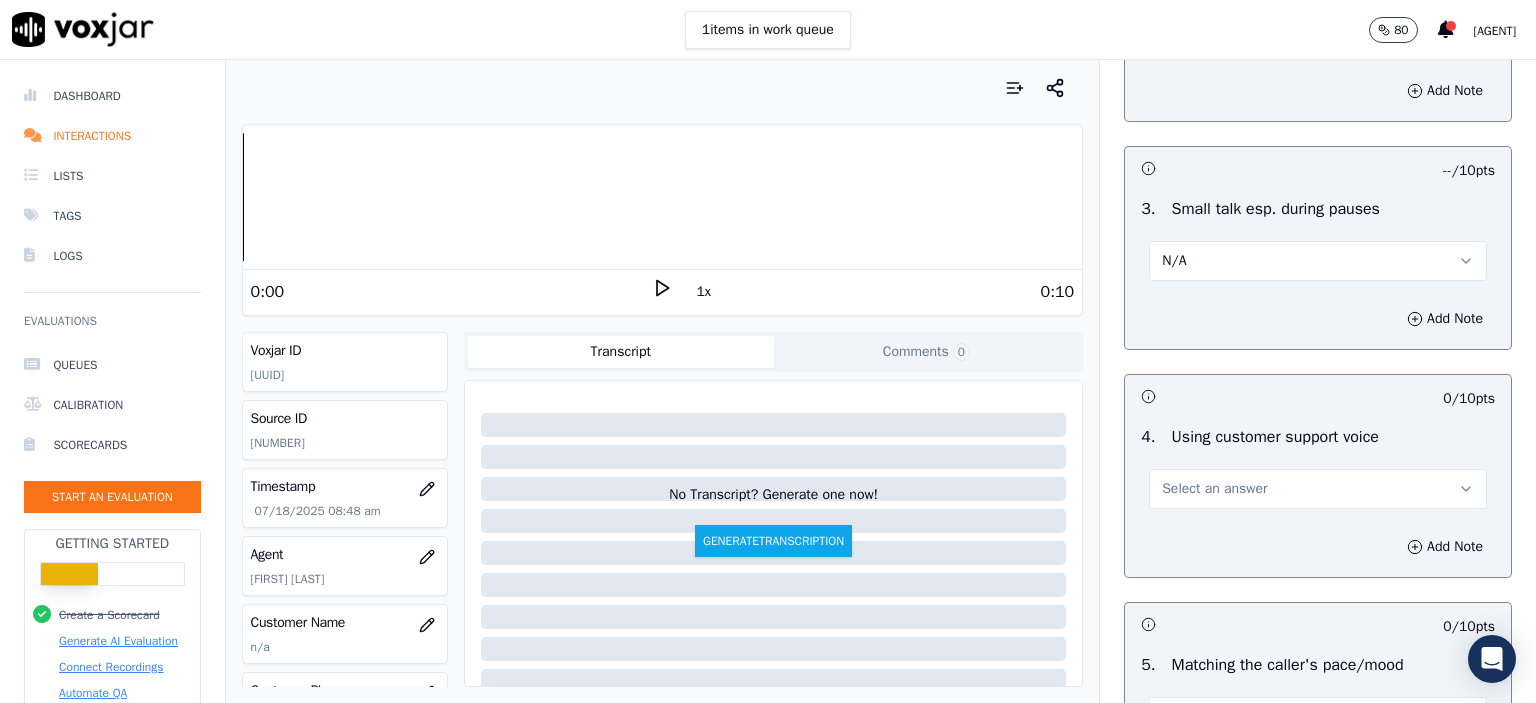 scroll, scrollTop: 3700, scrollLeft: 0, axis: vertical 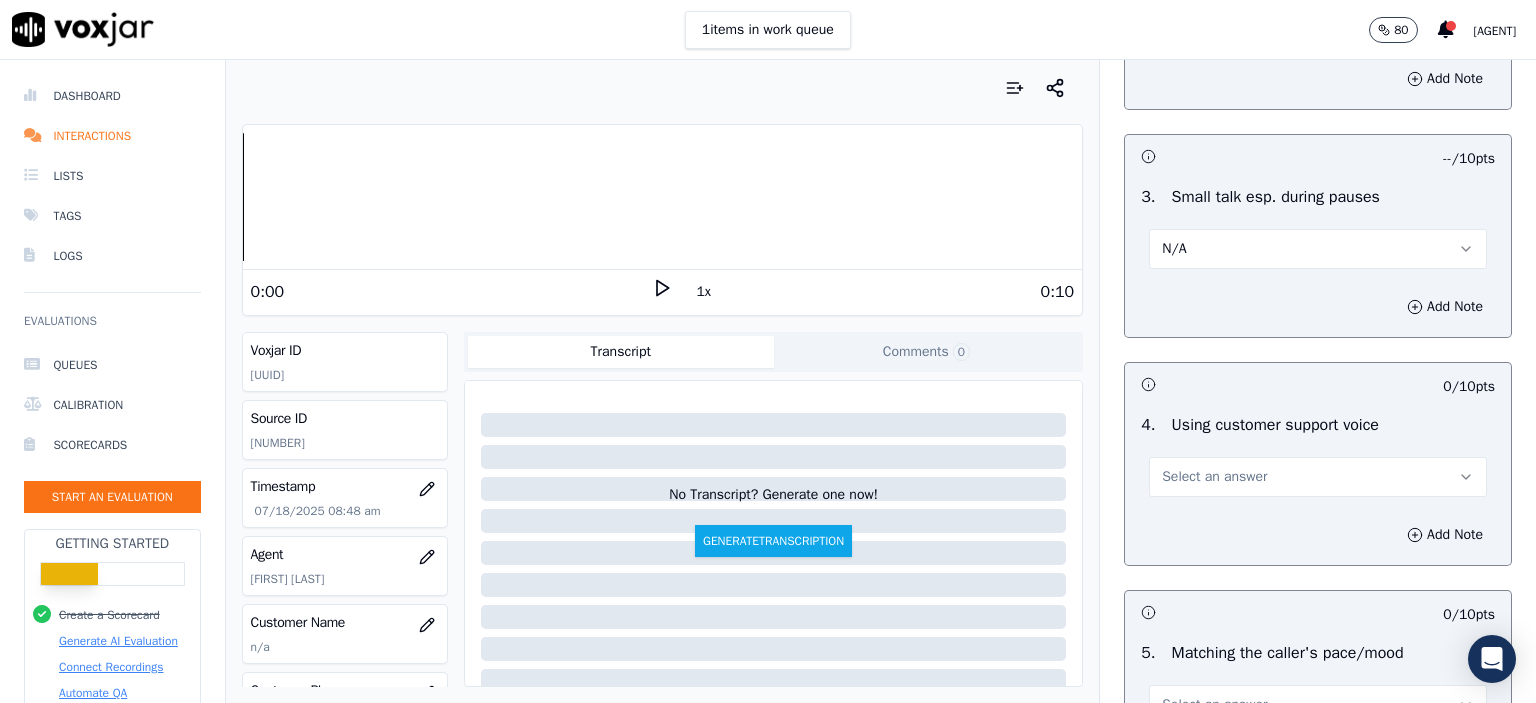 click on "Select an answer" at bounding box center (1214, 477) 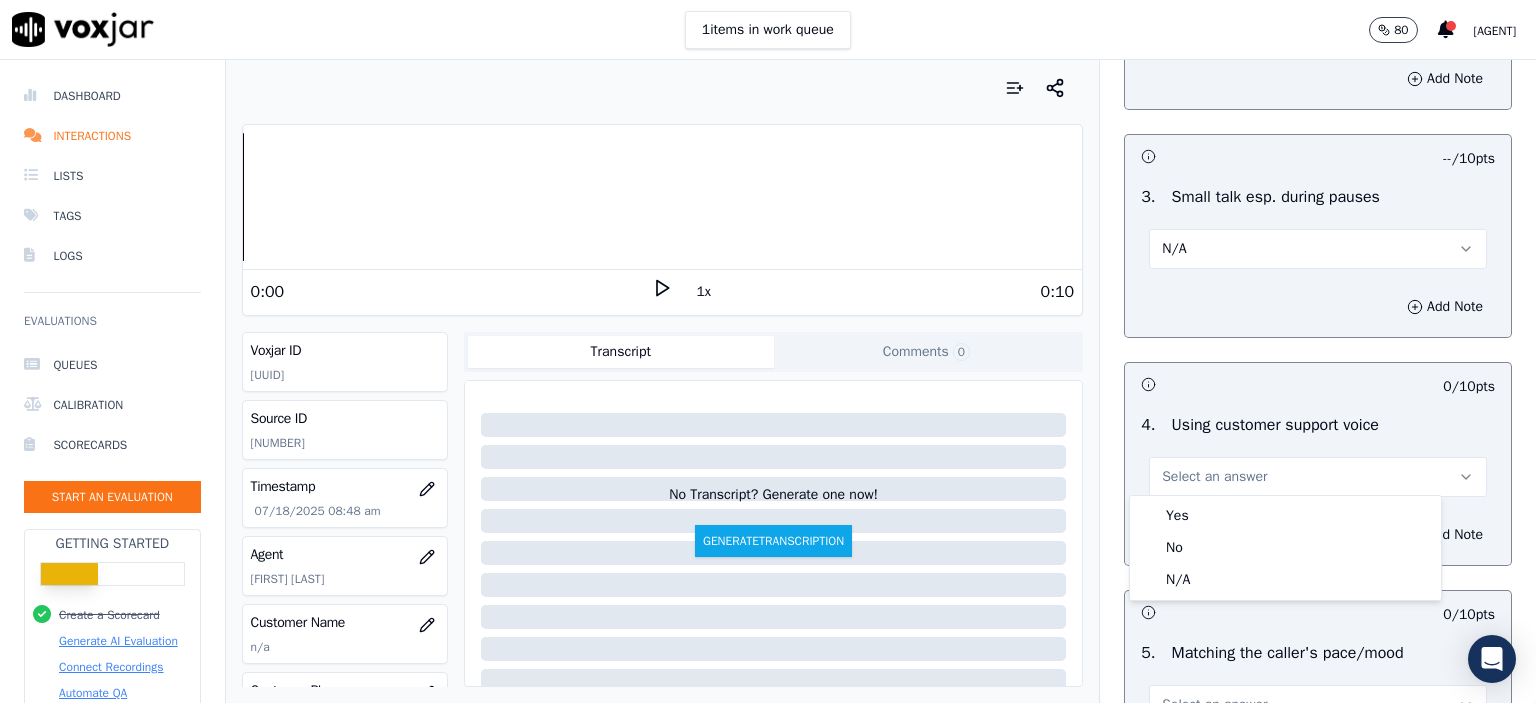 click on "Yes" at bounding box center (1285, 516) 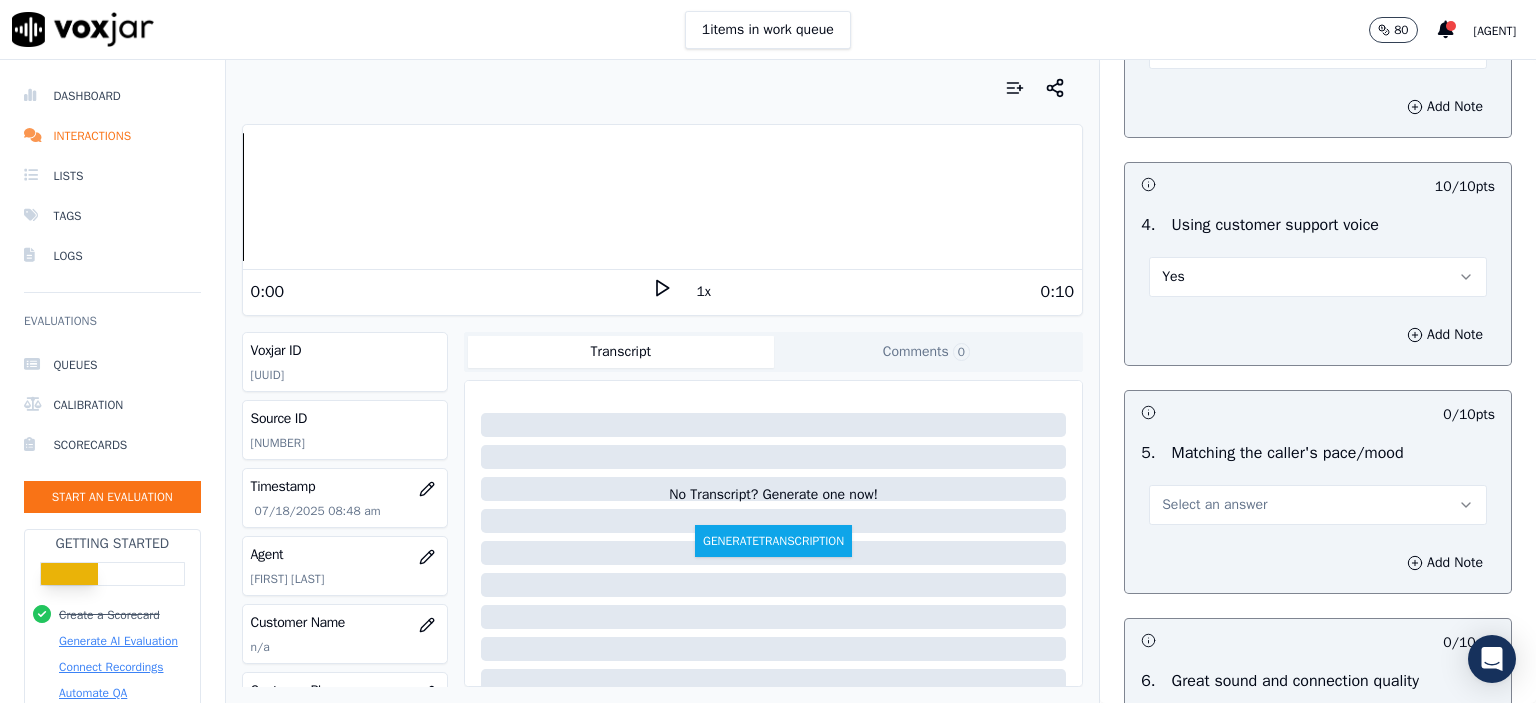 click on "Select an answer" at bounding box center (1214, 505) 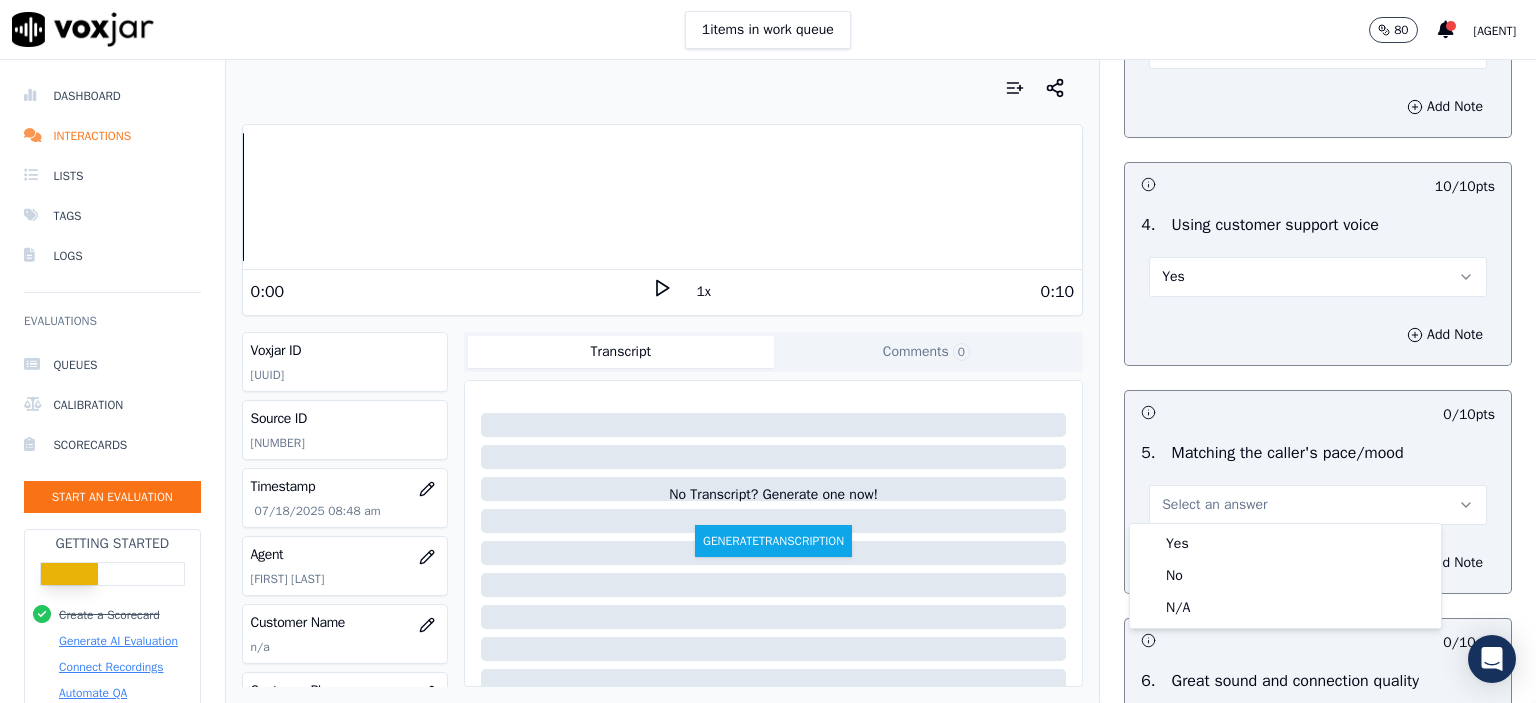 click on "Yes" at bounding box center (1285, 544) 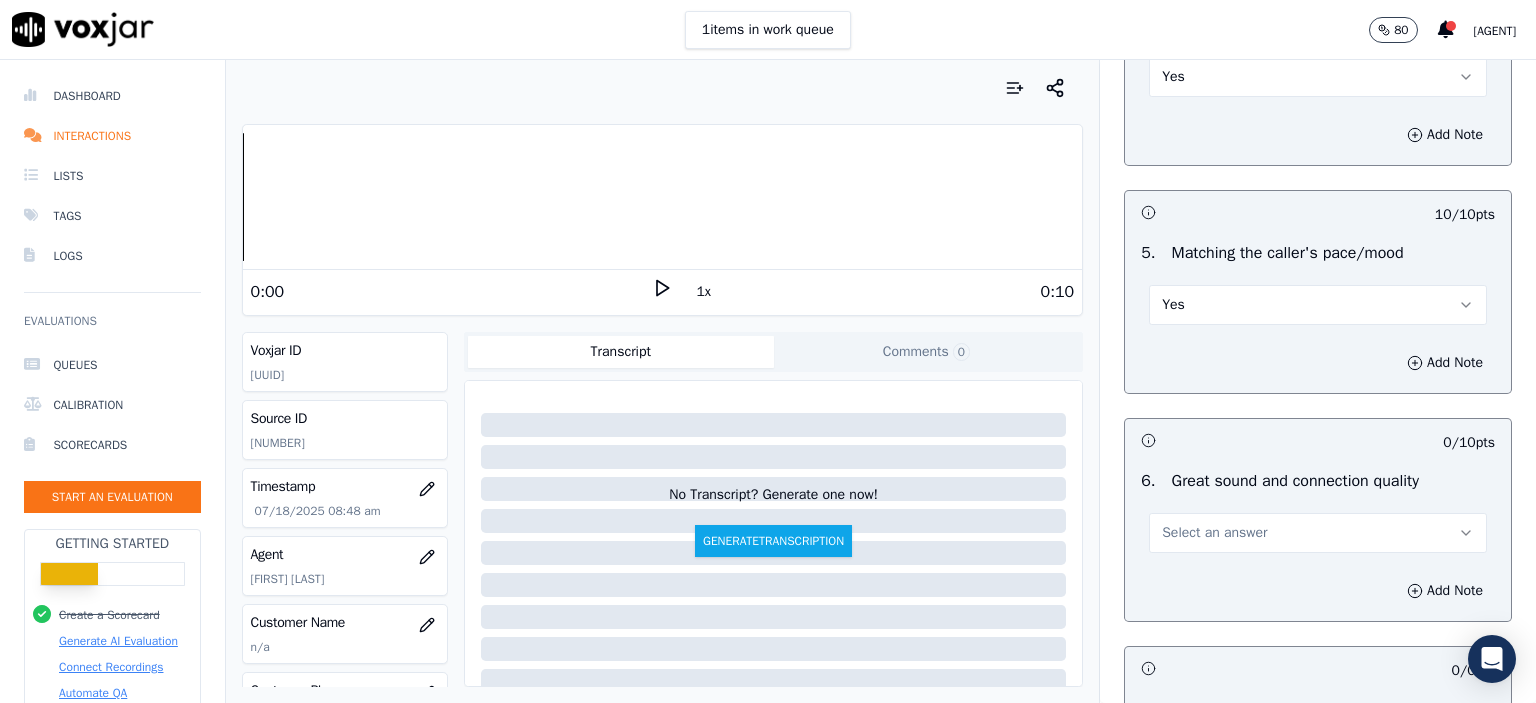 click on "Select an answer" at bounding box center [1318, 533] 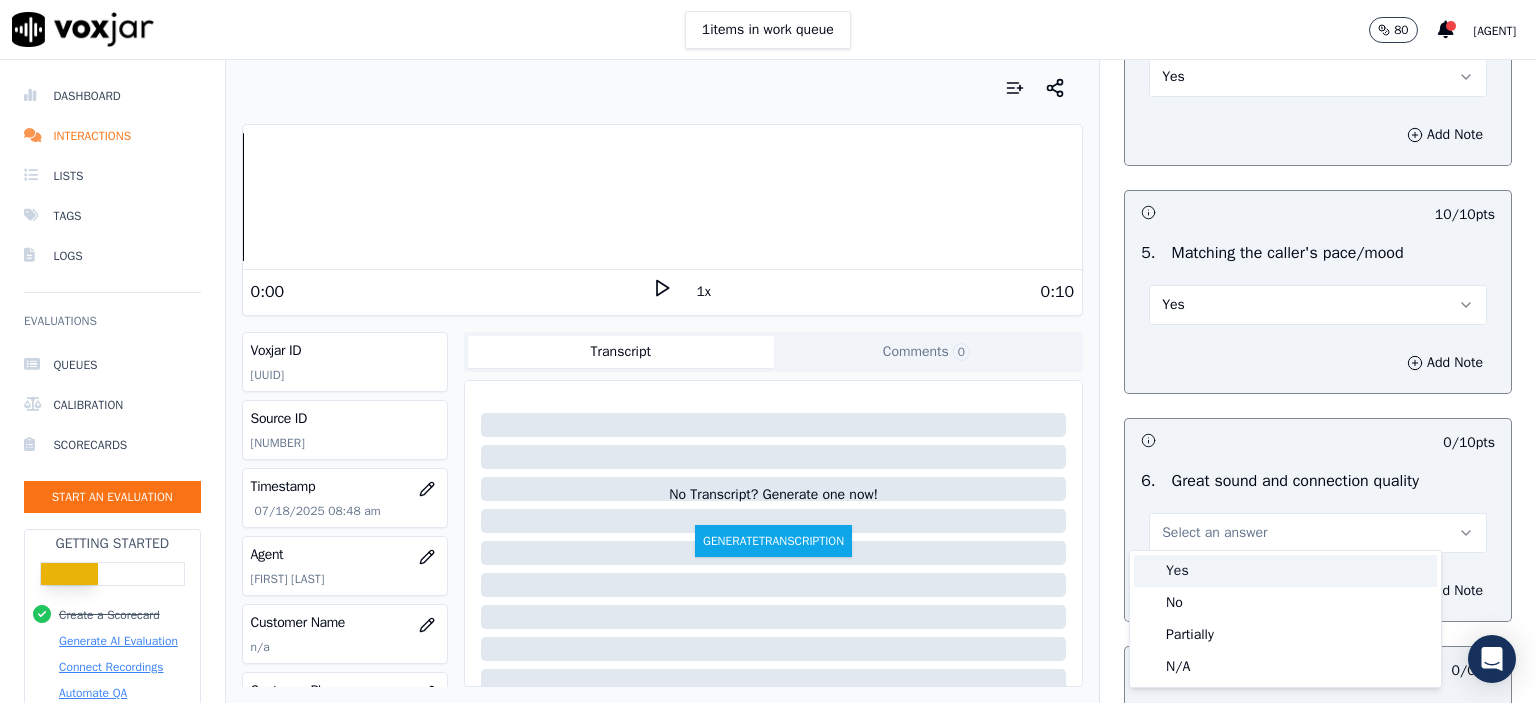 click on "Yes" at bounding box center [1285, 571] 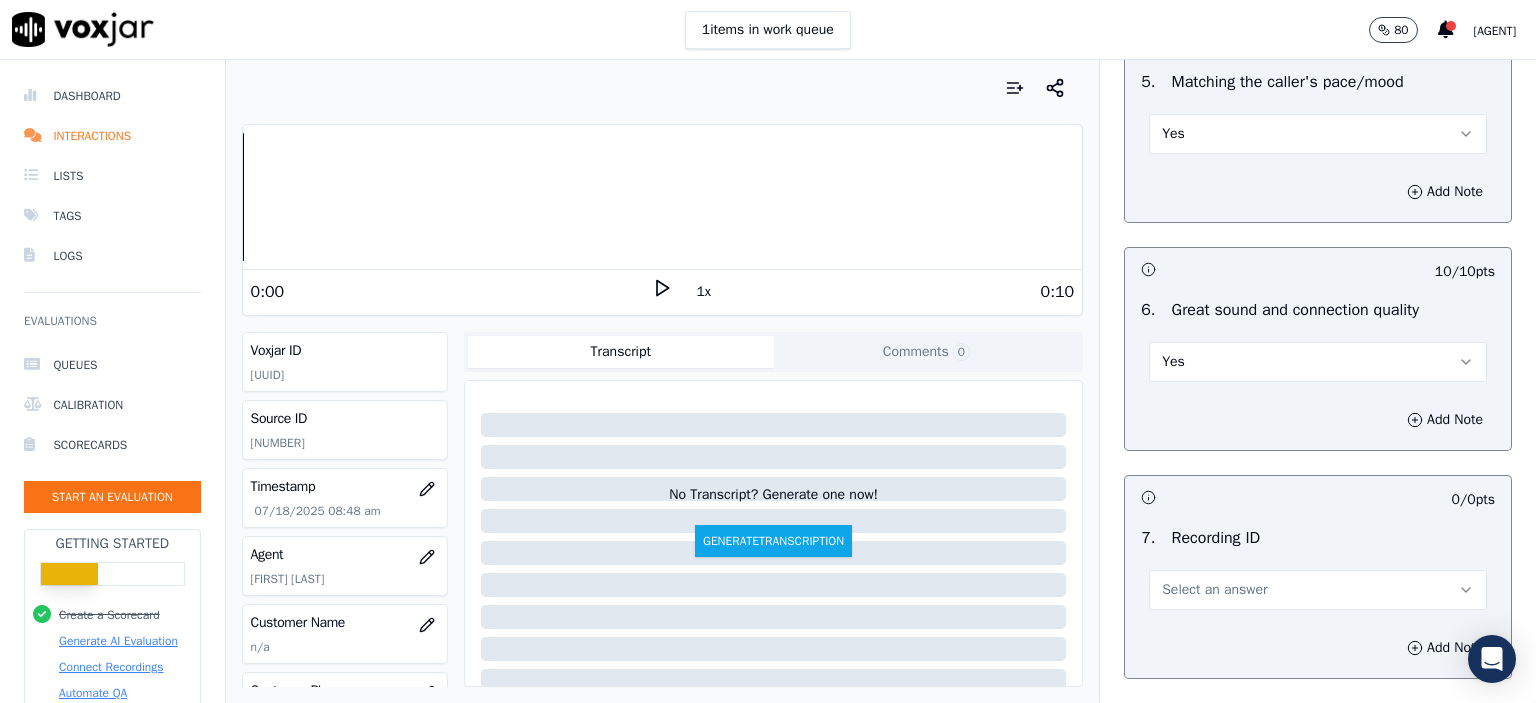 scroll, scrollTop: 4300, scrollLeft: 0, axis: vertical 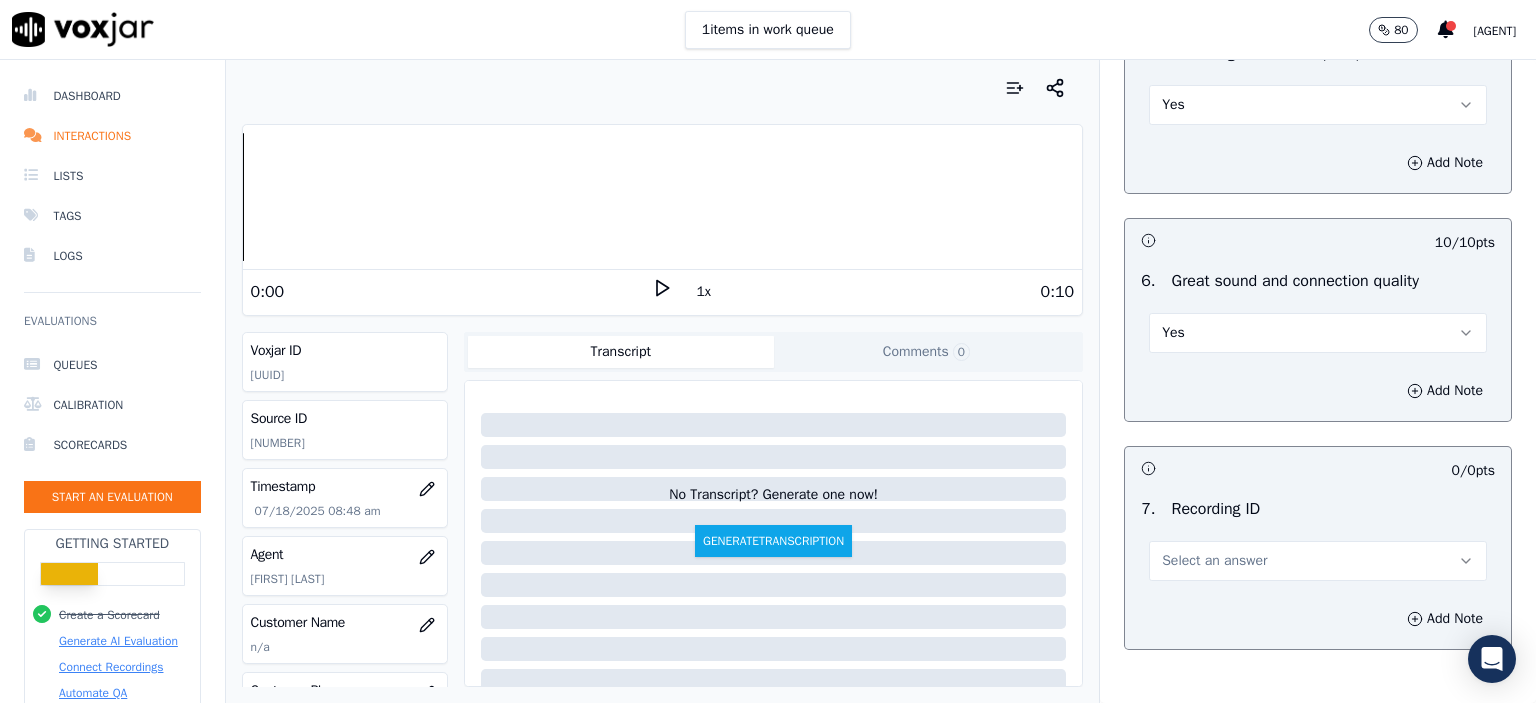 click on "Select an answer" at bounding box center (1318, 561) 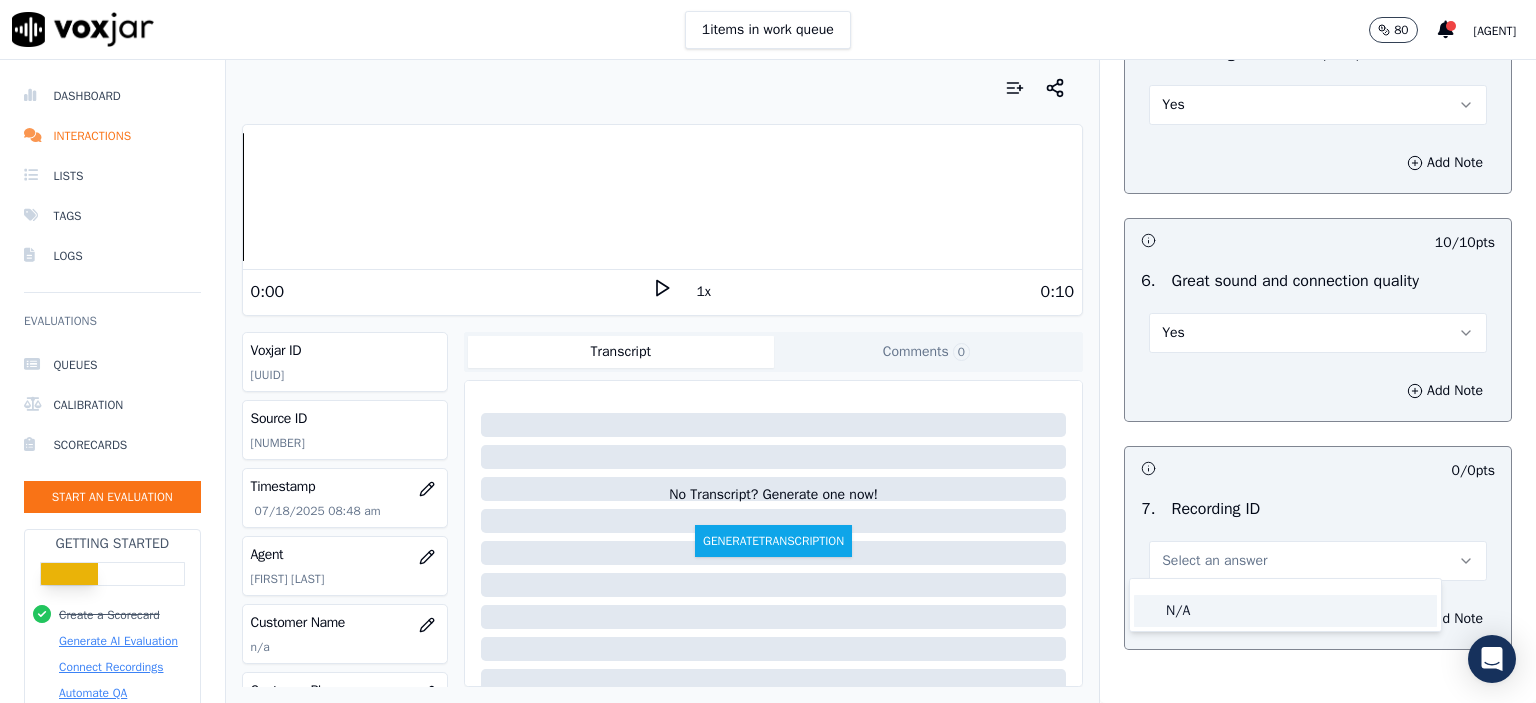 click on "N/A" 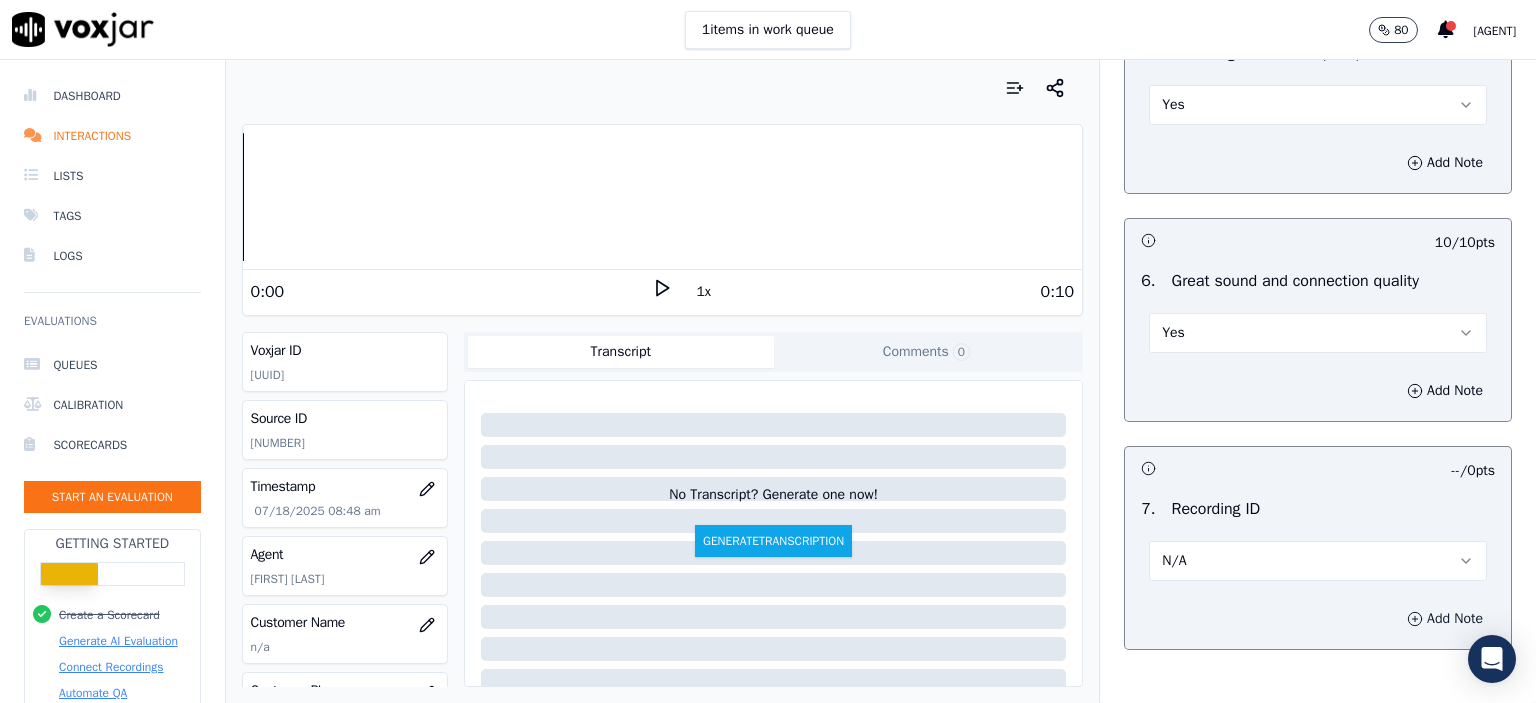 click 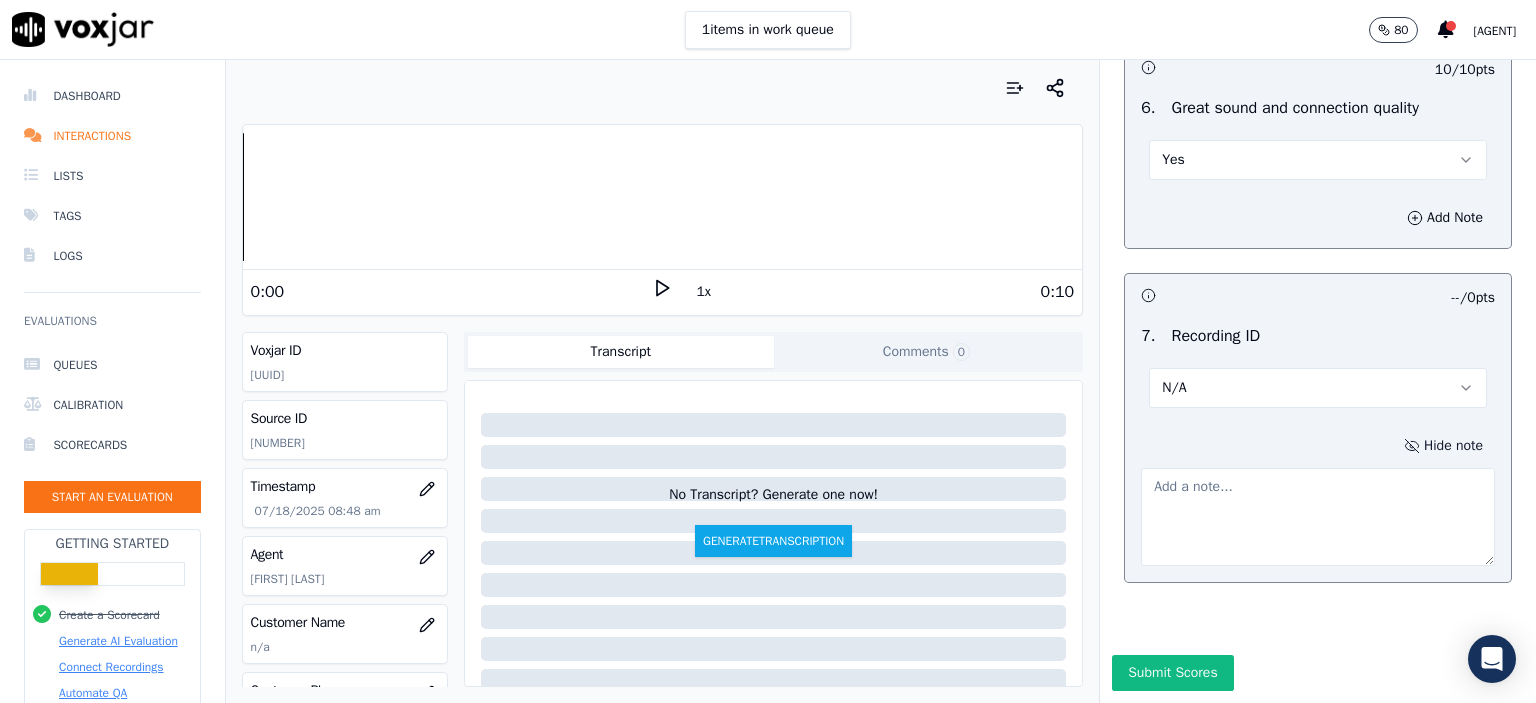 scroll, scrollTop: 4510, scrollLeft: 0, axis: vertical 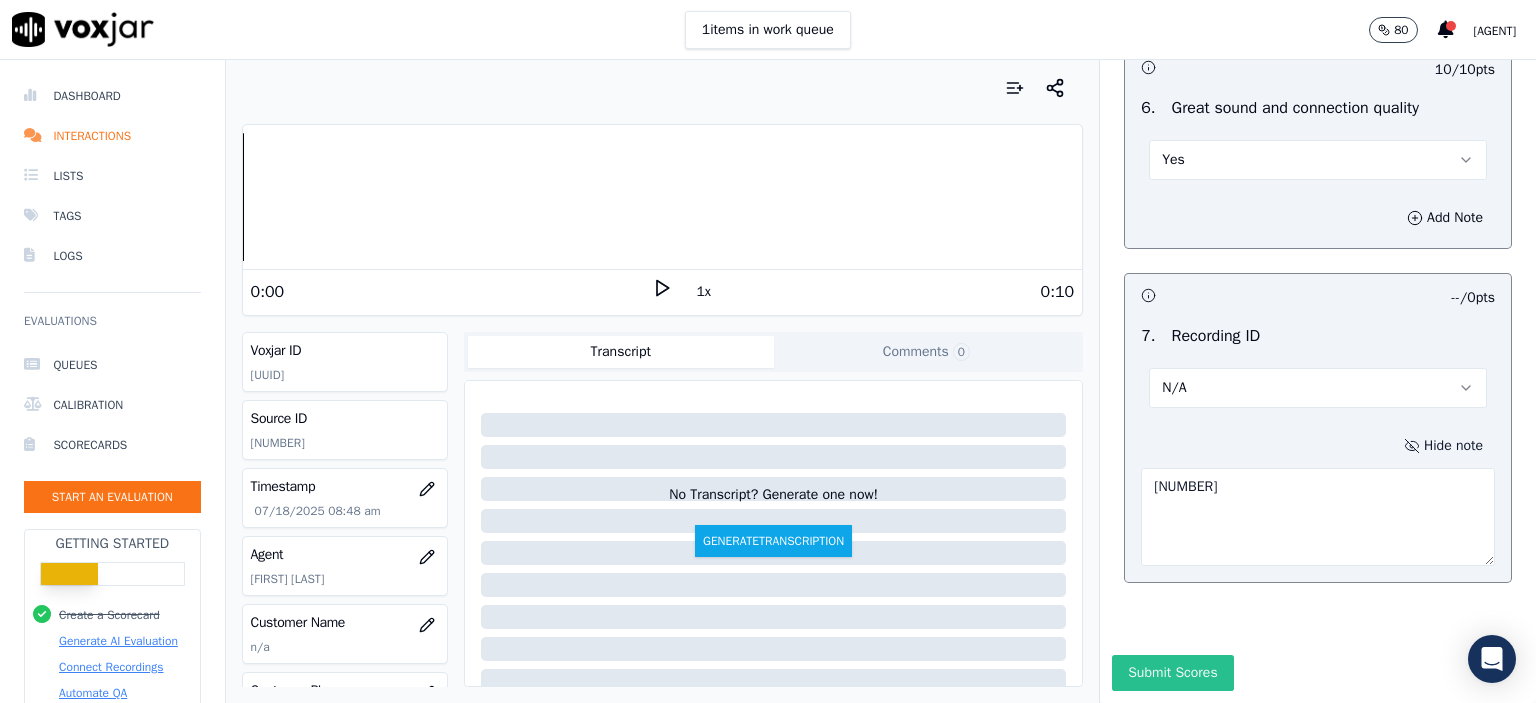 type on "[NUMBER]" 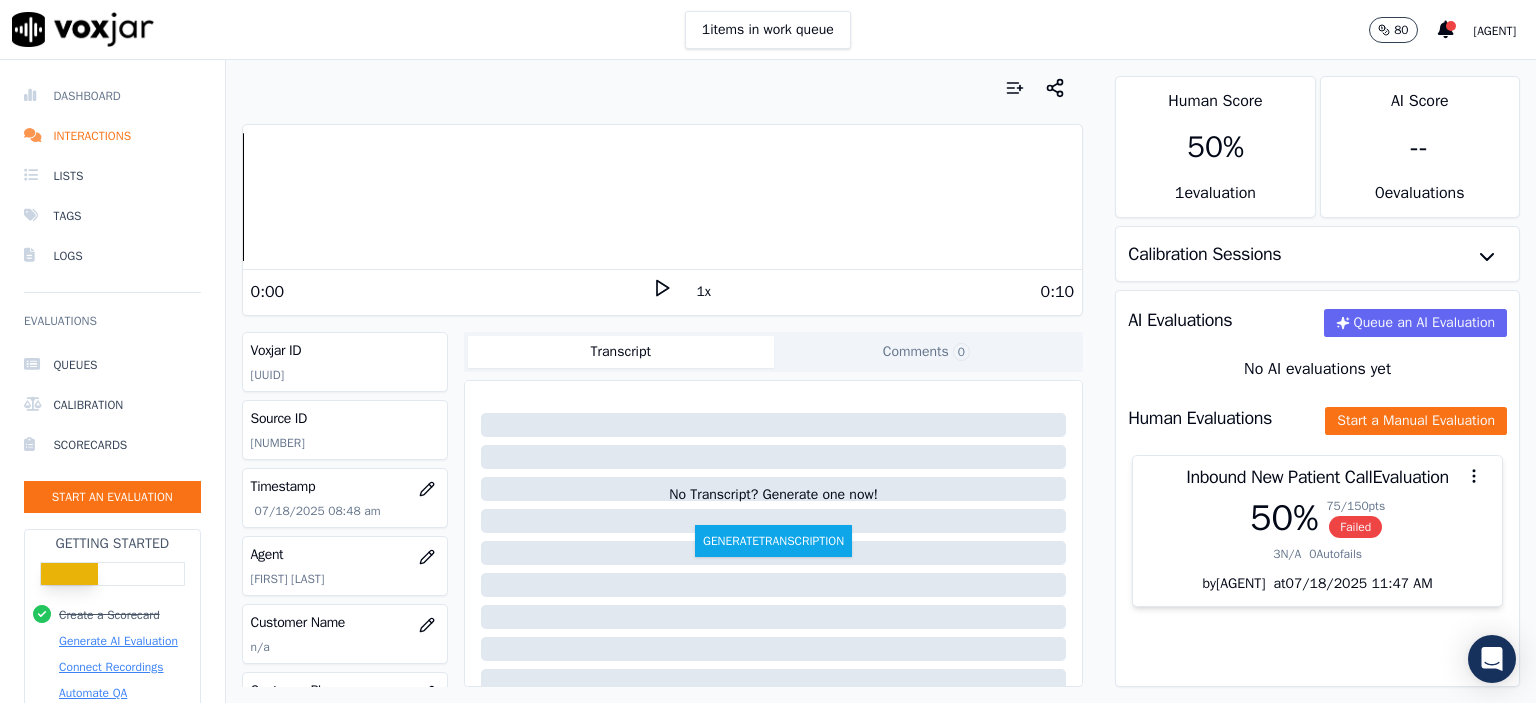 click on "Dashboard" at bounding box center [112, 96] 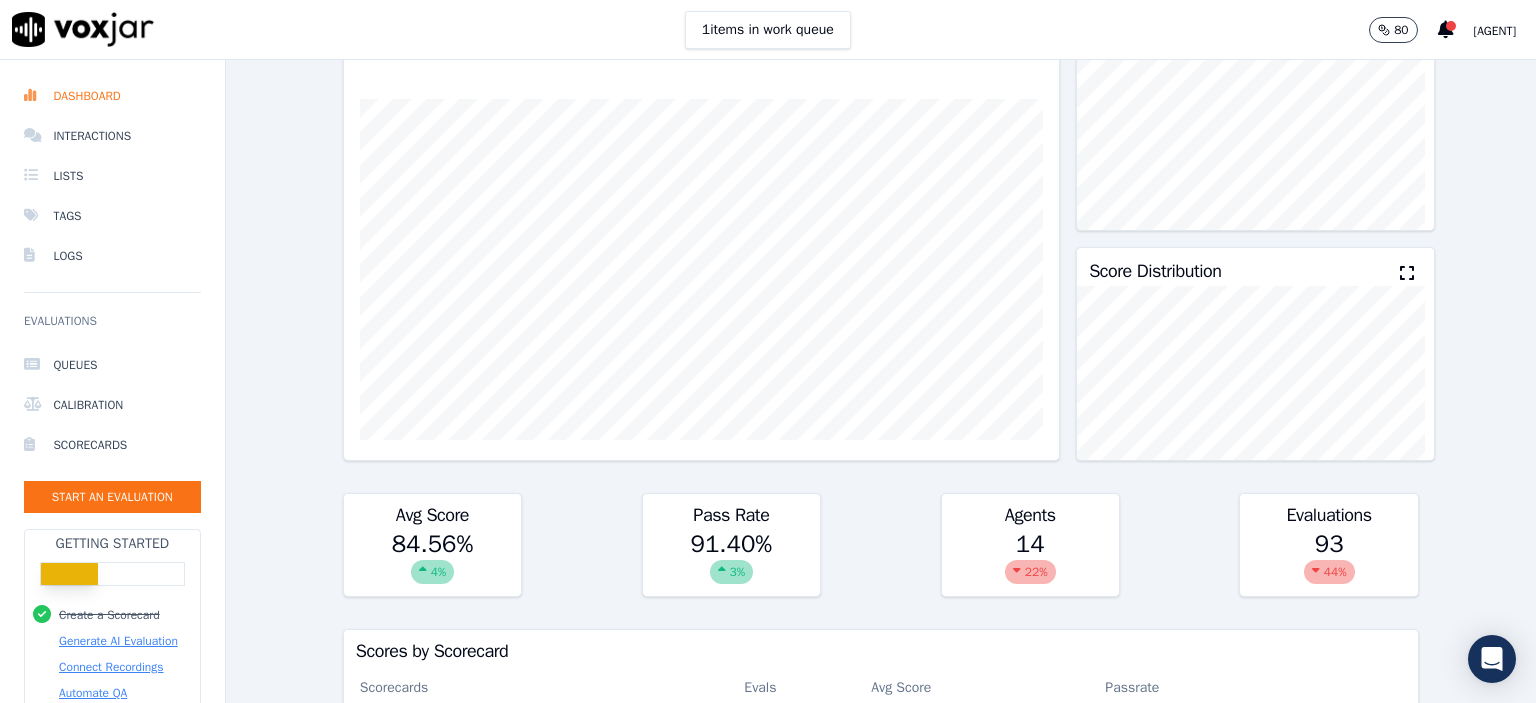 scroll, scrollTop: 0, scrollLeft: 0, axis: both 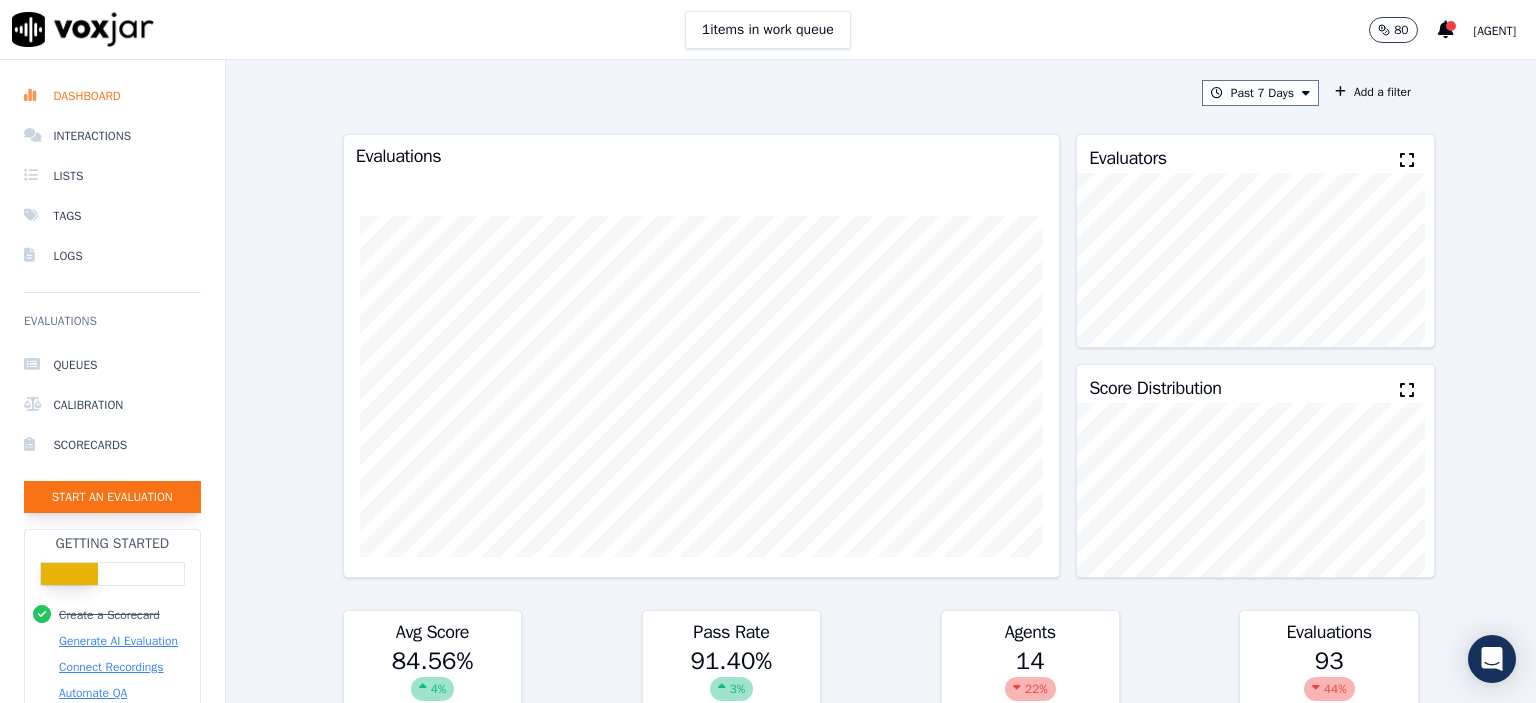 click on "Start an Evaluation" 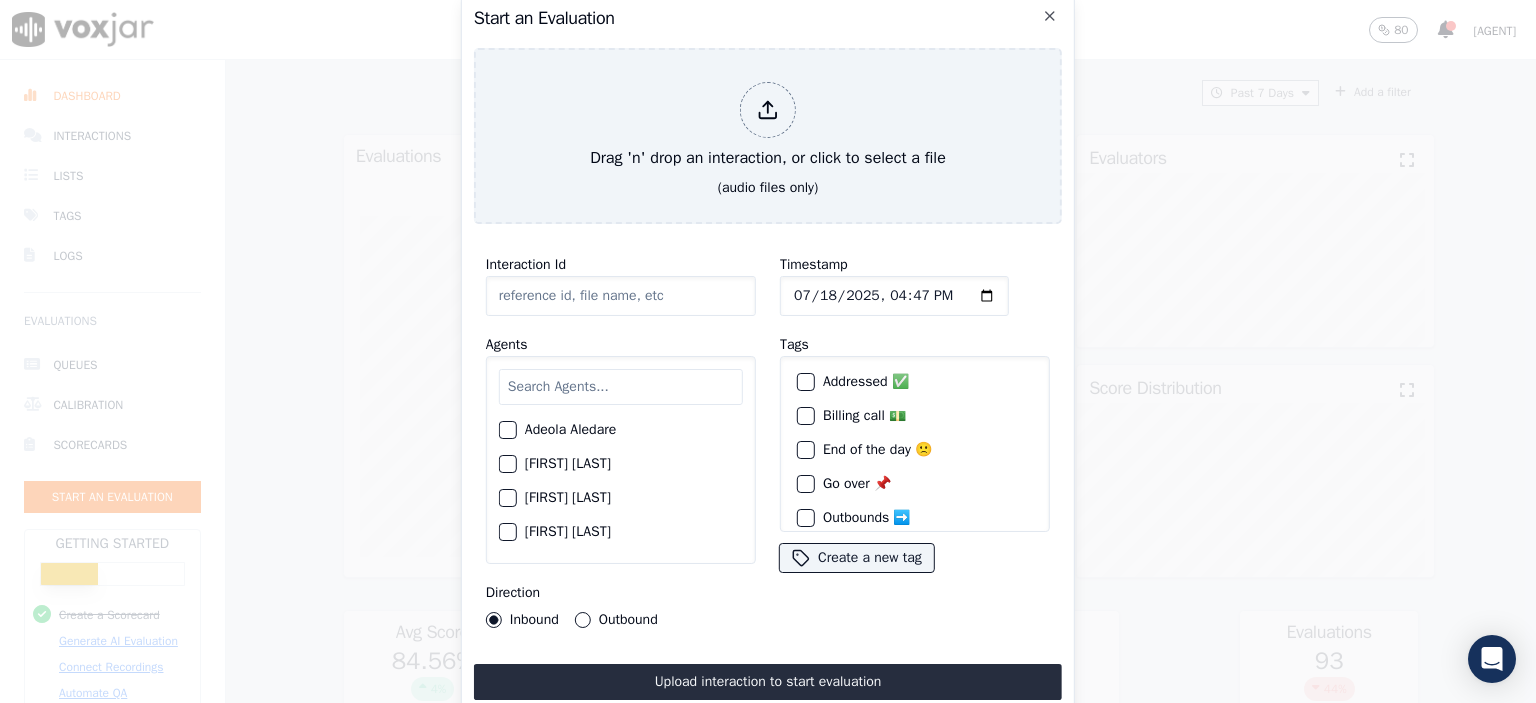 click on "Interaction Id" 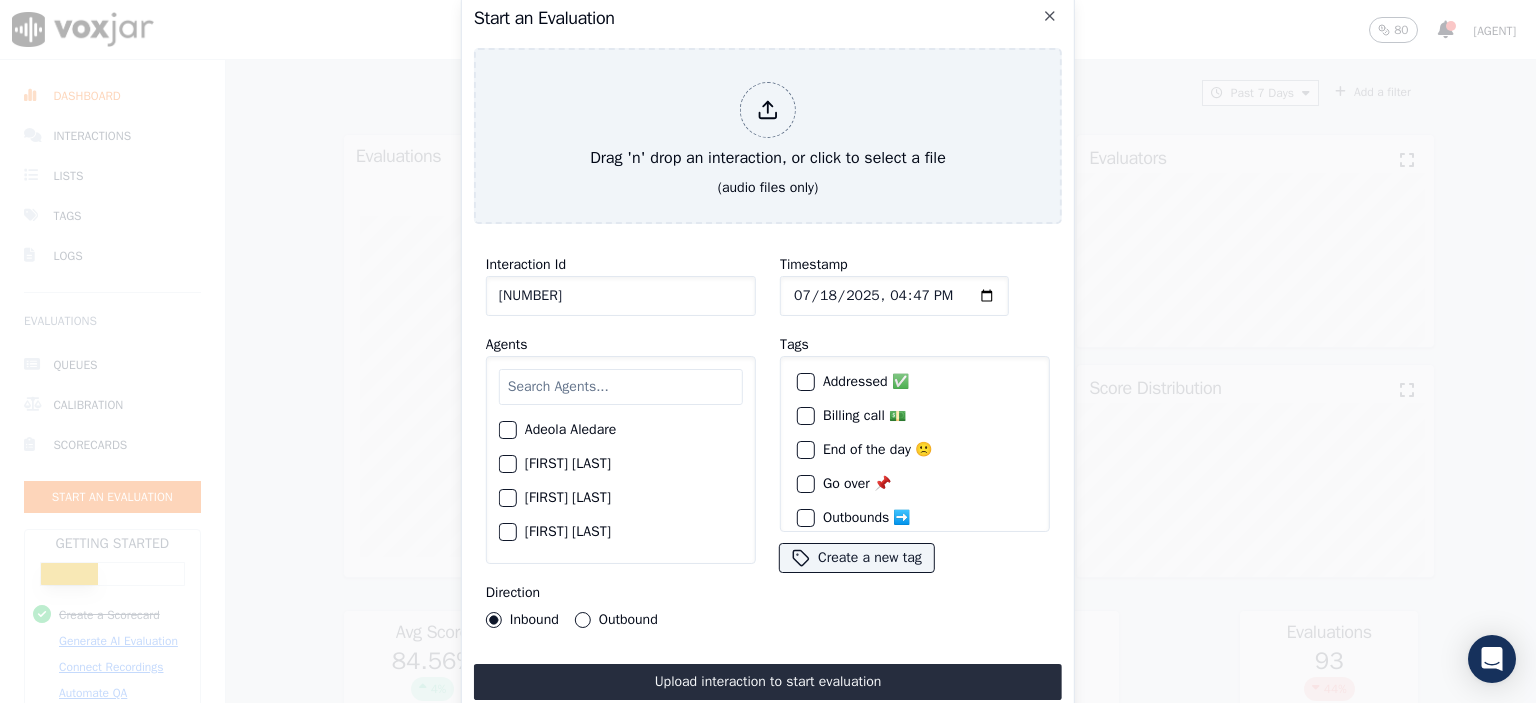 type on "[NUMBER]" 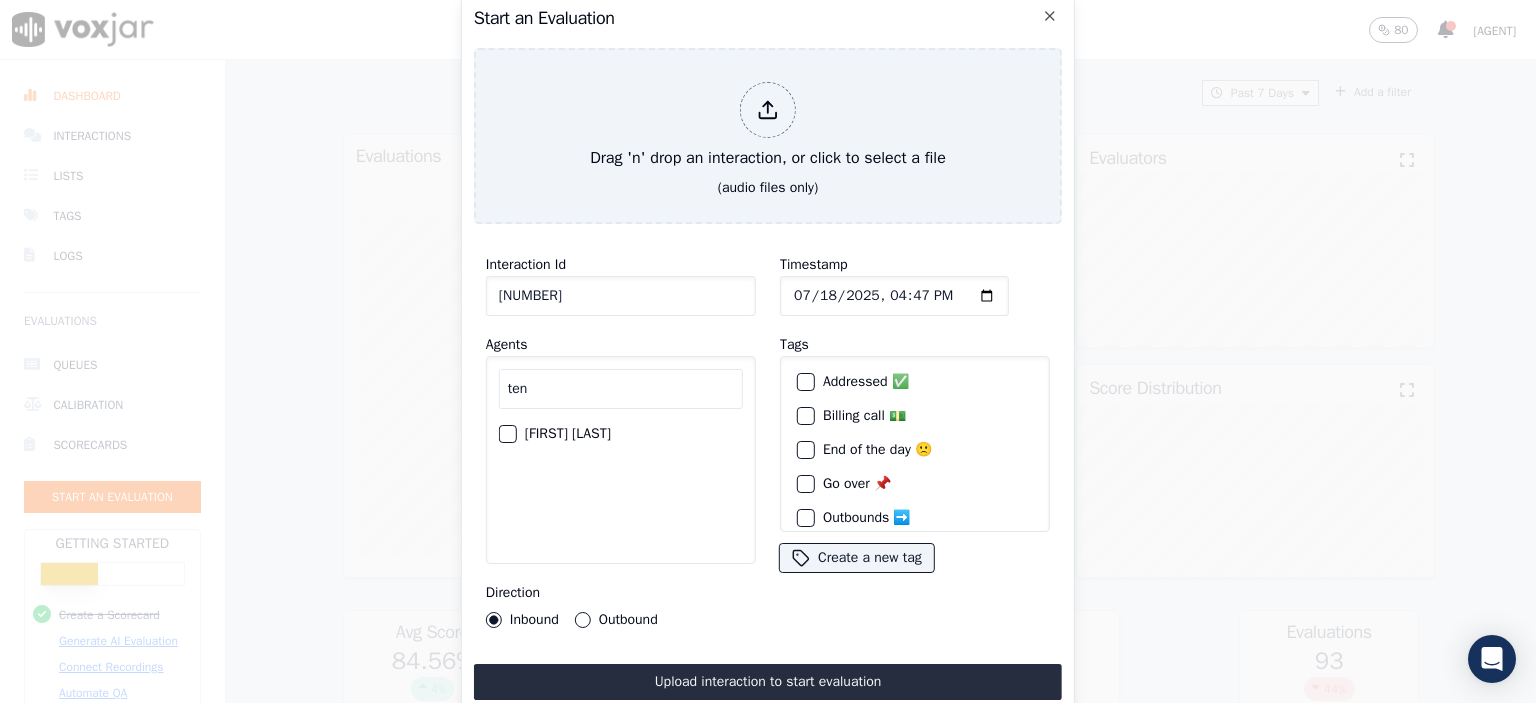 type on "ten" 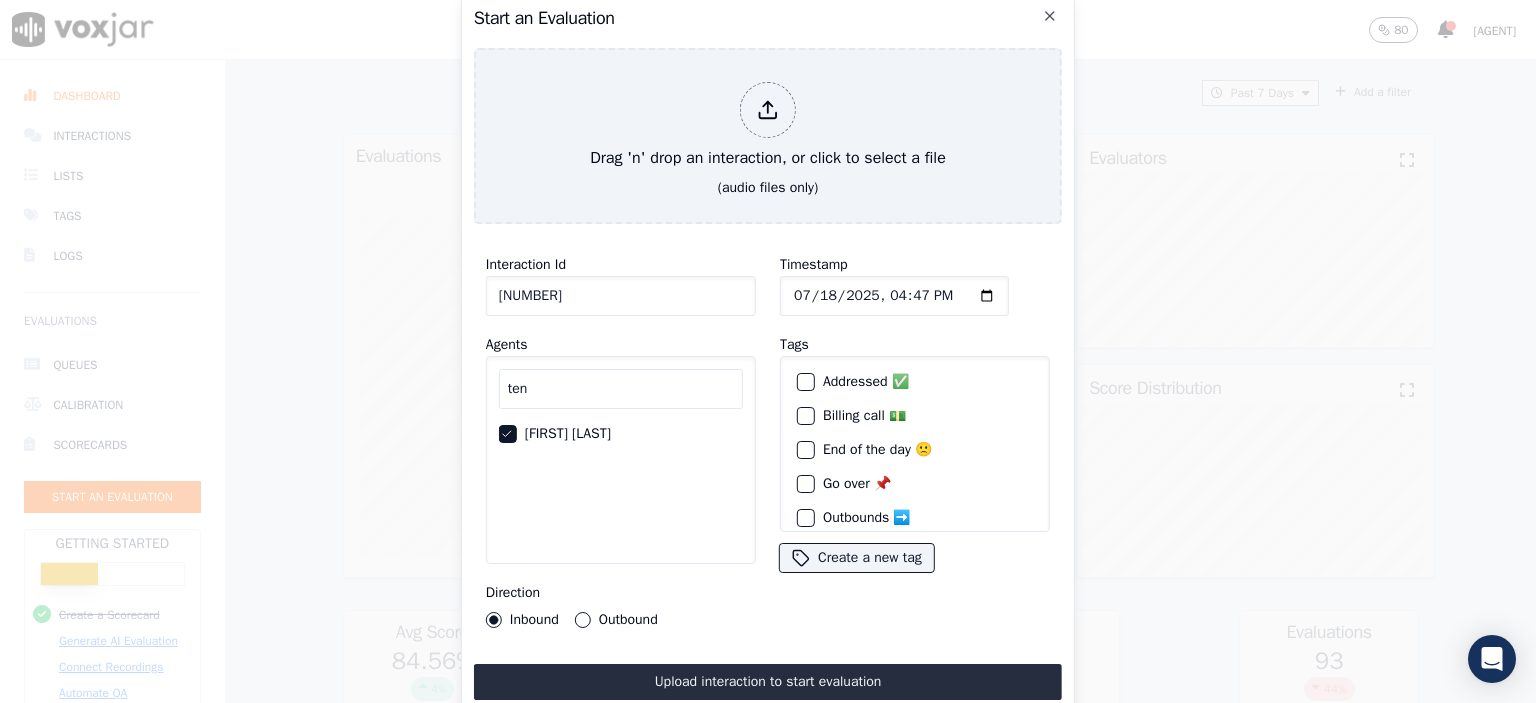 click on "Timestamp" 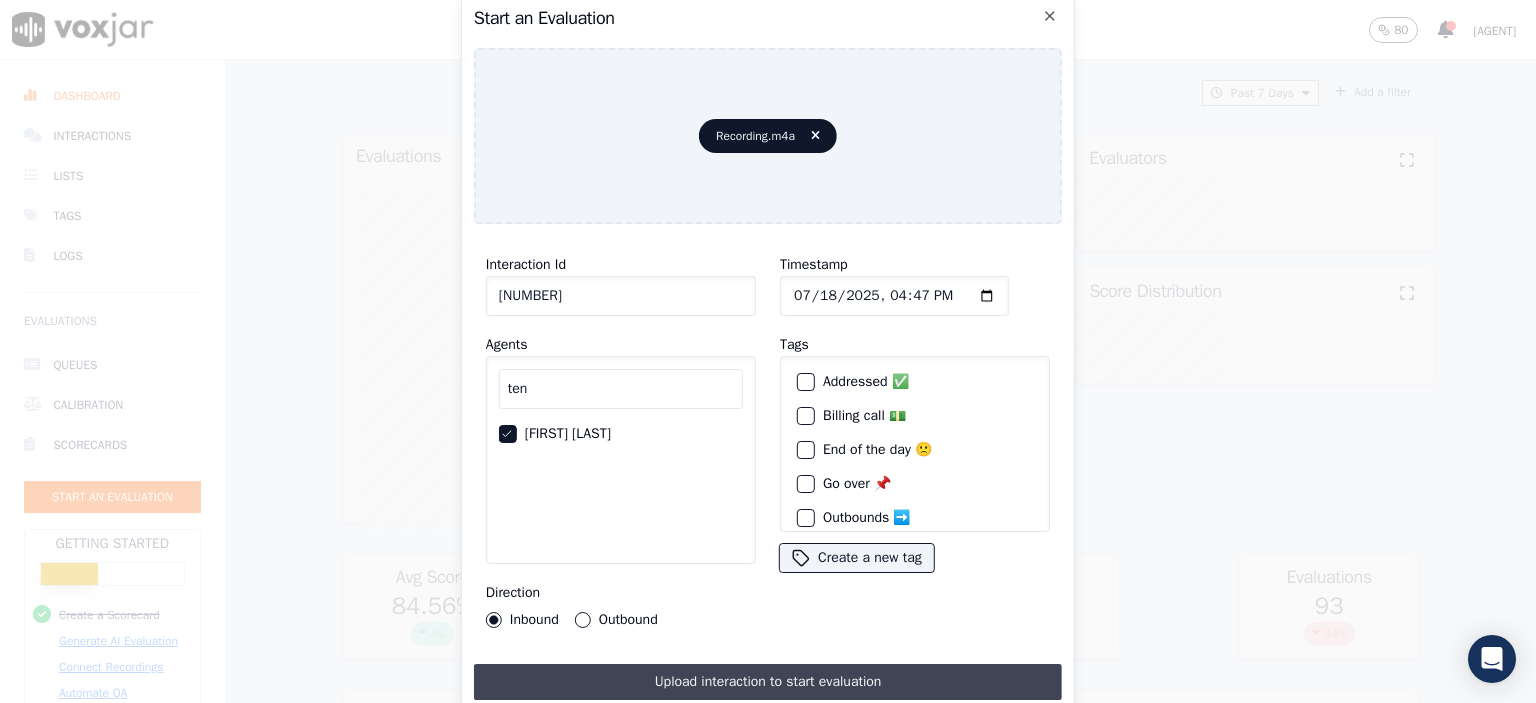 click on "Upload interaction to start evaluation" at bounding box center [768, 682] 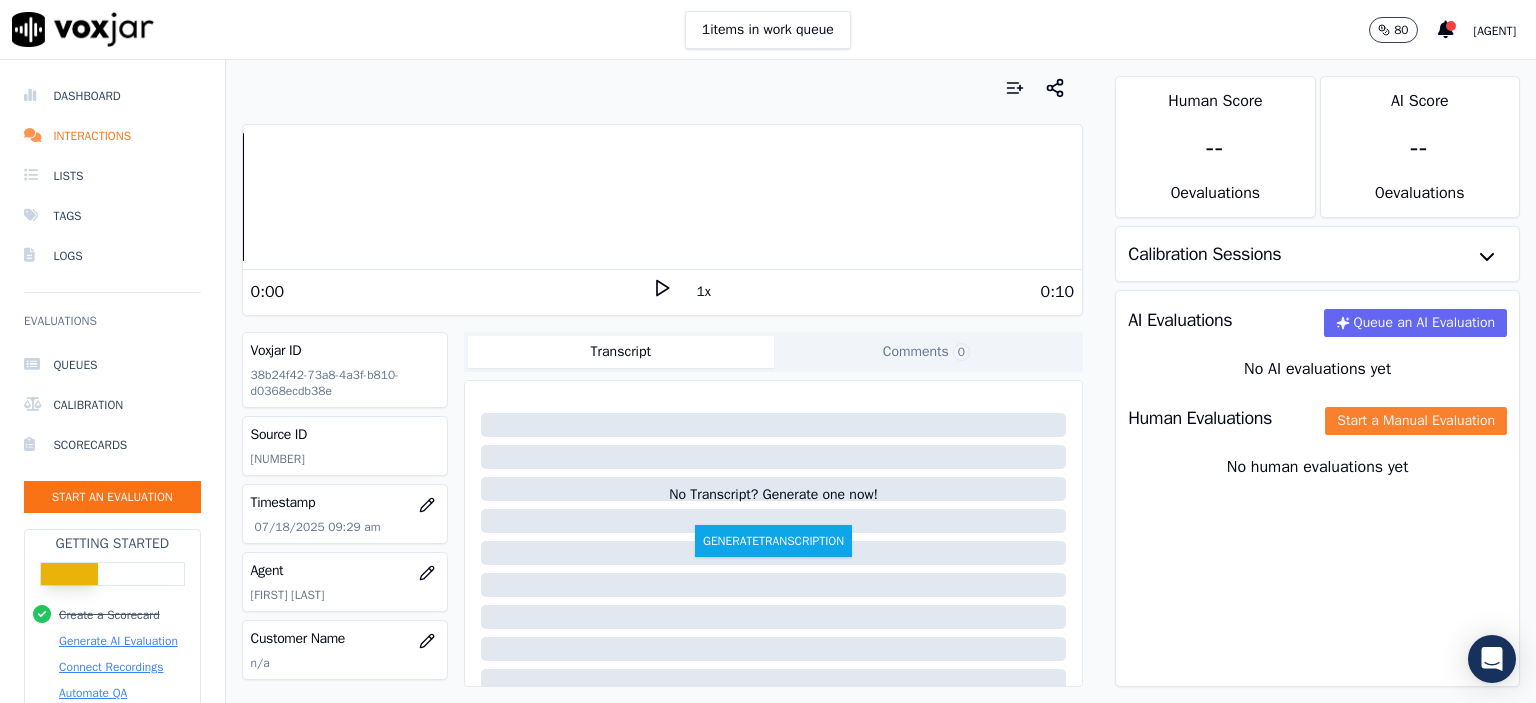 click on "Start a Manual Evaluation" 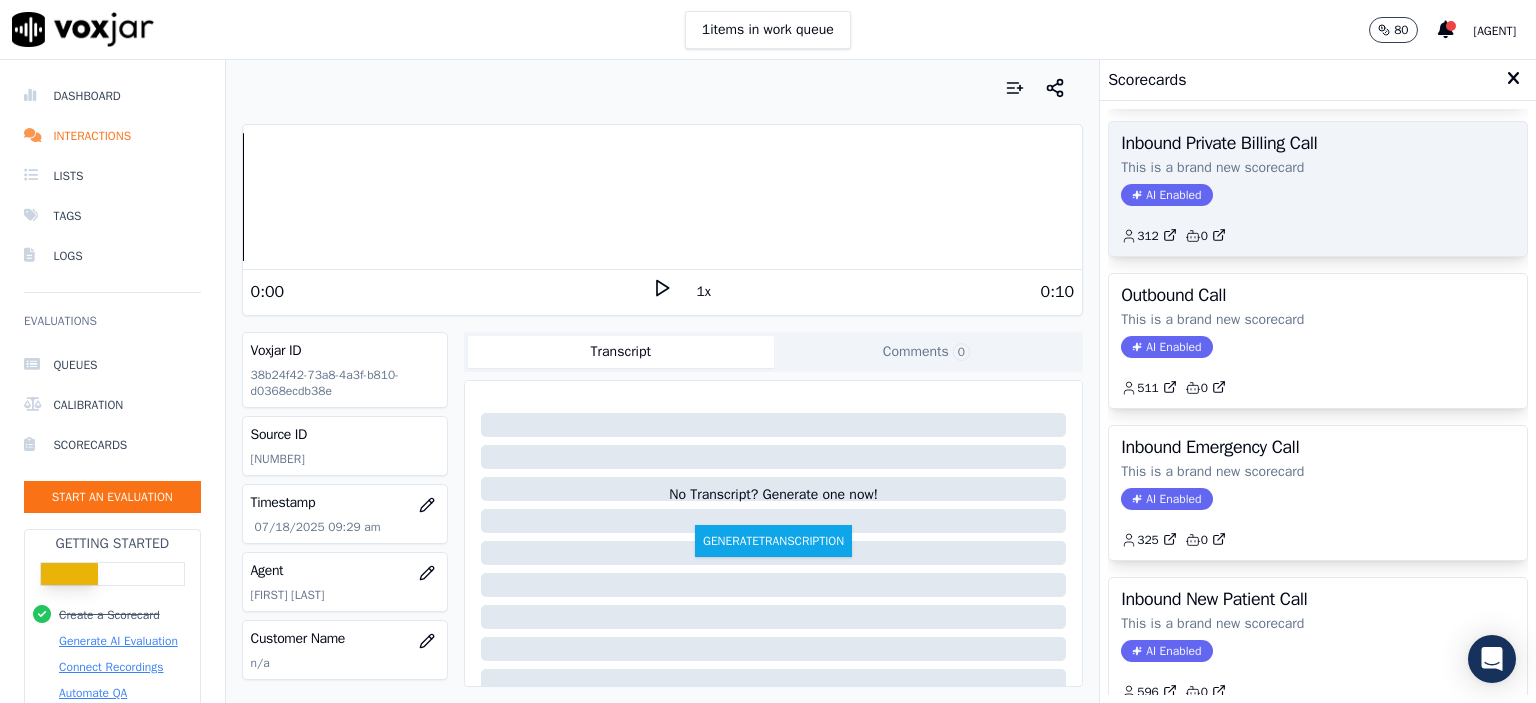 scroll, scrollTop: 0, scrollLeft: 0, axis: both 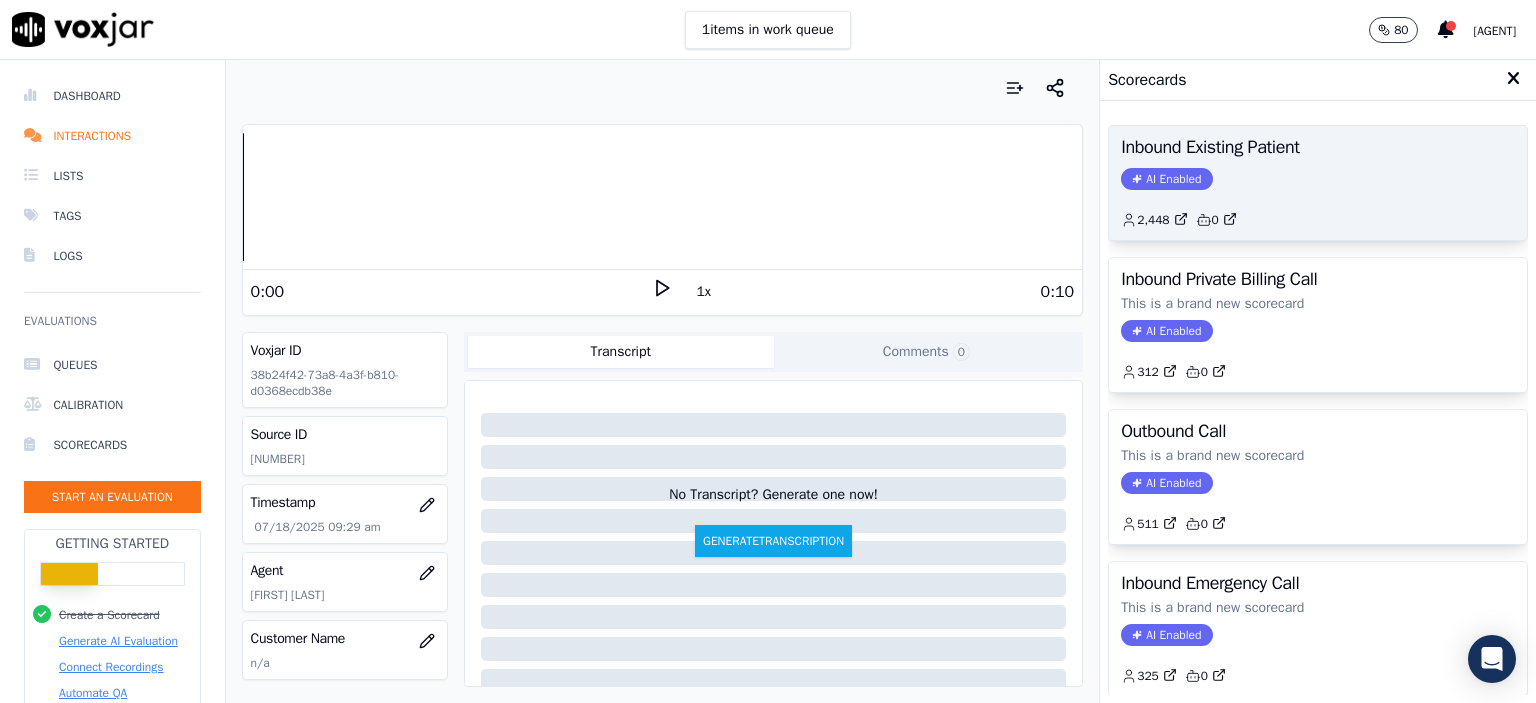 click on "Inbound Existing Patient       AI Enabled       2,448         0" at bounding box center [1318, 183] 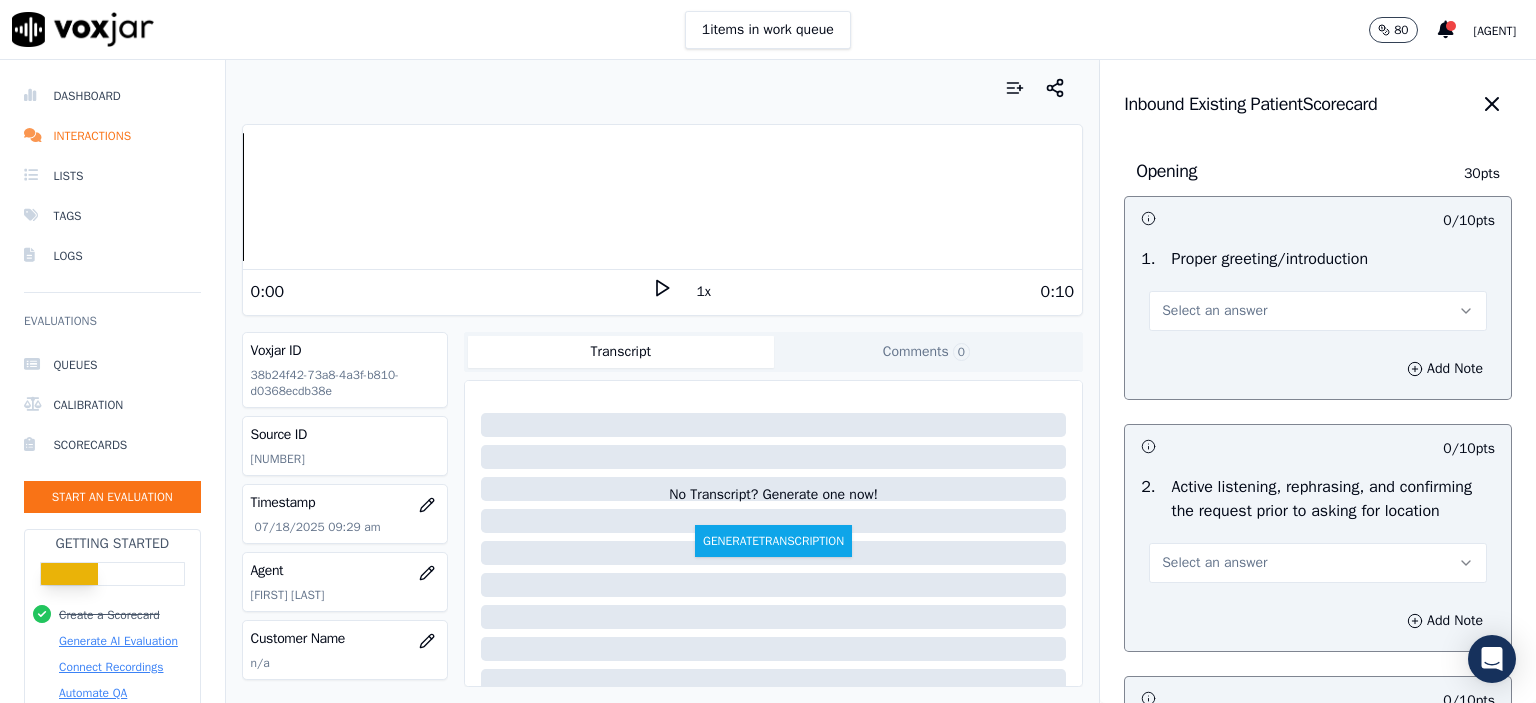 click on "Select an answer" at bounding box center (1318, 311) 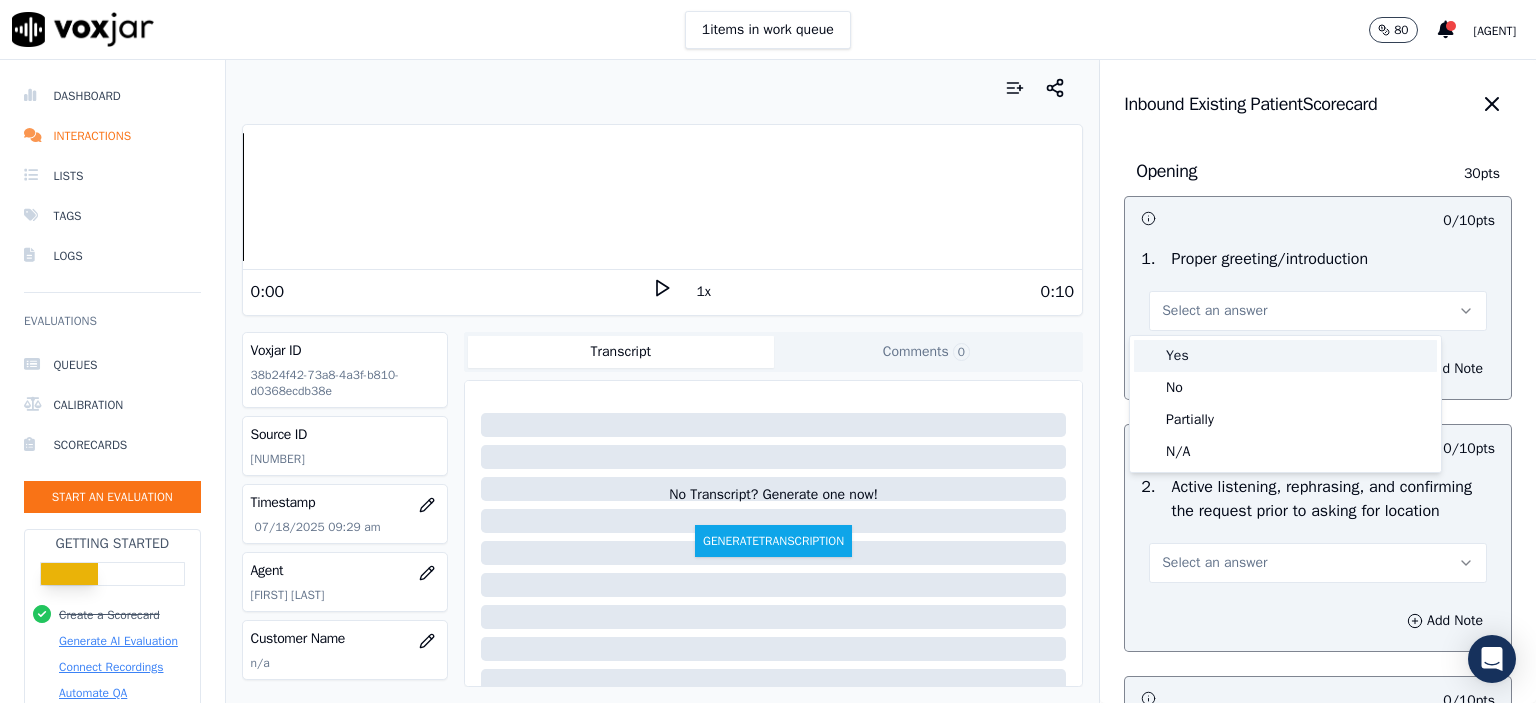 click on "Yes" at bounding box center (1285, 356) 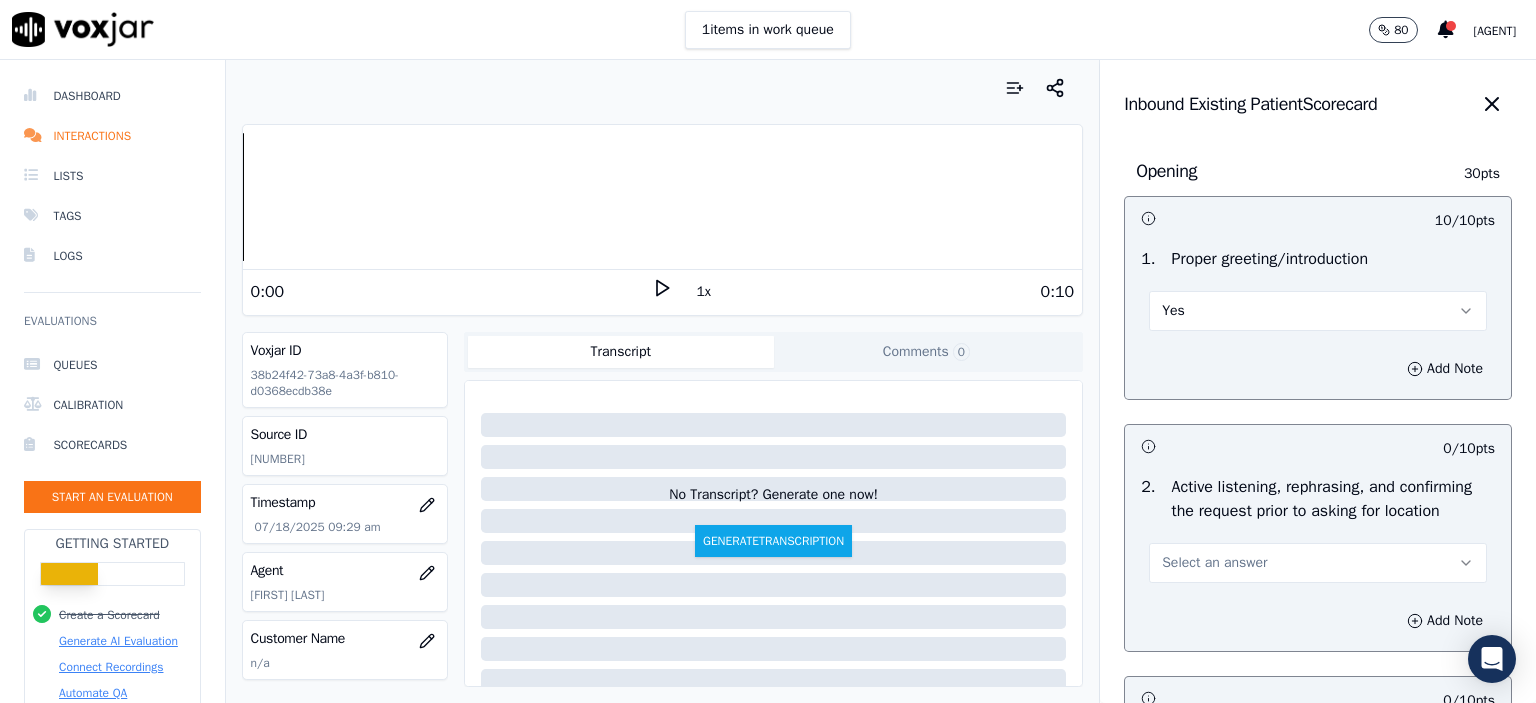 click on "Yes" at bounding box center [1318, 311] 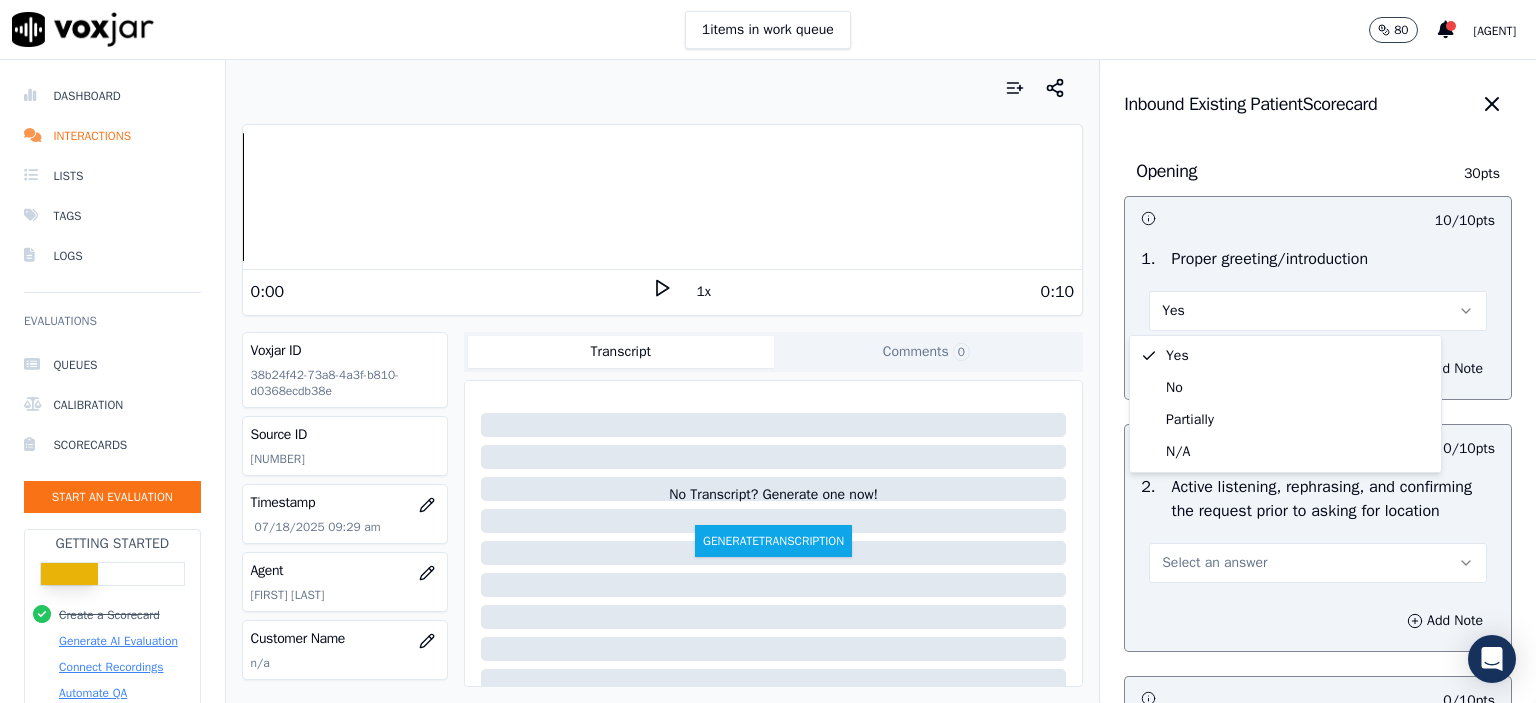 click on "Proper greeting/introduction" at bounding box center (1270, 259) 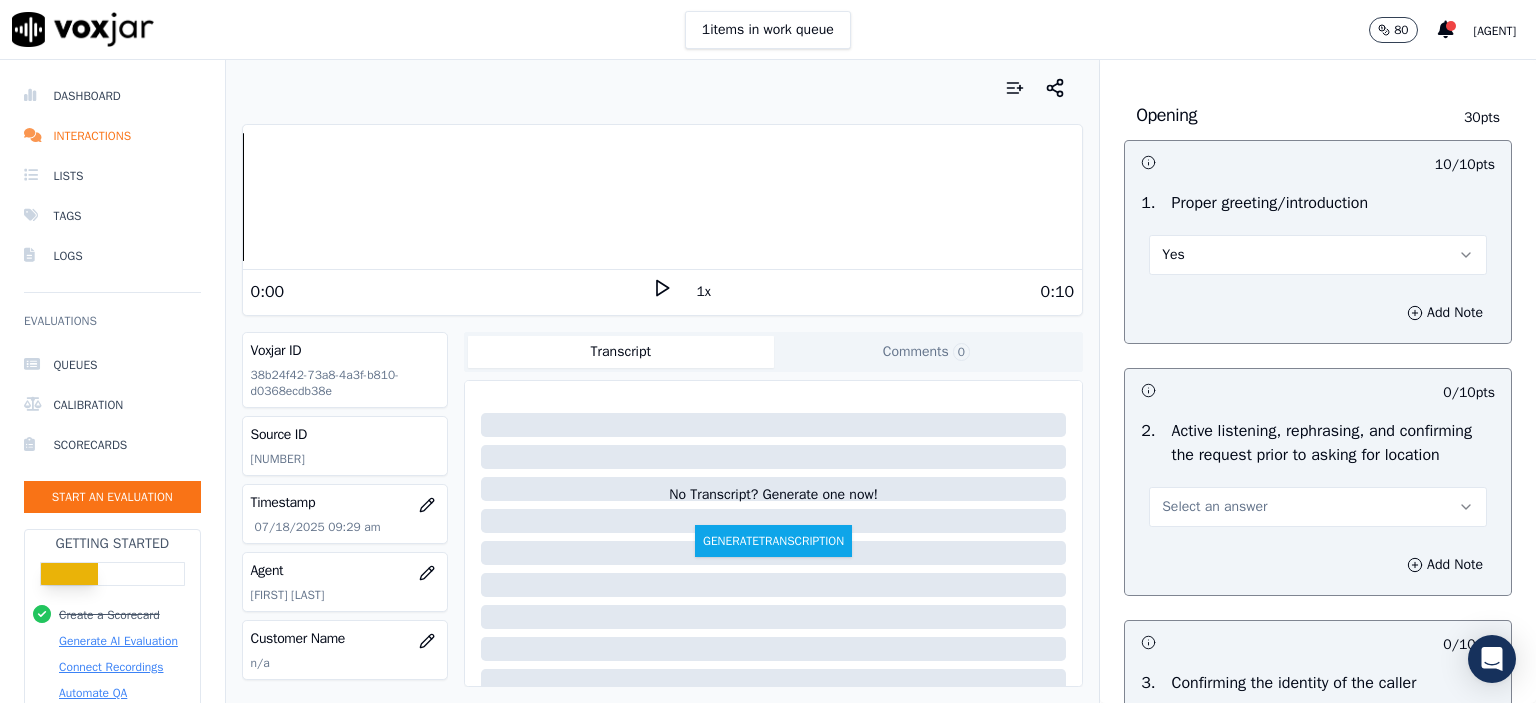 scroll, scrollTop: 200, scrollLeft: 0, axis: vertical 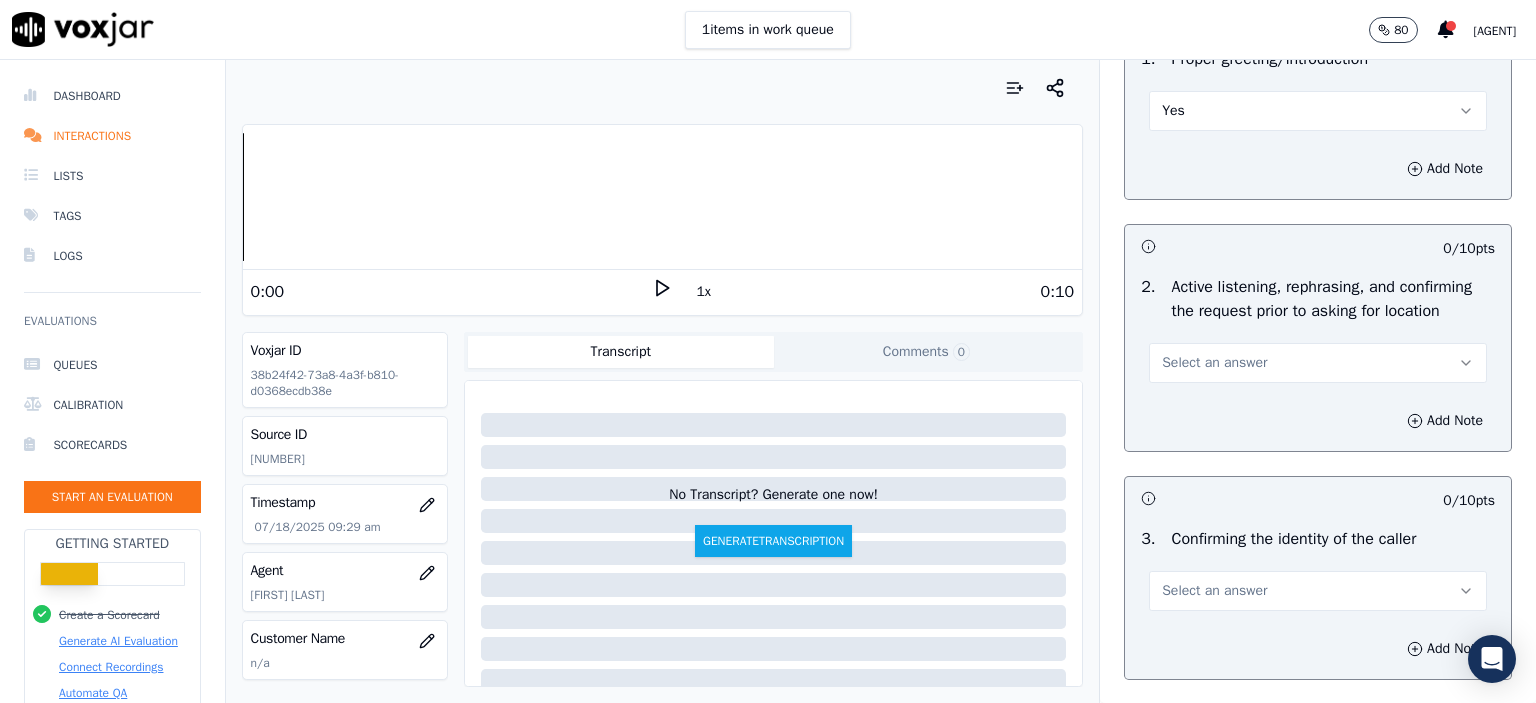 click on "Select an answer" at bounding box center (1214, 363) 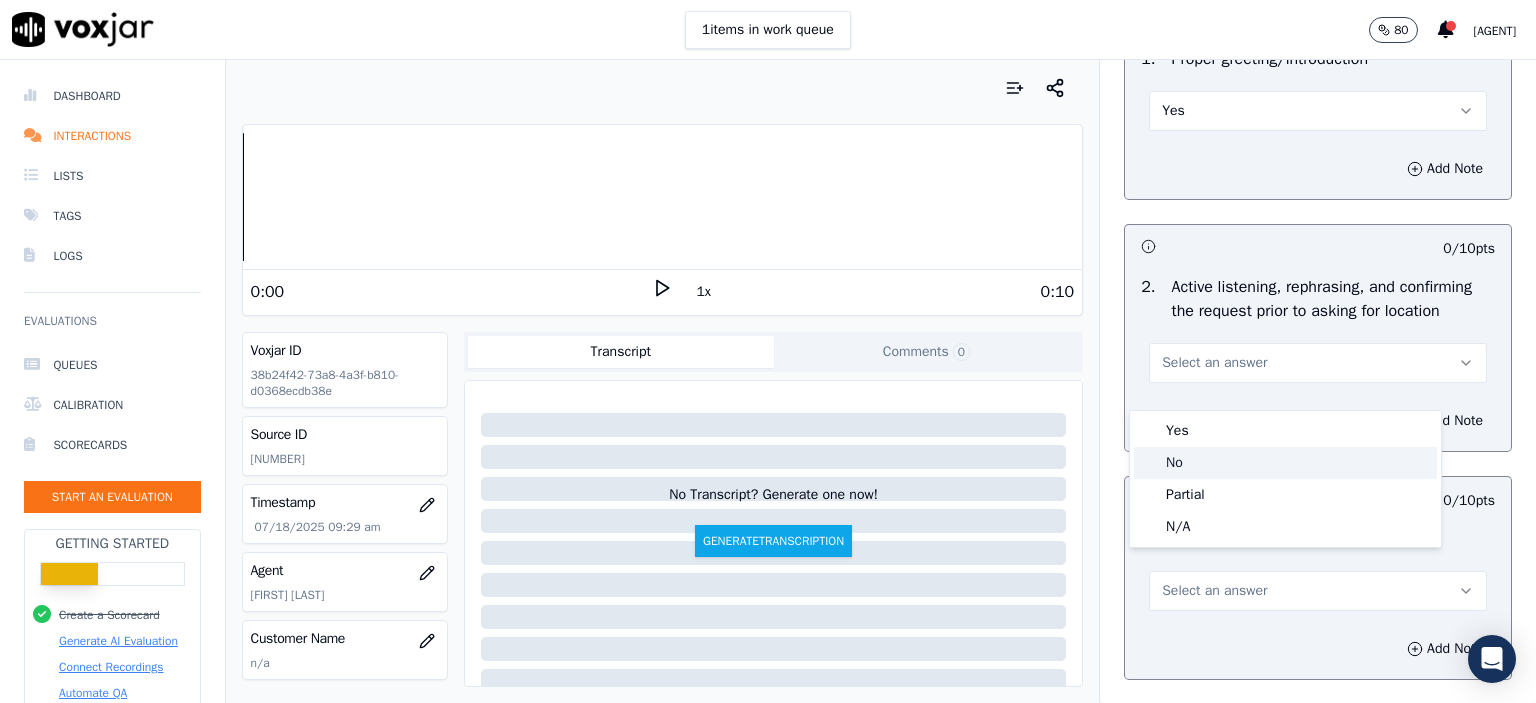 click on "No" 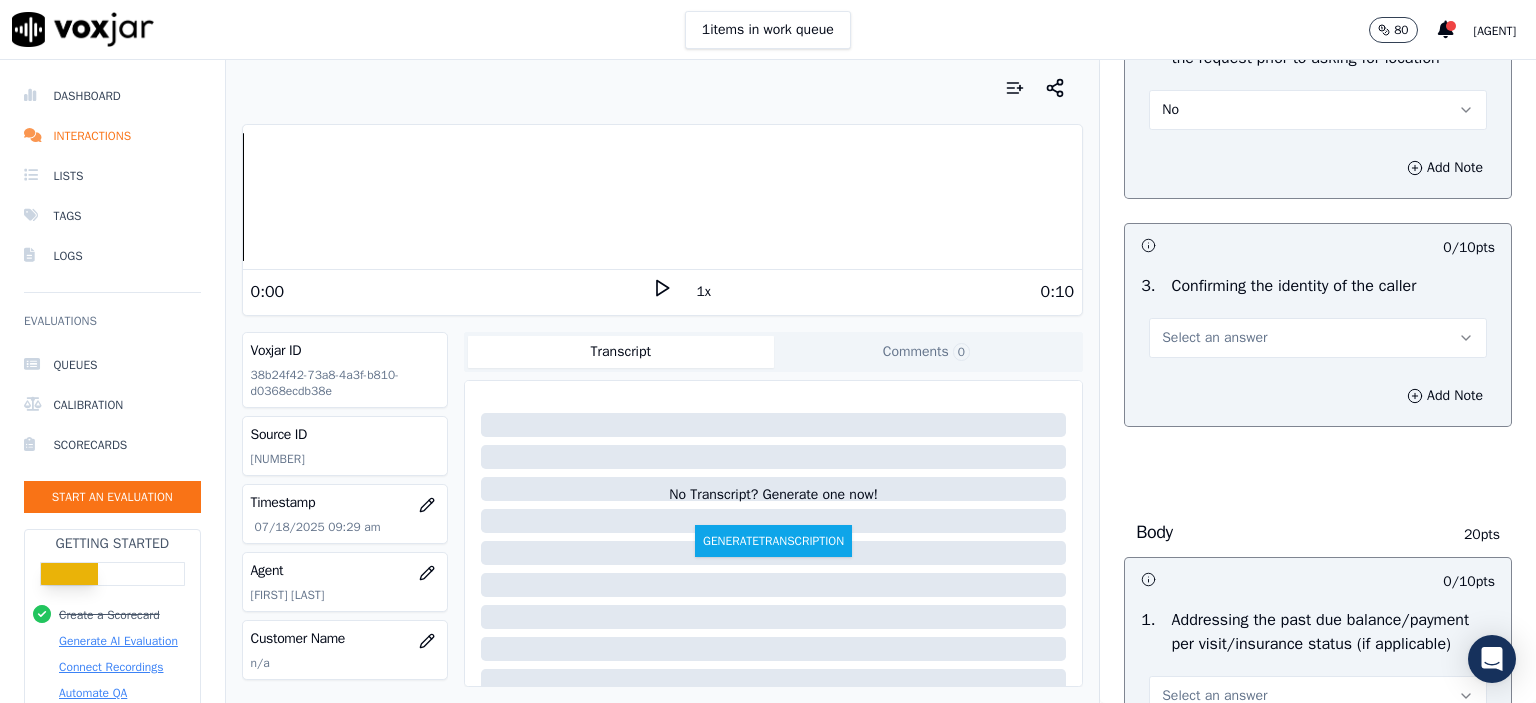 scroll, scrollTop: 500, scrollLeft: 0, axis: vertical 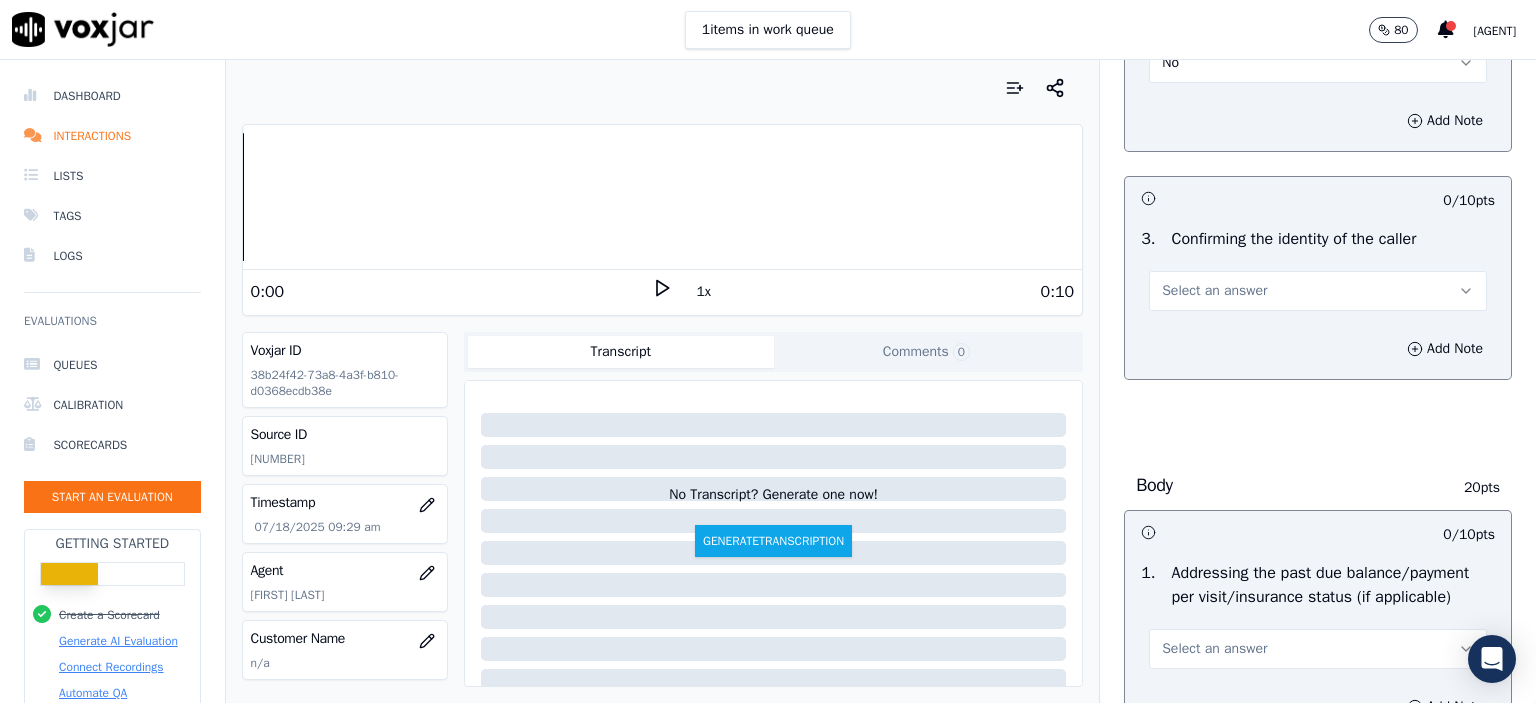 click on "Select an answer" at bounding box center (1318, 291) 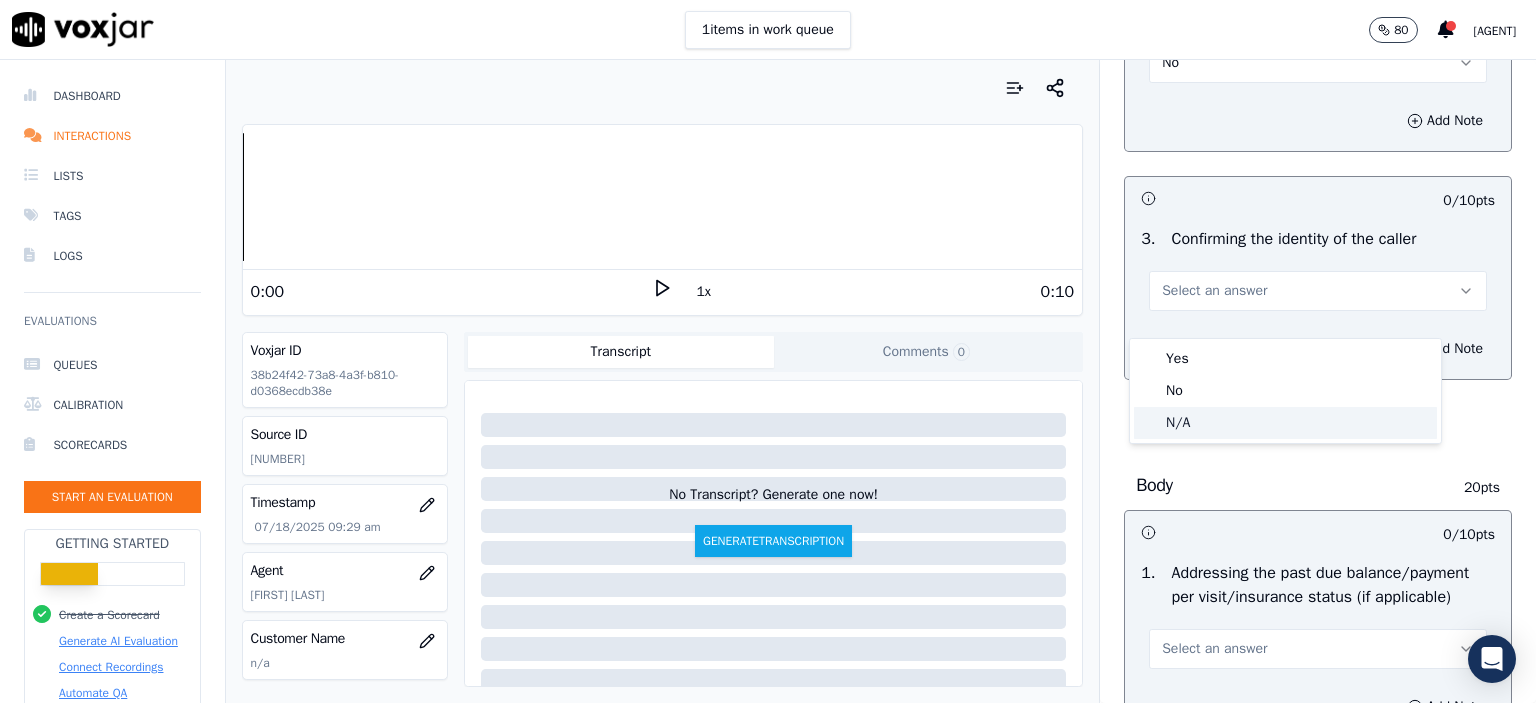 click on "N/A" 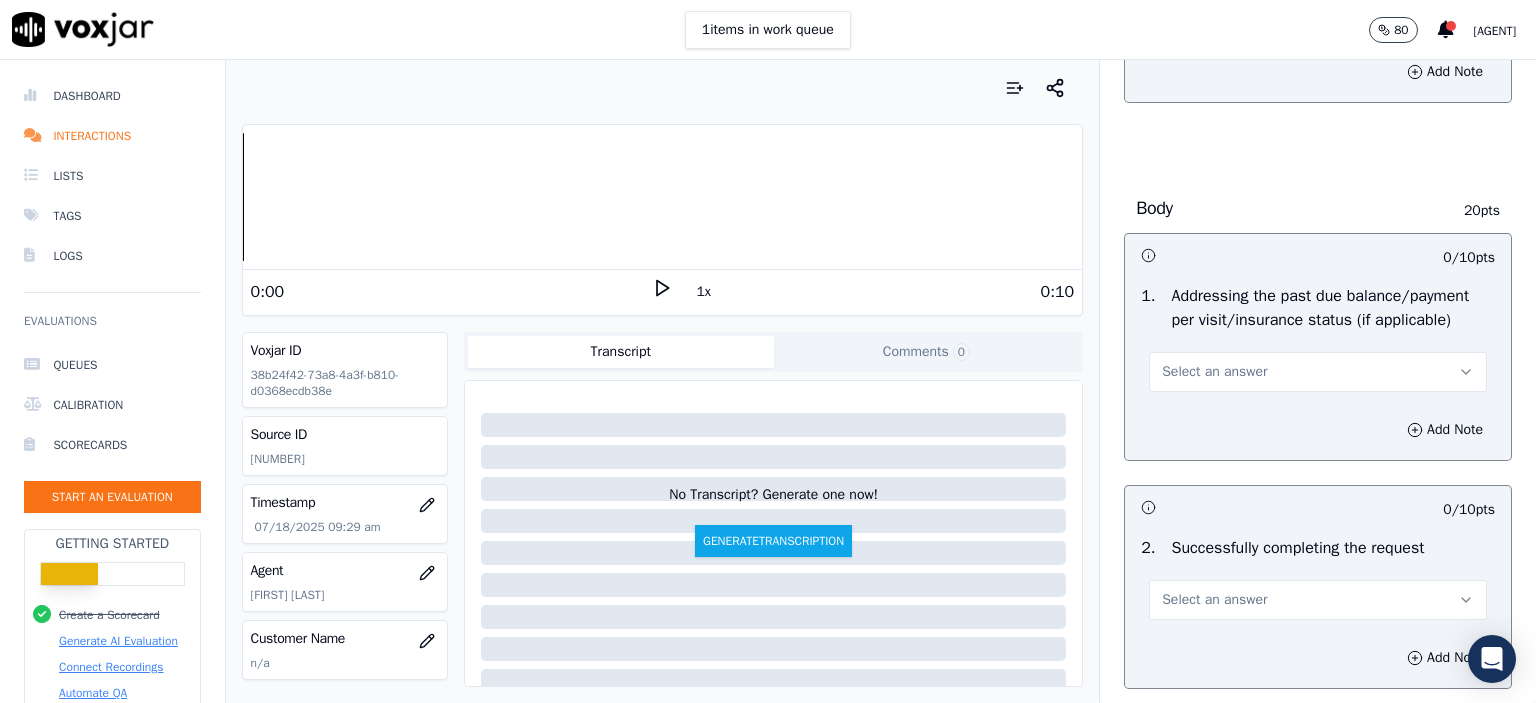 scroll, scrollTop: 800, scrollLeft: 0, axis: vertical 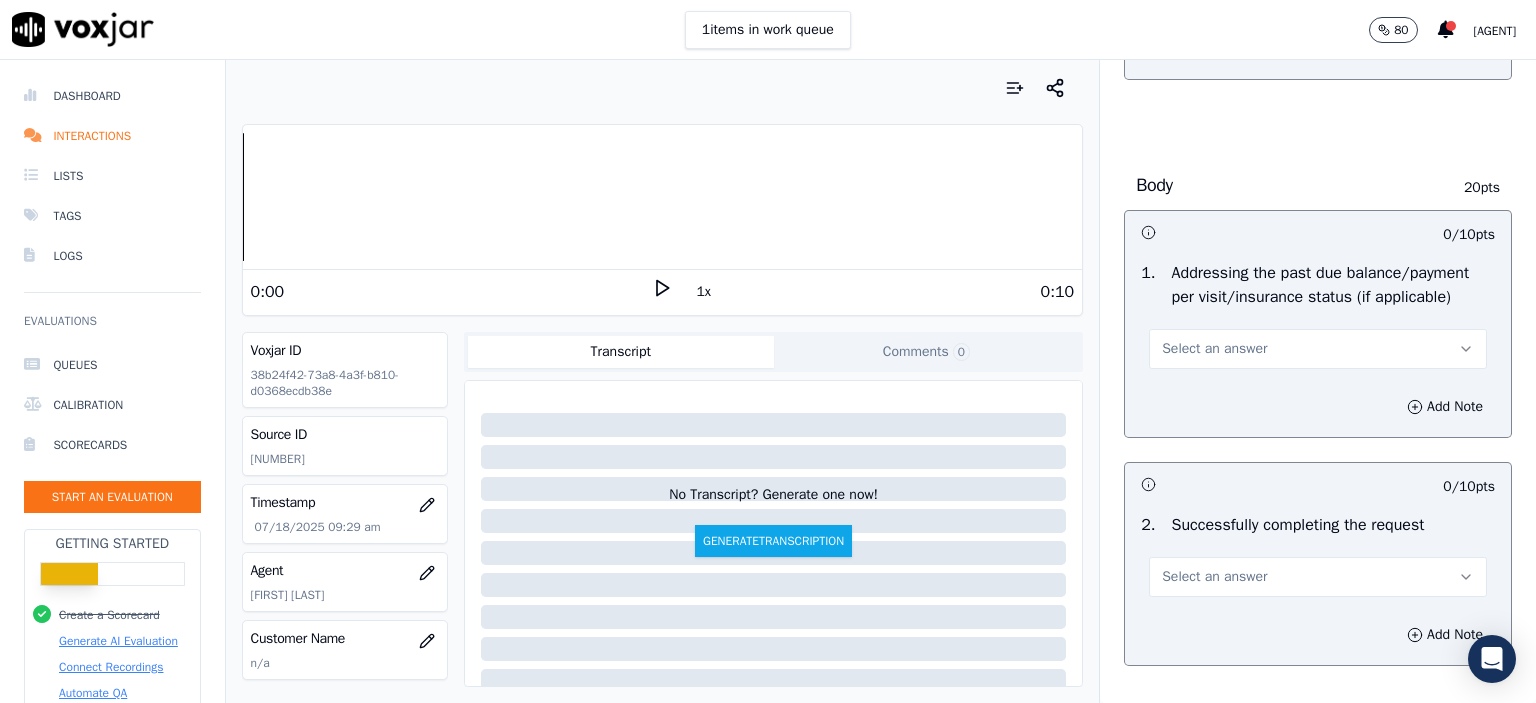 click on "Select an answer" at bounding box center [1318, 349] 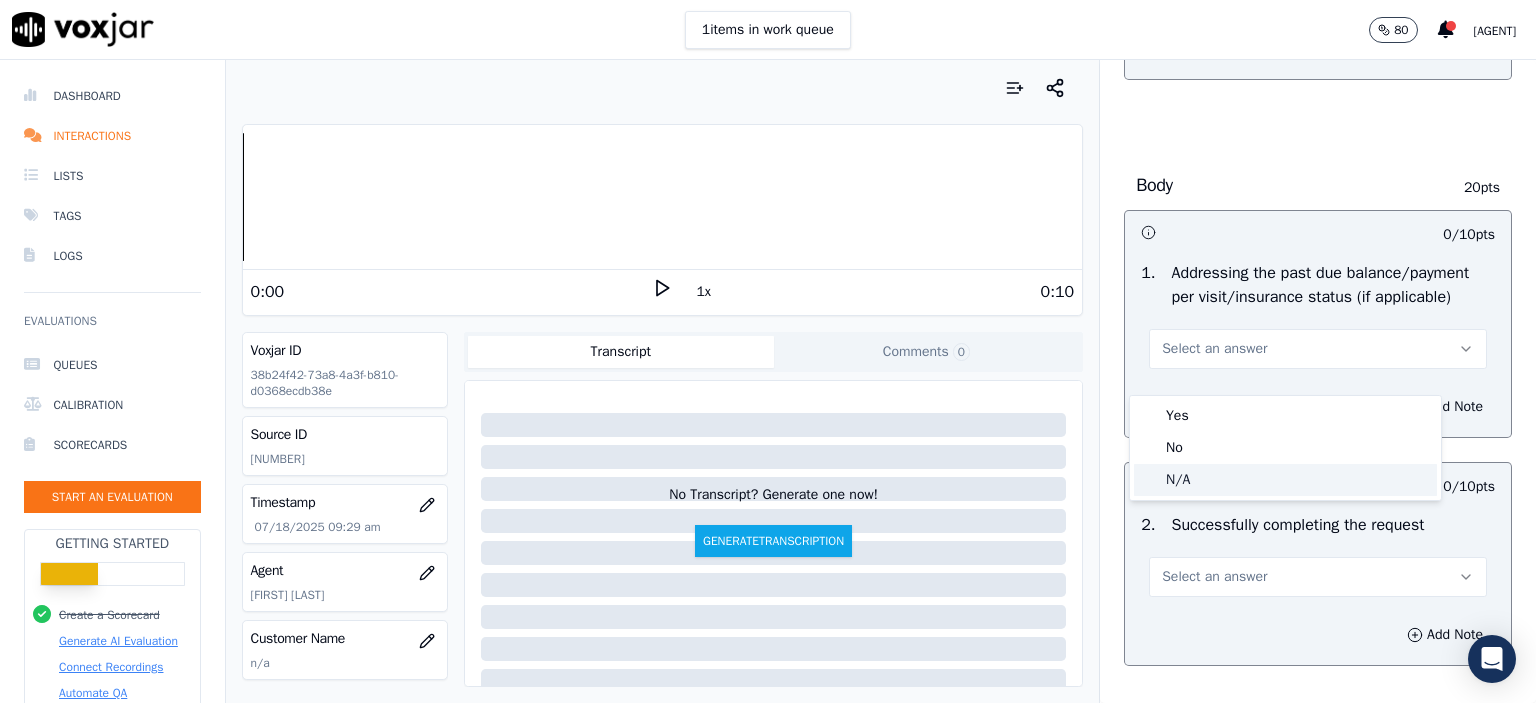 click on "N/A" 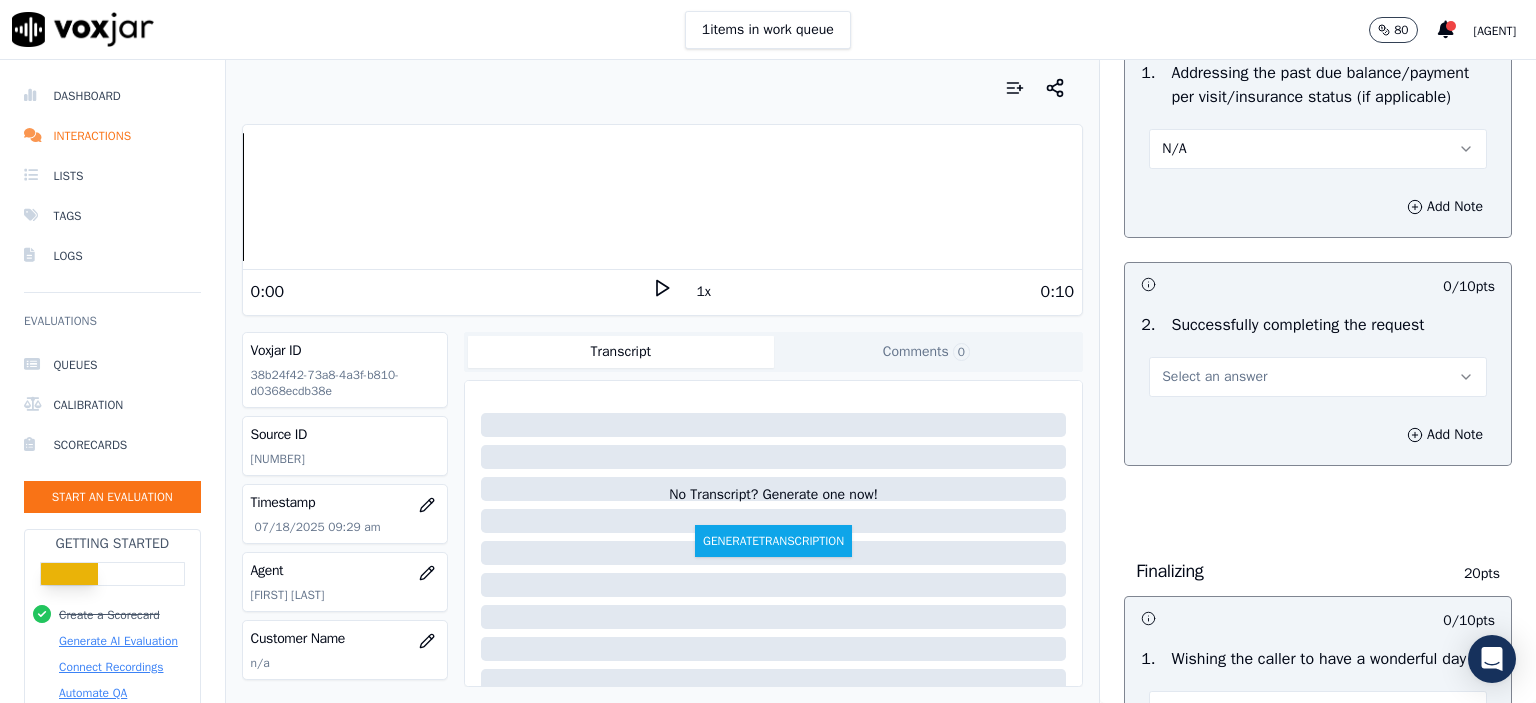click on "Select an answer" at bounding box center [1214, 377] 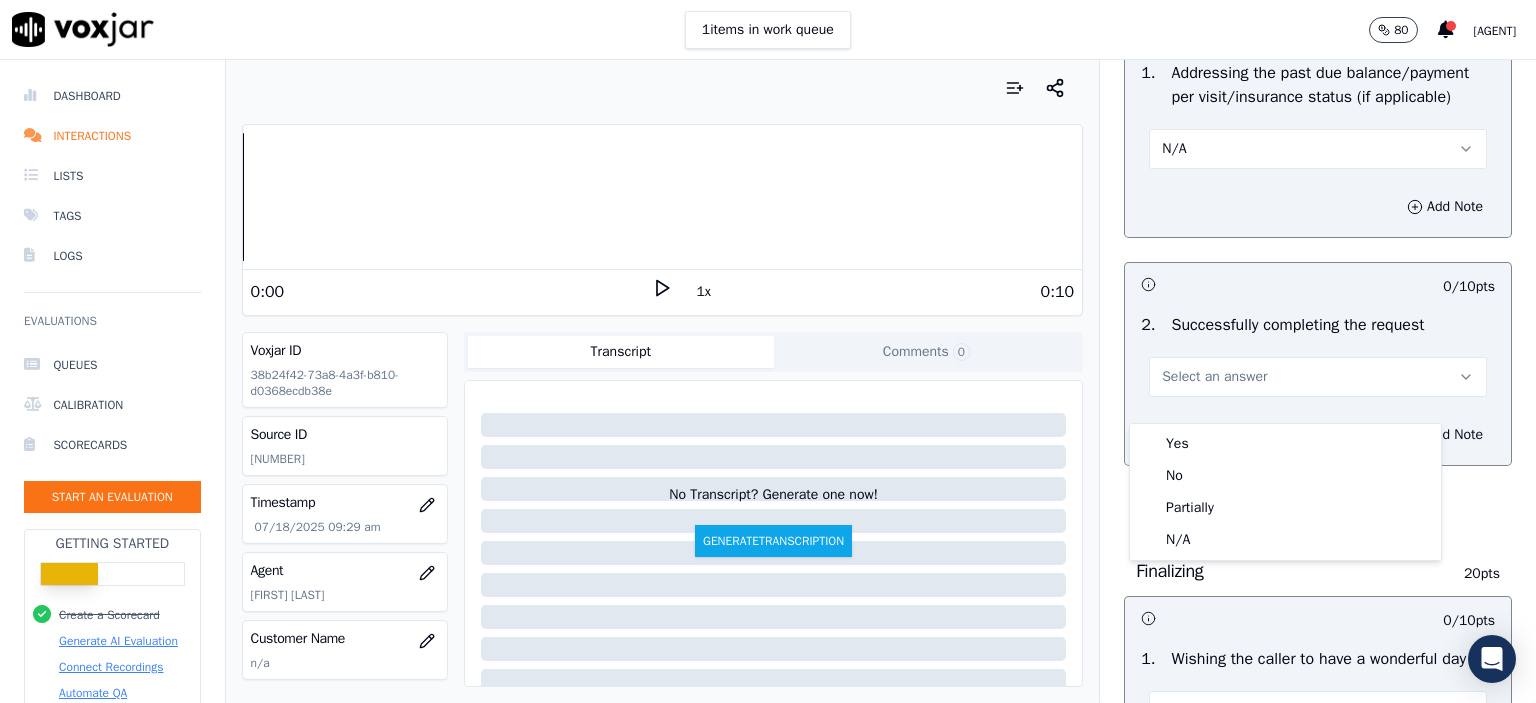 click on "Yes" at bounding box center [1285, 444] 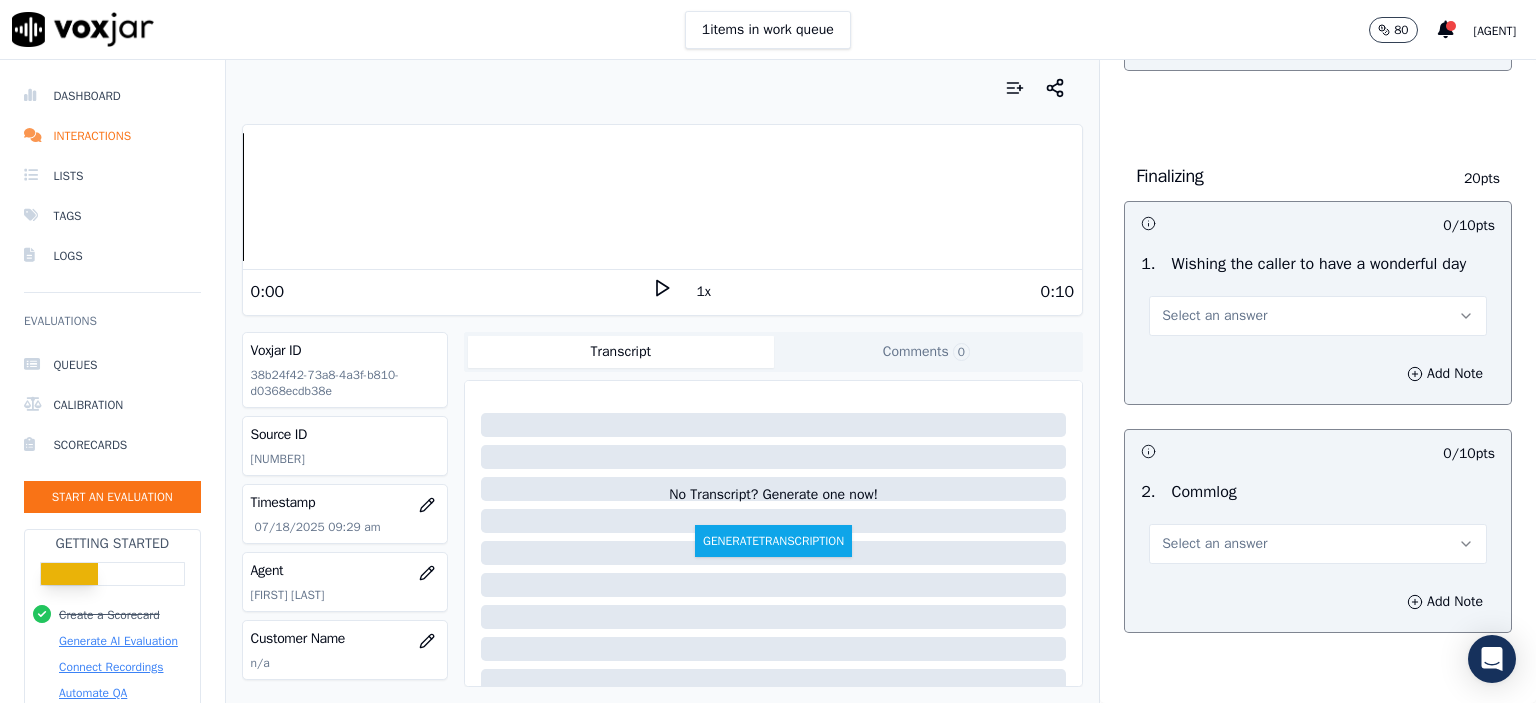 scroll, scrollTop: 1400, scrollLeft: 0, axis: vertical 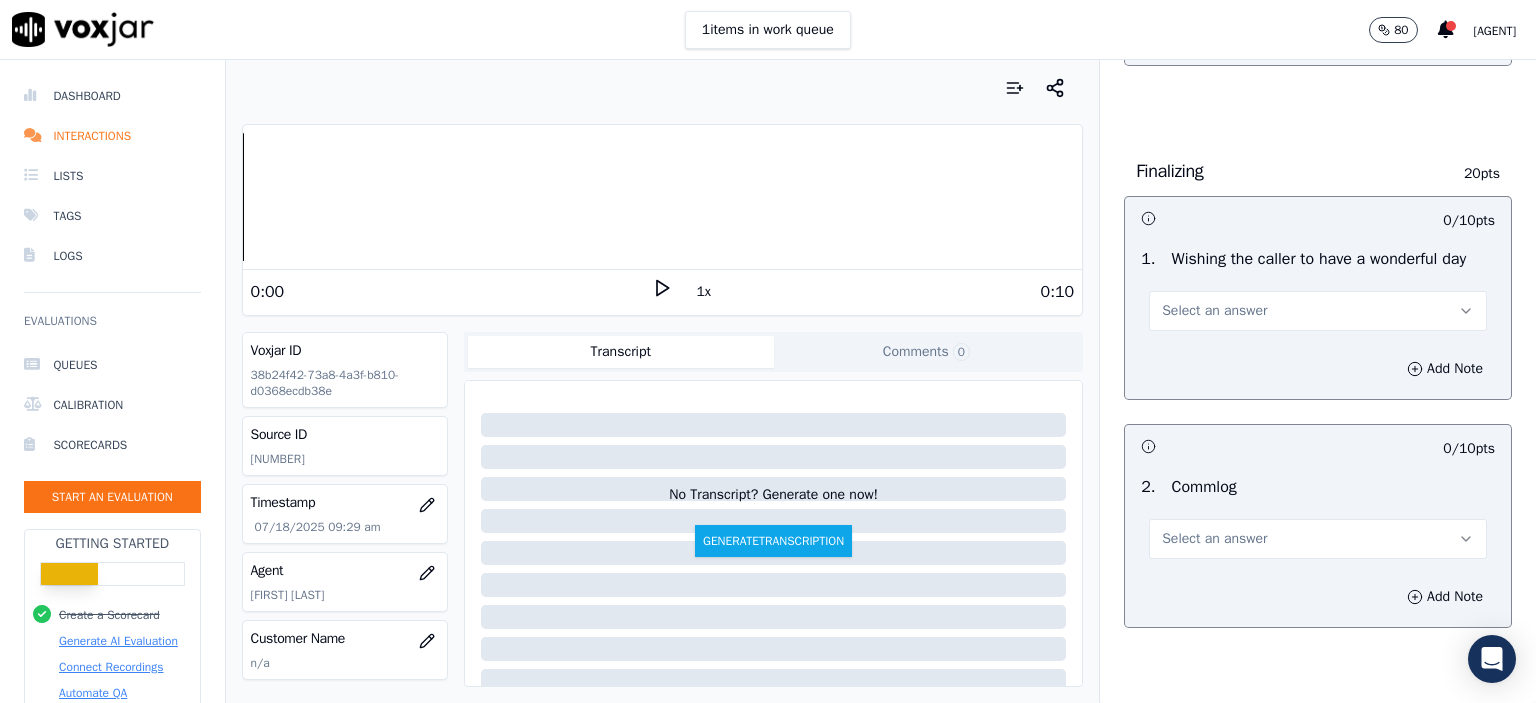 click on "Select an answer" at bounding box center [1214, 311] 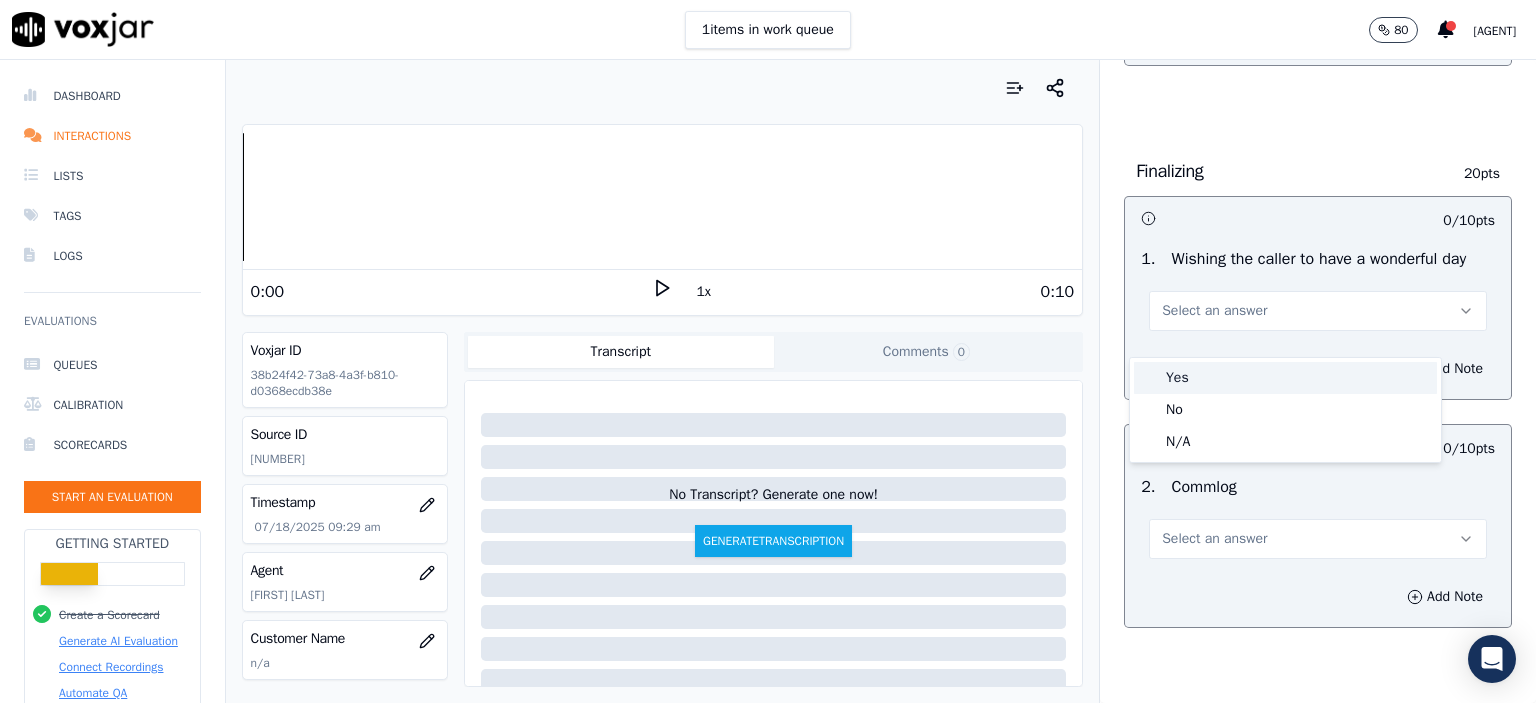 click on "Yes" at bounding box center [1285, 378] 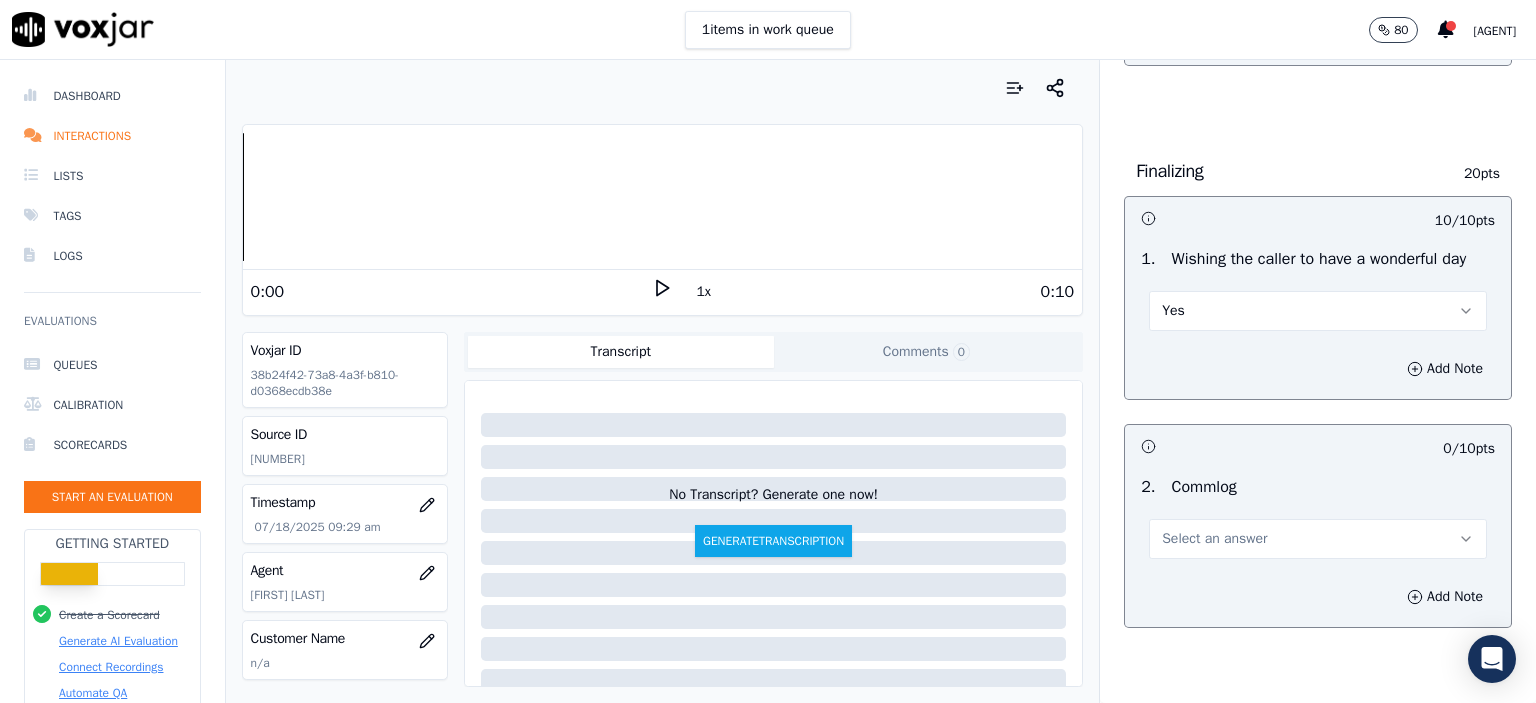 click on "Select an answer" at bounding box center [1318, 539] 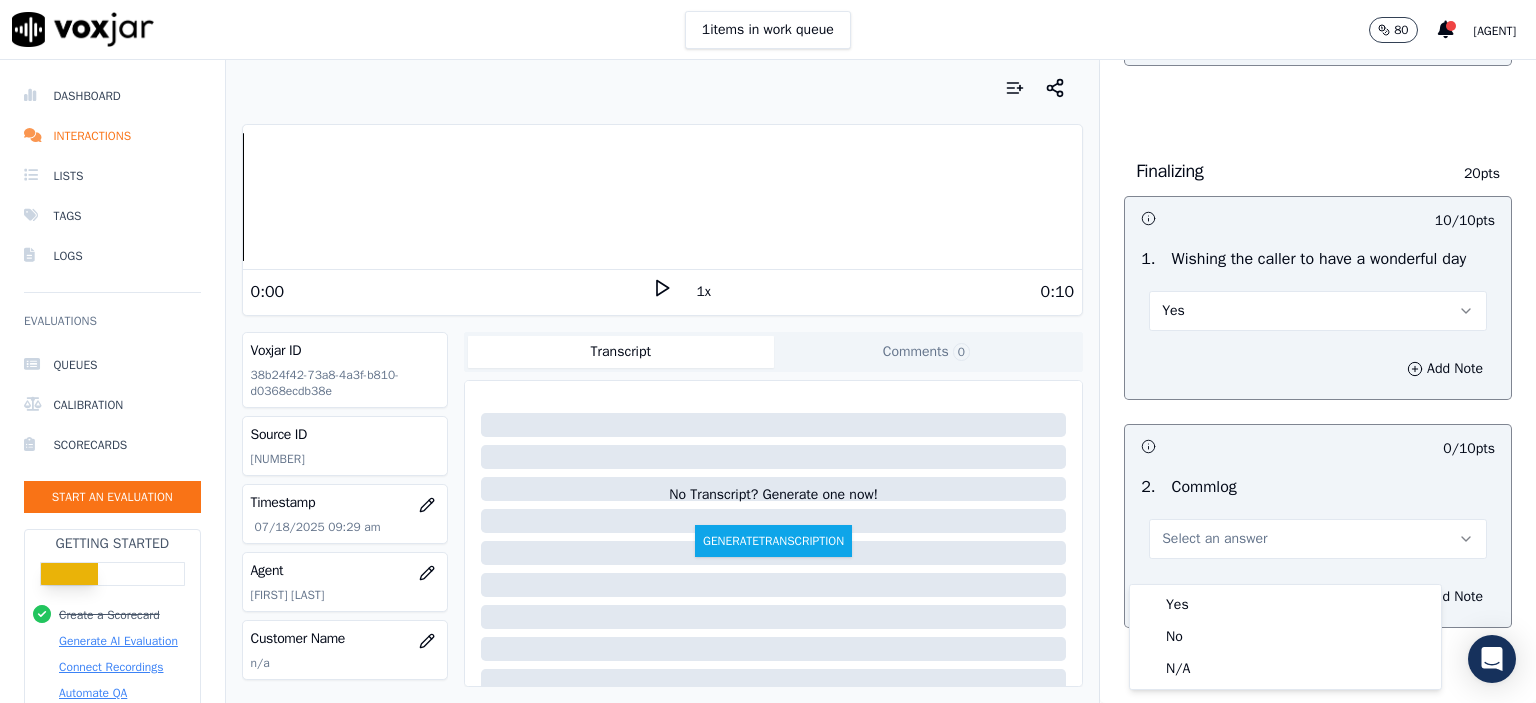 click on "Yes" at bounding box center (1285, 605) 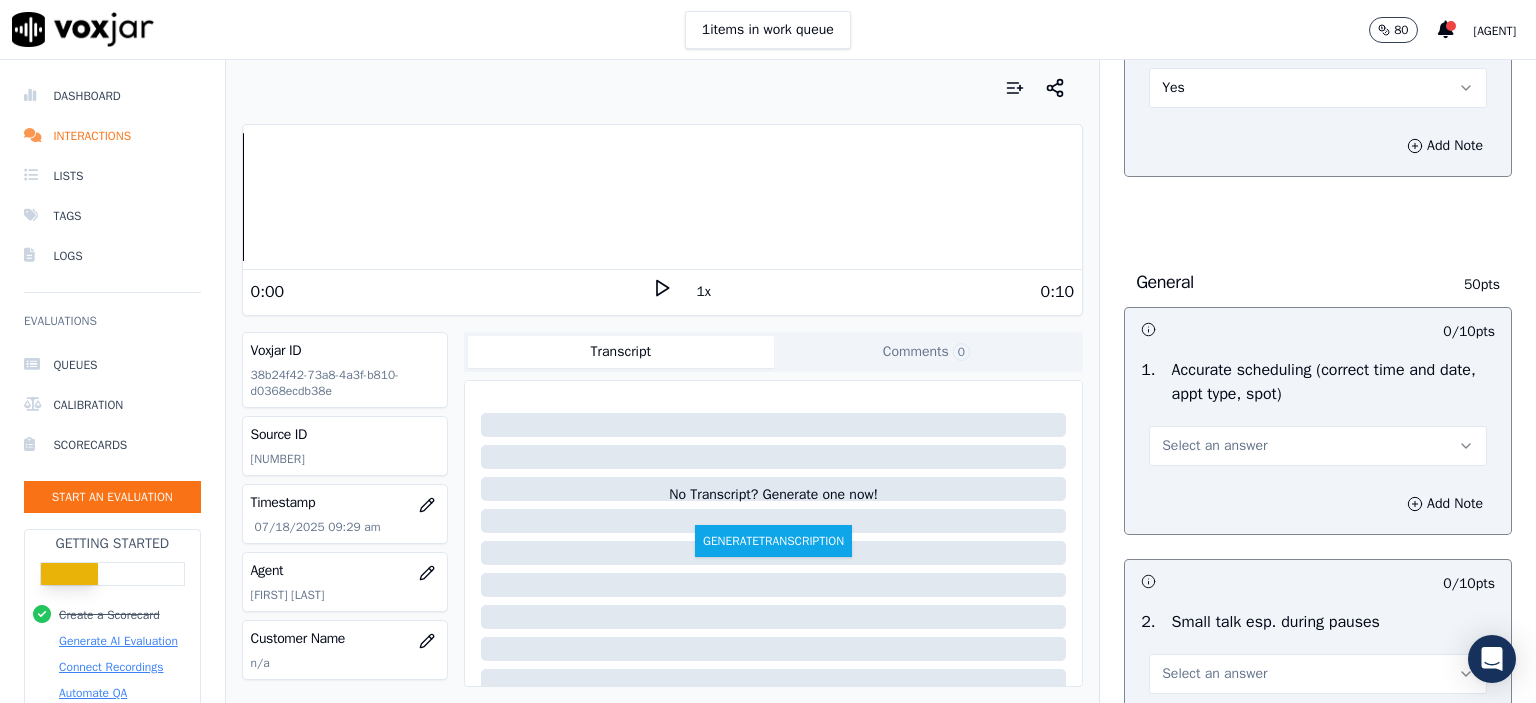 scroll, scrollTop: 1900, scrollLeft: 0, axis: vertical 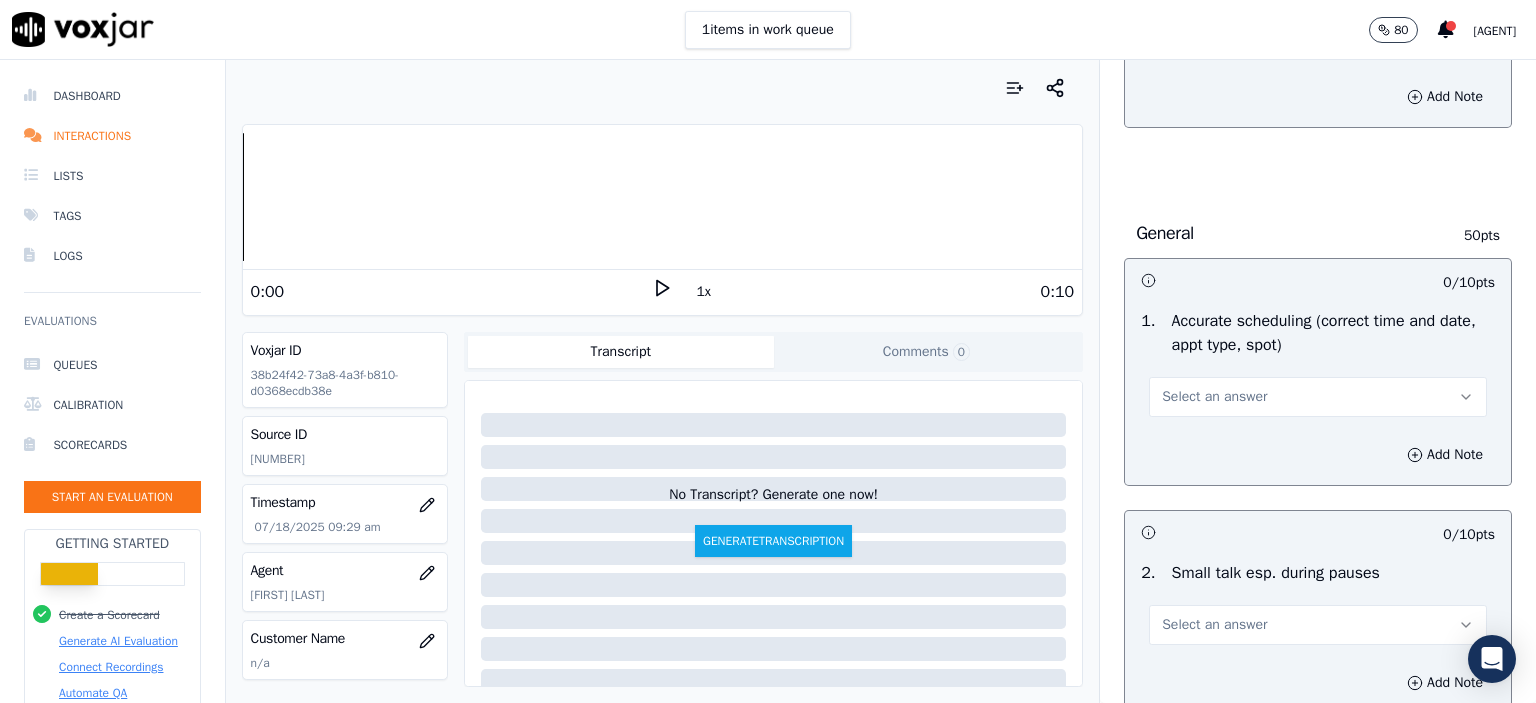 click on "Select an answer" at bounding box center [1214, 397] 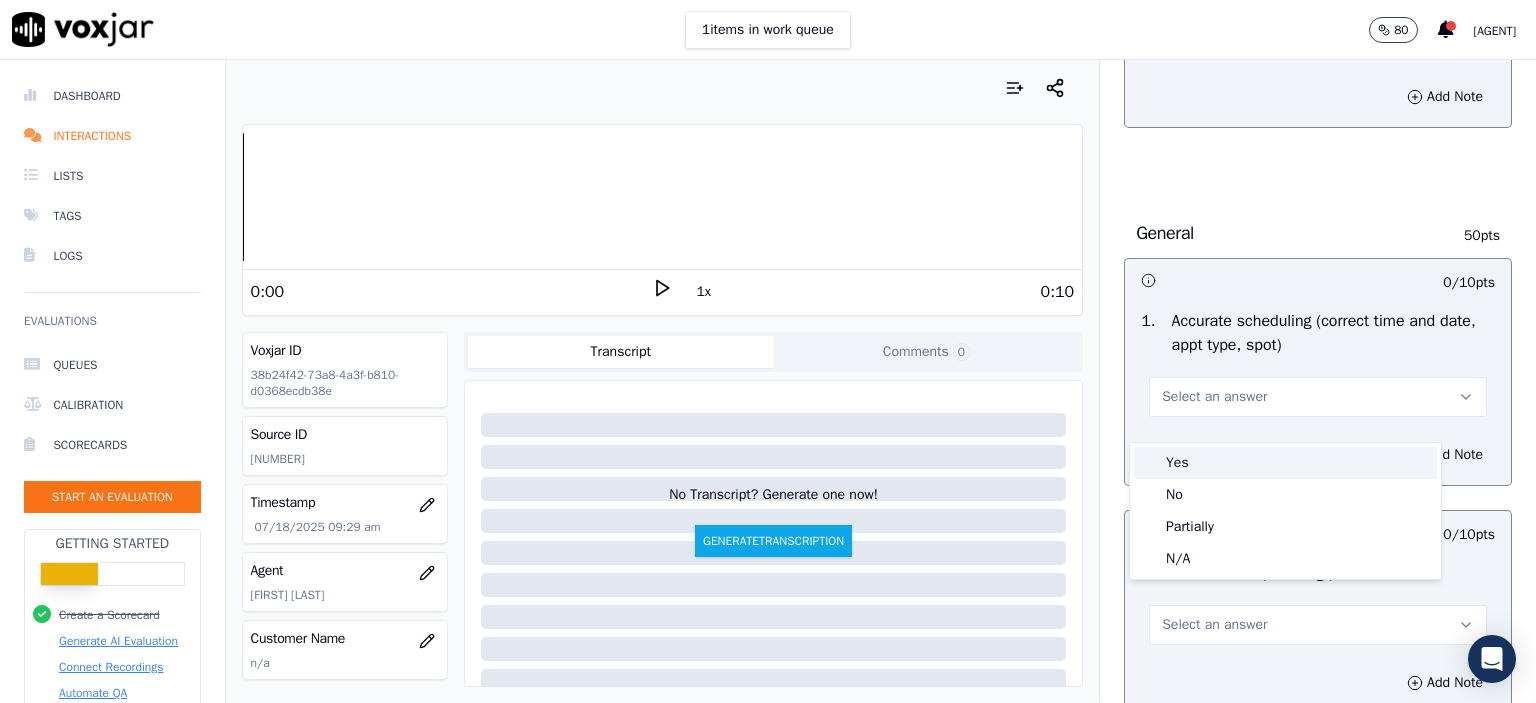 click on "Yes" at bounding box center [1285, 463] 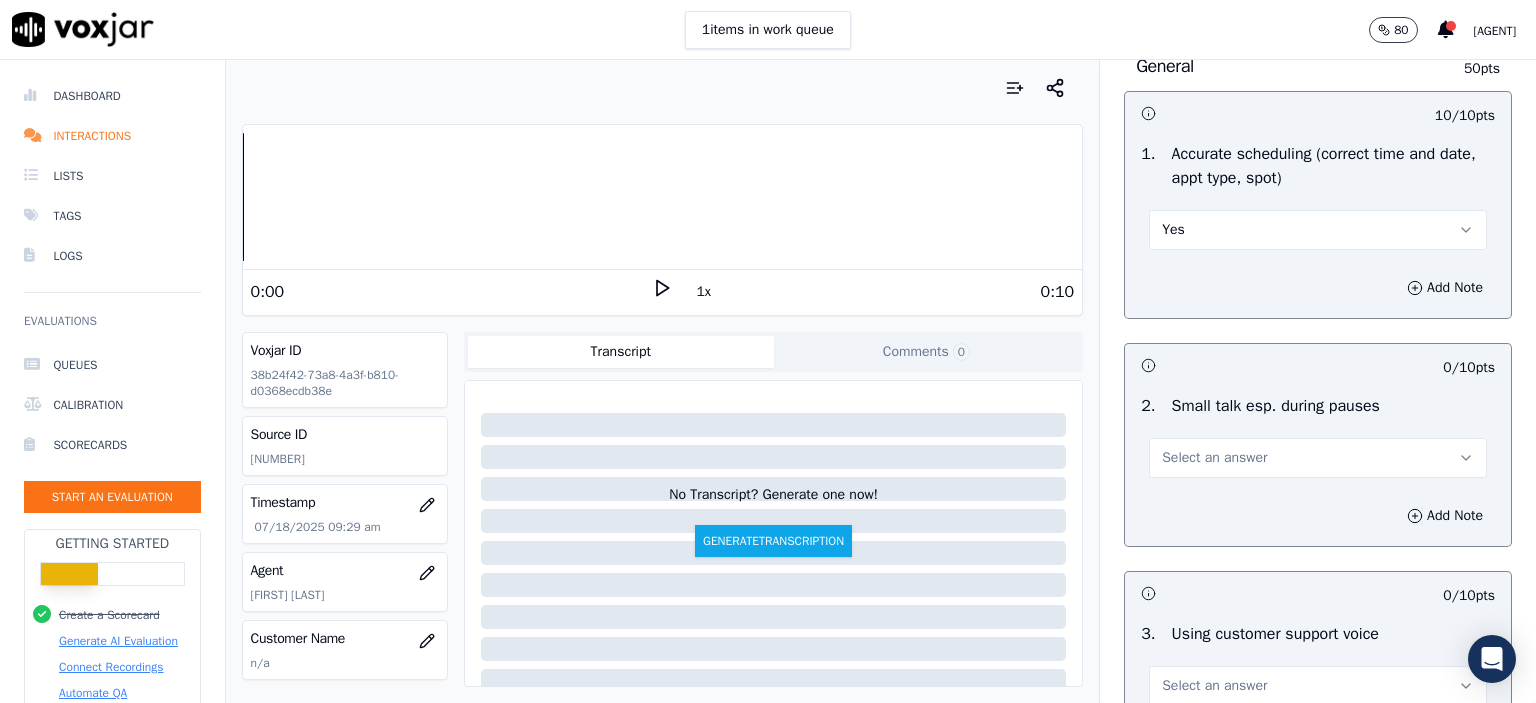 scroll, scrollTop: 2100, scrollLeft: 0, axis: vertical 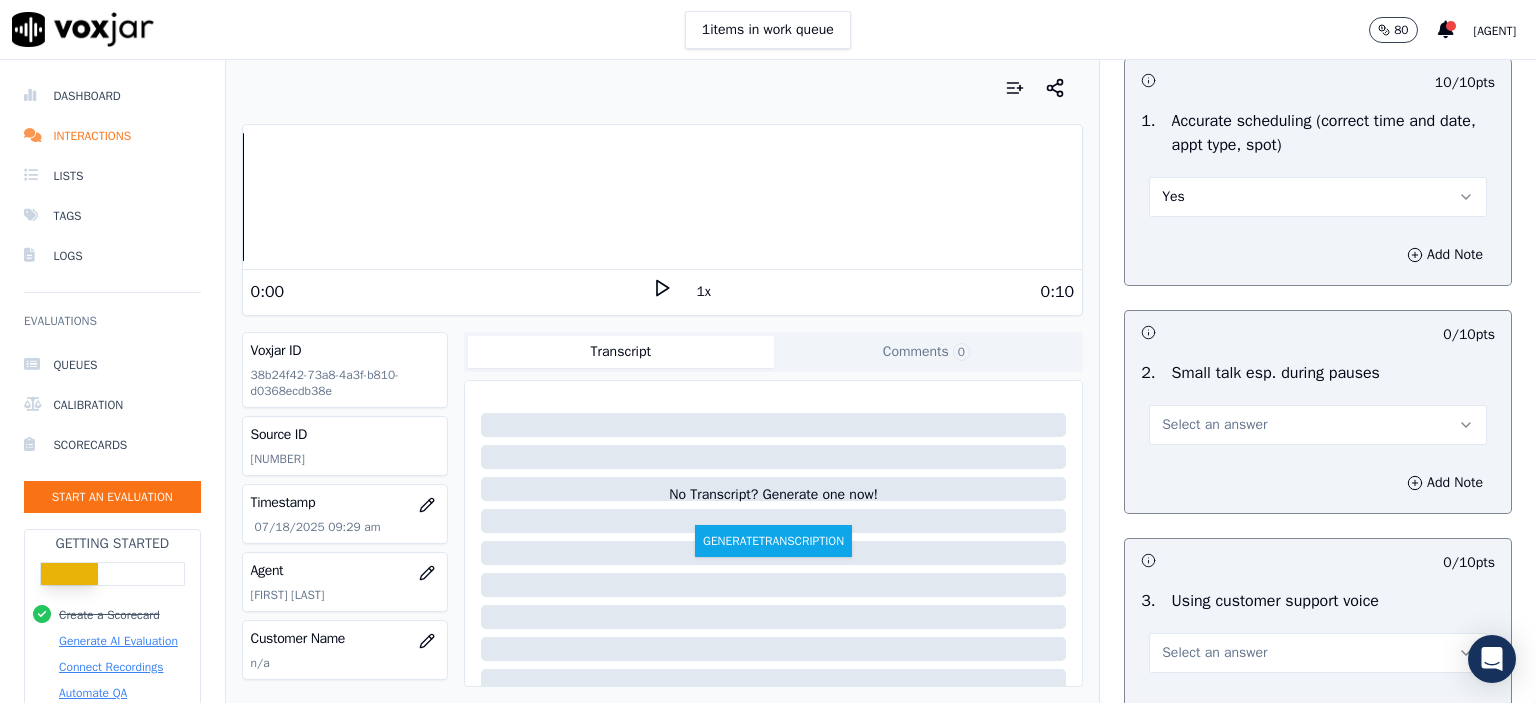 click on "Select an answer" at bounding box center (1318, 425) 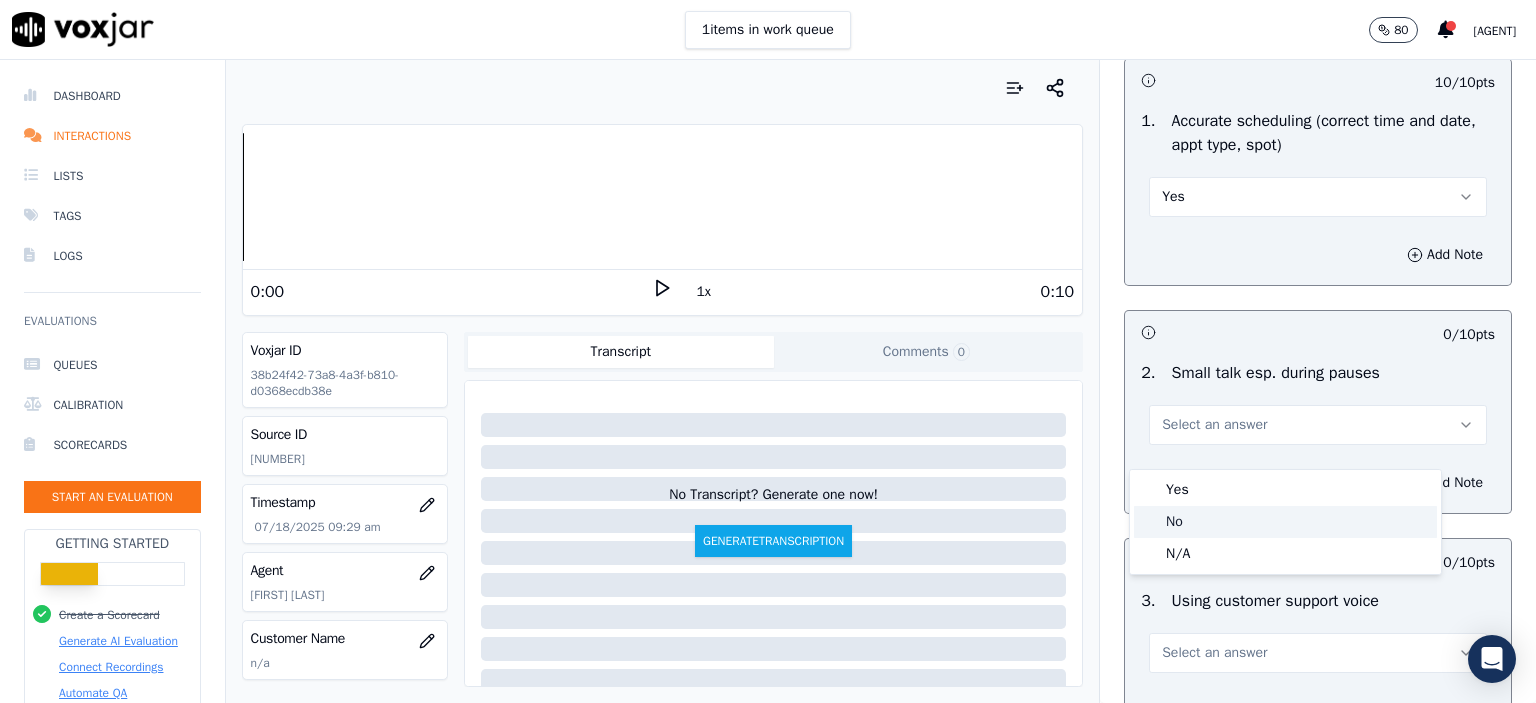 click on "No" 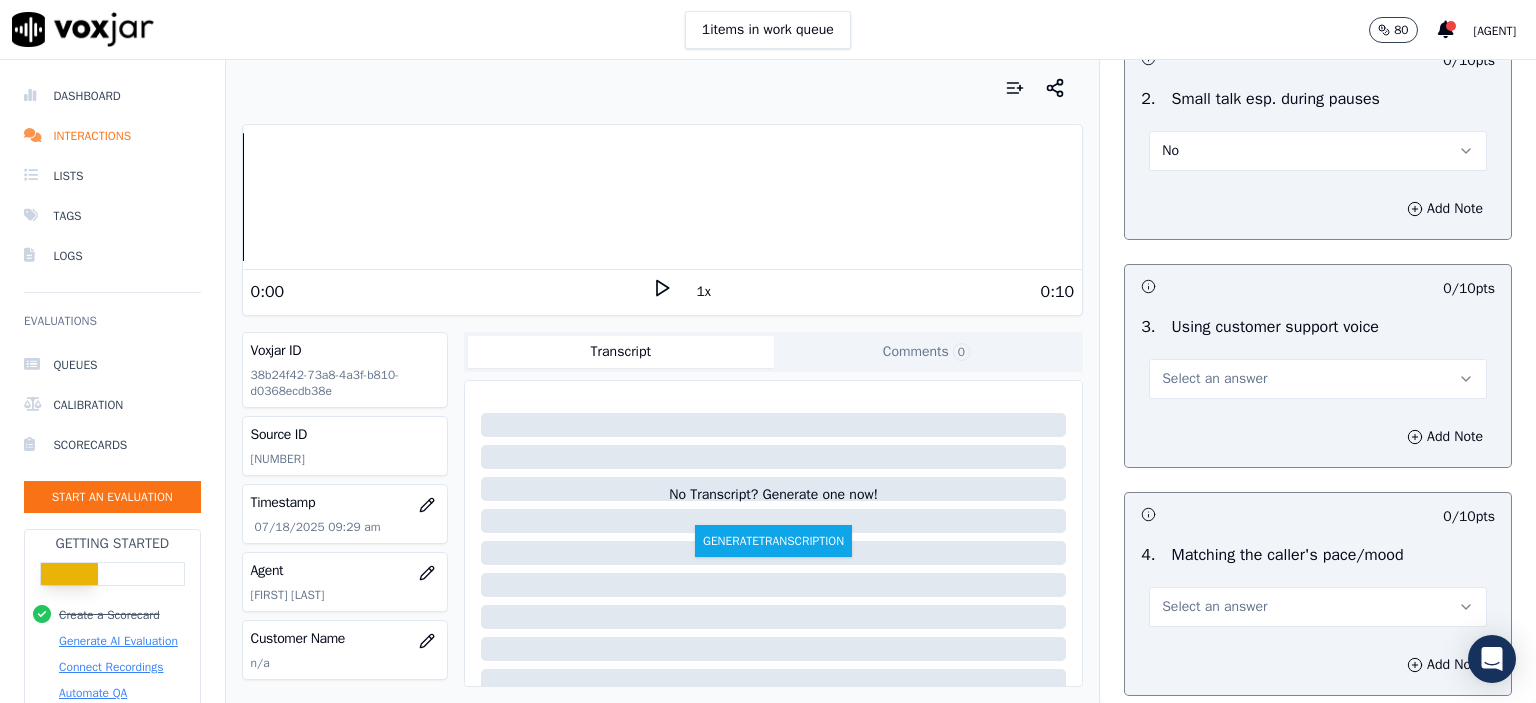 scroll, scrollTop: 2400, scrollLeft: 0, axis: vertical 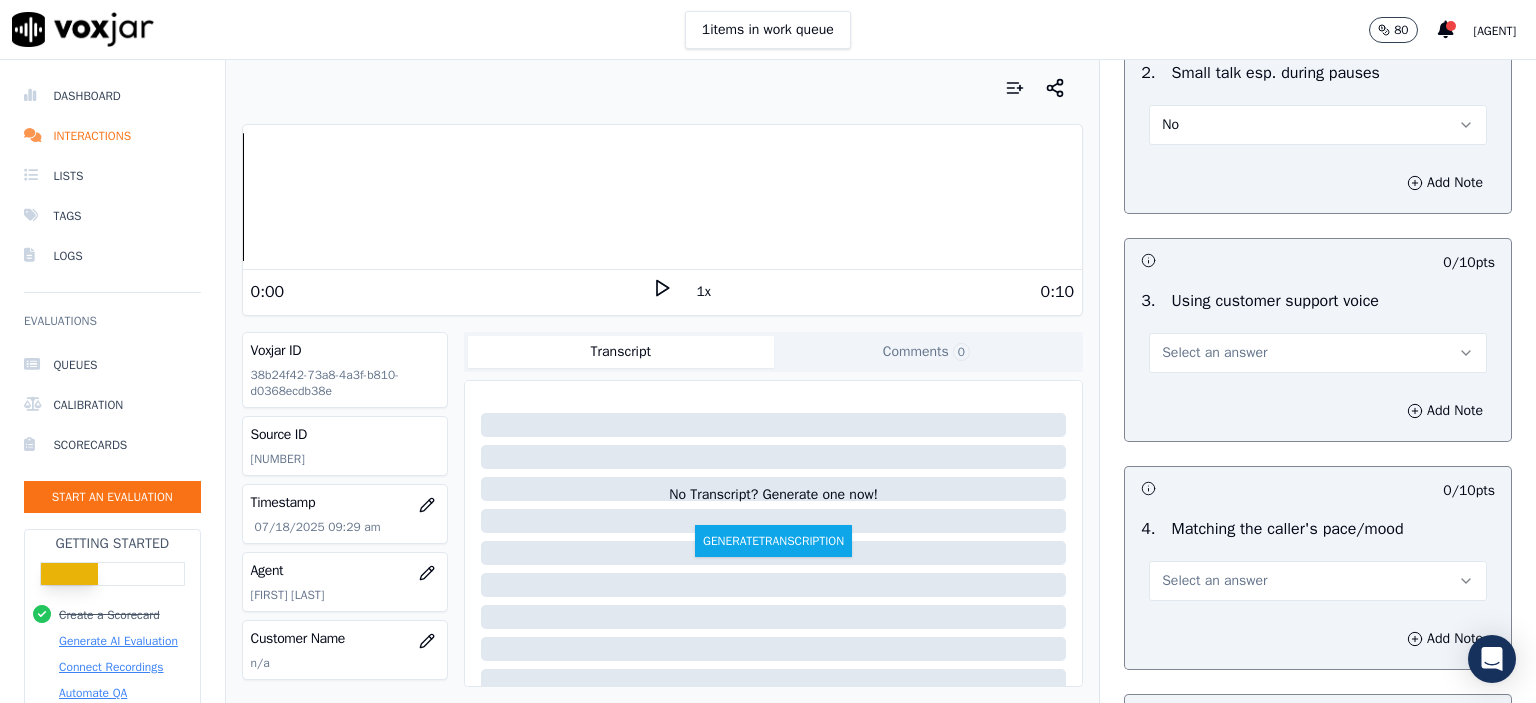 click on "Select an answer" at bounding box center [1318, 353] 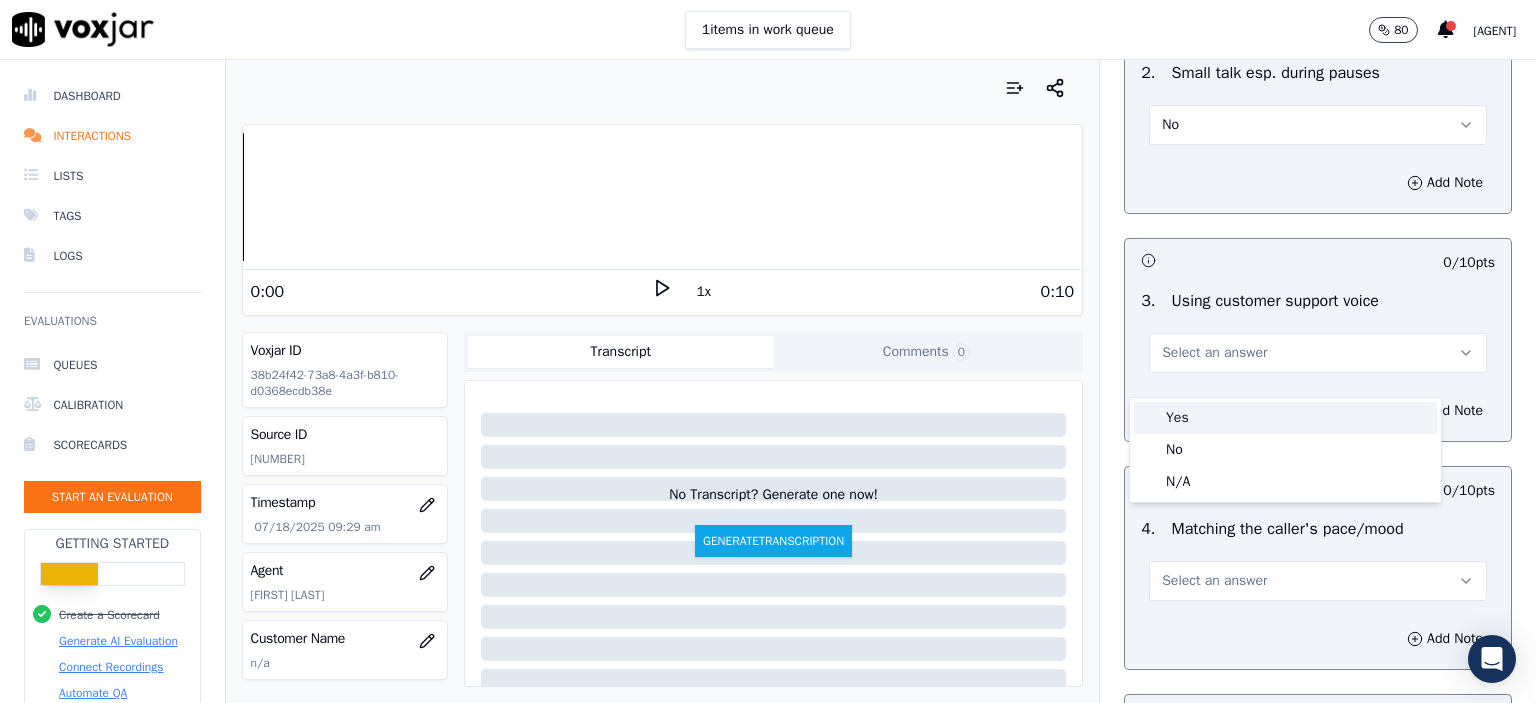 click on "Yes" at bounding box center [1285, 418] 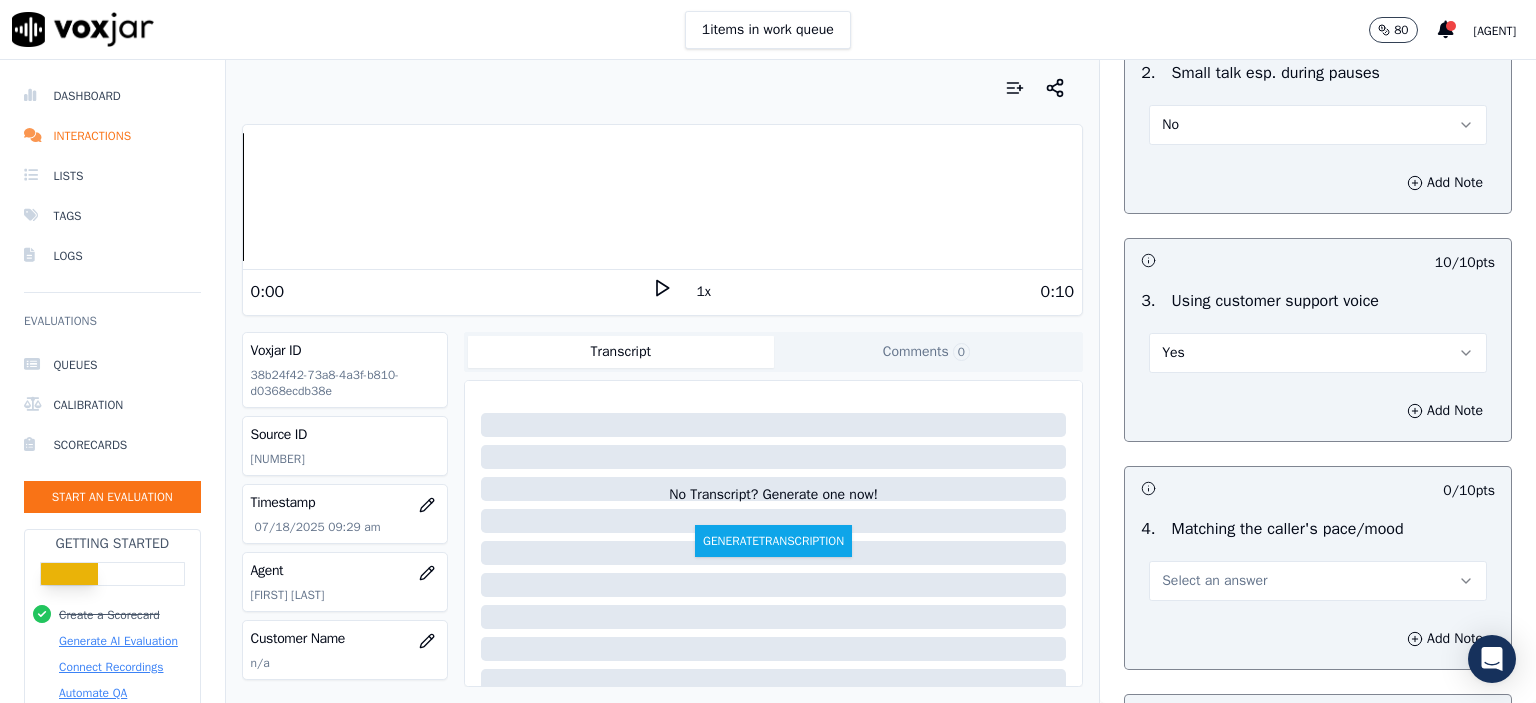 click on "Select an answer" at bounding box center [1214, 581] 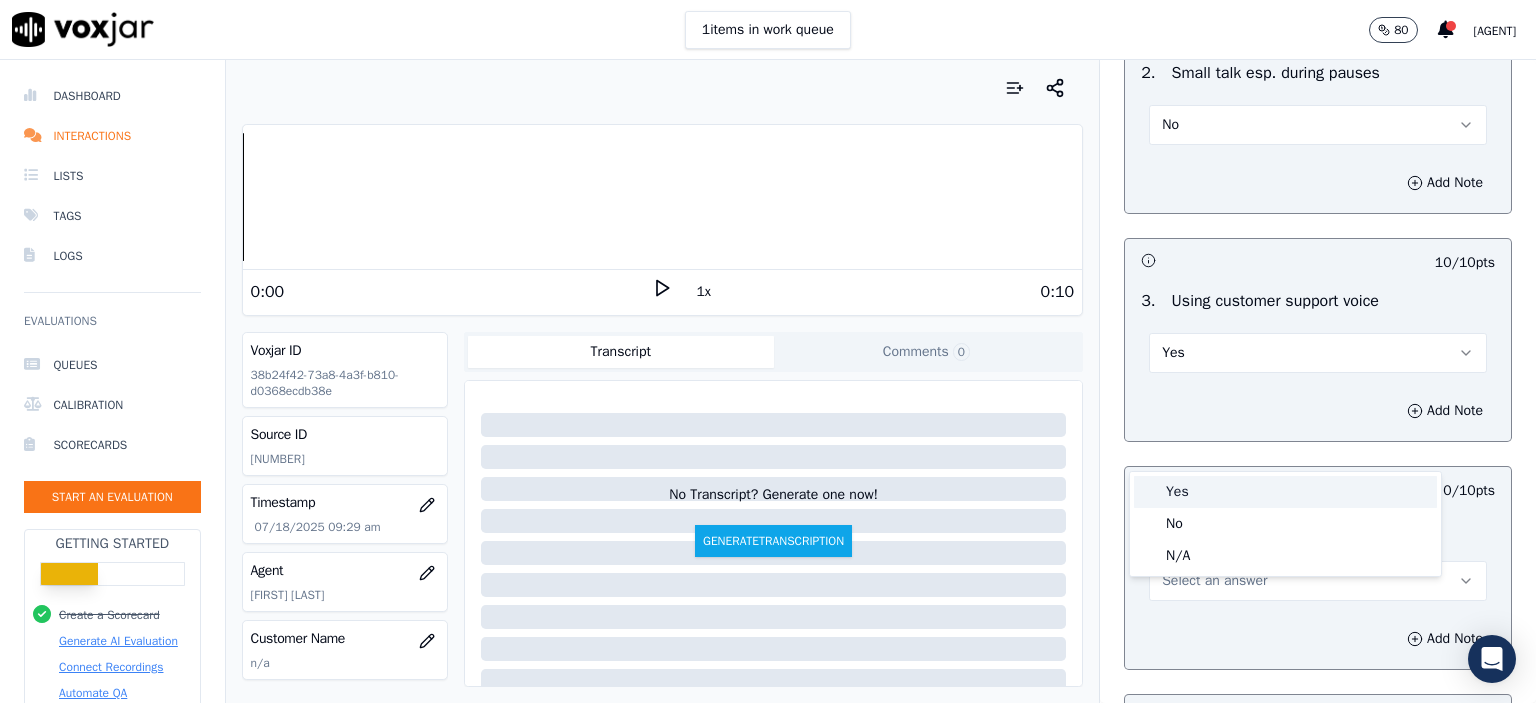 click on "Yes" at bounding box center [1285, 492] 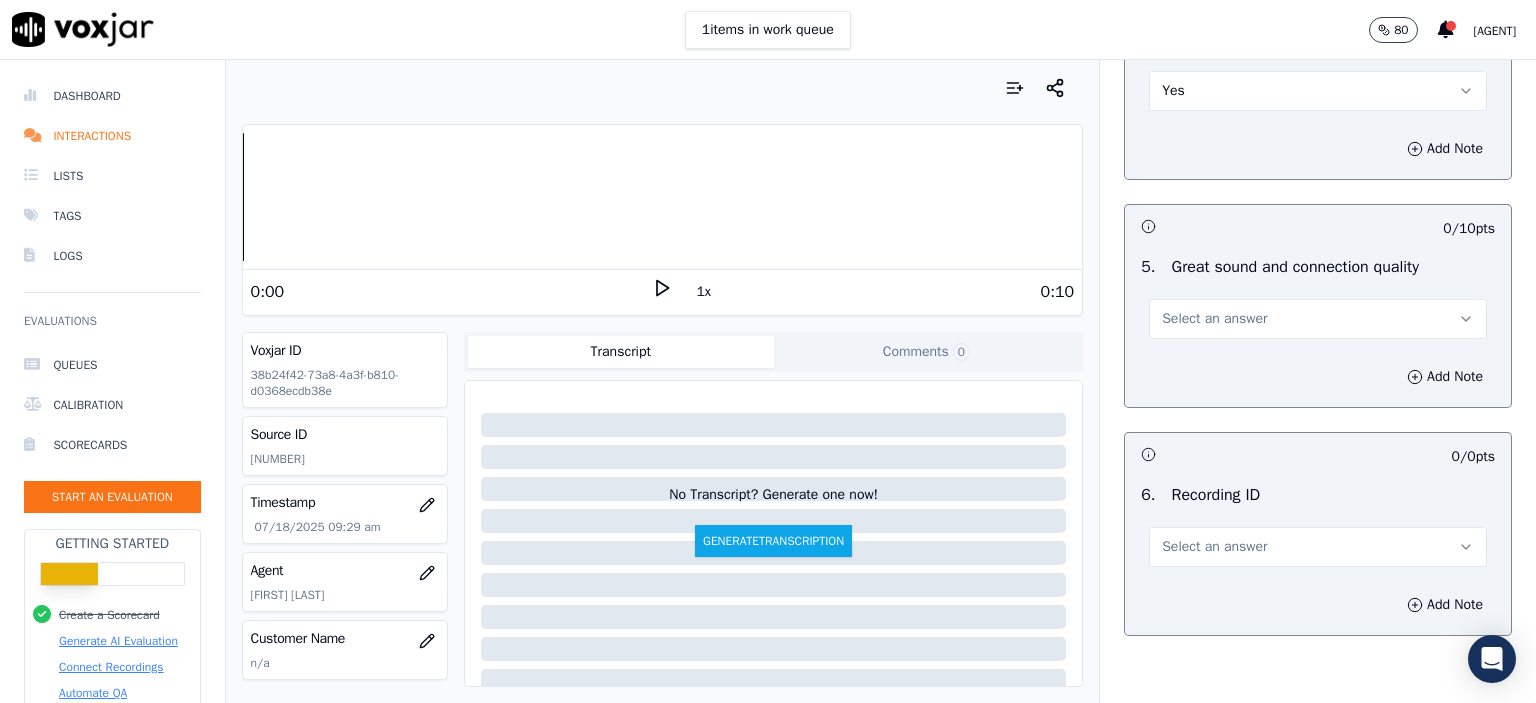 scroll, scrollTop: 2900, scrollLeft: 0, axis: vertical 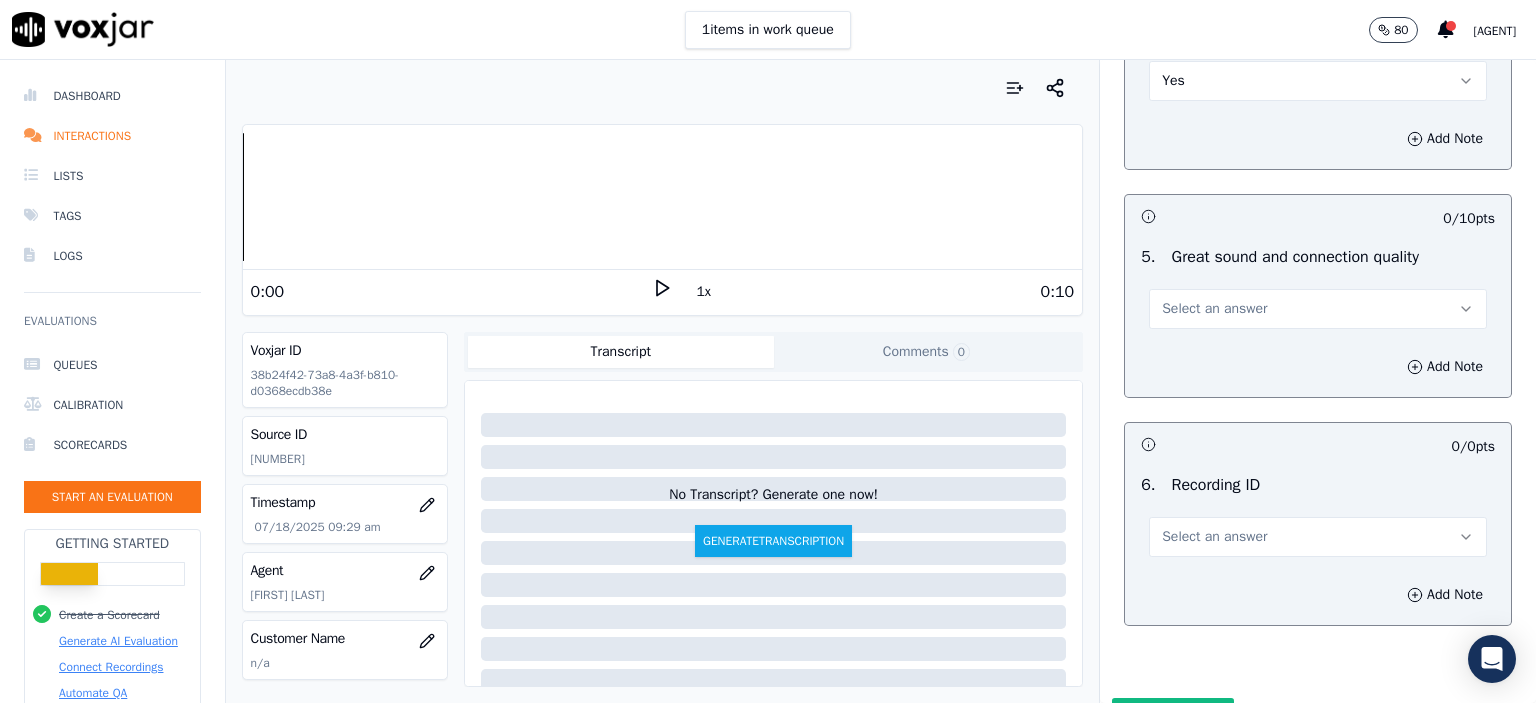click on "Select an answer" at bounding box center [1214, 309] 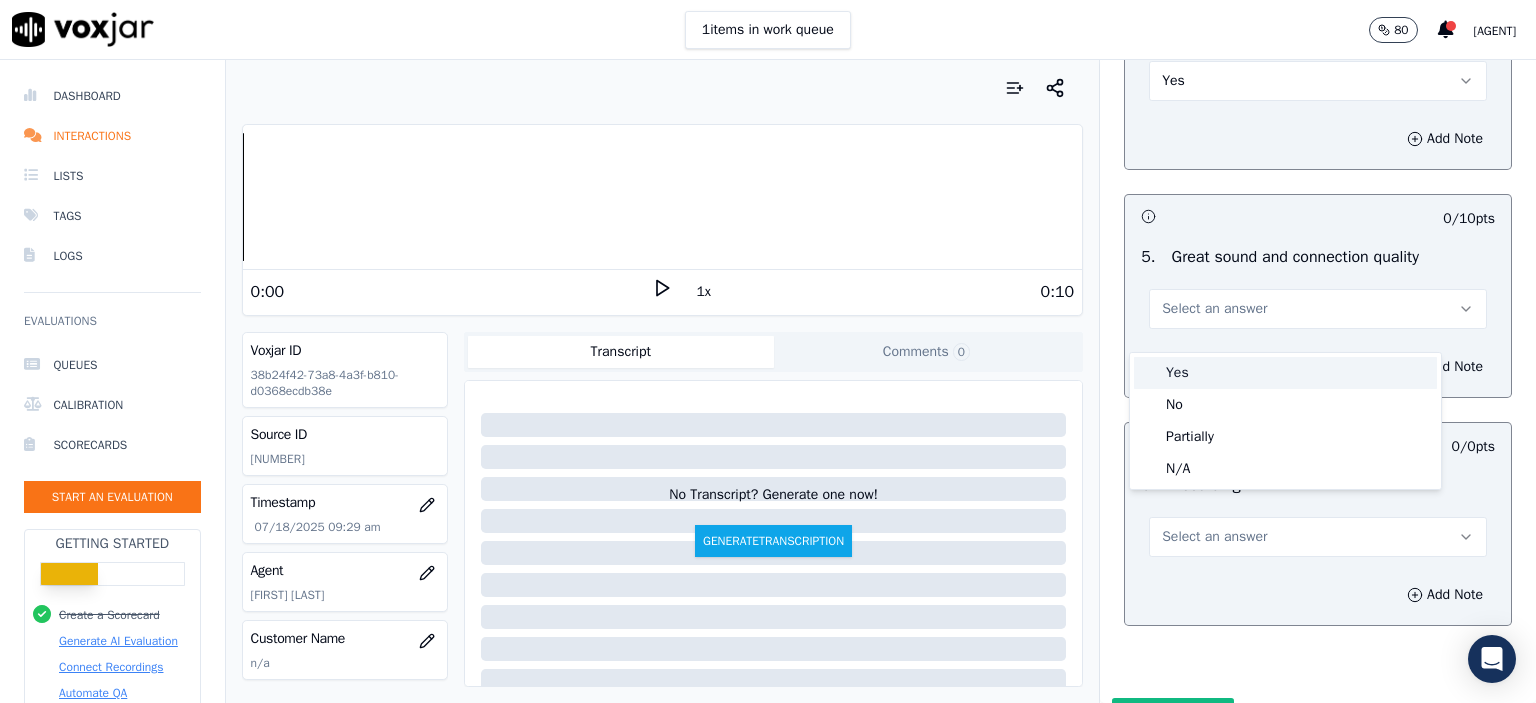drag, startPoint x: 1216, startPoint y: 346, endPoint x: 1222, endPoint y: 419, distance: 73.24616 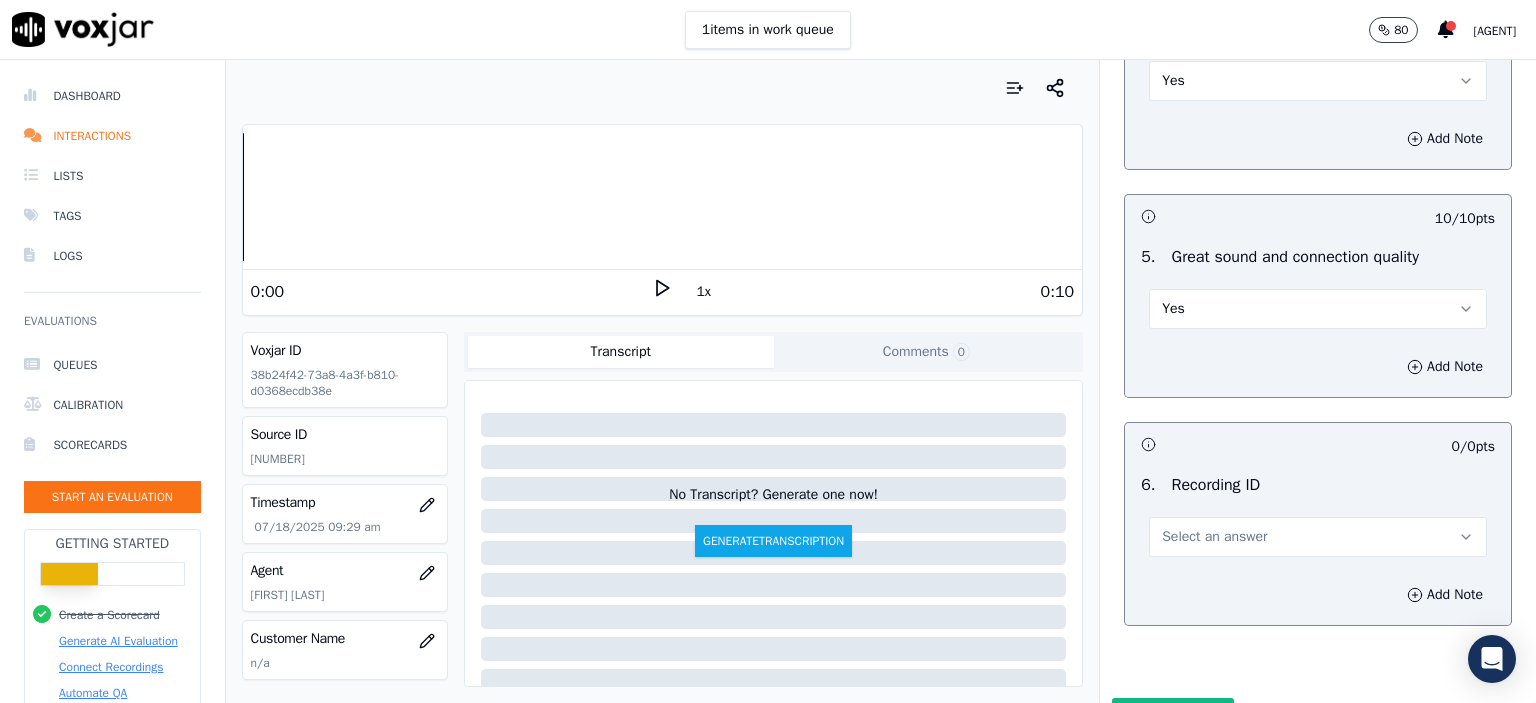 click on "Select an answer" at bounding box center [1214, 537] 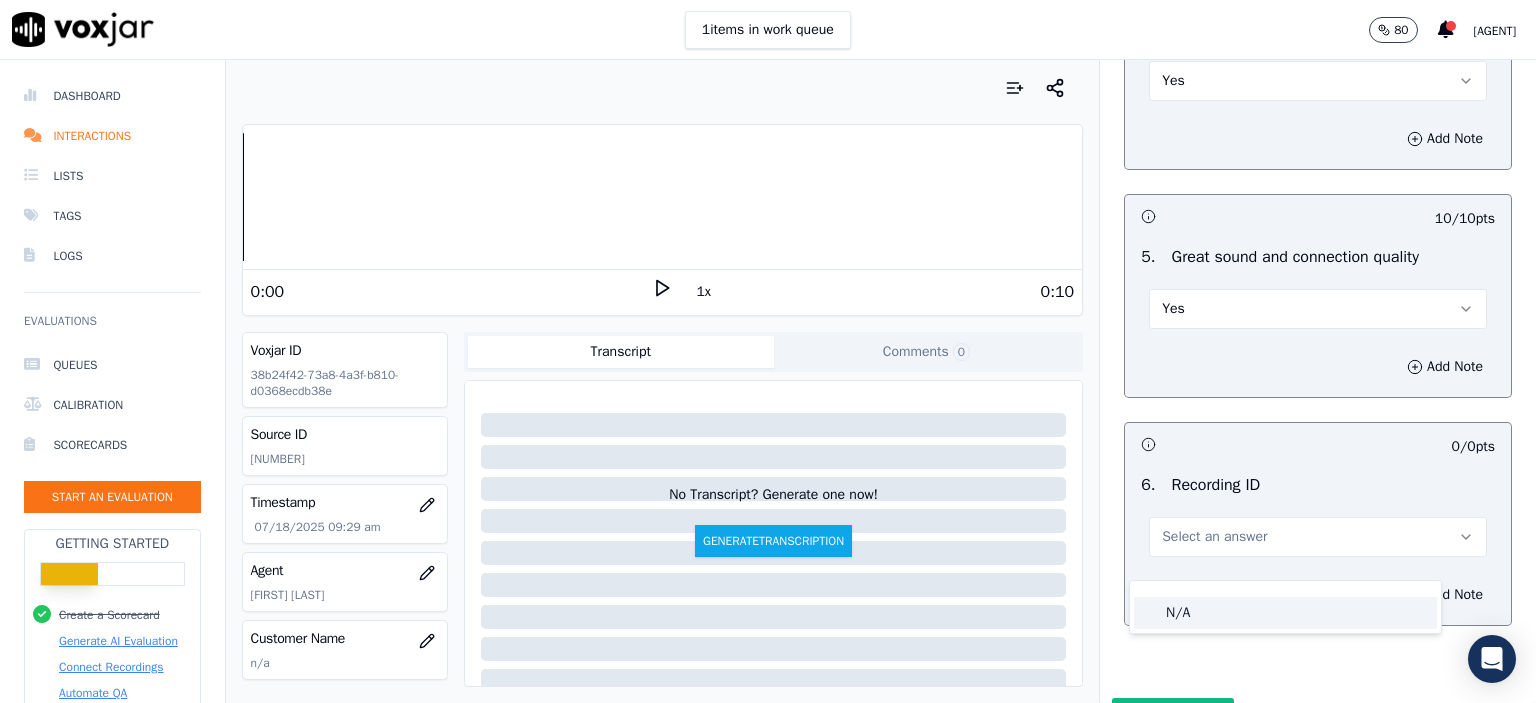 click on "N/A" 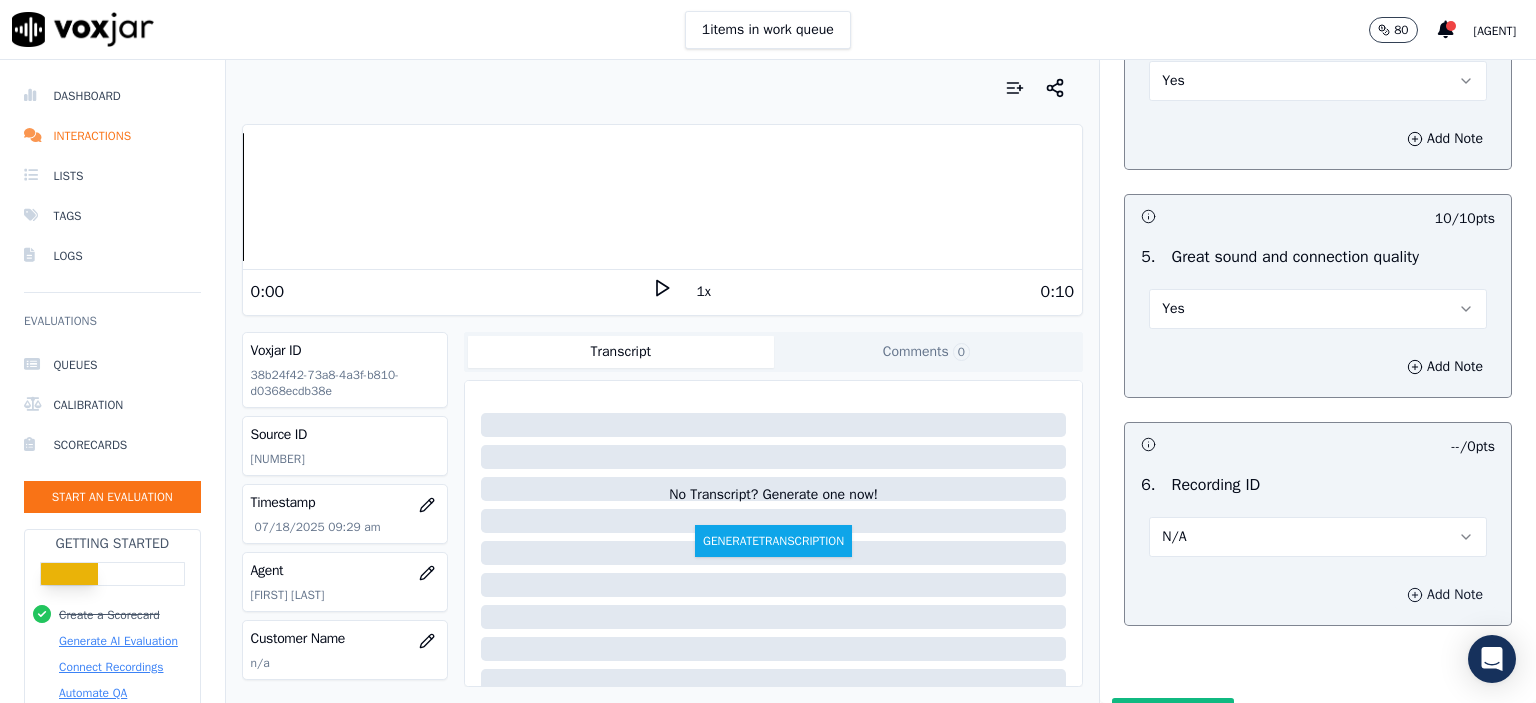 click on "Add Note" at bounding box center (1445, 595) 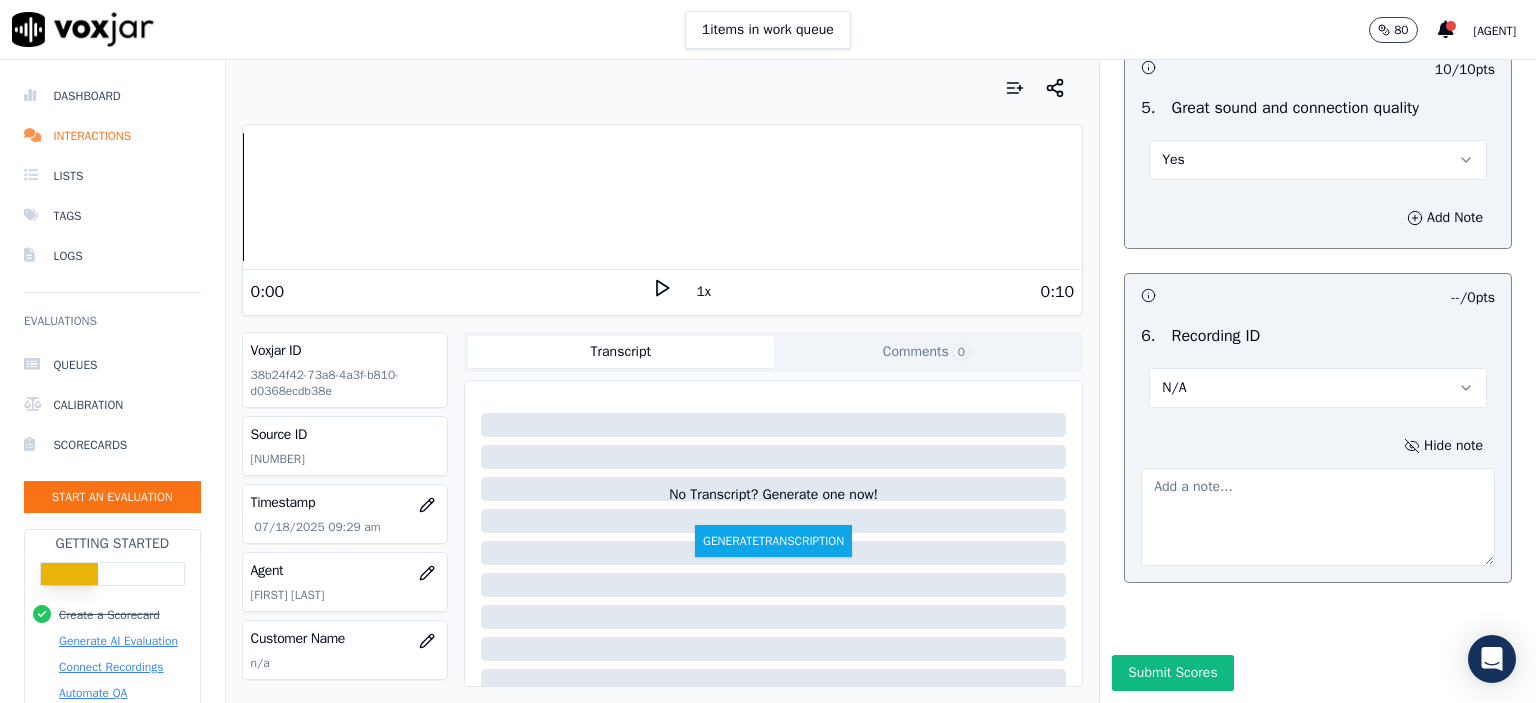 scroll, scrollTop: 3112, scrollLeft: 0, axis: vertical 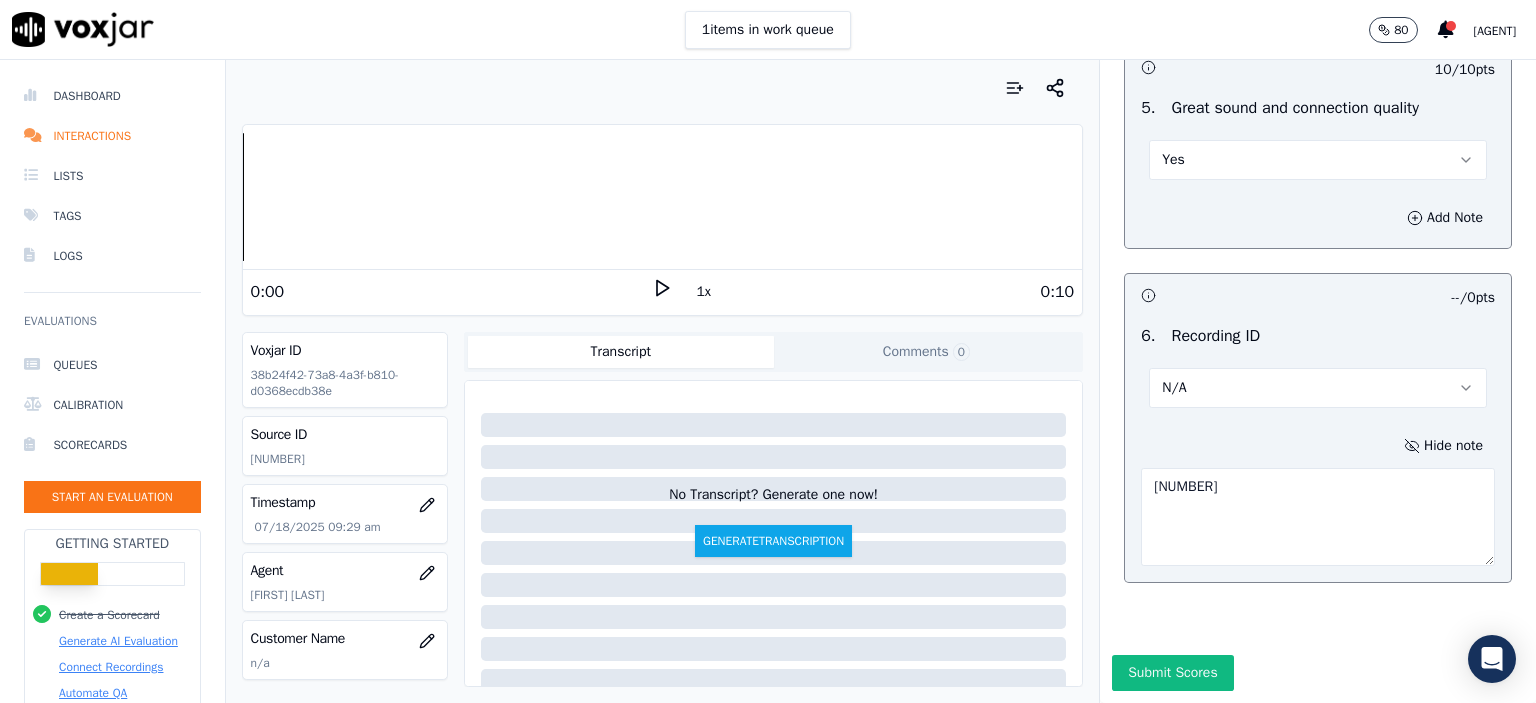 type on "[NUMBER]" 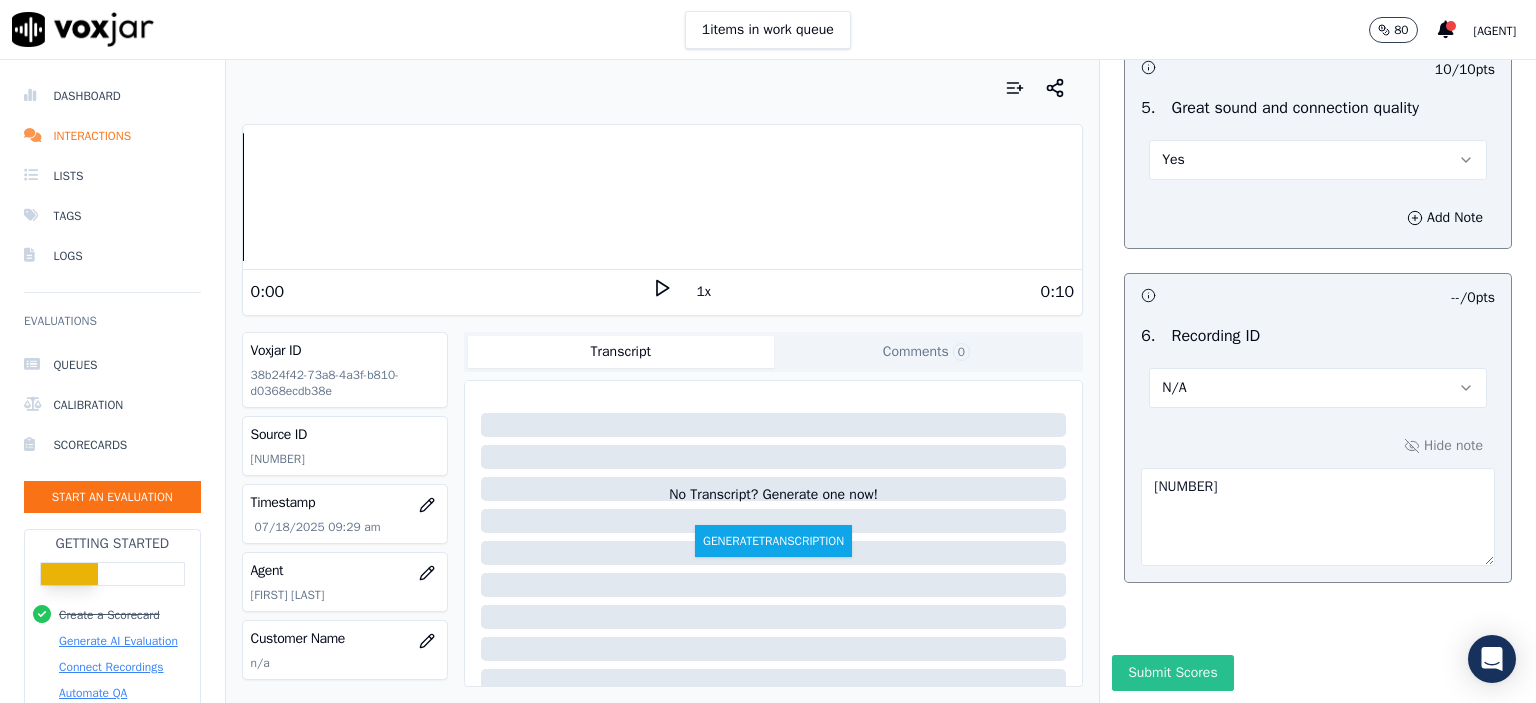 click on "Submit Scores" at bounding box center (1172, 673) 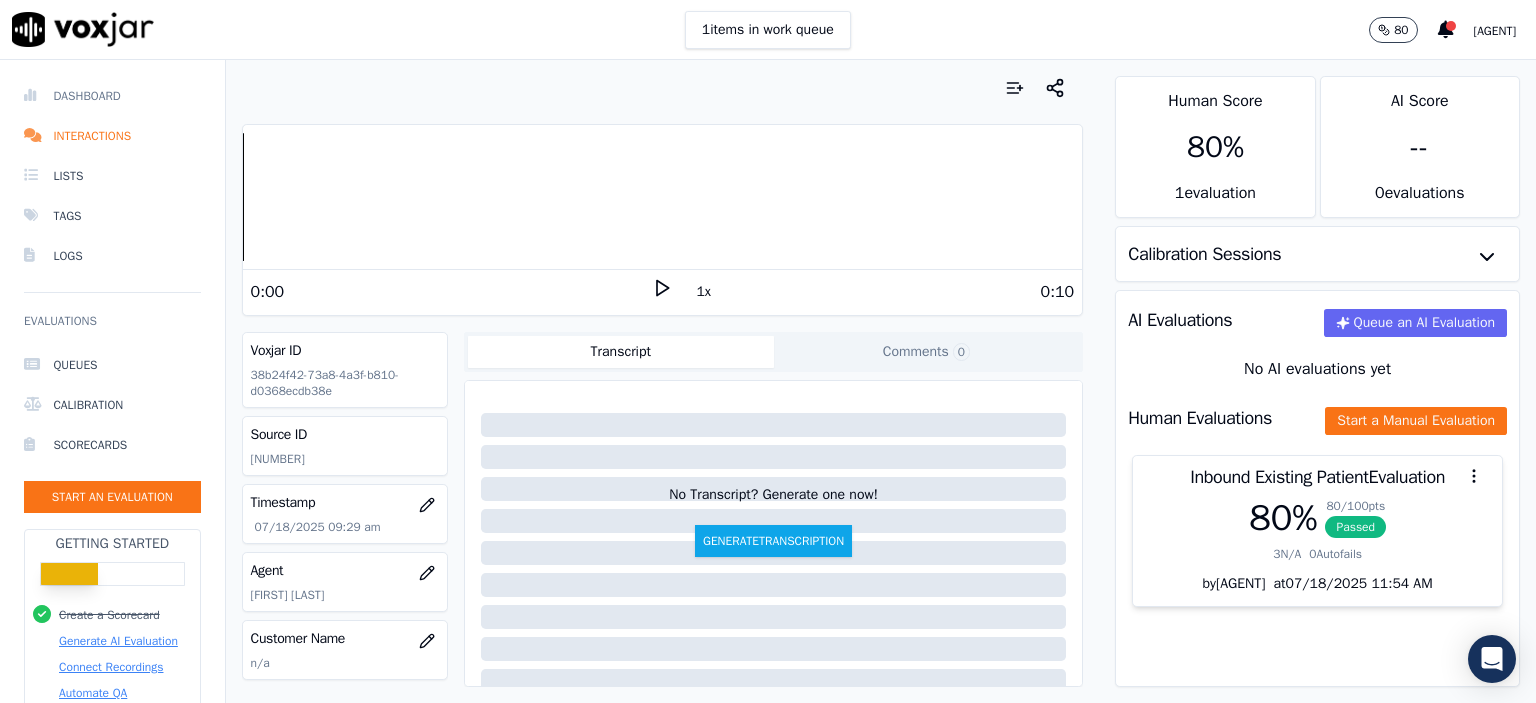click on "Dashboard" at bounding box center (112, 96) 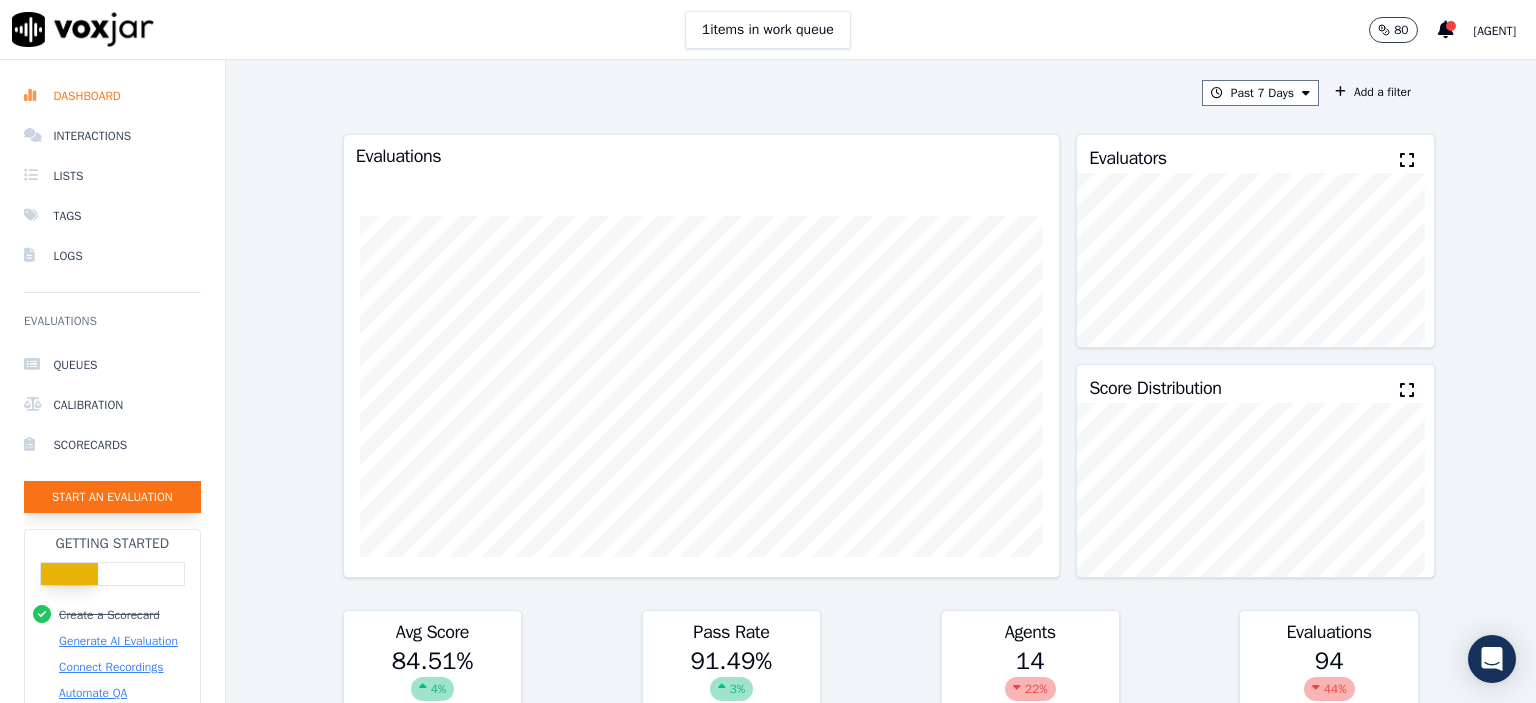 click on "Start an Evaluation" 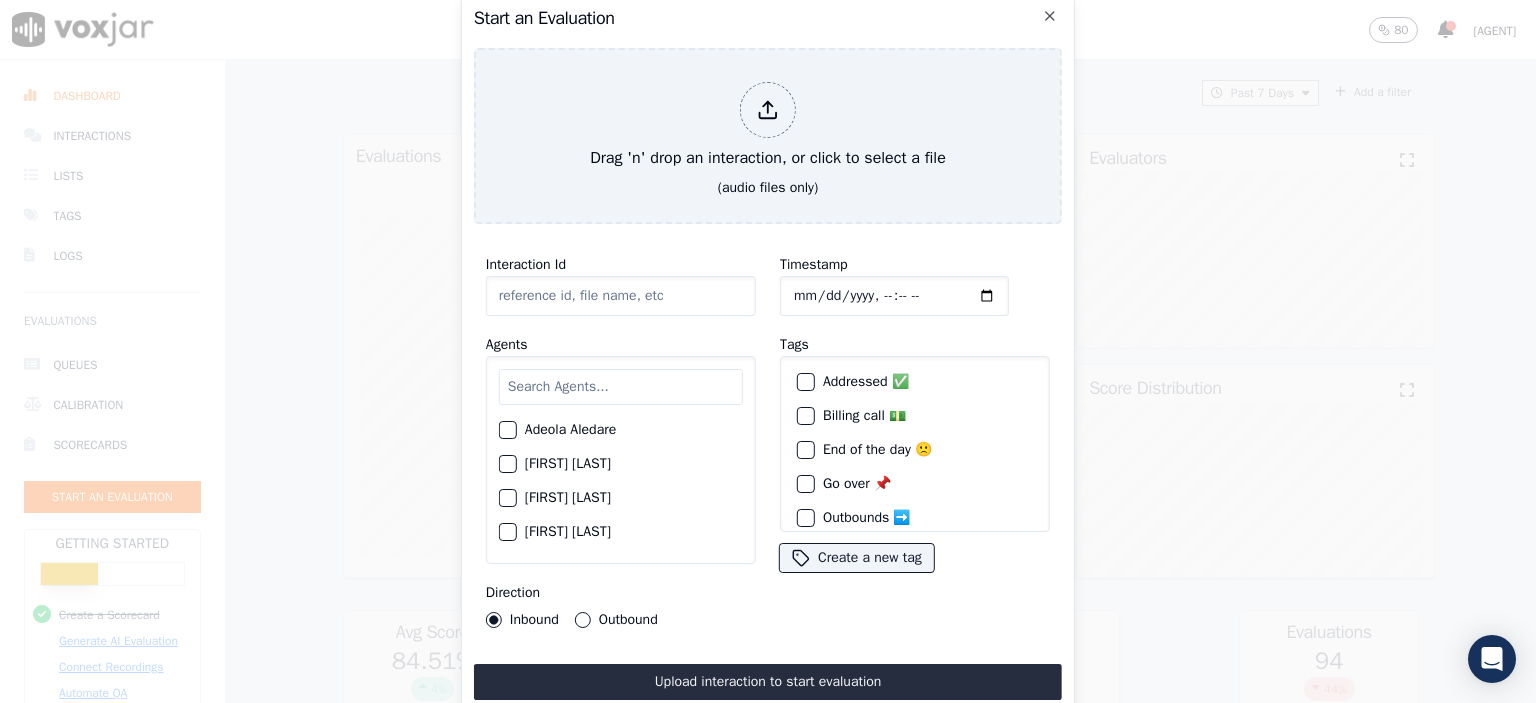 click on "Interaction Id" 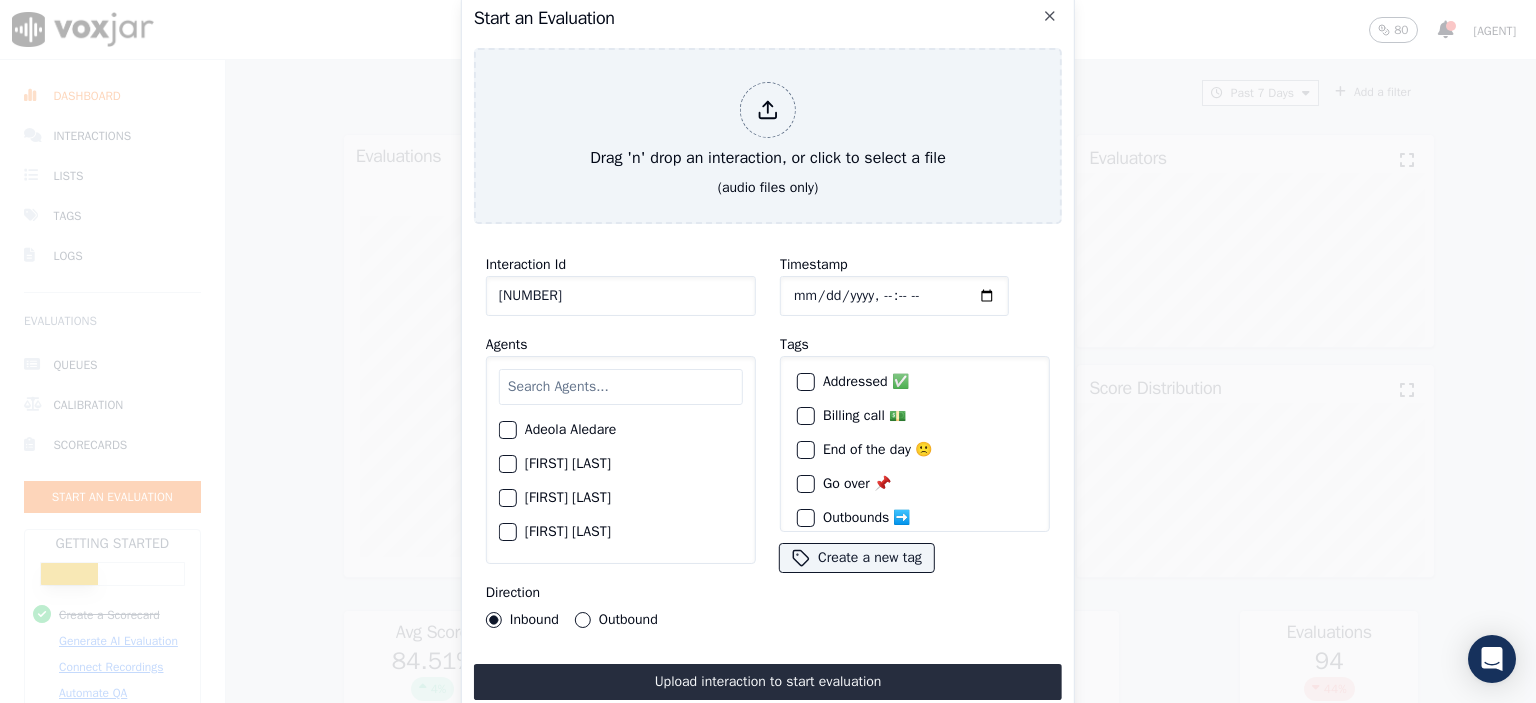 type on "[NUMBER]" 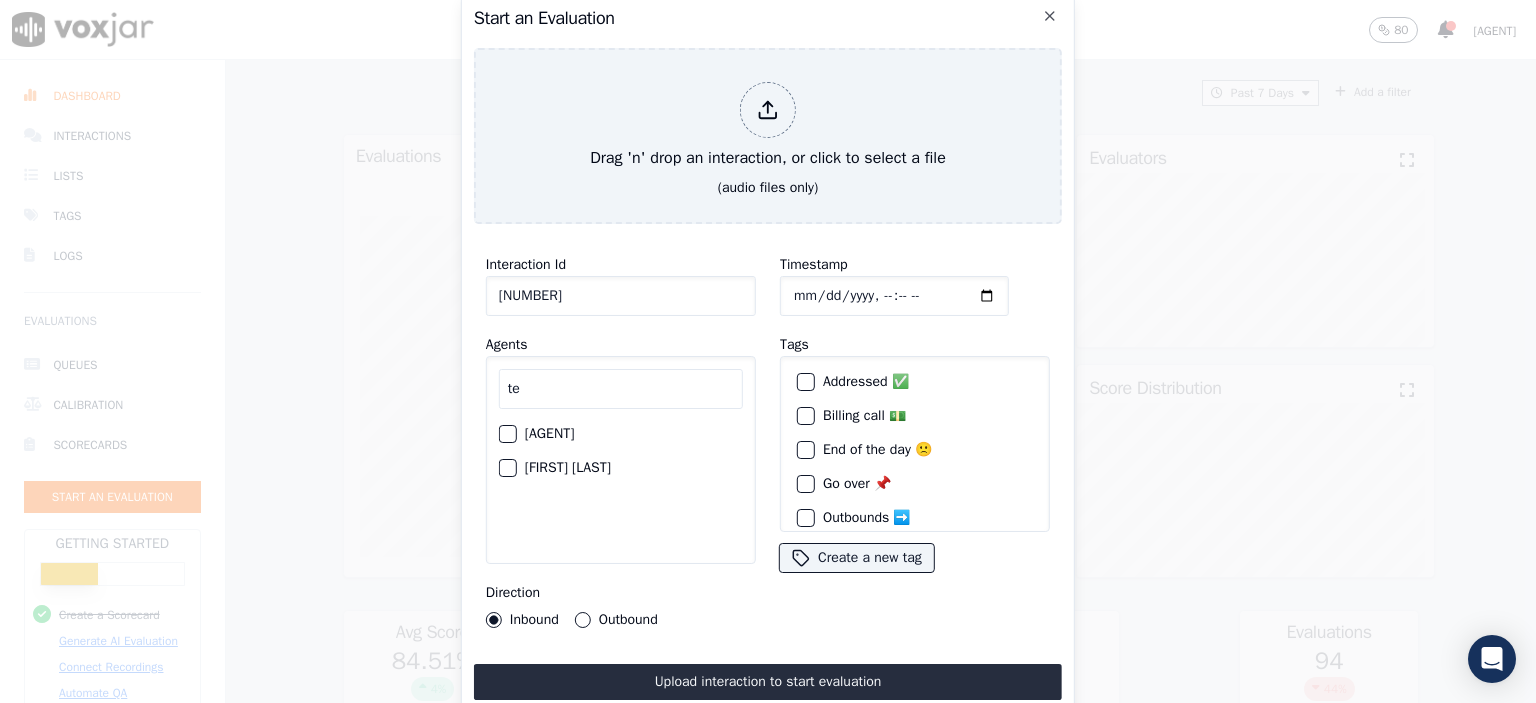 type on "te" 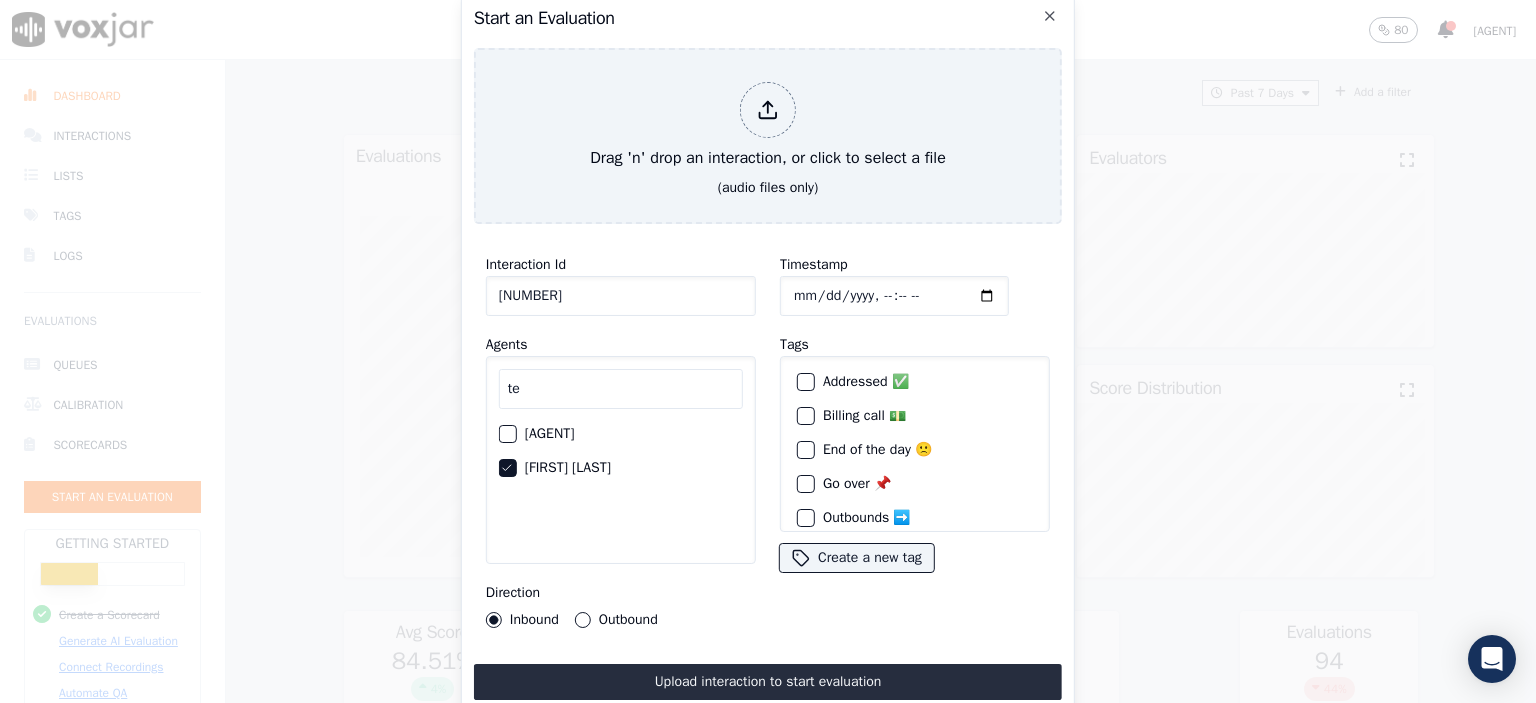 click on "Timestamp" 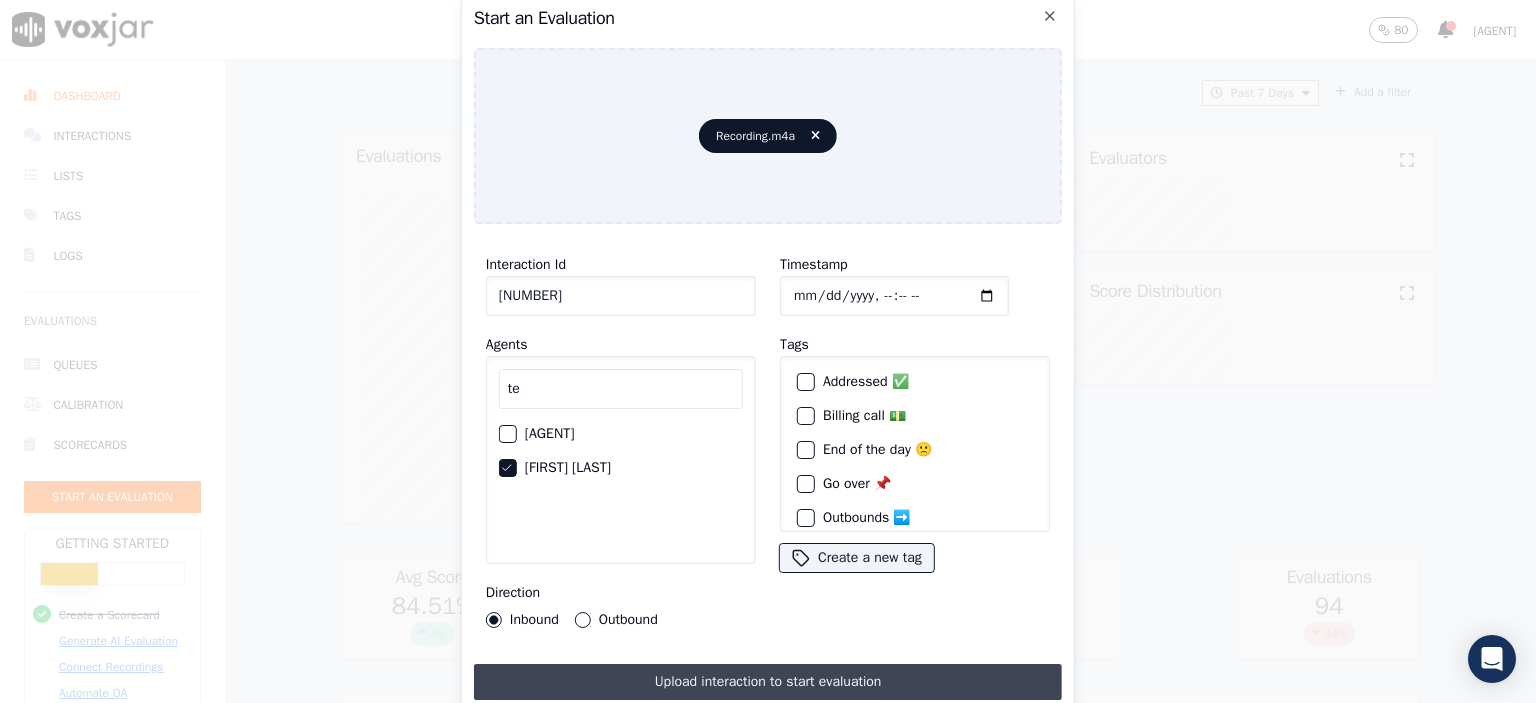 click on "Upload interaction to start evaluation" at bounding box center (768, 682) 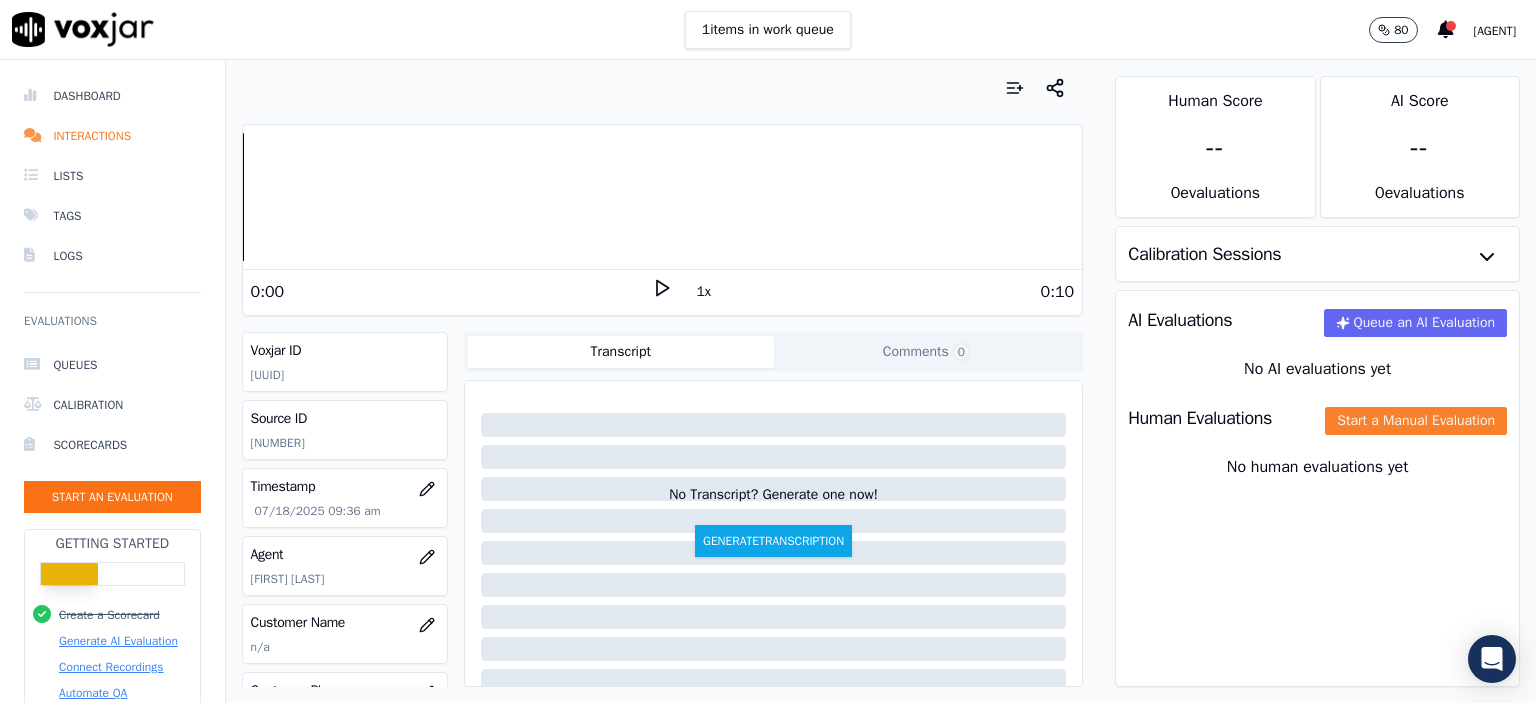 click on "Start a Manual Evaluation" 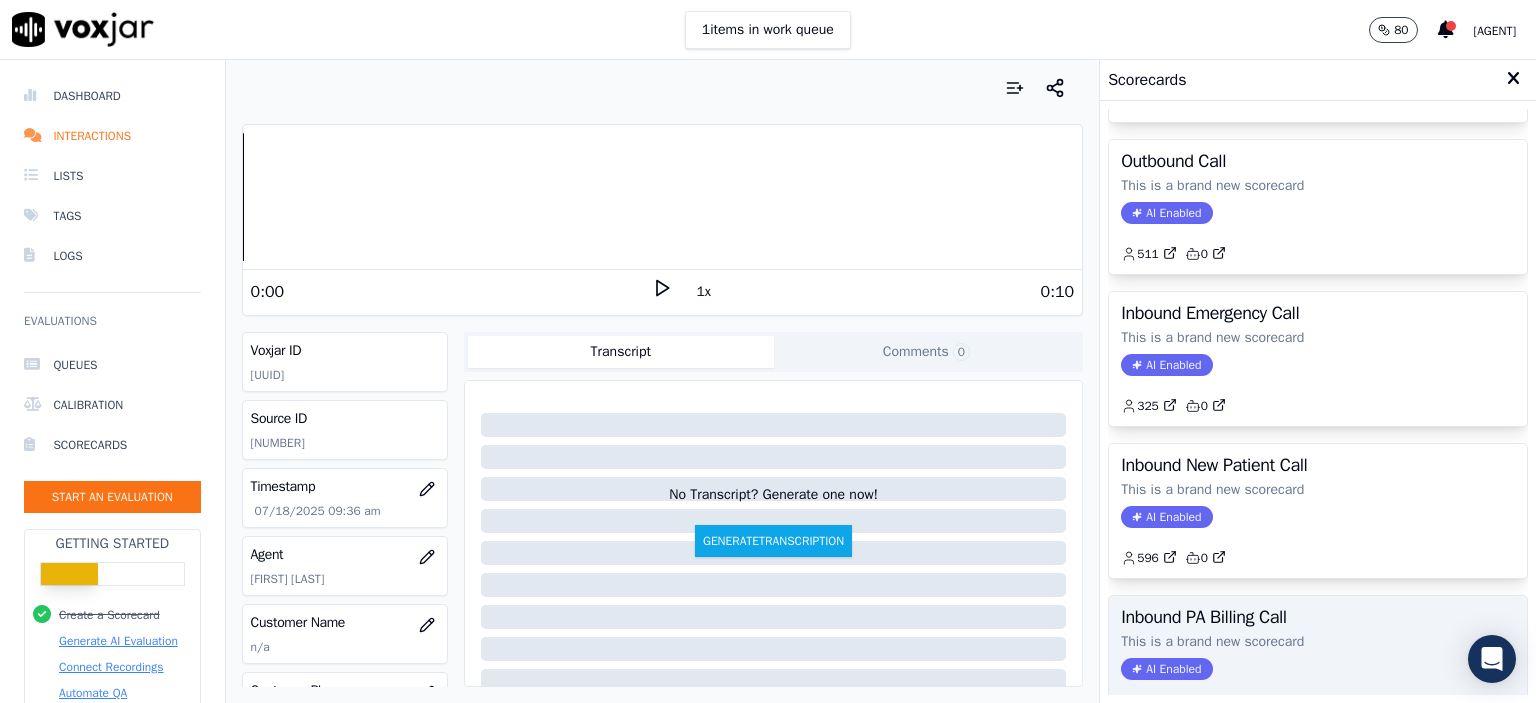 scroll, scrollTop: 300, scrollLeft: 0, axis: vertical 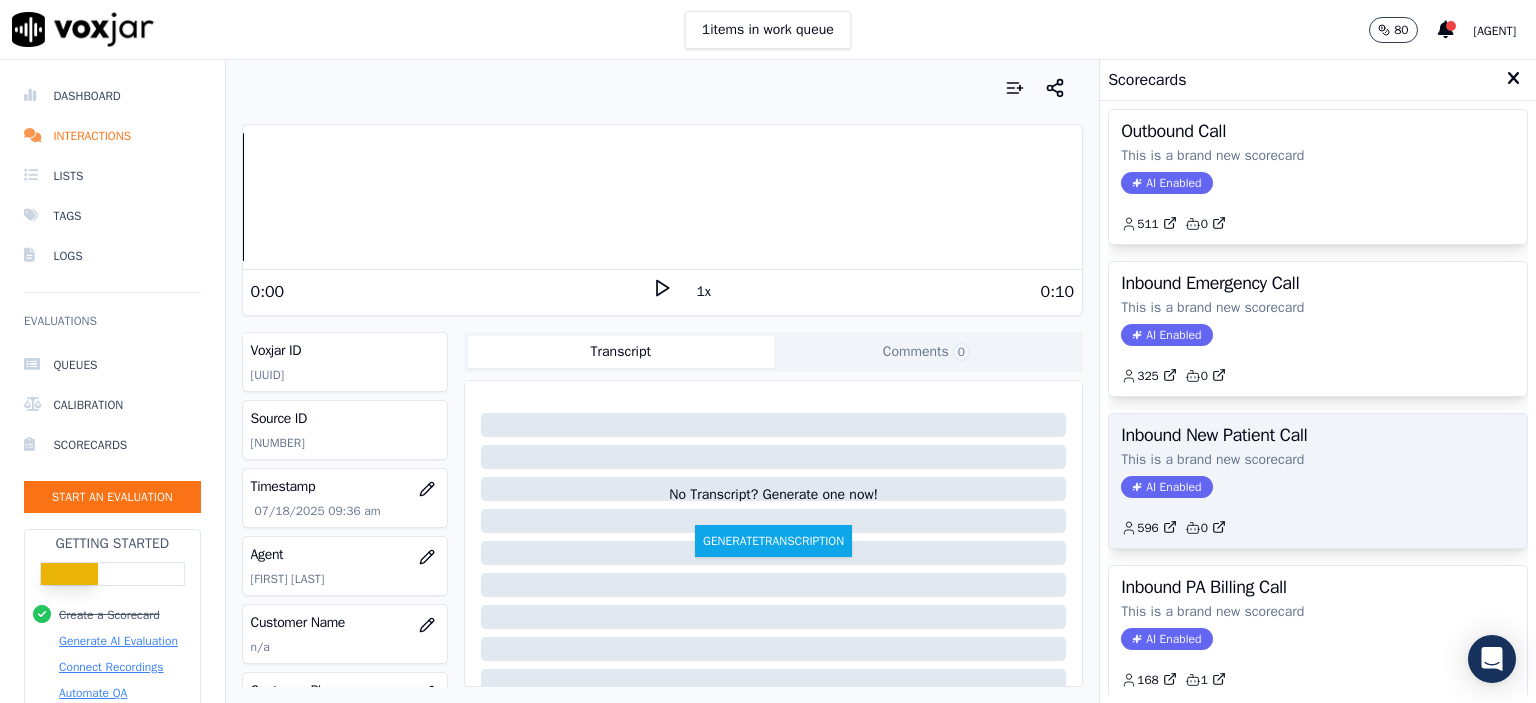 click on "AI Enabled" 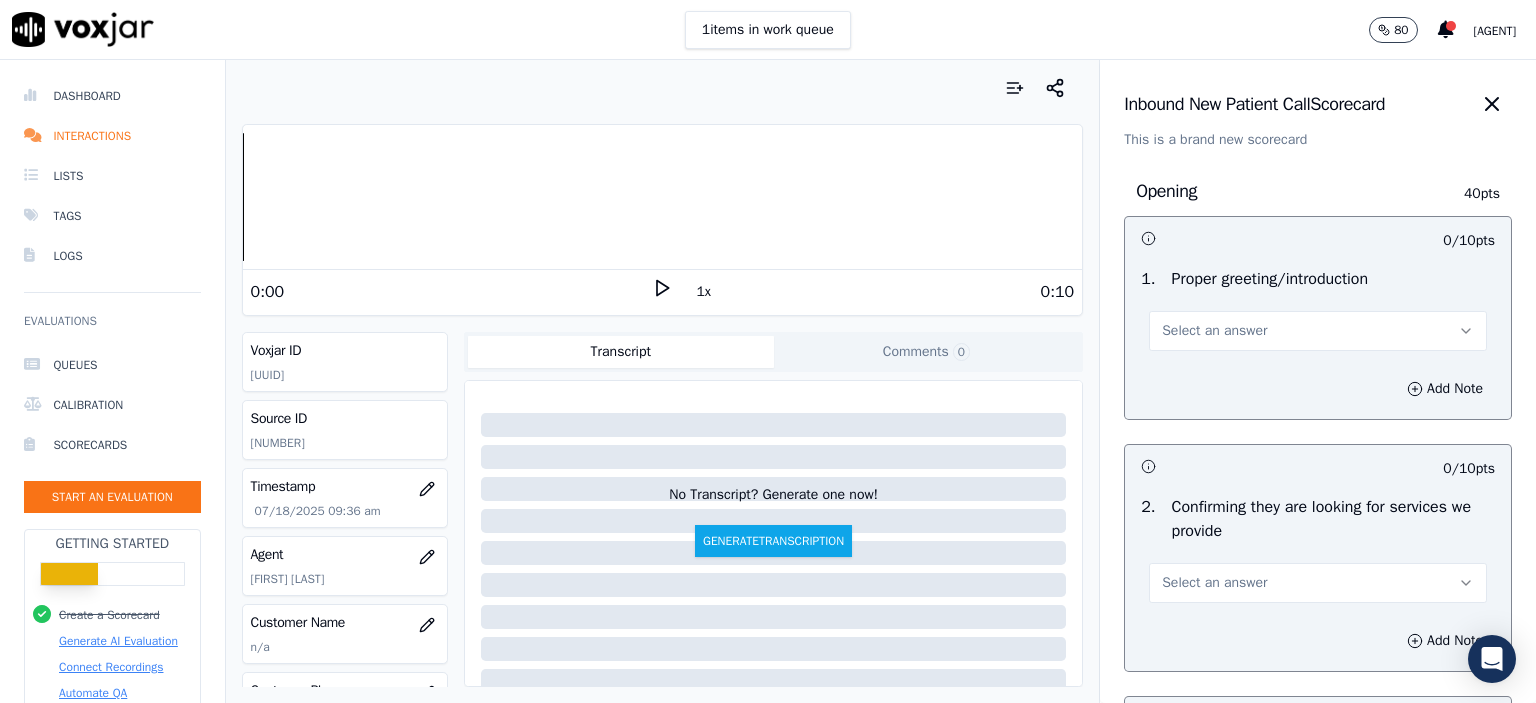 click on "Select an answer" at bounding box center (1318, 329) 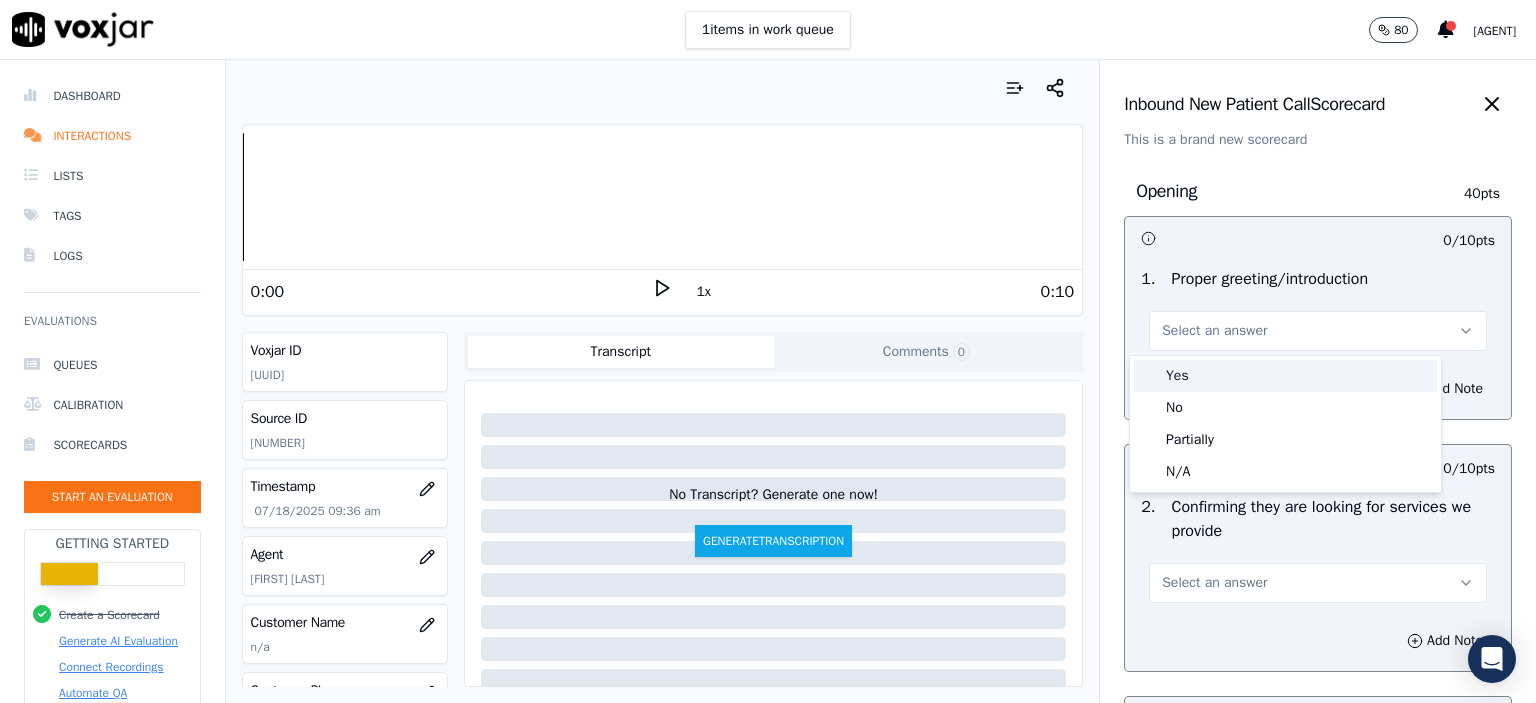 click on "Yes" at bounding box center (1285, 376) 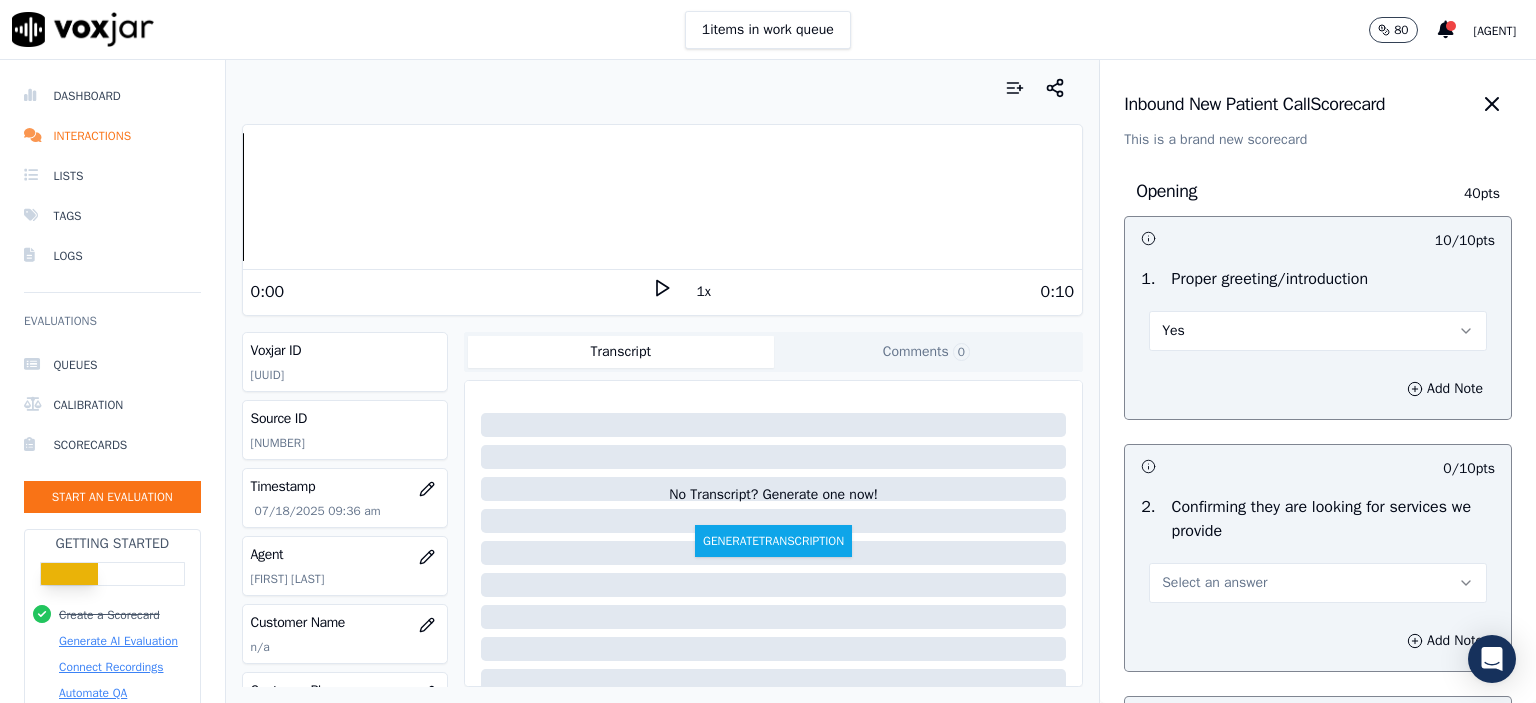 click on "Yes" at bounding box center [1318, 331] 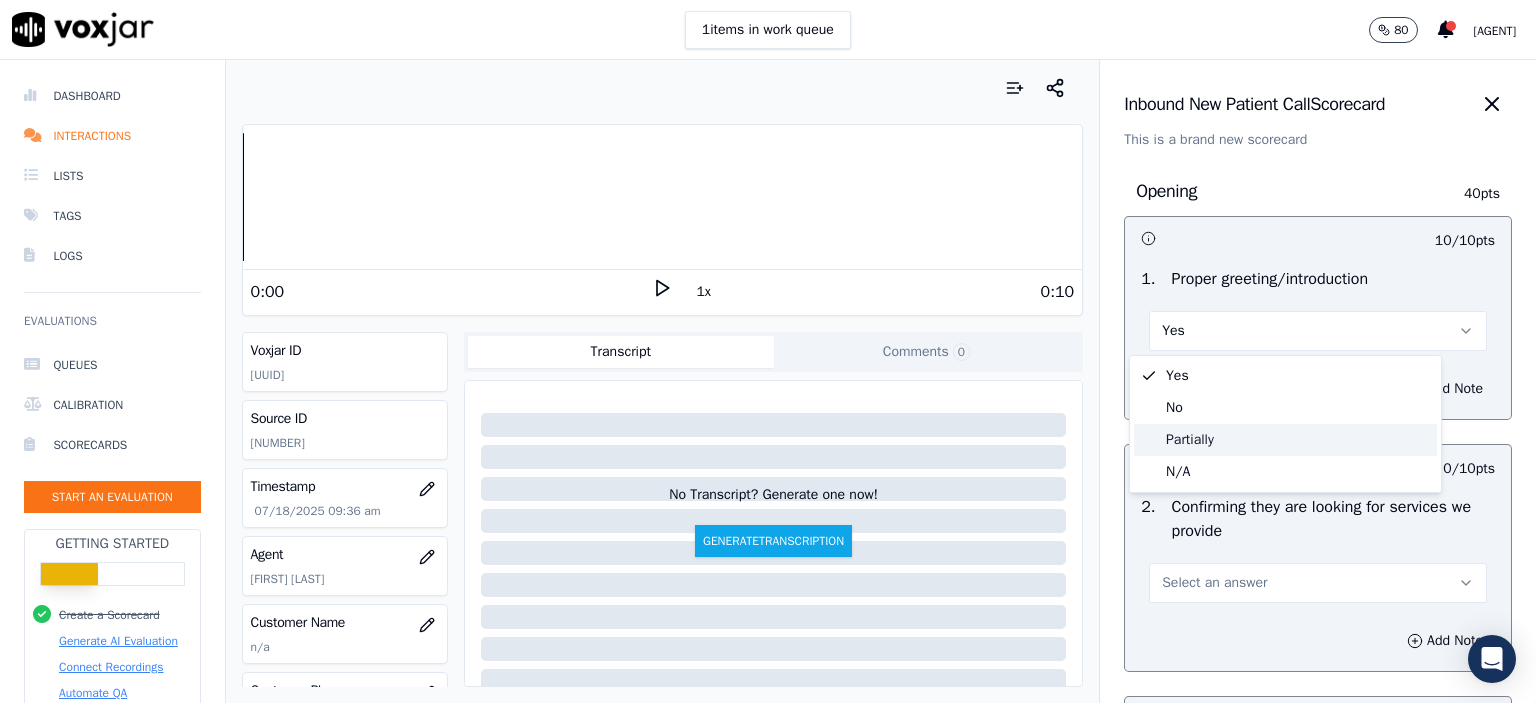 drag, startPoint x: 1216, startPoint y: 422, endPoint x: 1214, endPoint y: 432, distance: 10.198039 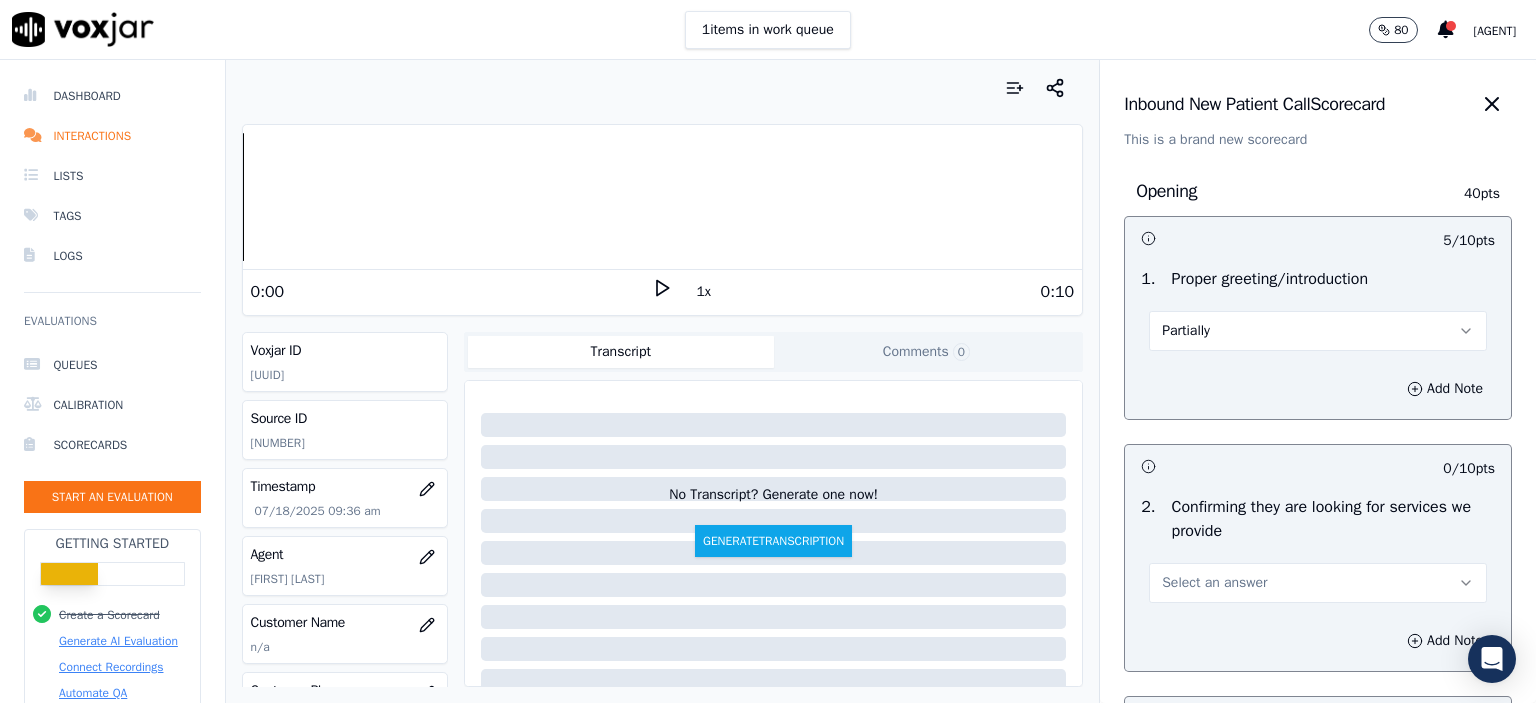 click on "Select an answer" at bounding box center [1214, 583] 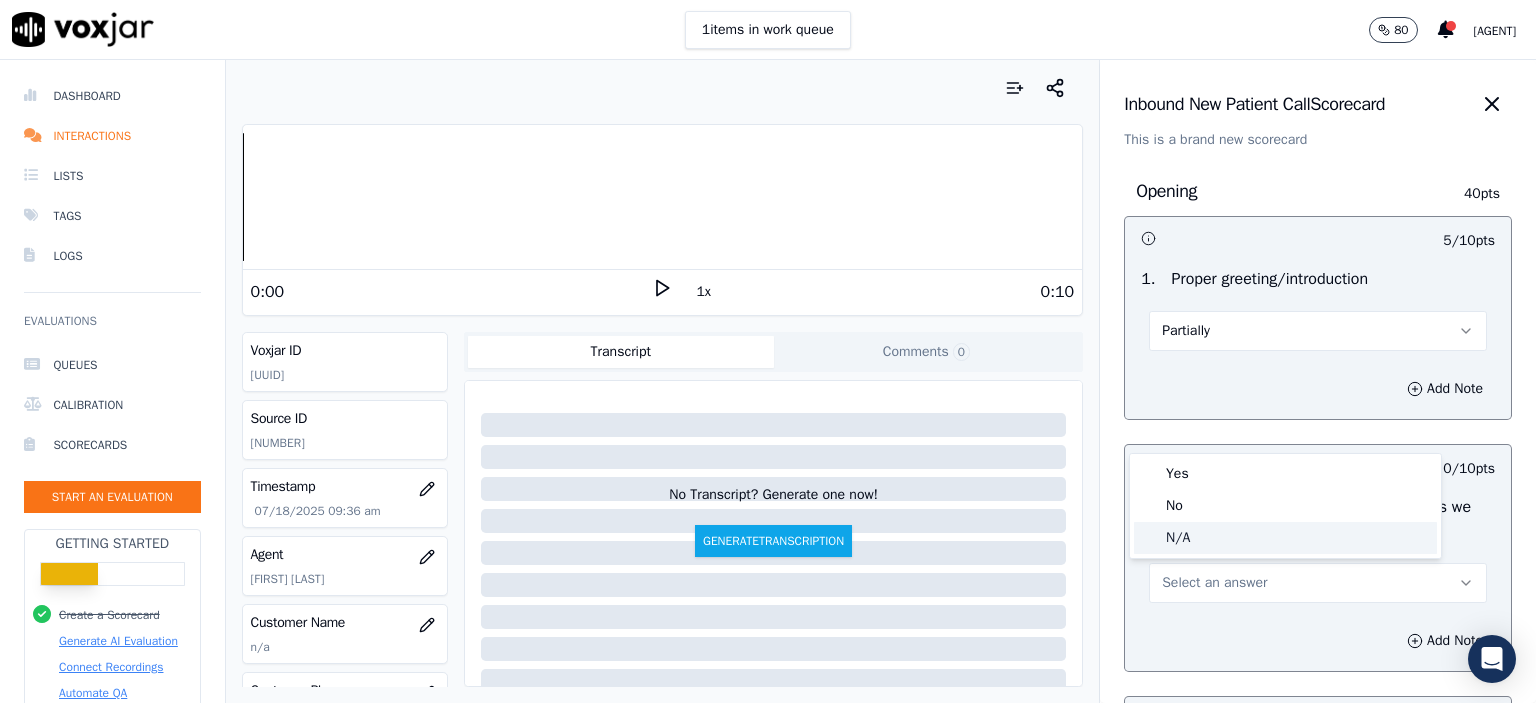 click on "N/A" 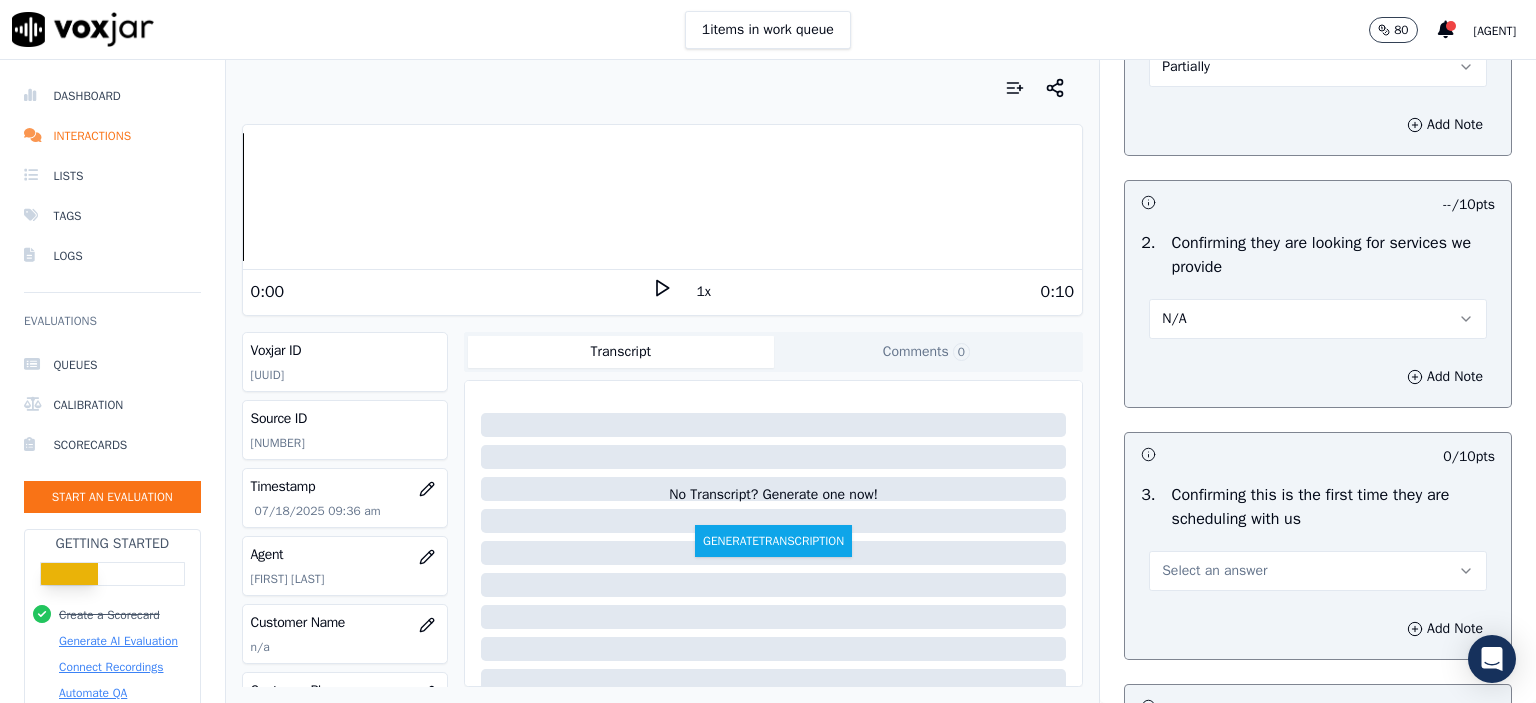 scroll, scrollTop: 400, scrollLeft: 0, axis: vertical 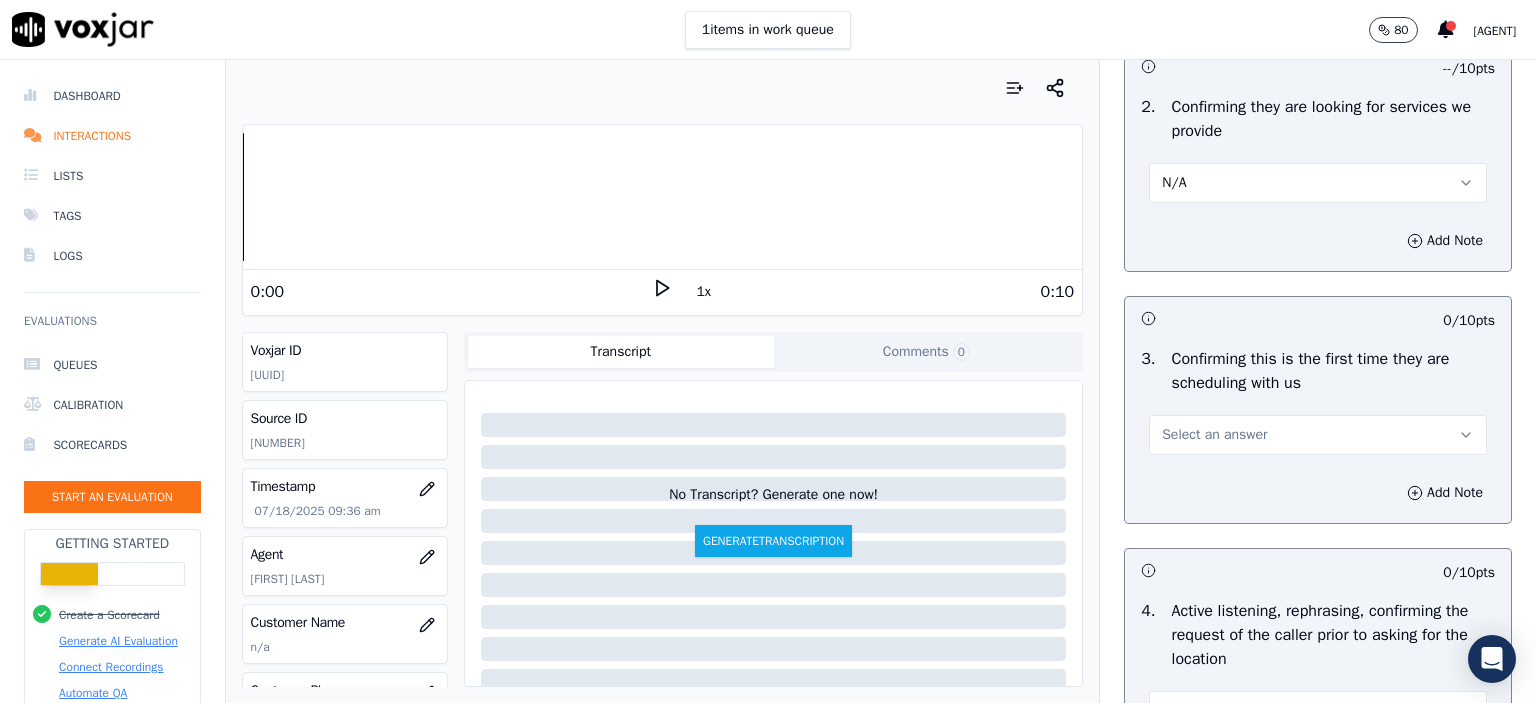 click on "Select an answer" at bounding box center [1214, 435] 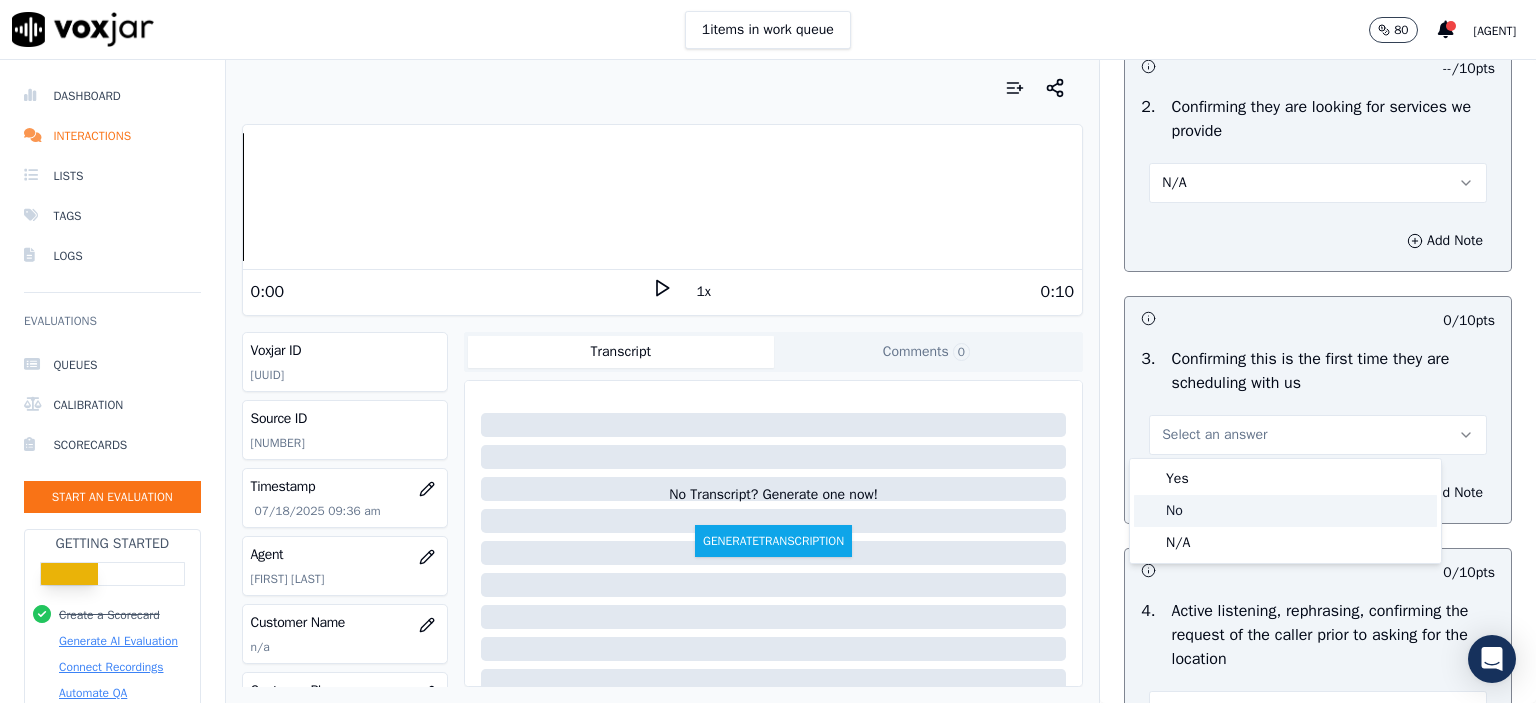 click on "No" 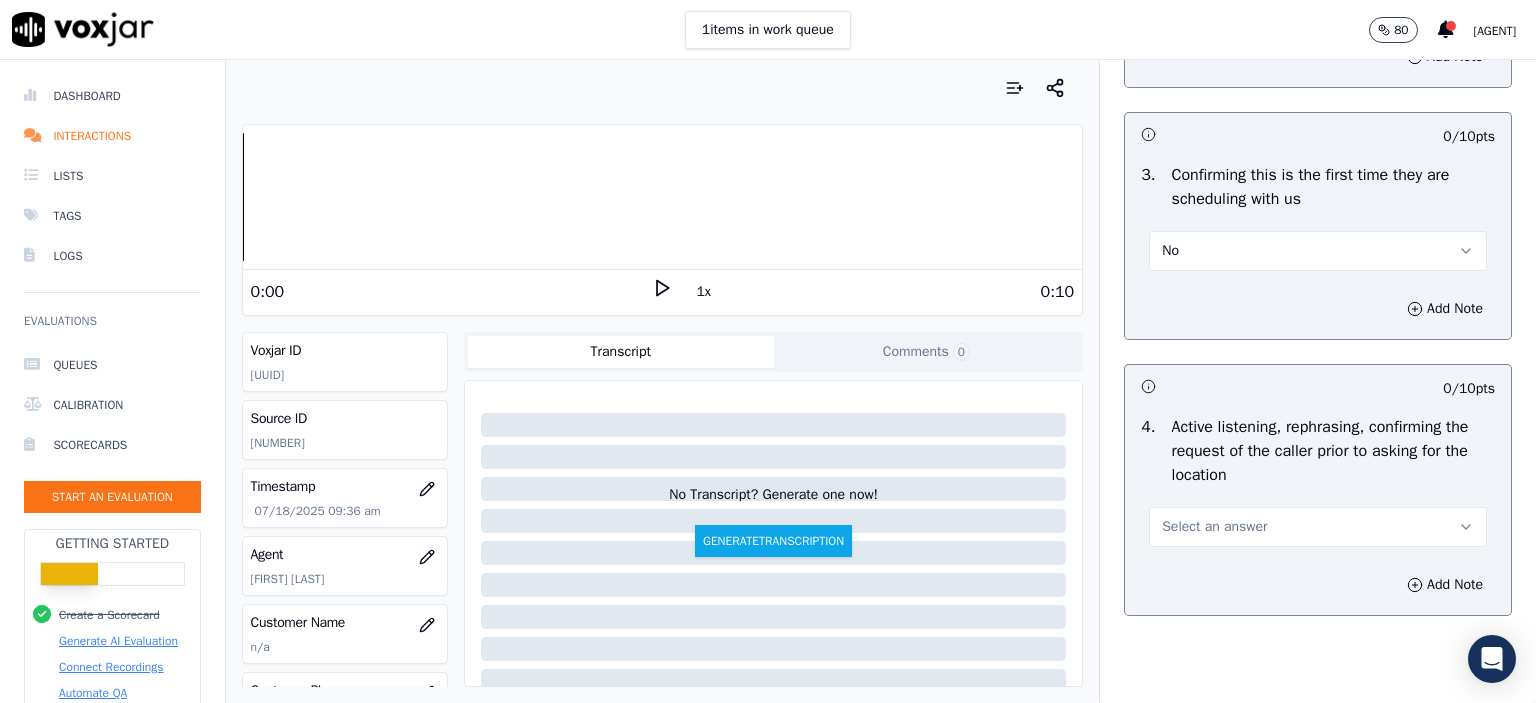 scroll, scrollTop: 600, scrollLeft: 0, axis: vertical 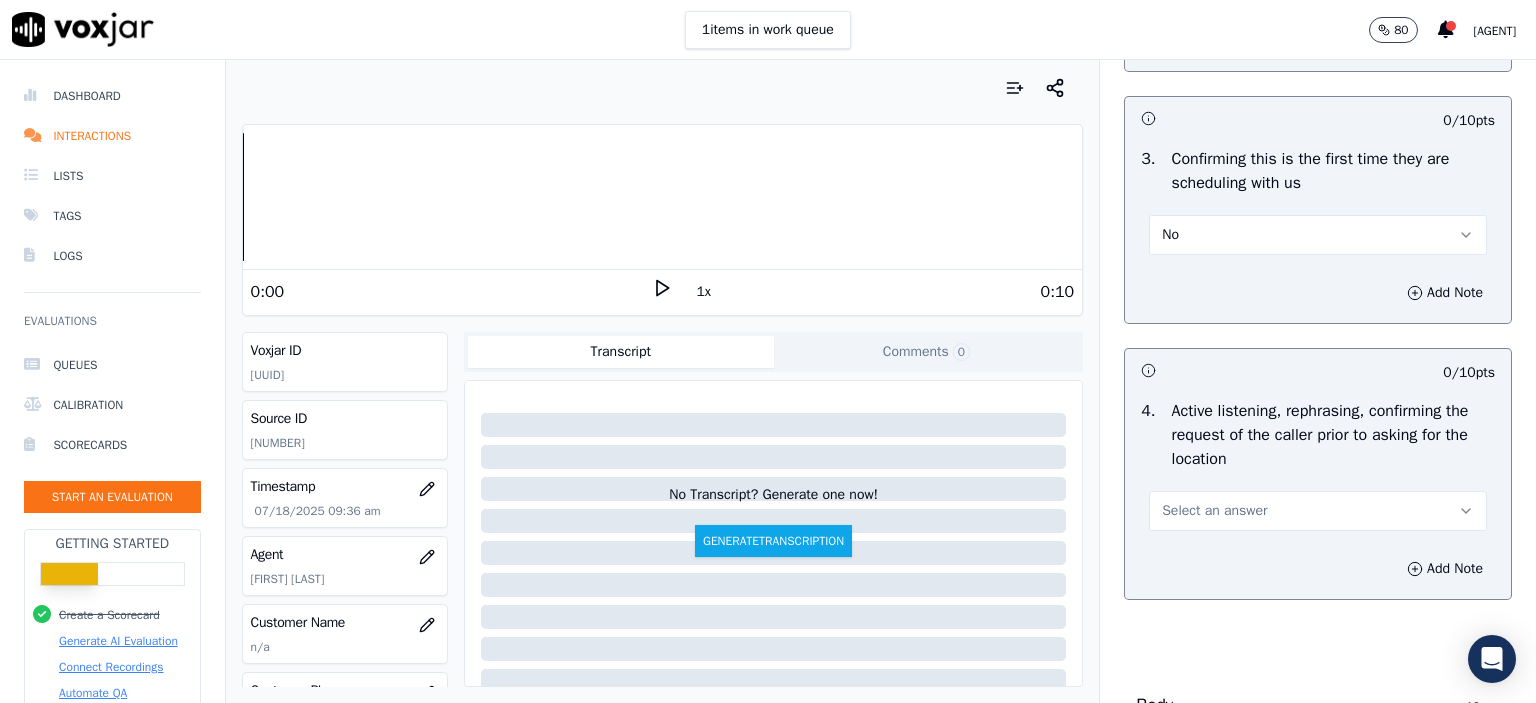 click on "Select an answer" at bounding box center (1318, 511) 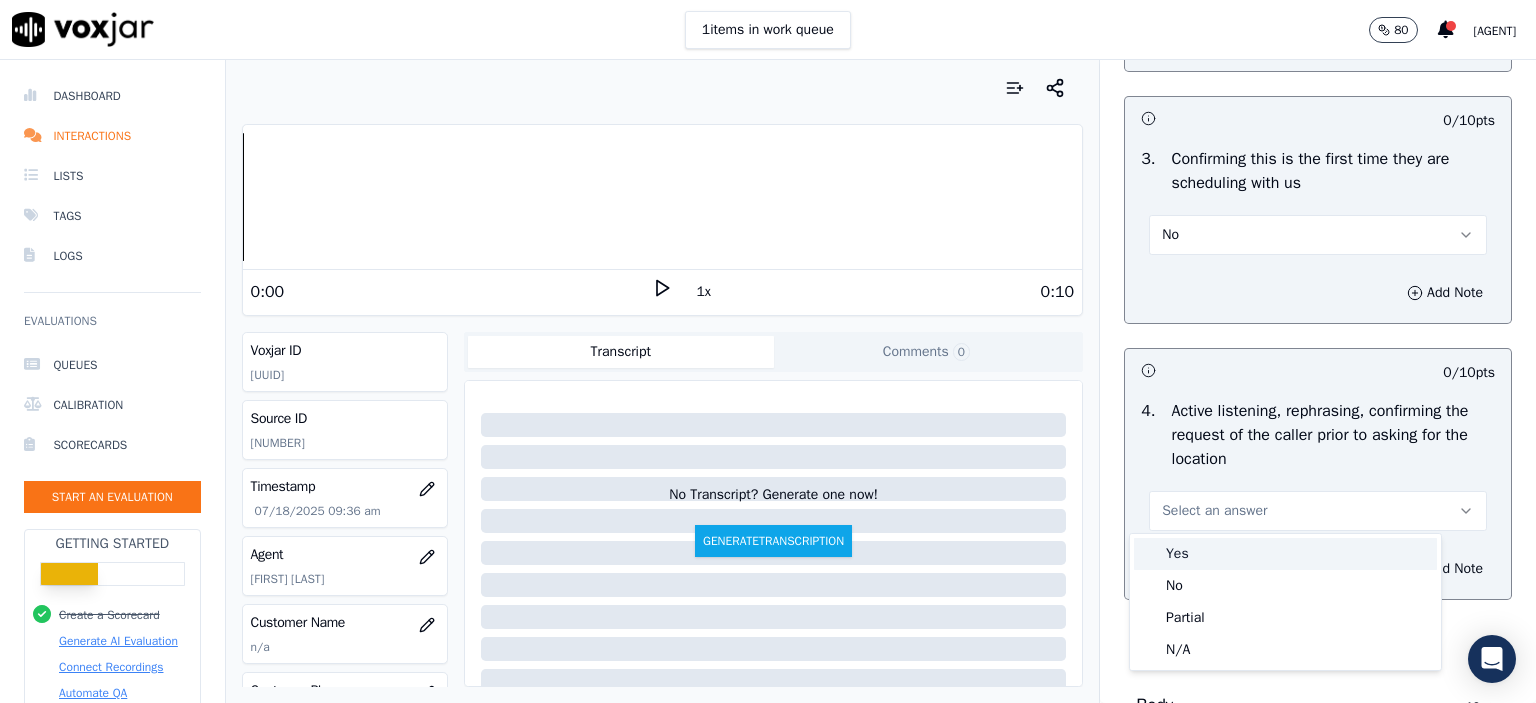 click on "Yes" at bounding box center (1285, 554) 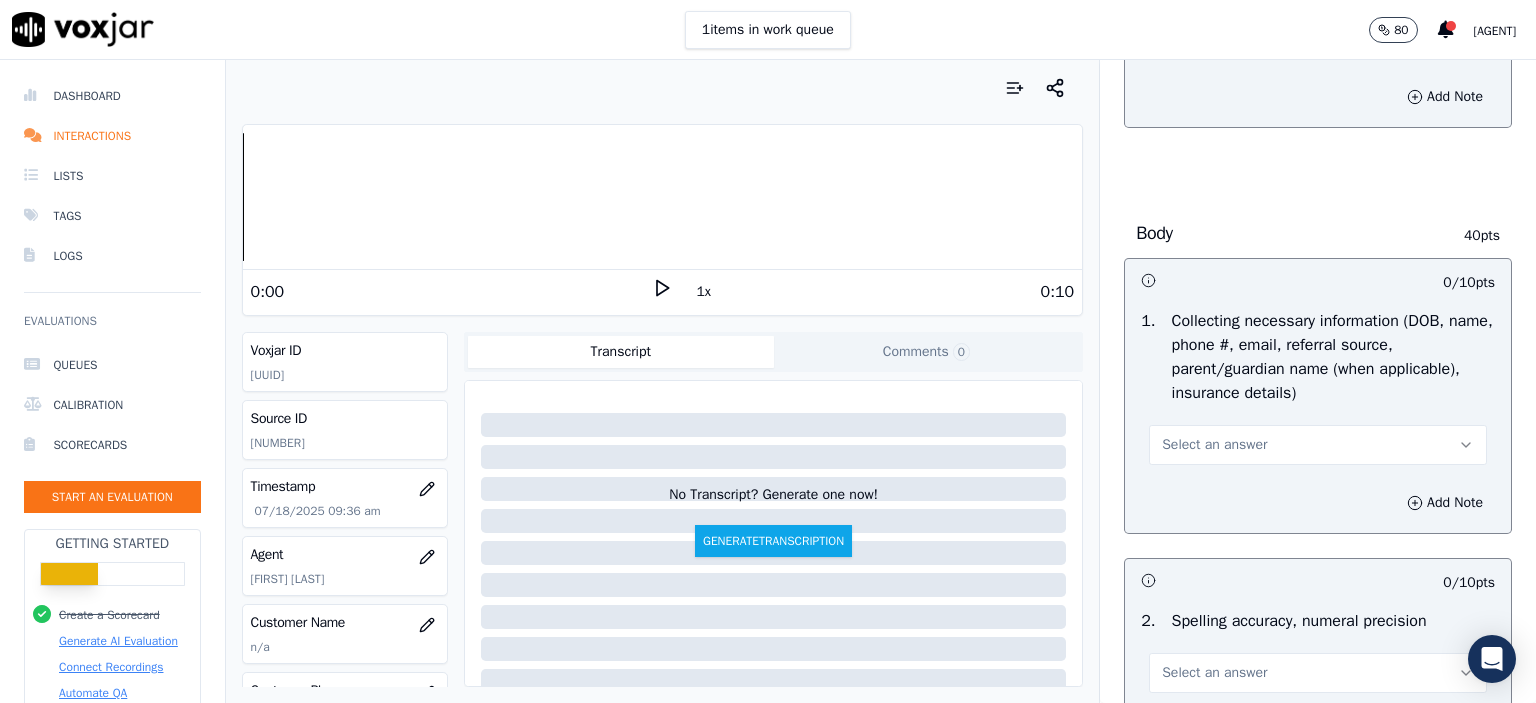 scroll, scrollTop: 1100, scrollLeft: 0, axis: vertical 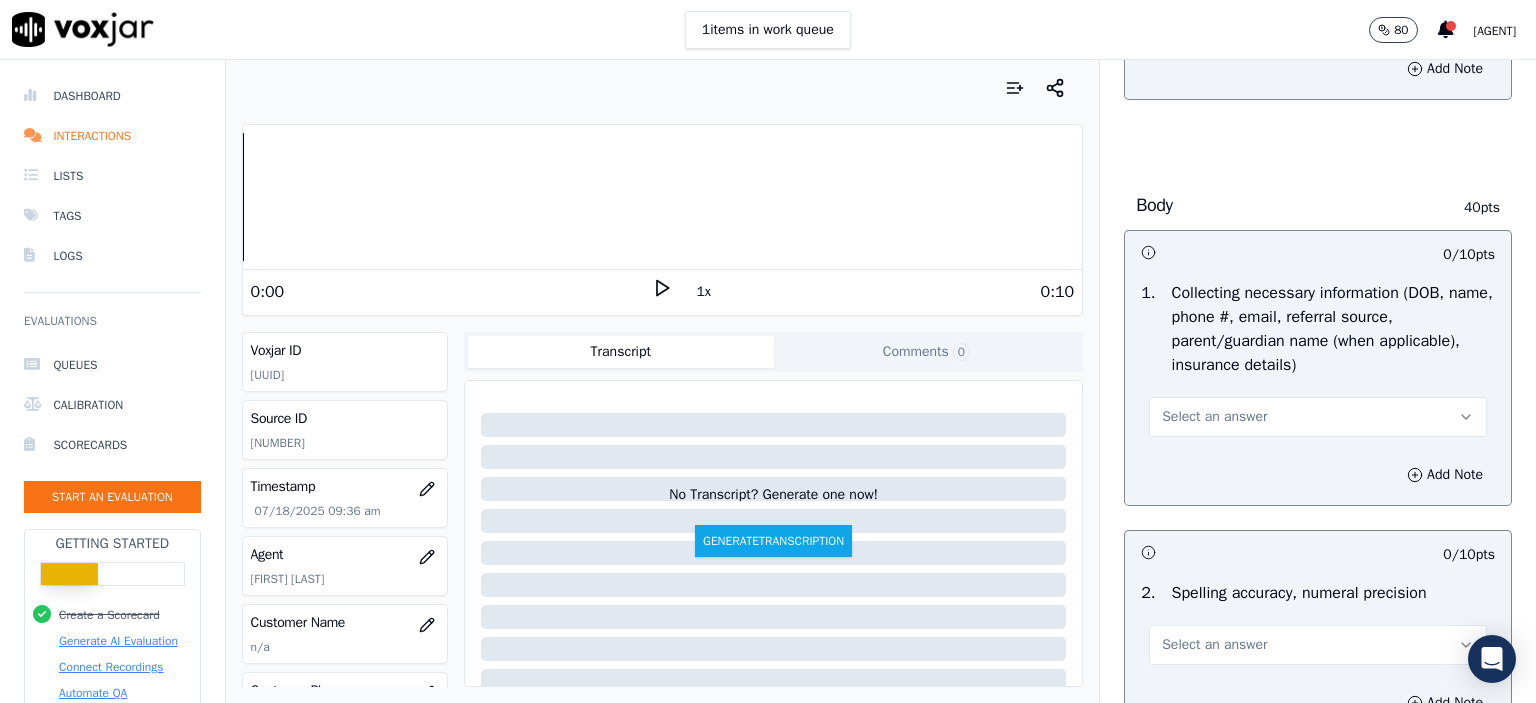 click on "Select an answer" at bounding box center (1318, 407) 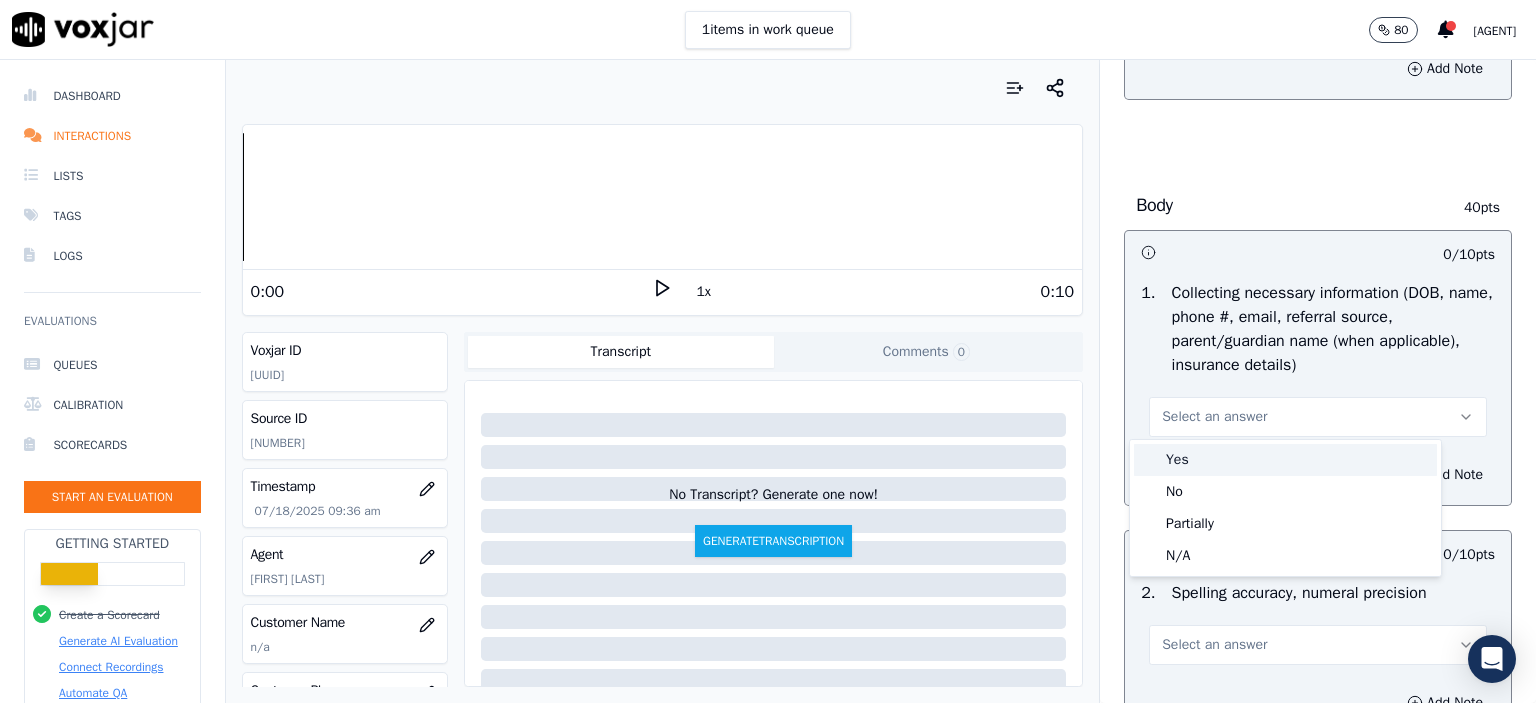 click on "Yes" at bounding box center (1285, 460) 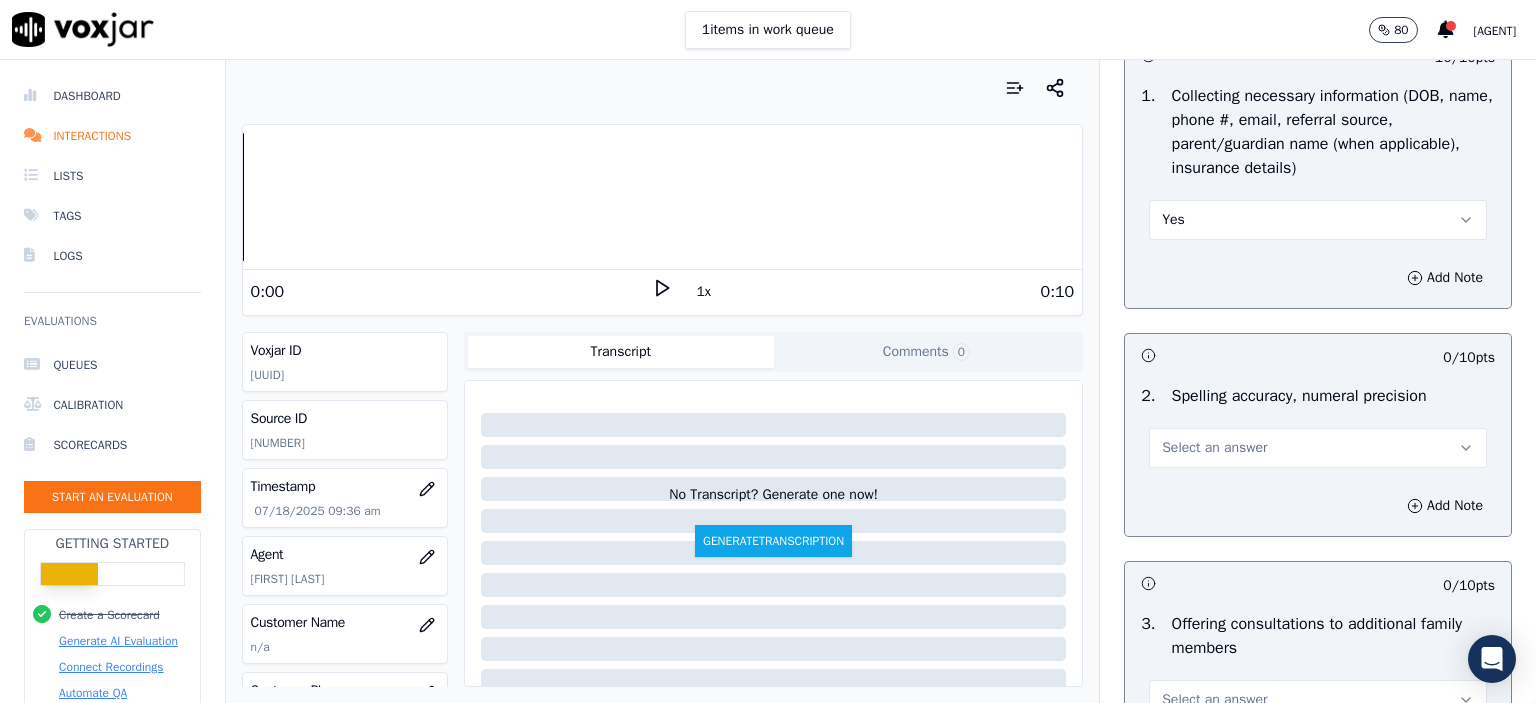 scroll, scrollTop: 1300, scrollLeft: 0, axis: vertical 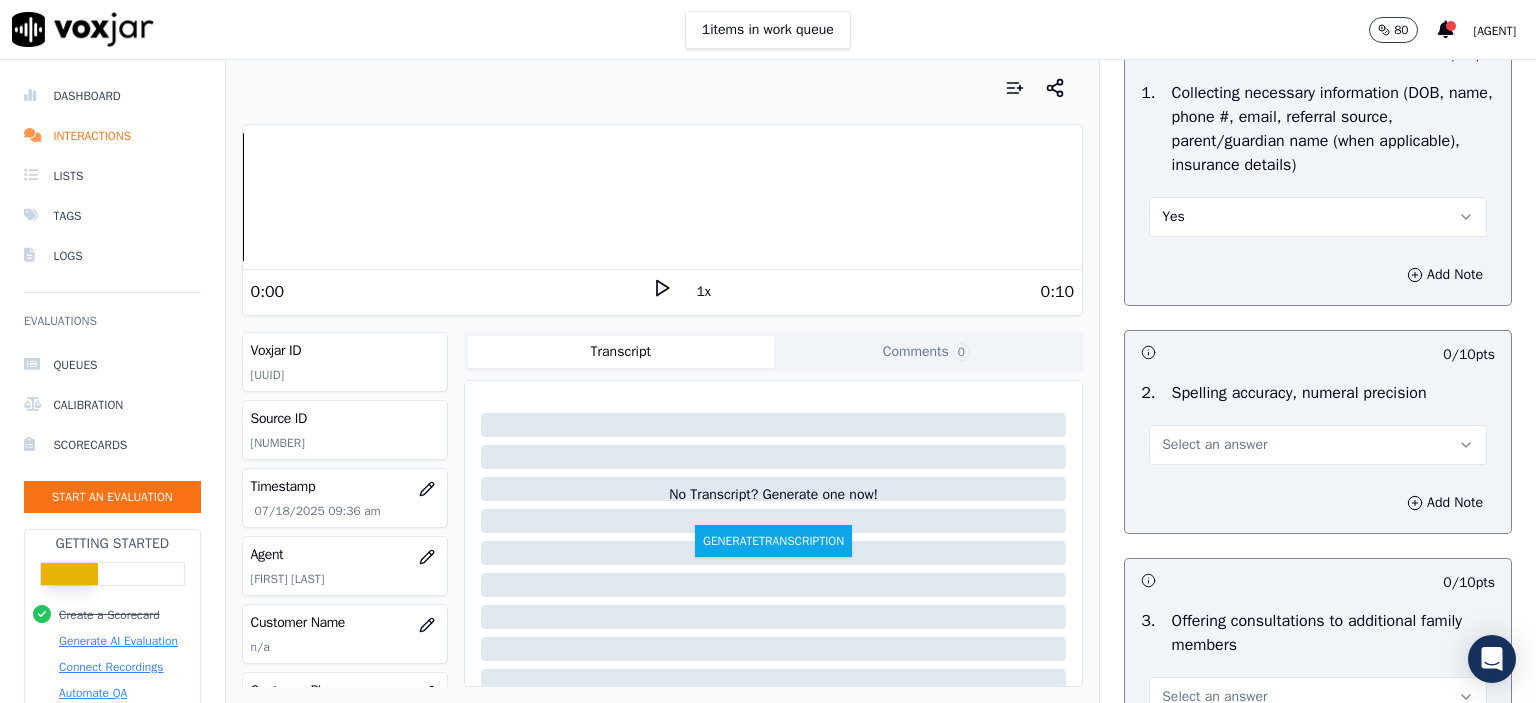 click on "Select an answer" at bounding box center [1214, 445] 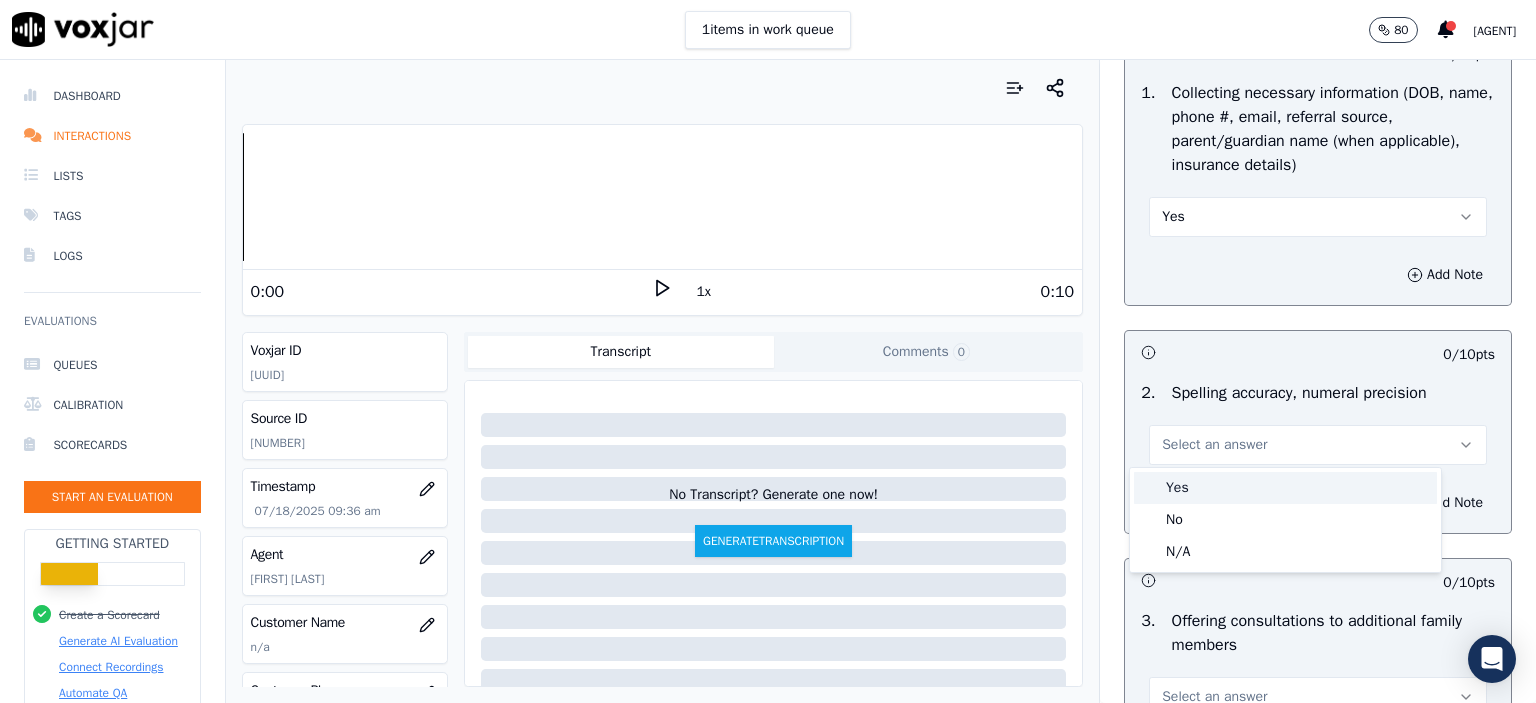 click on "Yes" at bounding box center [1285, 488] 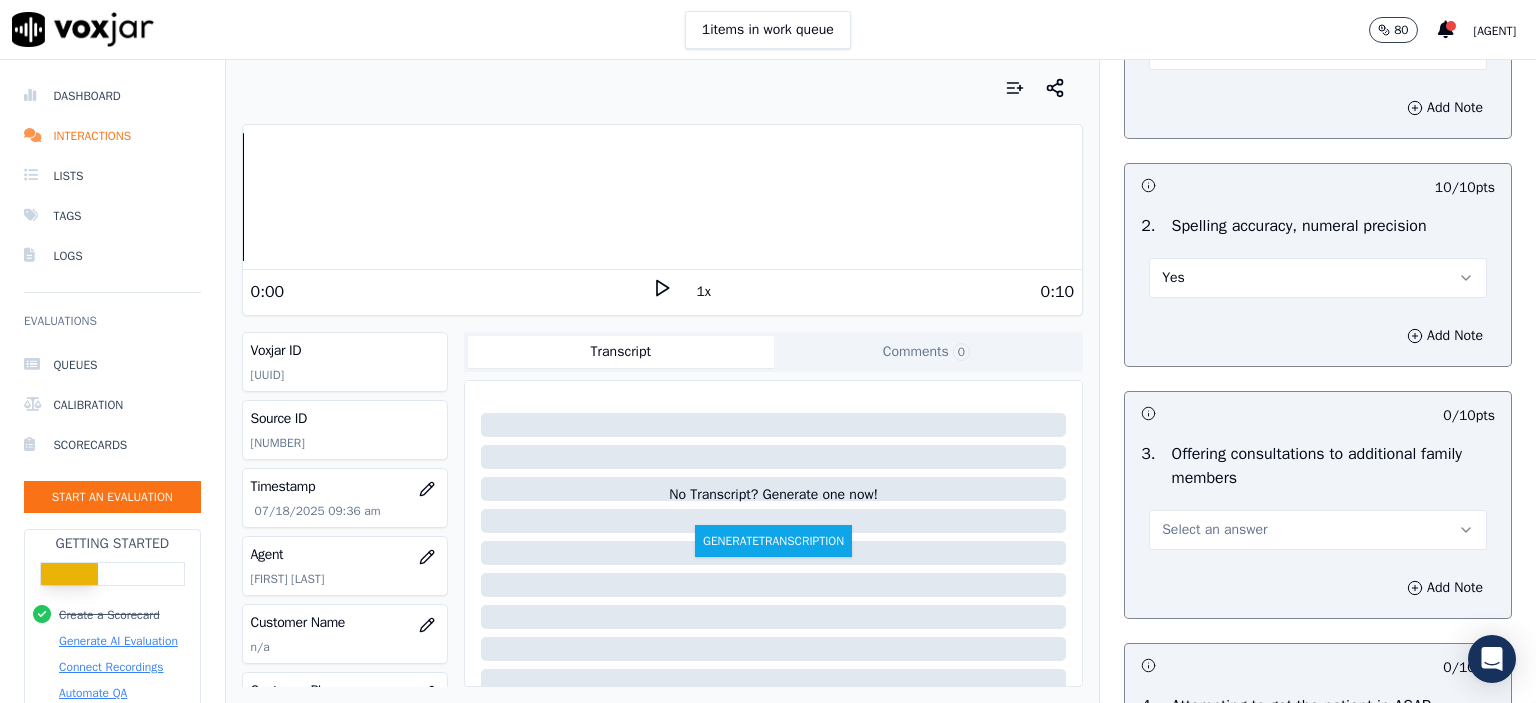 scroll, scrollTop: 1500, scrollLeft: 0, axis: vertical 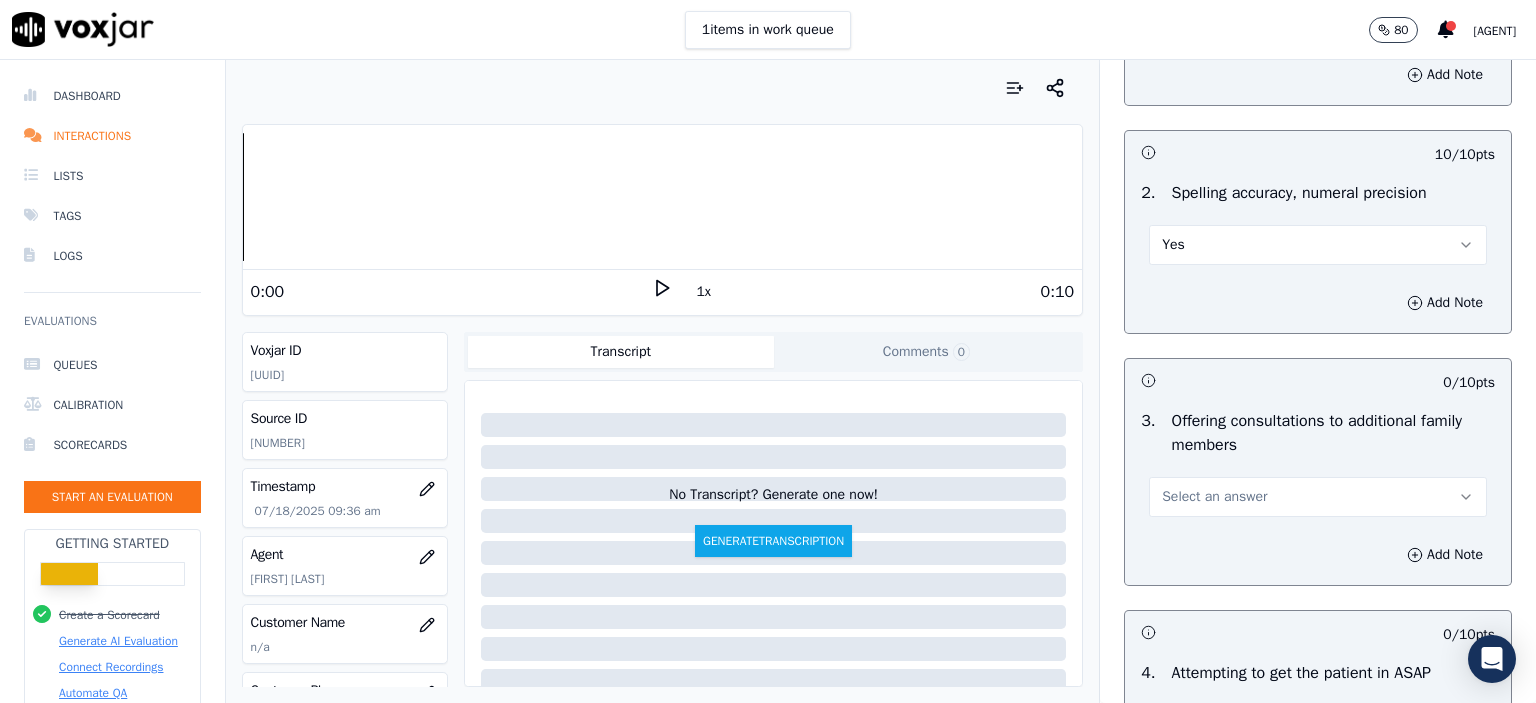 click on "Select an answer" at bounding box center [1318, 497] 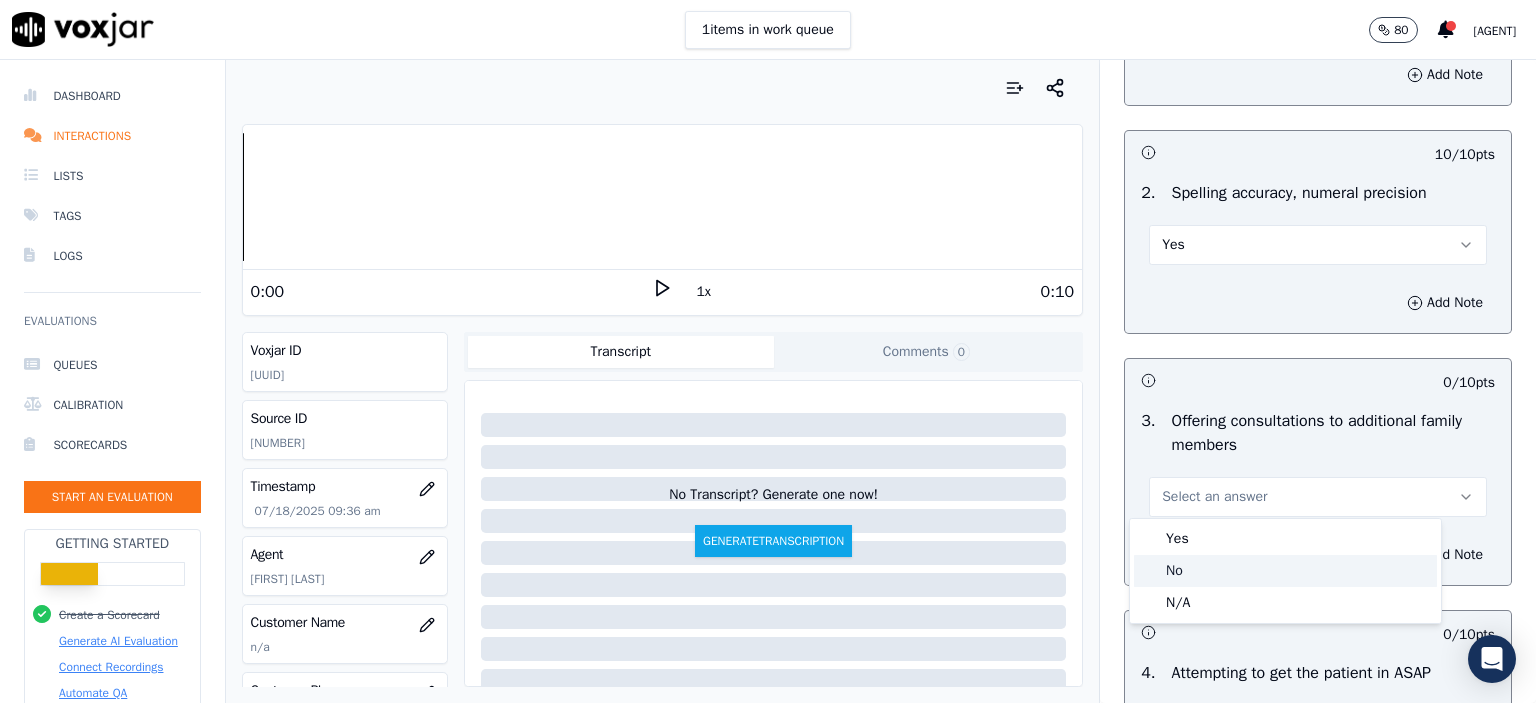 click on "No" 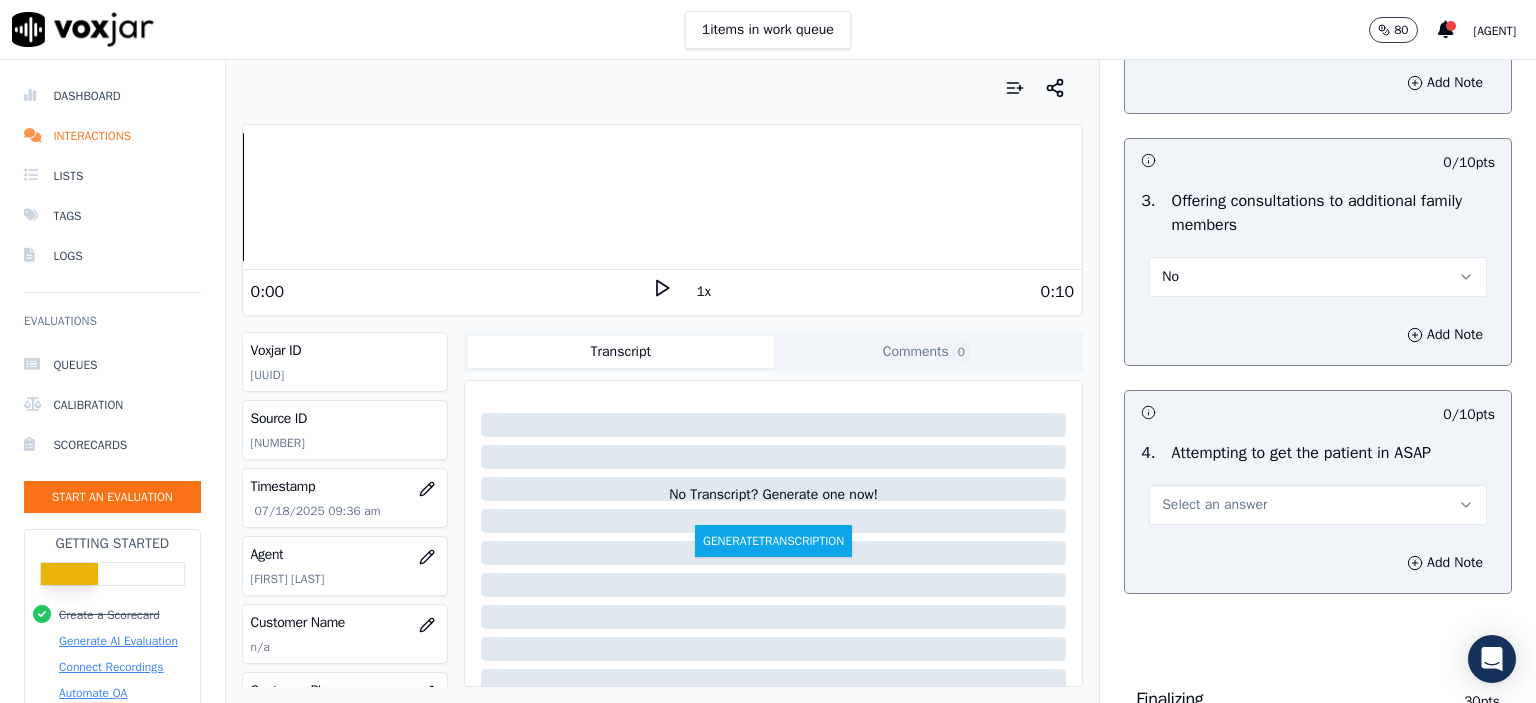 scroll, scrollTop: 1800, scrollLeft: 0, axis: vertical 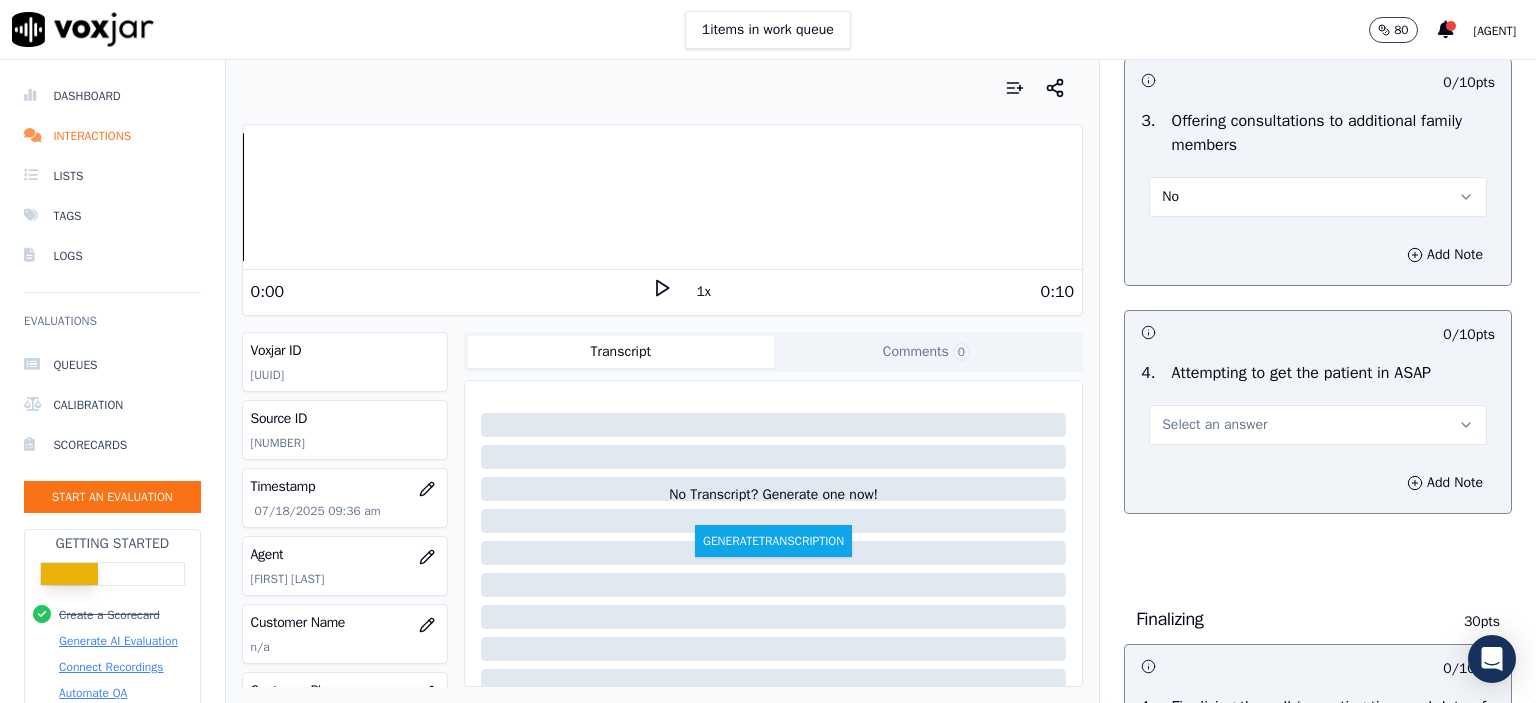 click on "Select an answer" at bounding box center (1318, 425) 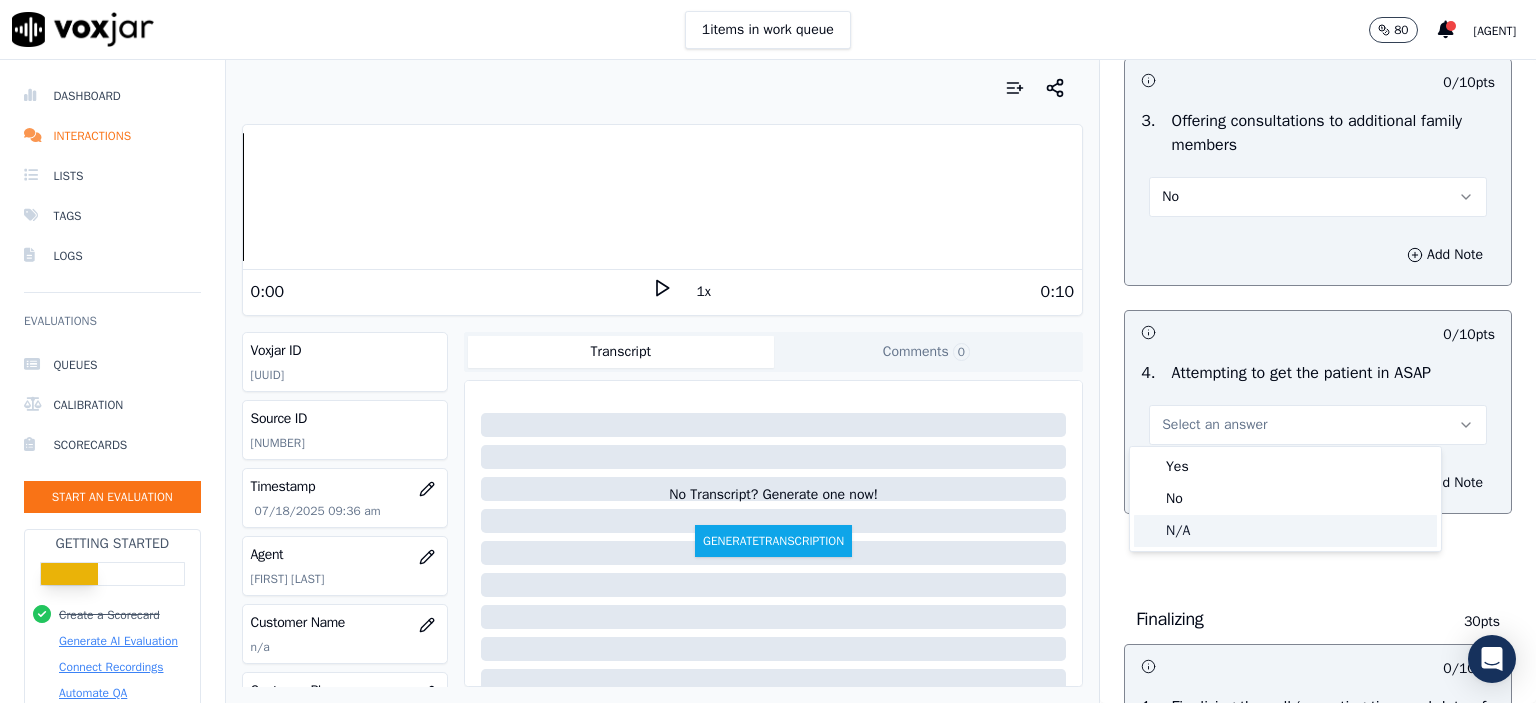 click on "N/A" 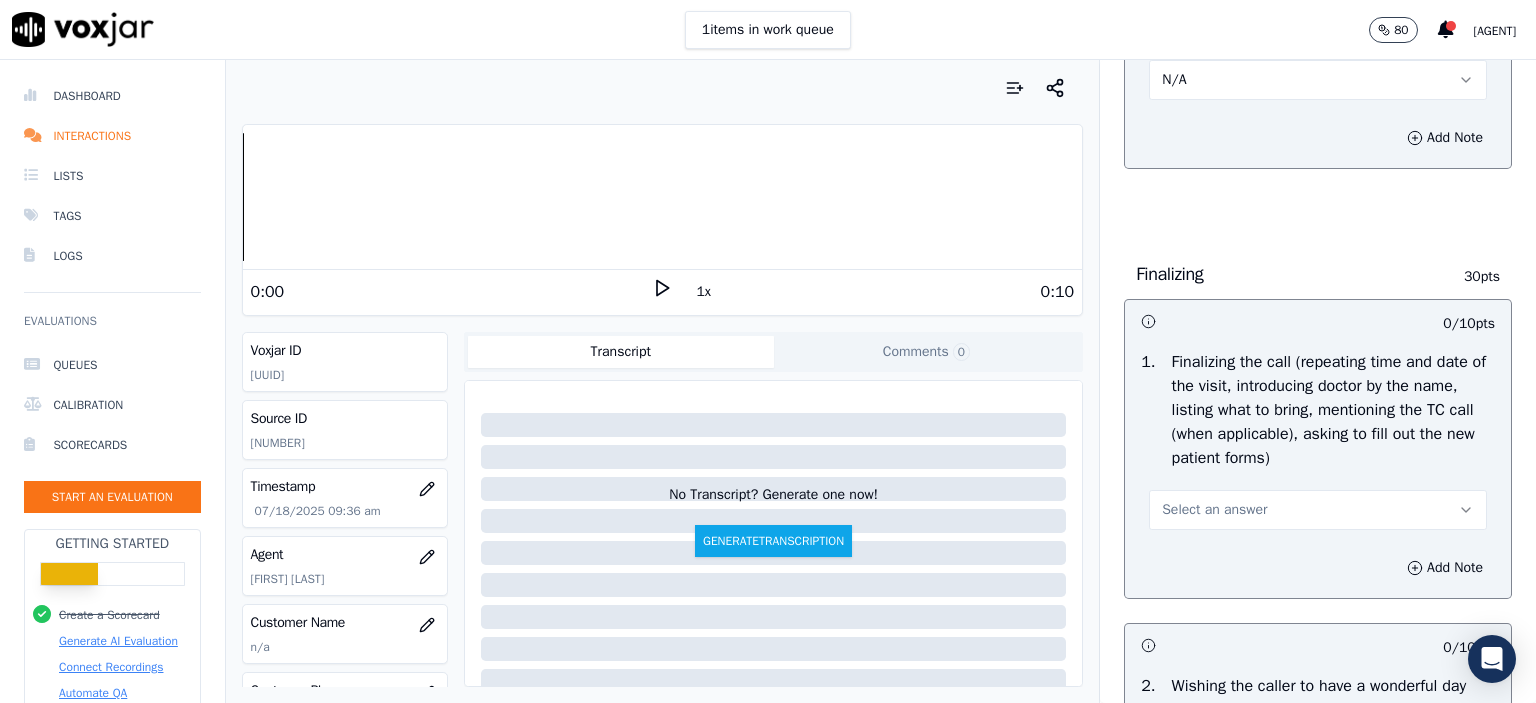 scroll, scrollTop: 2200, scrollLeft: 0, axis: vertical 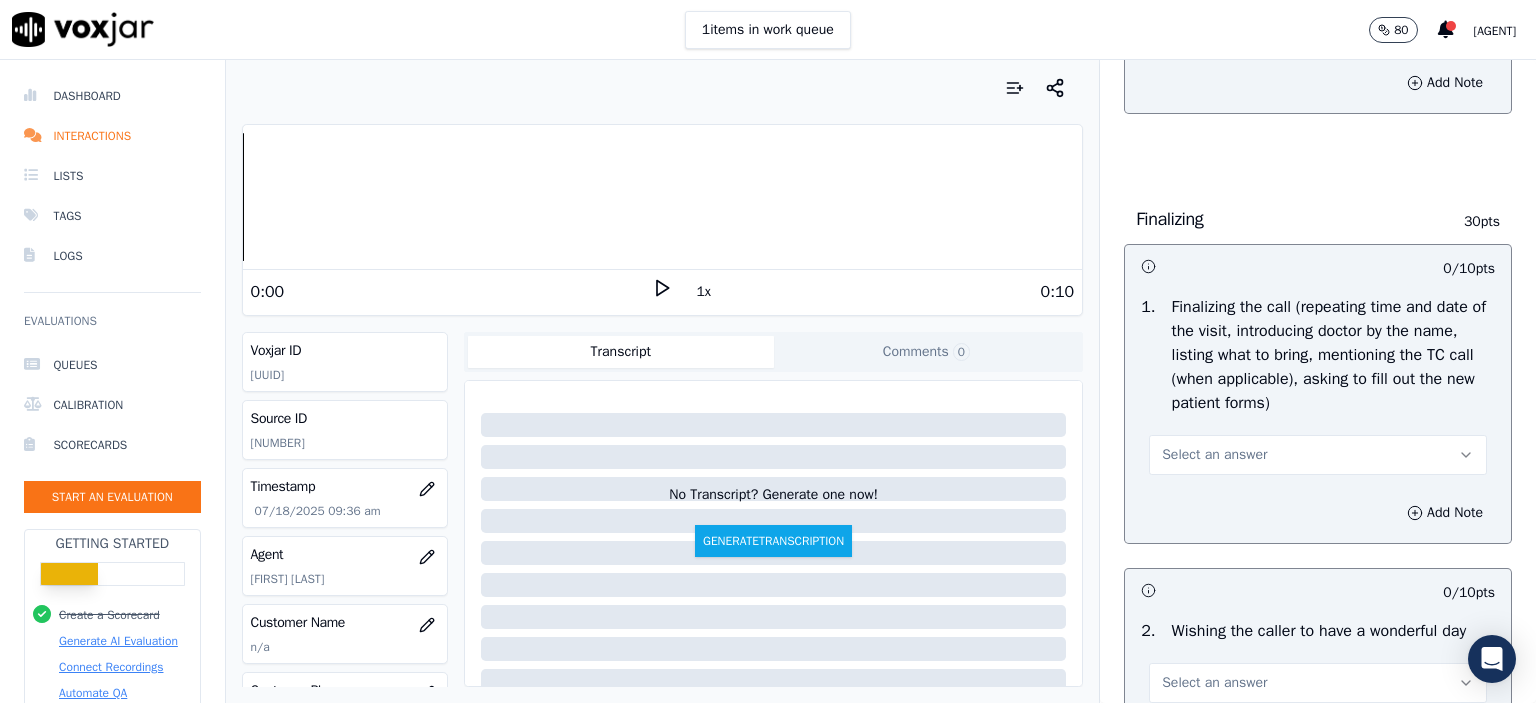 click on "Select an answer" at bounding box center (1318, 455) 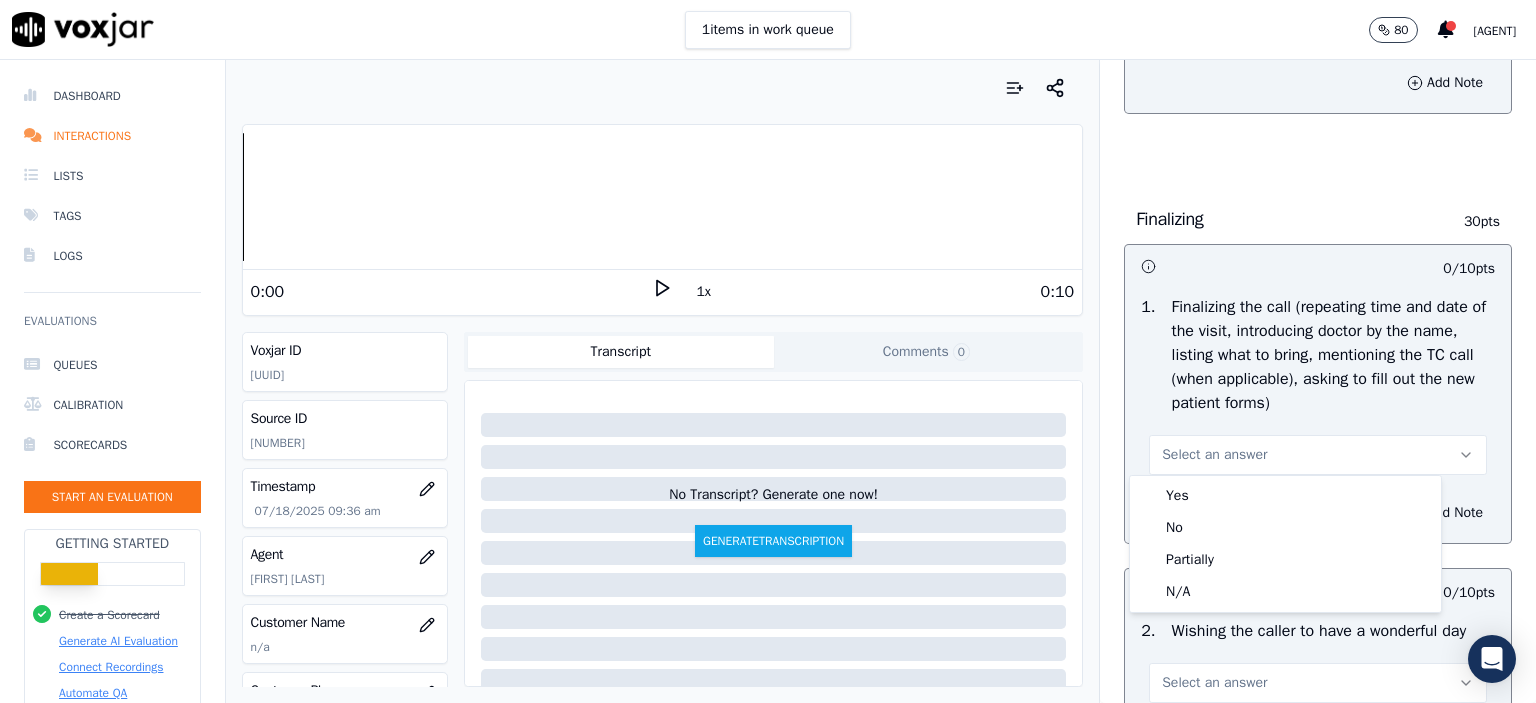 click on "Finalizing the call (repeating time and date of the visit, introducing doctor by the name, listing what to bring, mentioning the TC call (when applicable), asking to fill out the new patient forms)" at bounding box center (1333, 355) 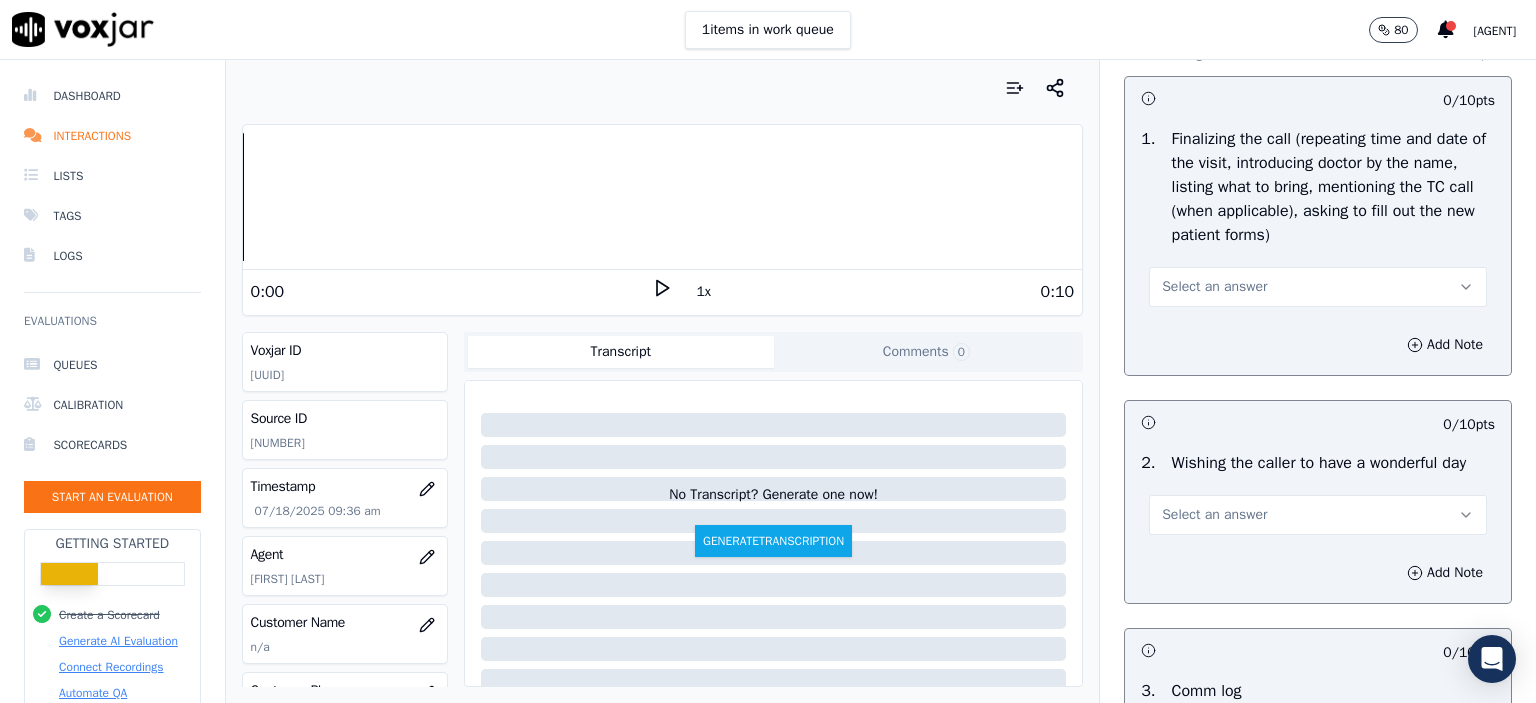scroll, scrollTop: 2400, scrollLeft: 0, axis: vertical 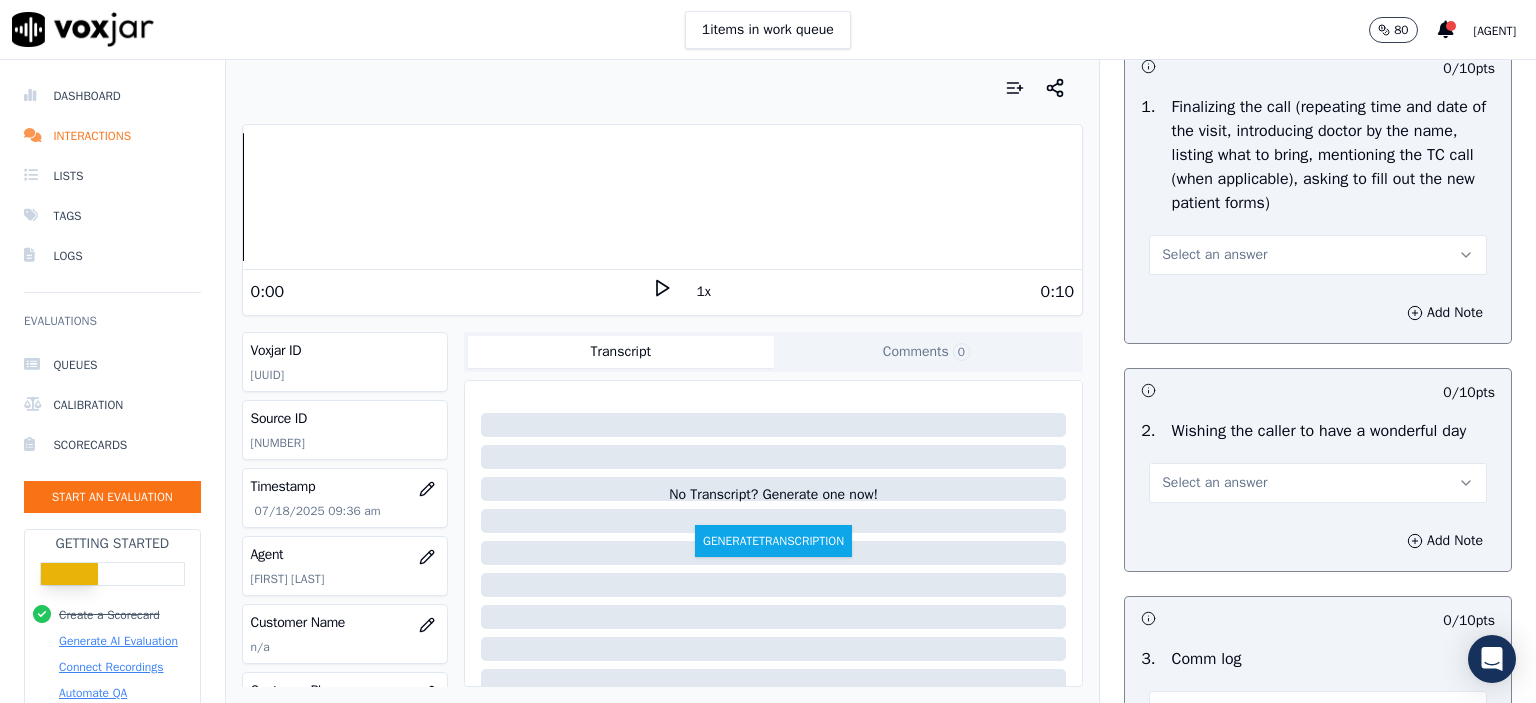 click on "Select an answer" at bounding box center [1318, 255] 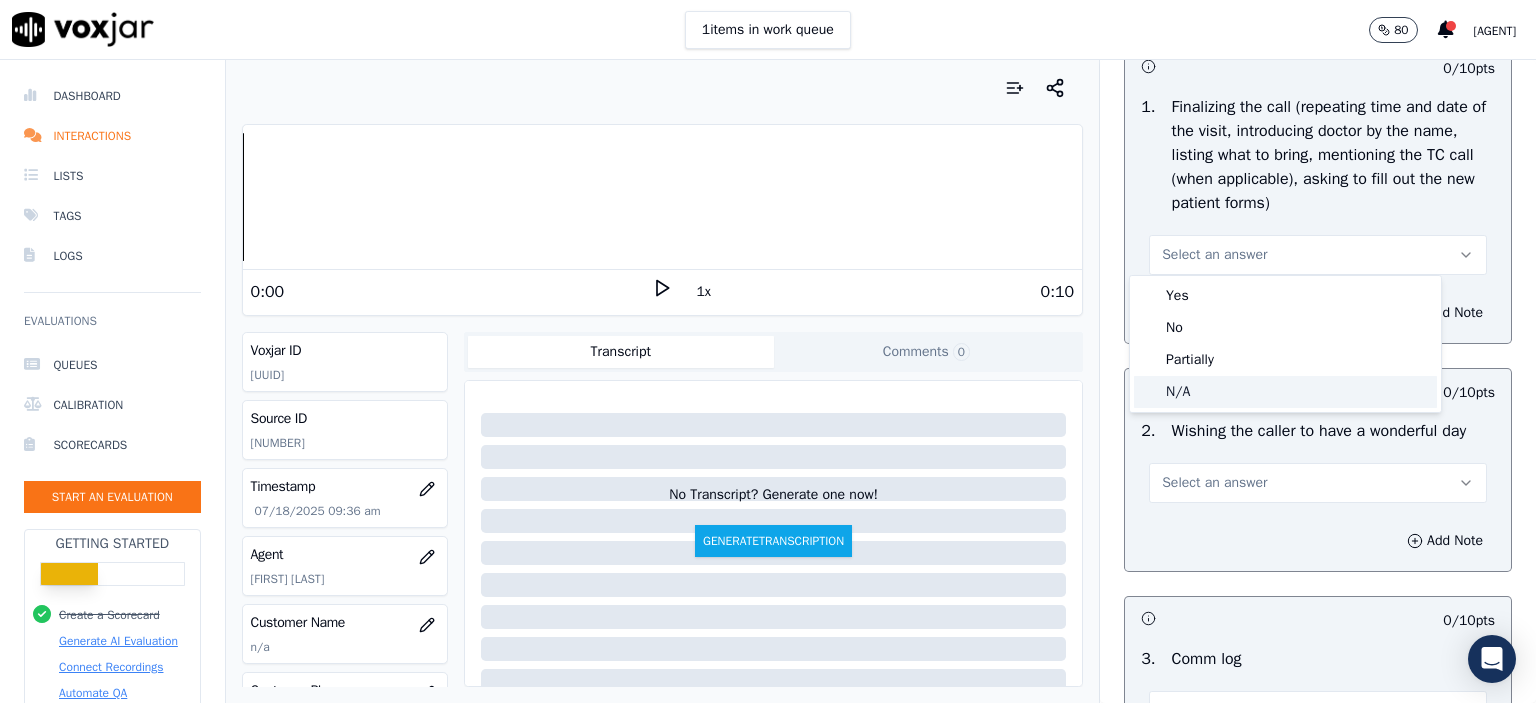 click on "N/A" 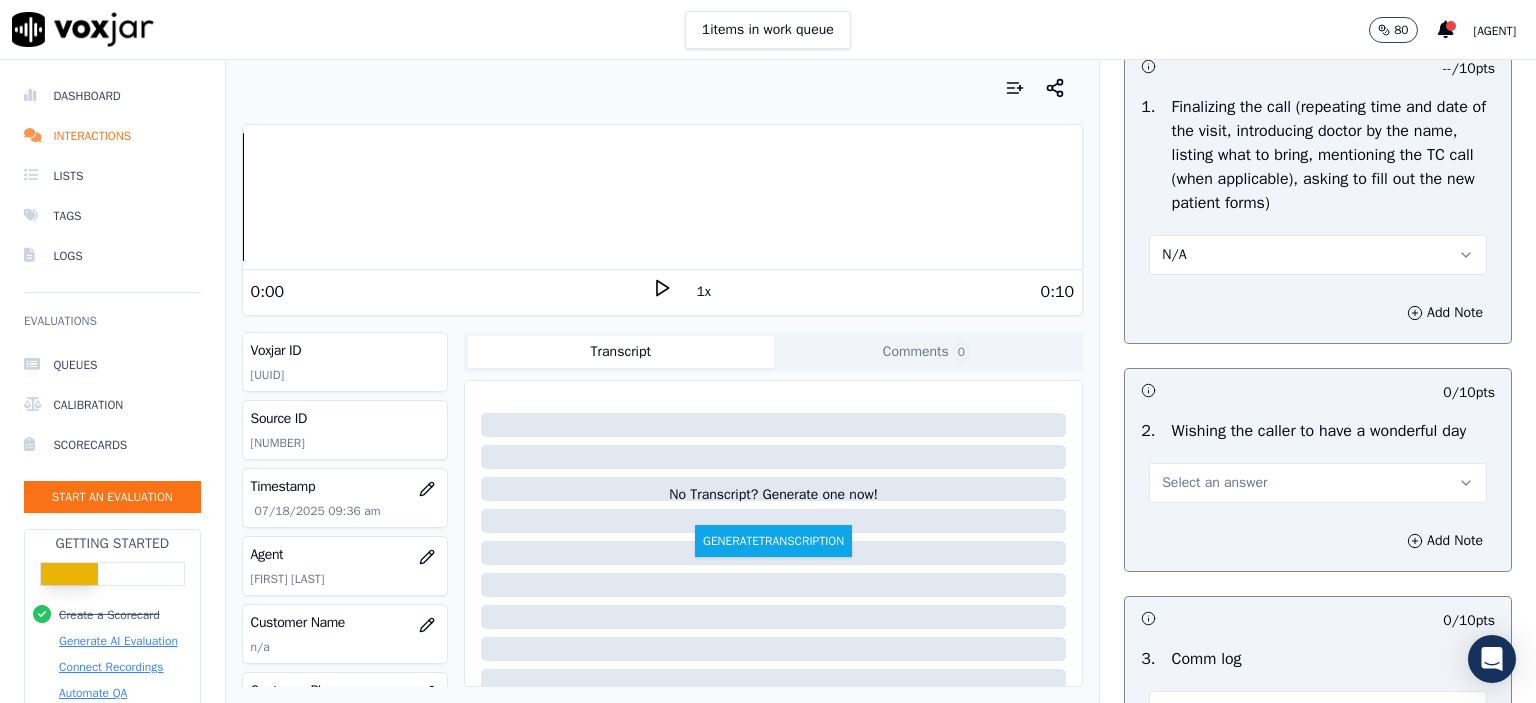 click on "Select an answer" at bounding box center [1318, 483] 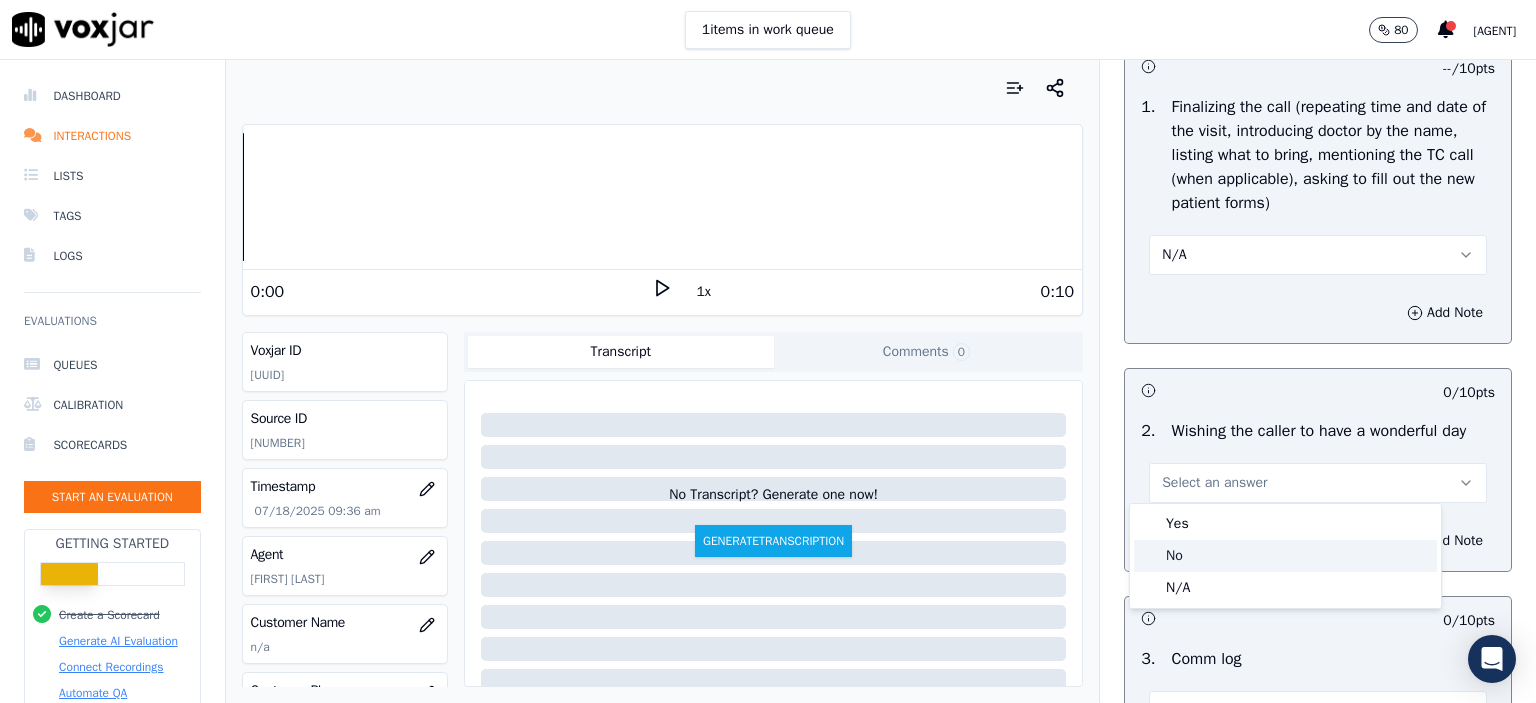click on "No" 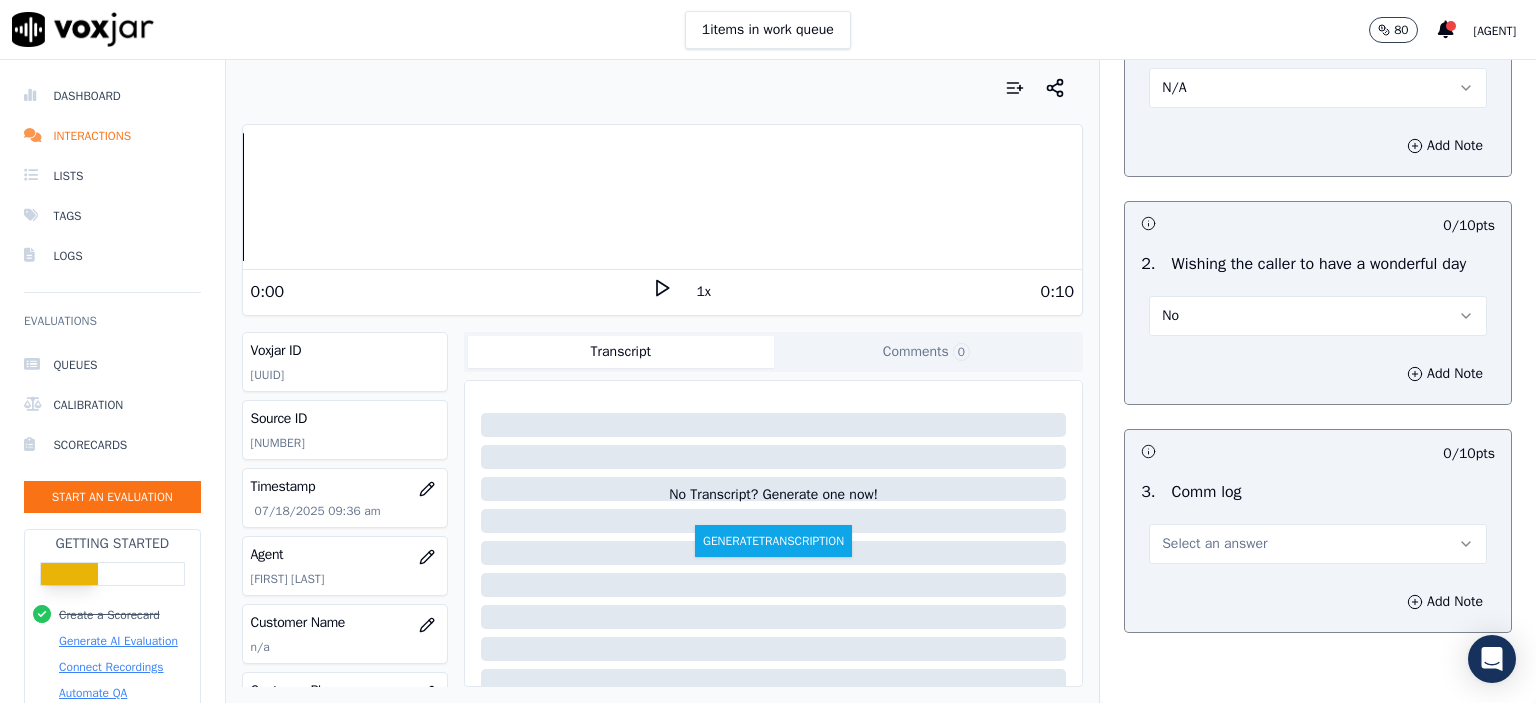 scroll, scrollTop: 2600, scrollLeft: 0, axis: vertical 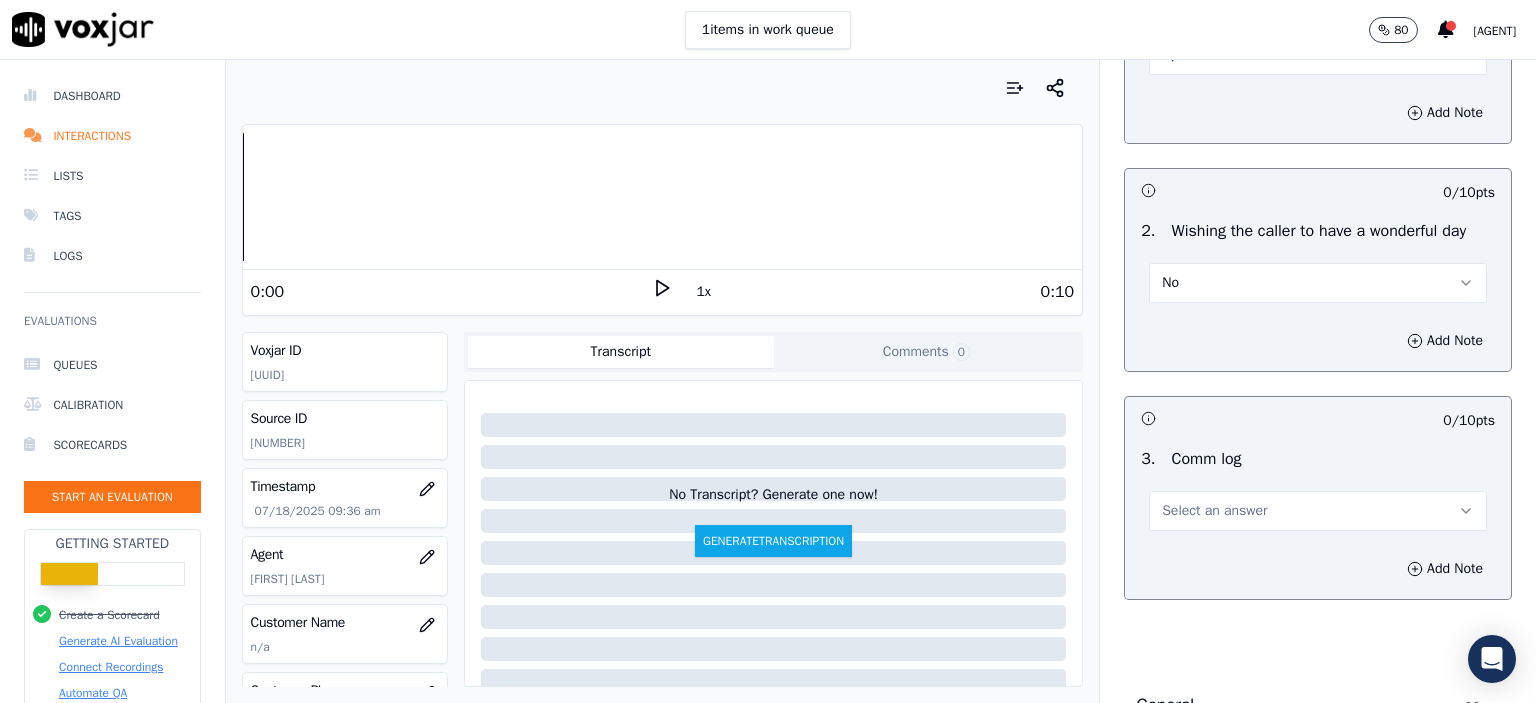 click on "Select an answer" at bounding box center [1318, 511] 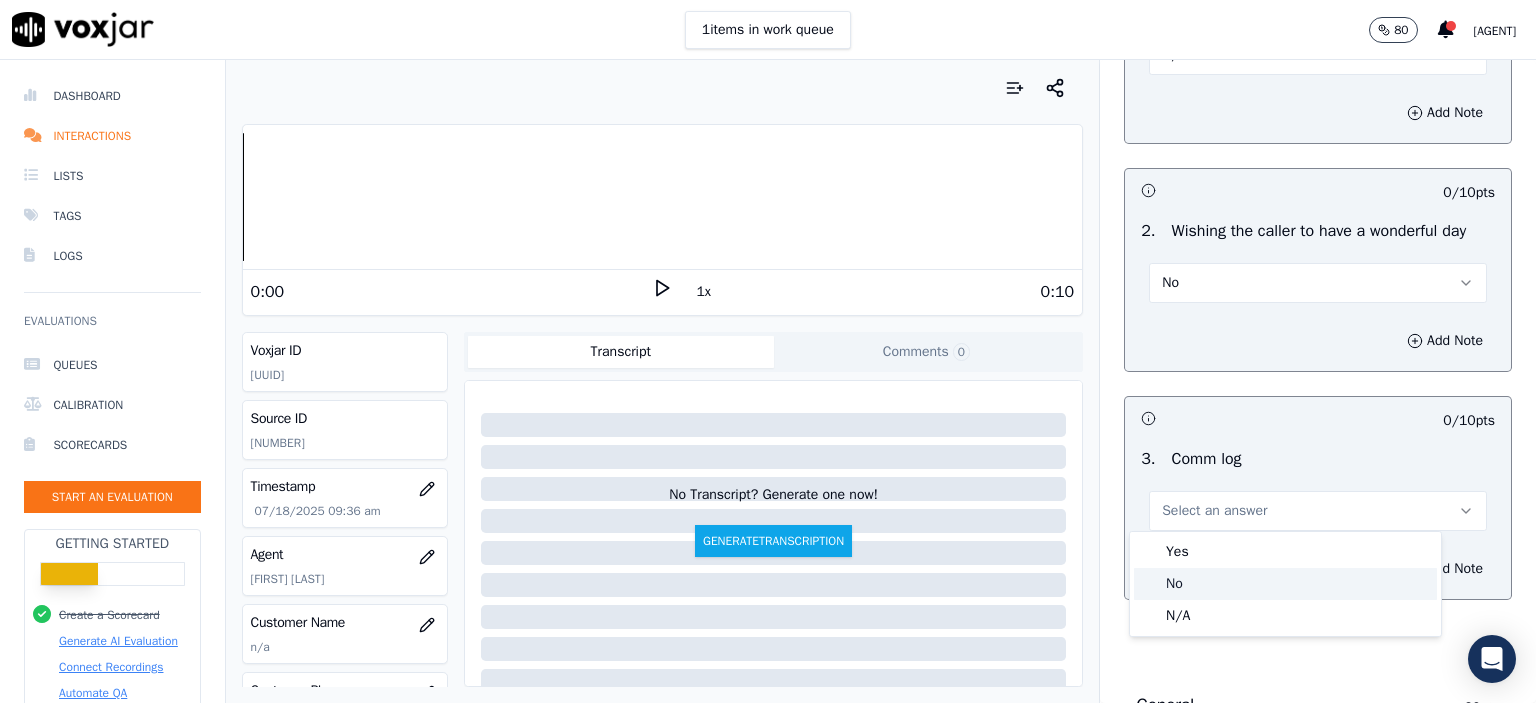 click on "No" 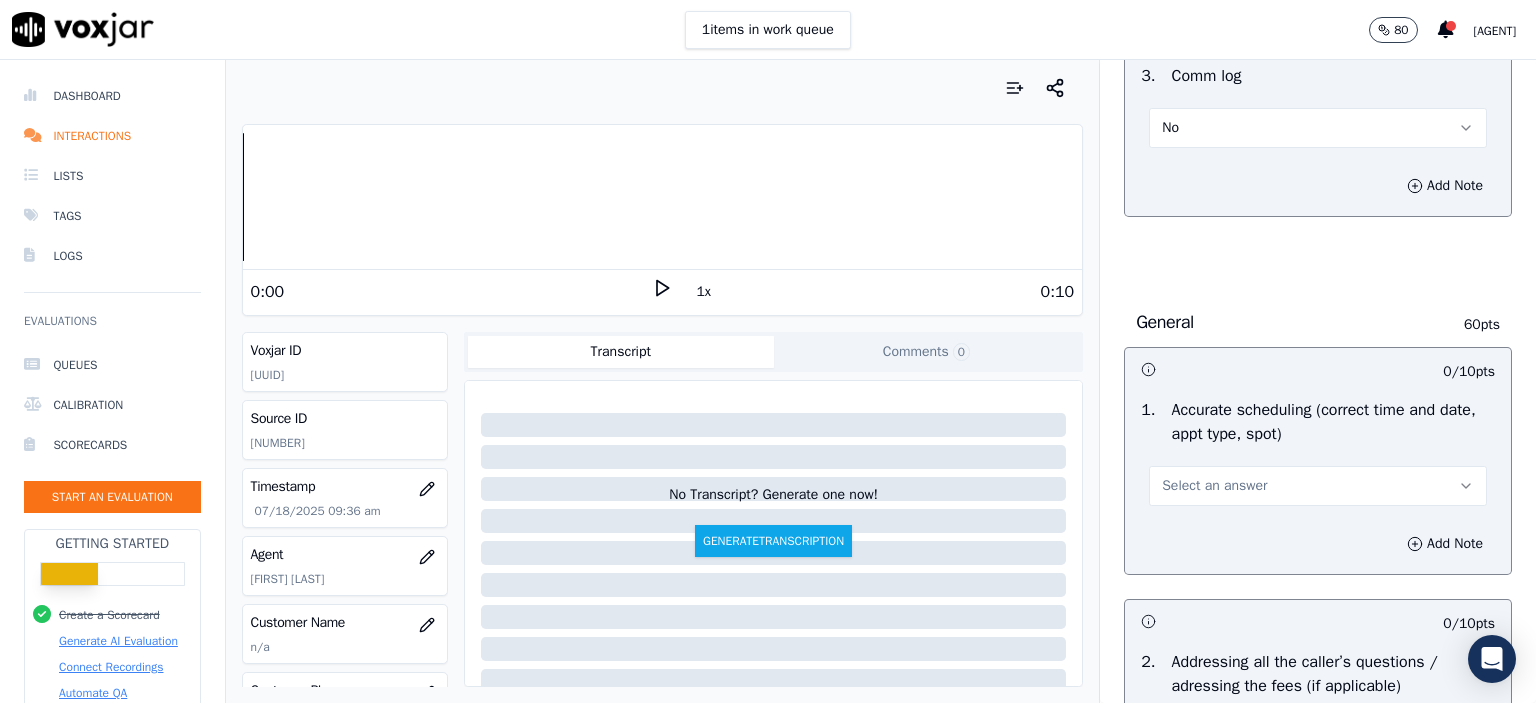 scroll, scrollTop: 3000, scrollLeft: 0, axis: vertical 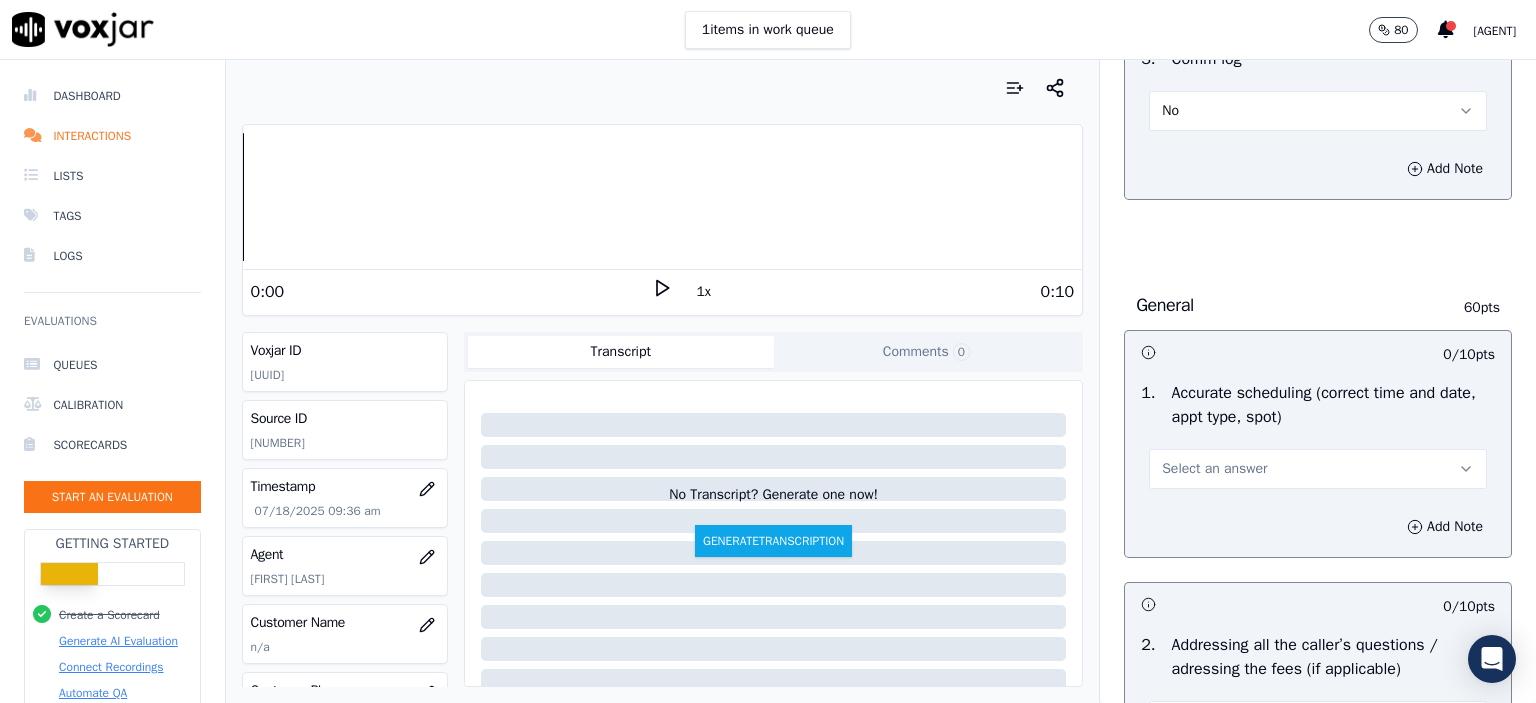 click on "Select an answer" at bounding box center [1214, 469] 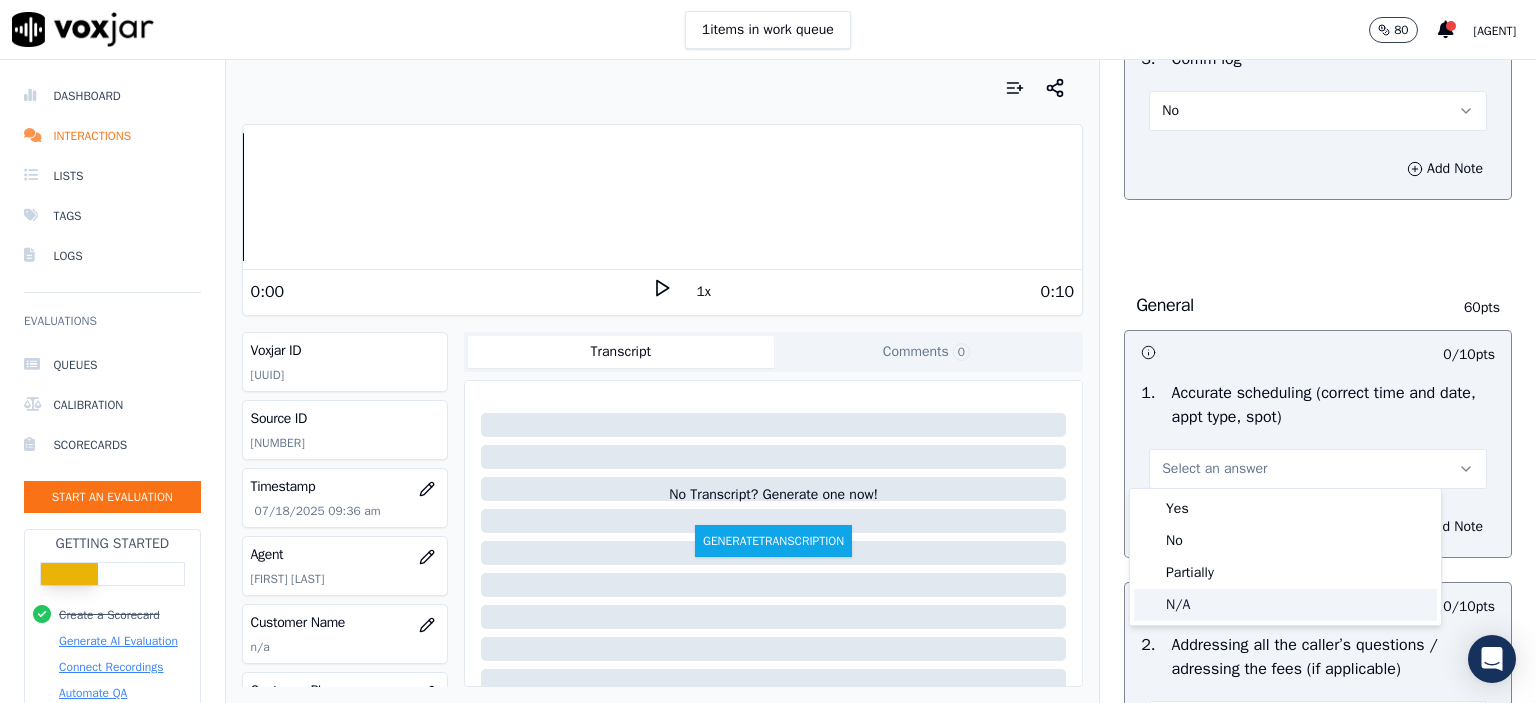 click on "N/A" 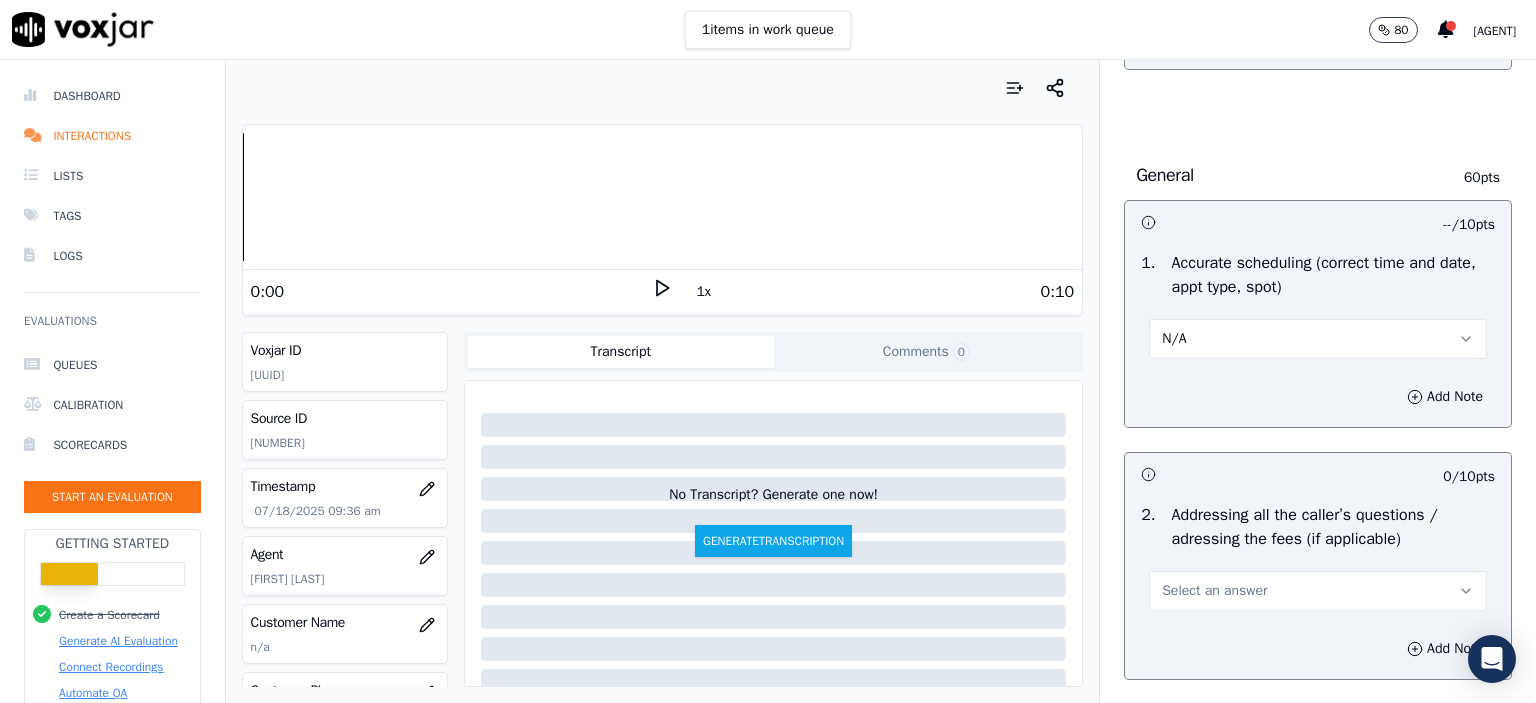 scroll, scrollTop: 3200, scrollLeft: 0, axis: vertical 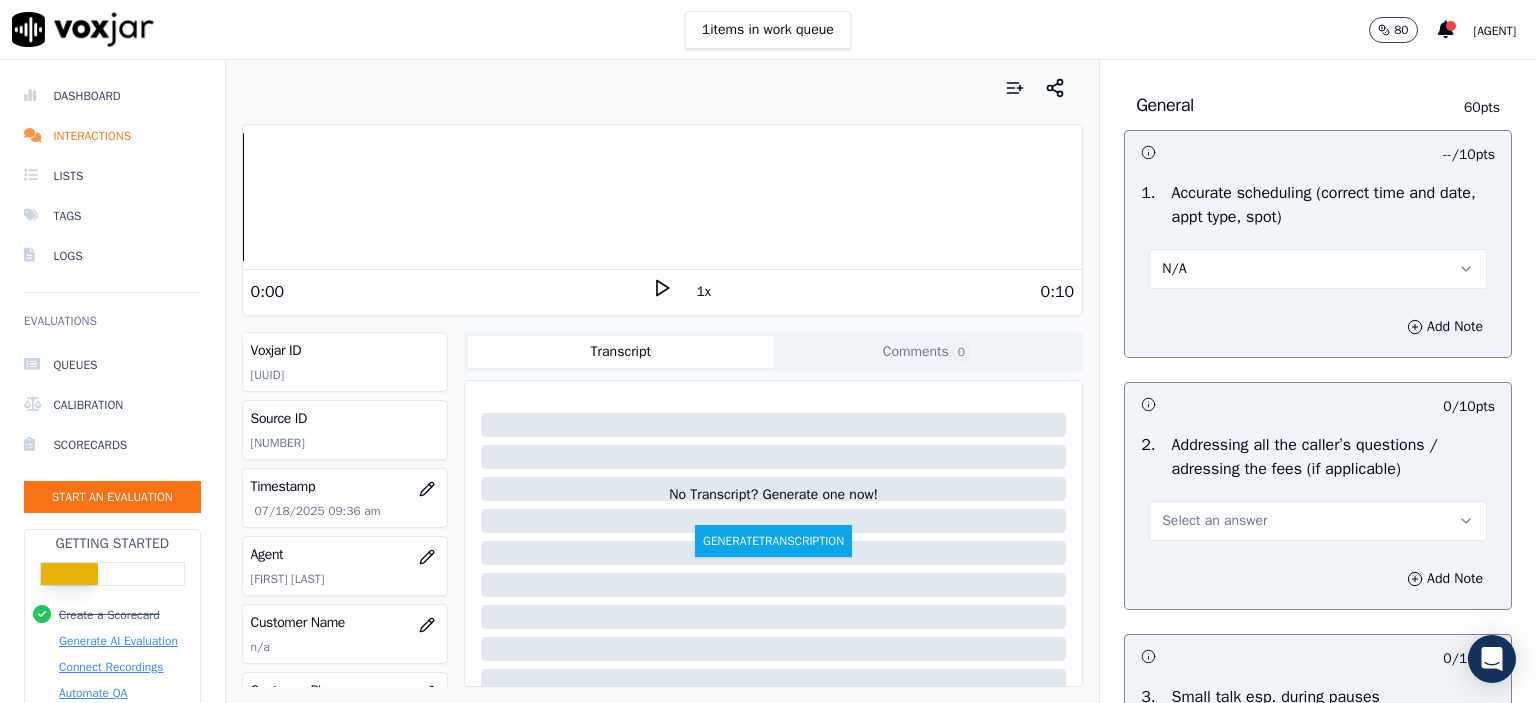 click on "Select an answer" at bounding box center [1318, 521] 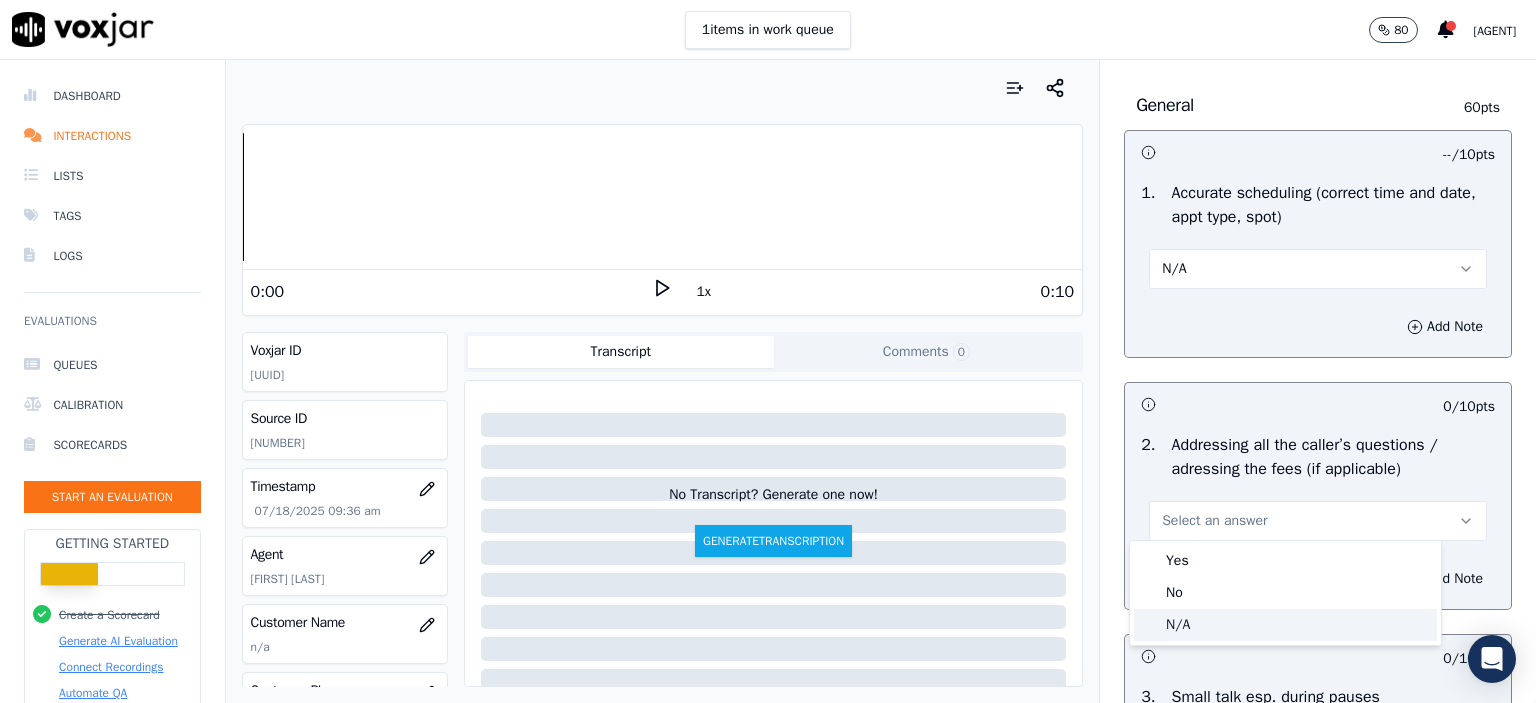 click on "N/A" 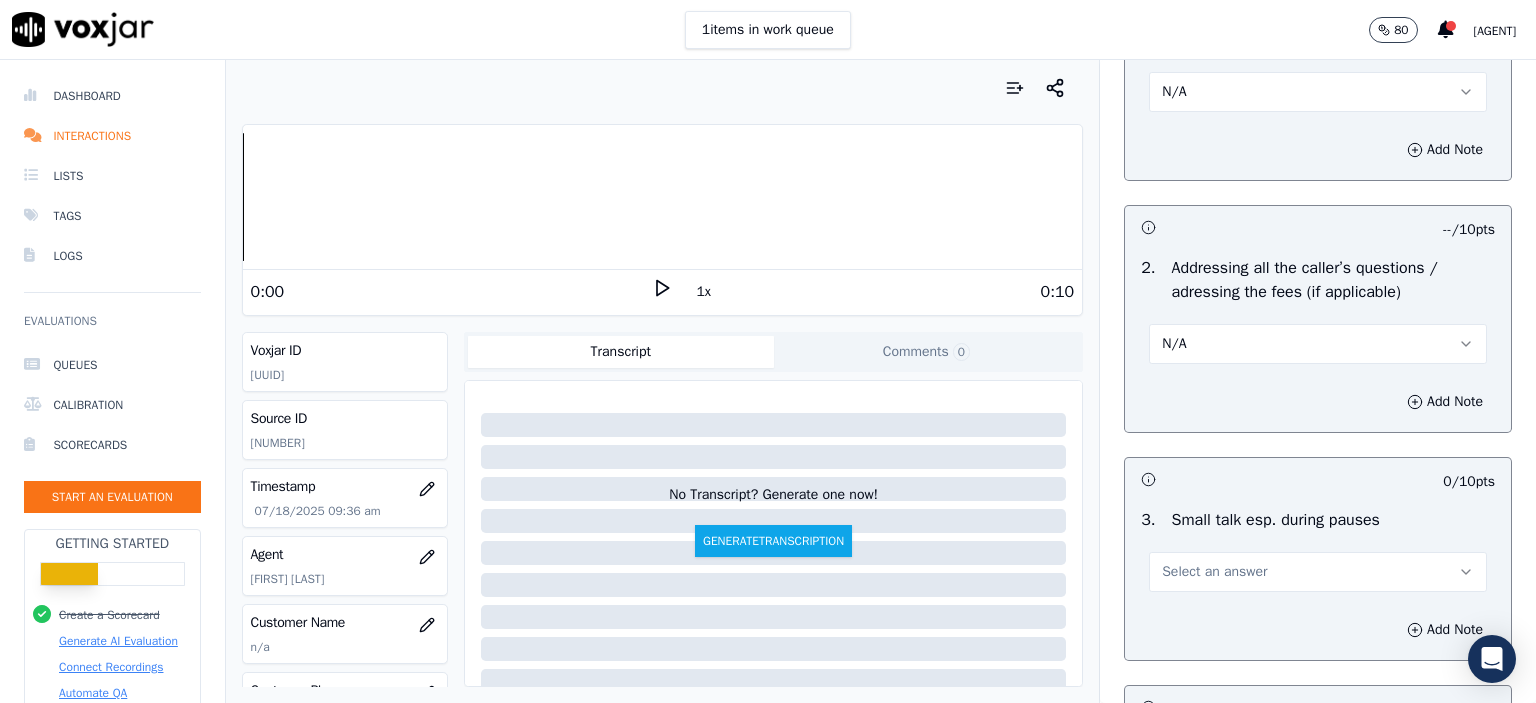 scroll, scrollTop: 3400, scrollLeft: 0, axis: vertical 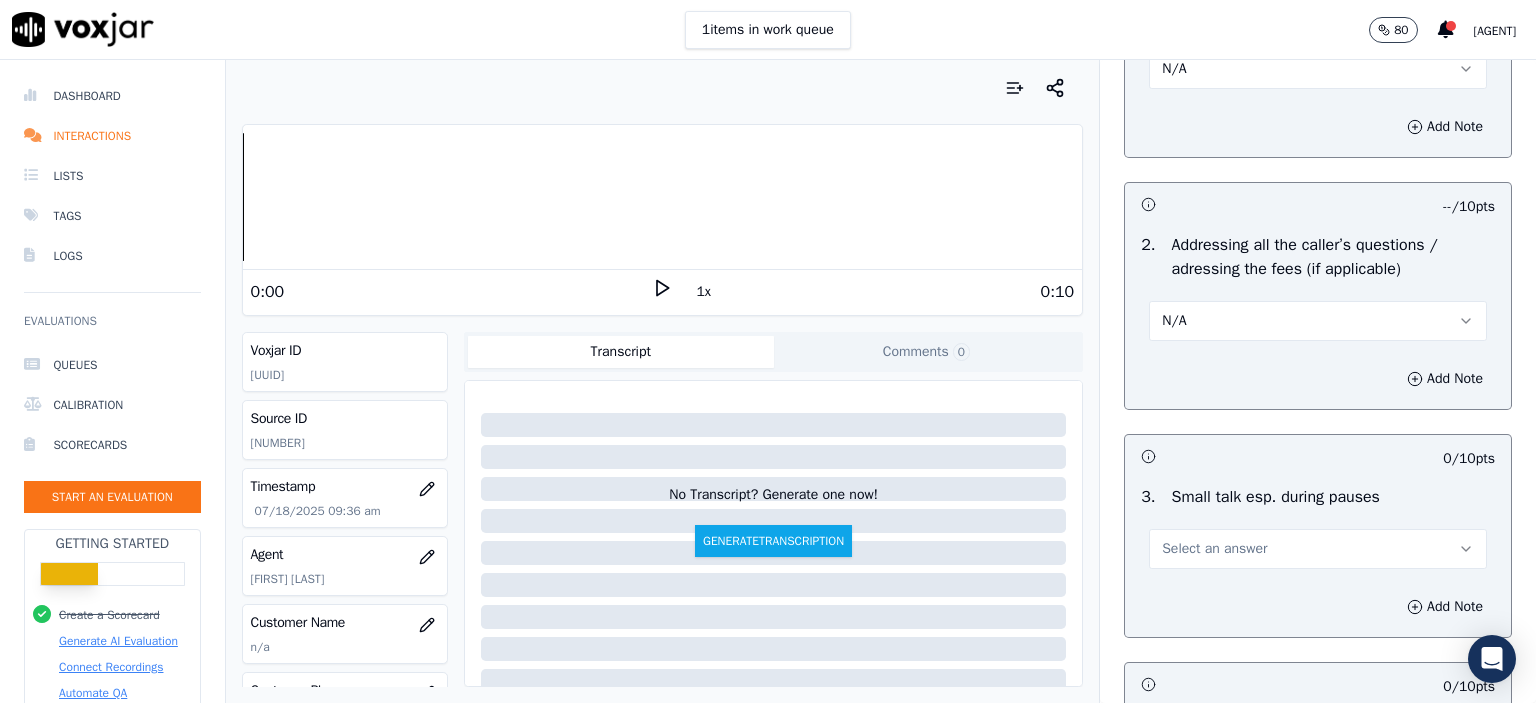 click on "Select an answer" at bounding box center (1214, 549) 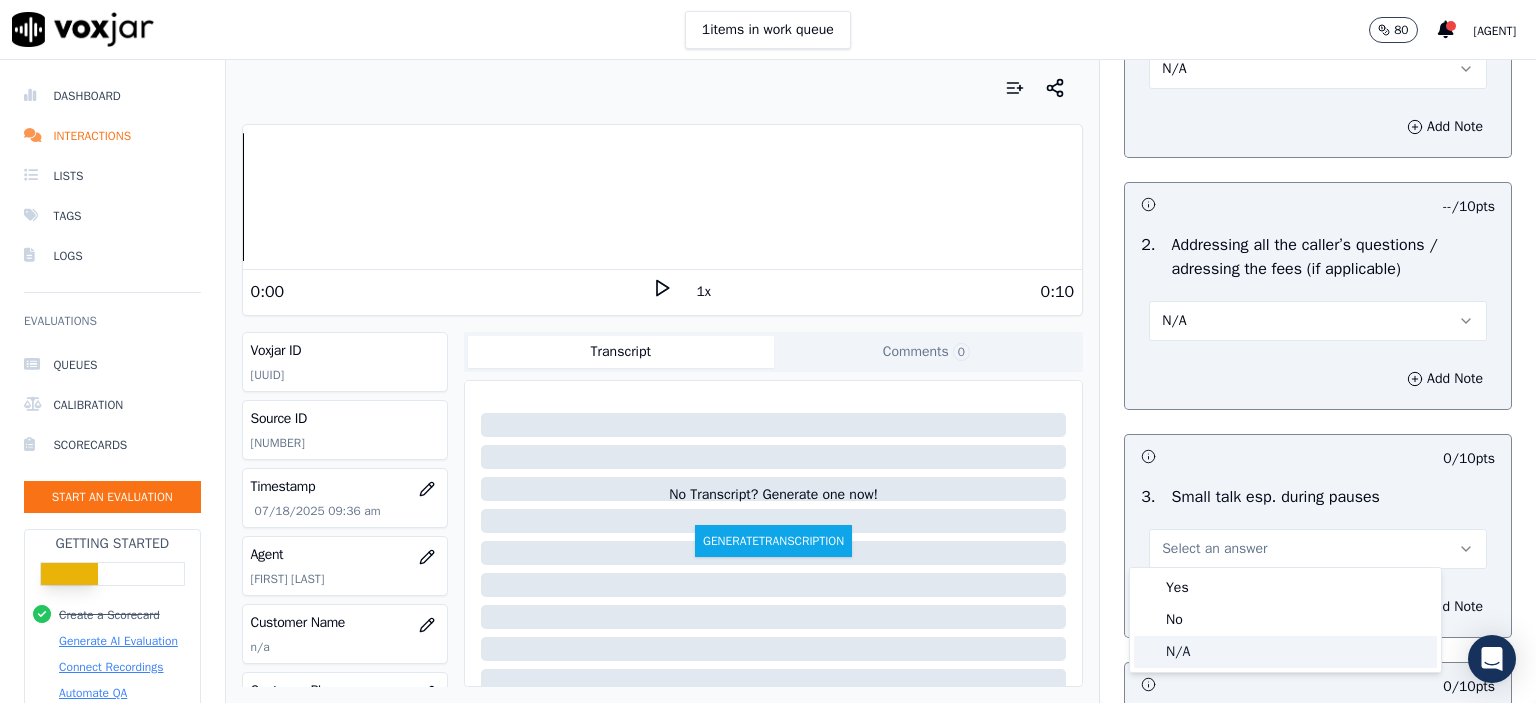 click on "N/A" 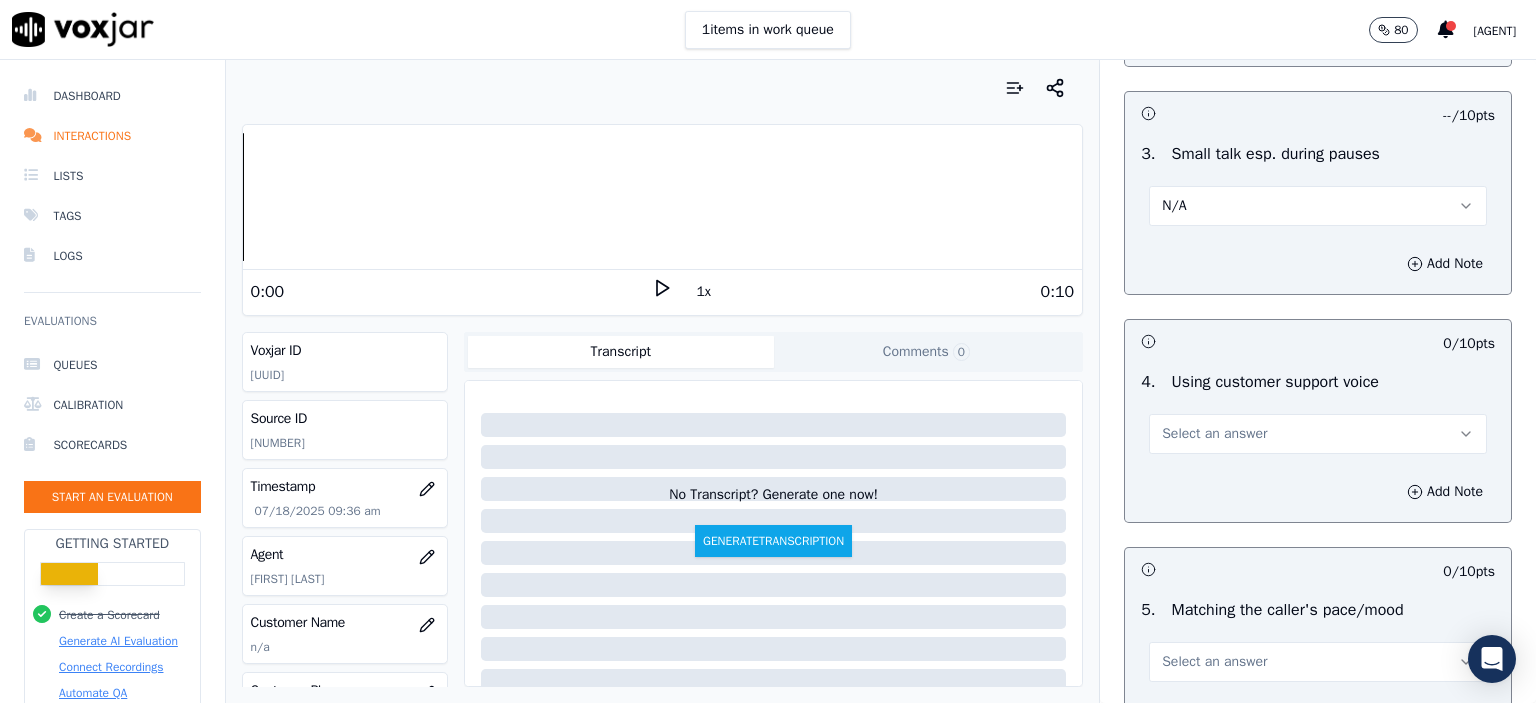 scroll, scrollTop: 3800, scrollLeft: 0, axis: vertical 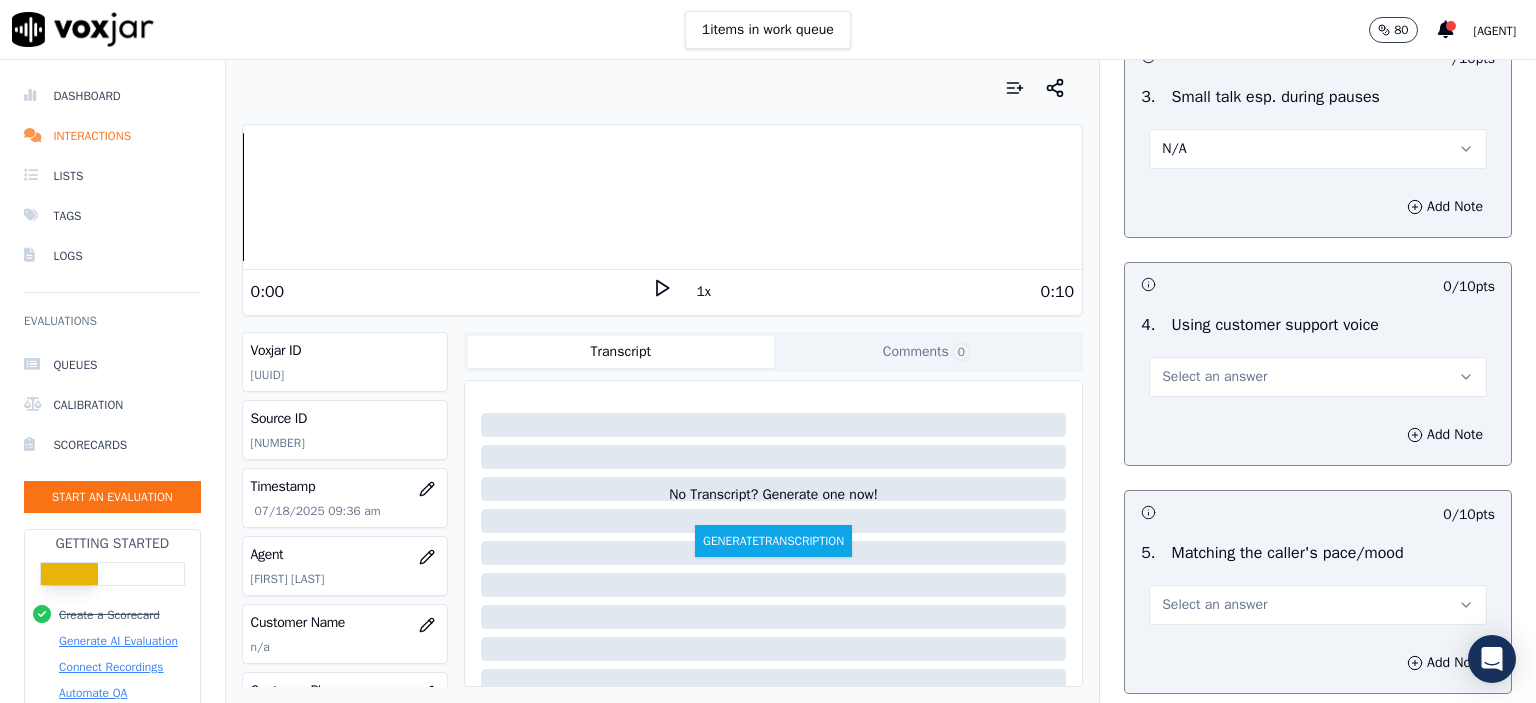 click on "Select an answer" at bounding box center (1318, 377) 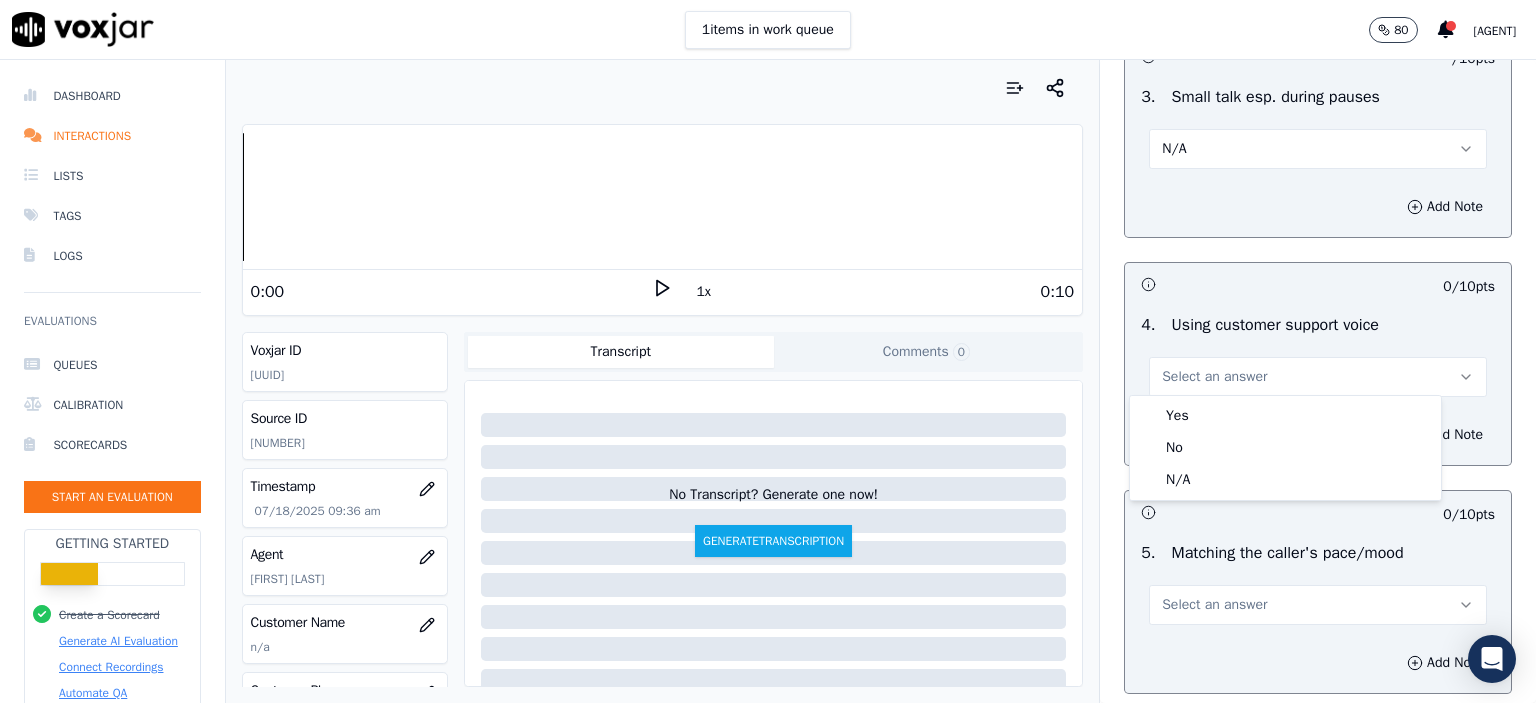 click on "Yes" at bounding box center [1285, 416] 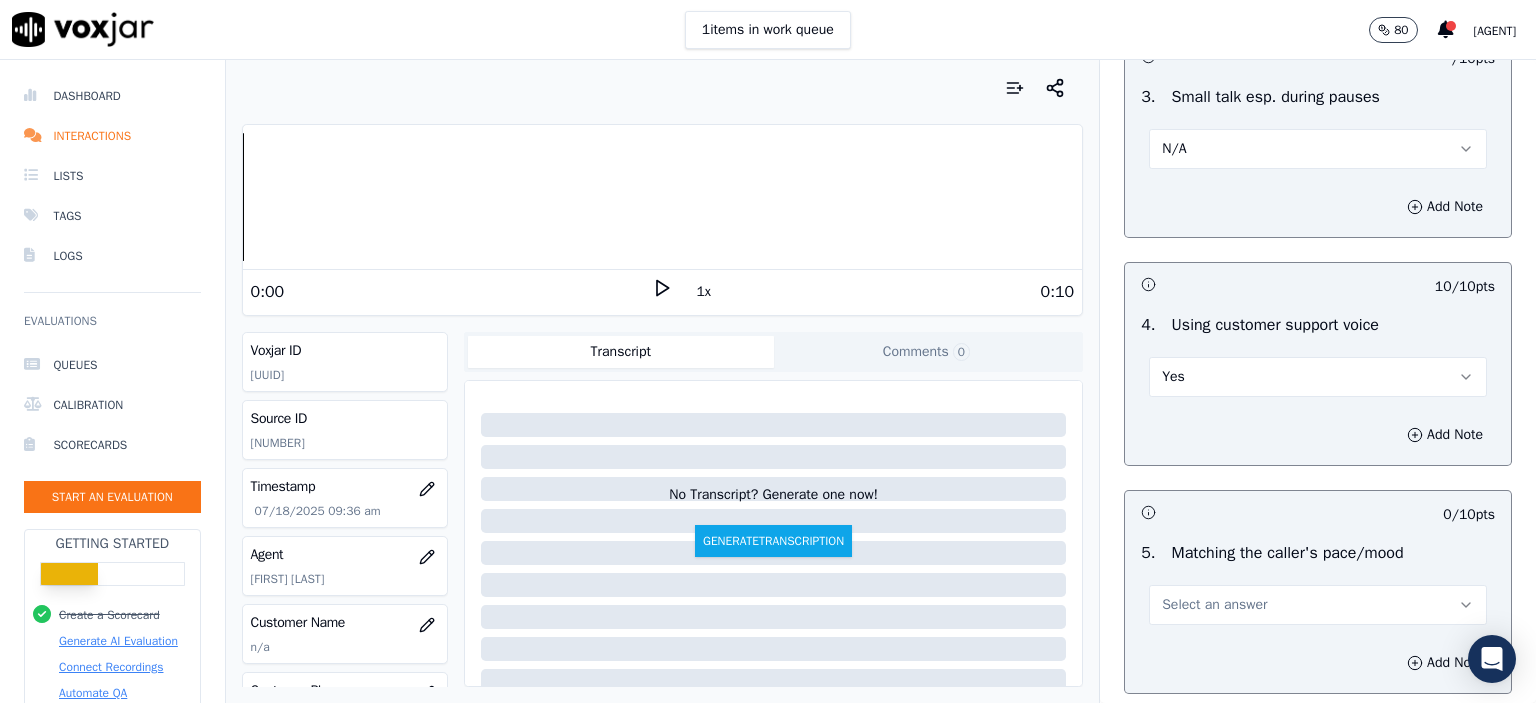 click on "Select an answer" at bounding box center [1214, 605] 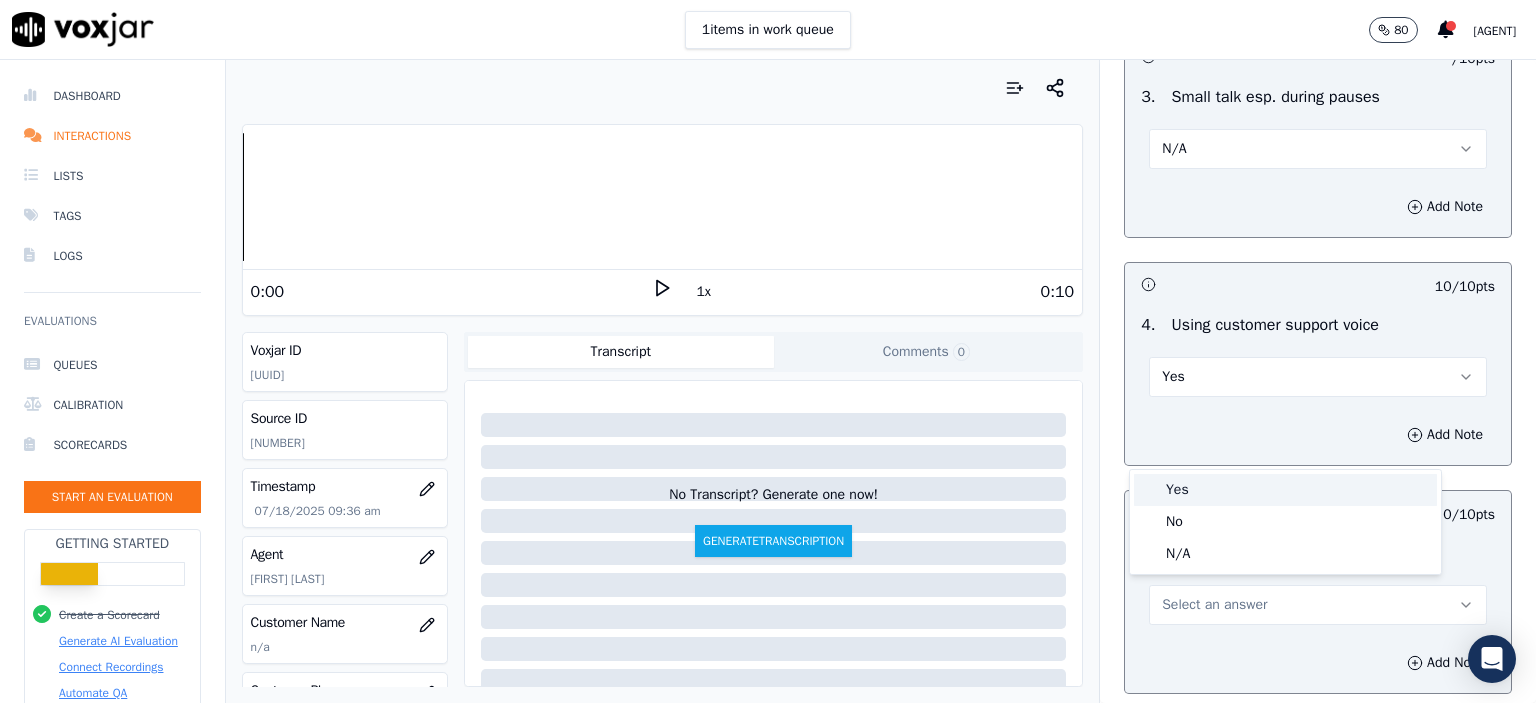 click on "Yes" at bounding box center [1285, 490] 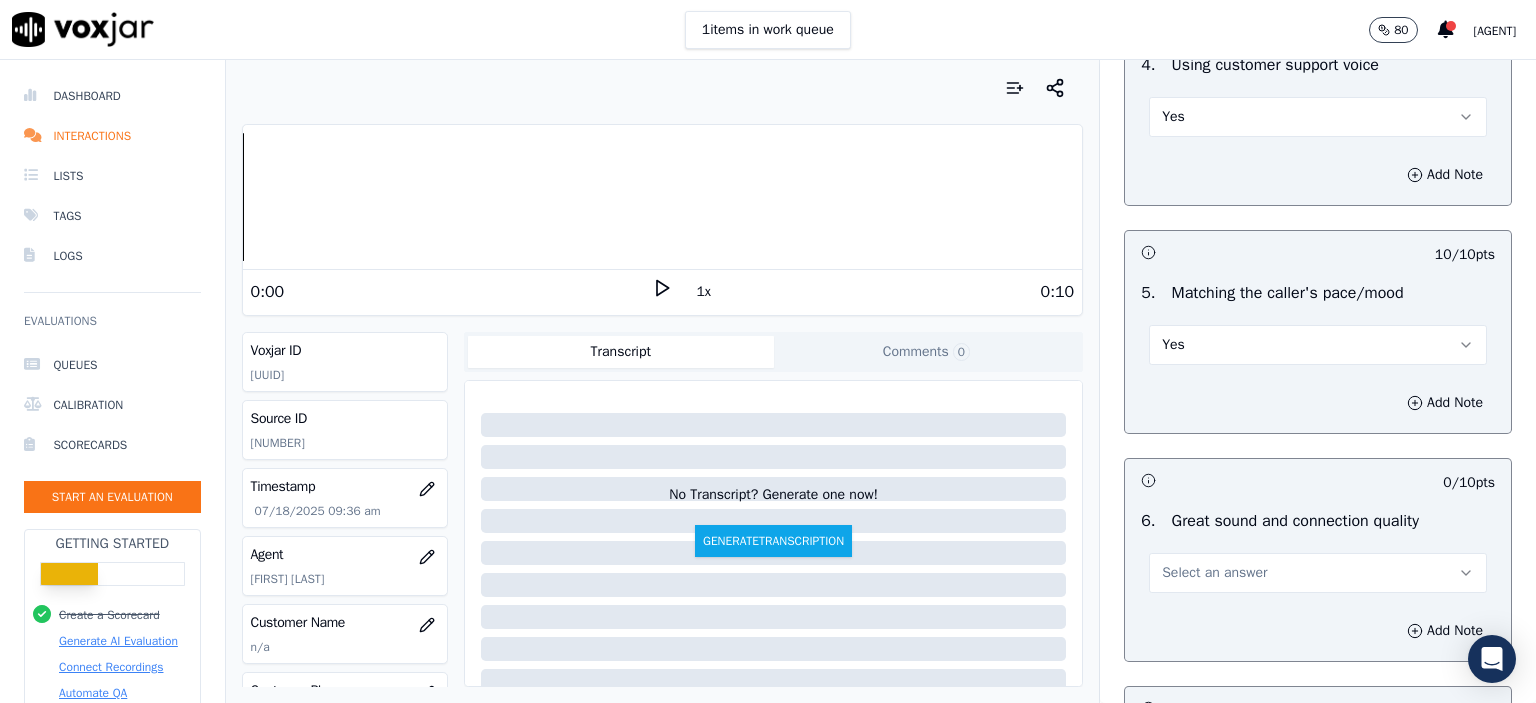 scroll, scrollTop: 4100, scrollLeft: 0, axis: vertical 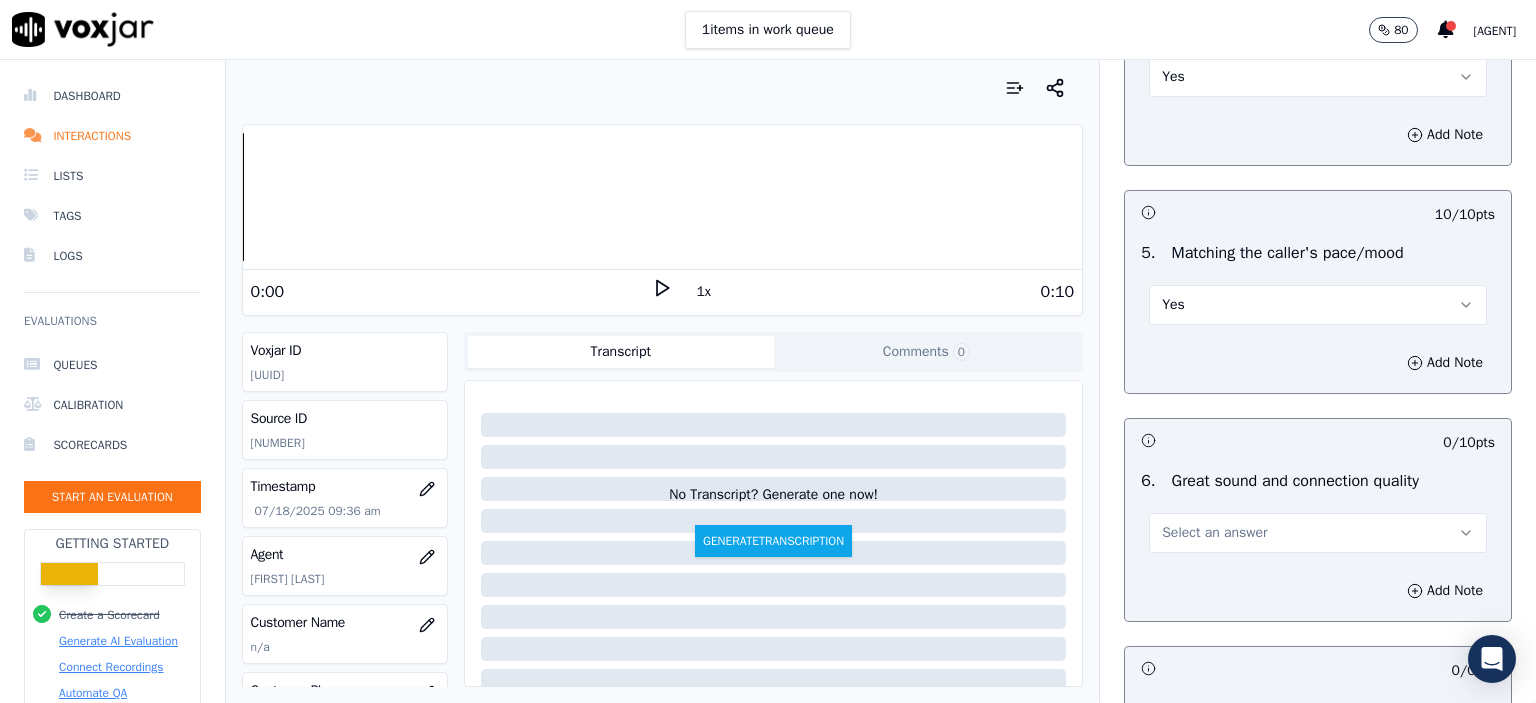 click on "Select an answer" at bounding box center [1318, 533] 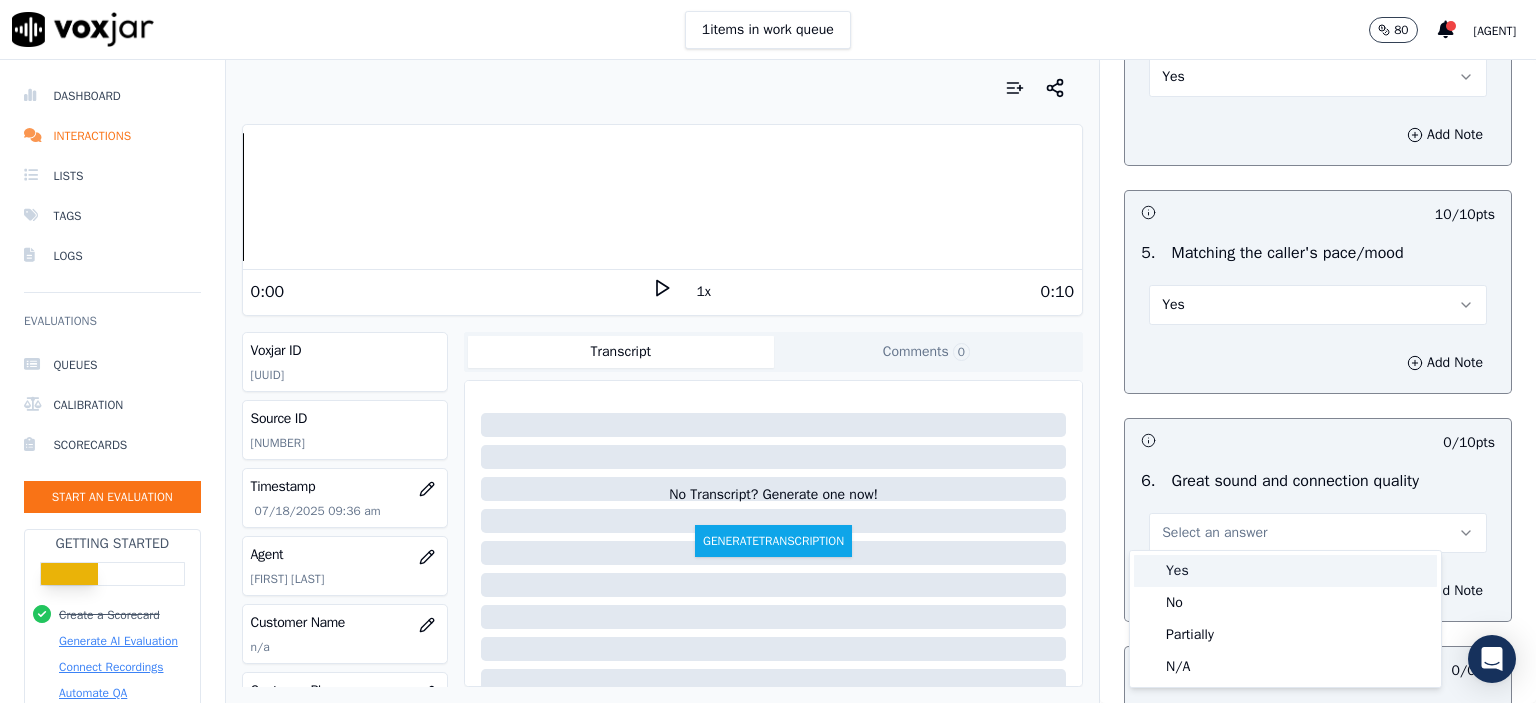 click on "Yes" at bounding box center (1285, 571) 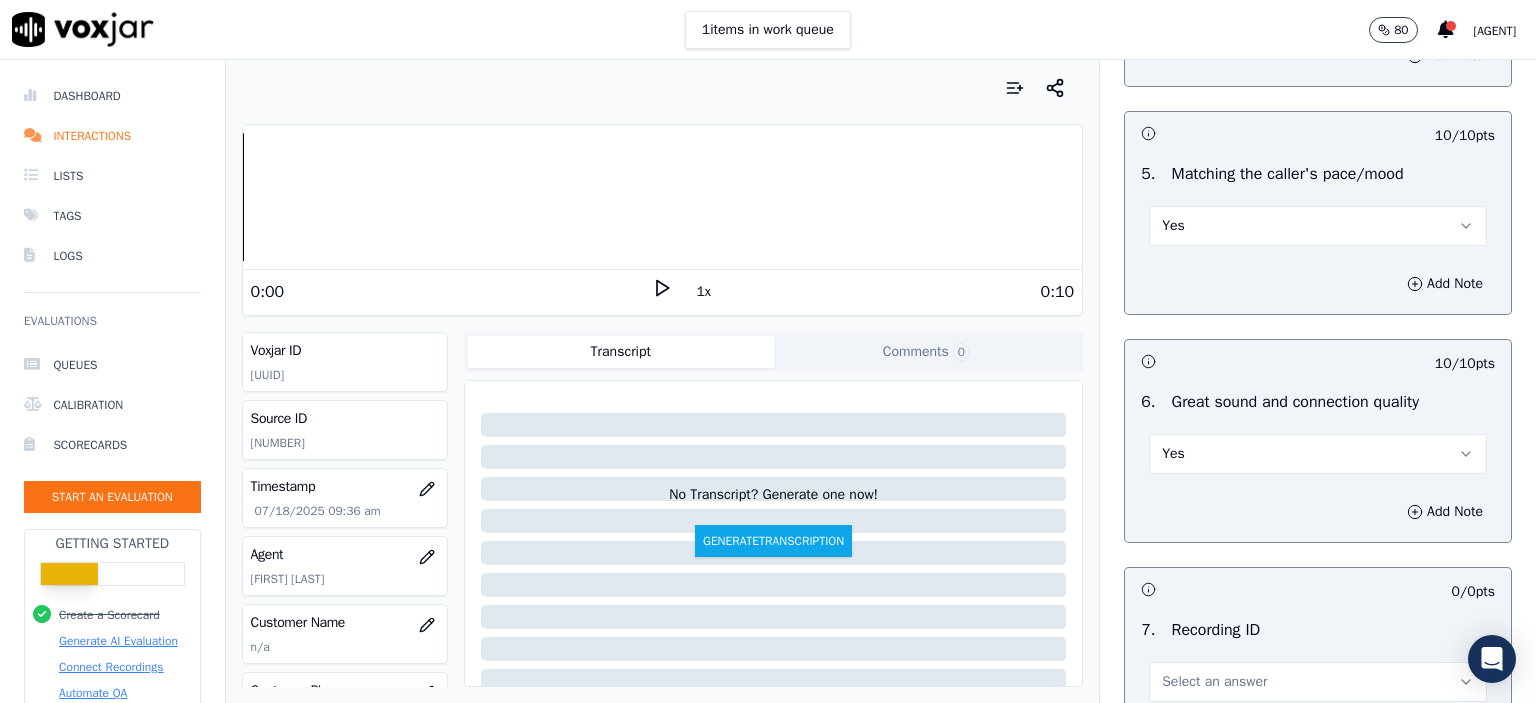 scroll, scrollTop: 4400, scrollLeft: 0, axis: vertical 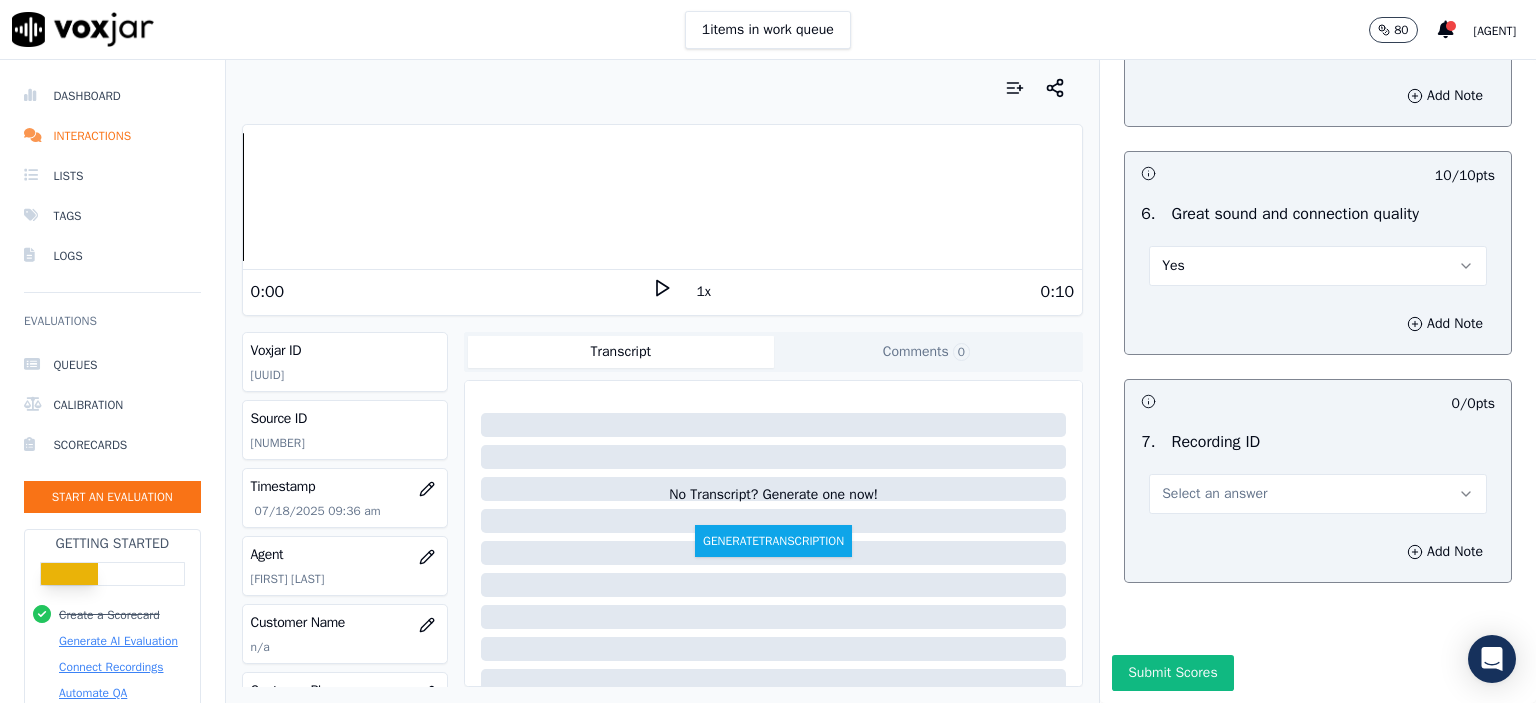 click on "Select an answer" at bounding box center (1318, 494) 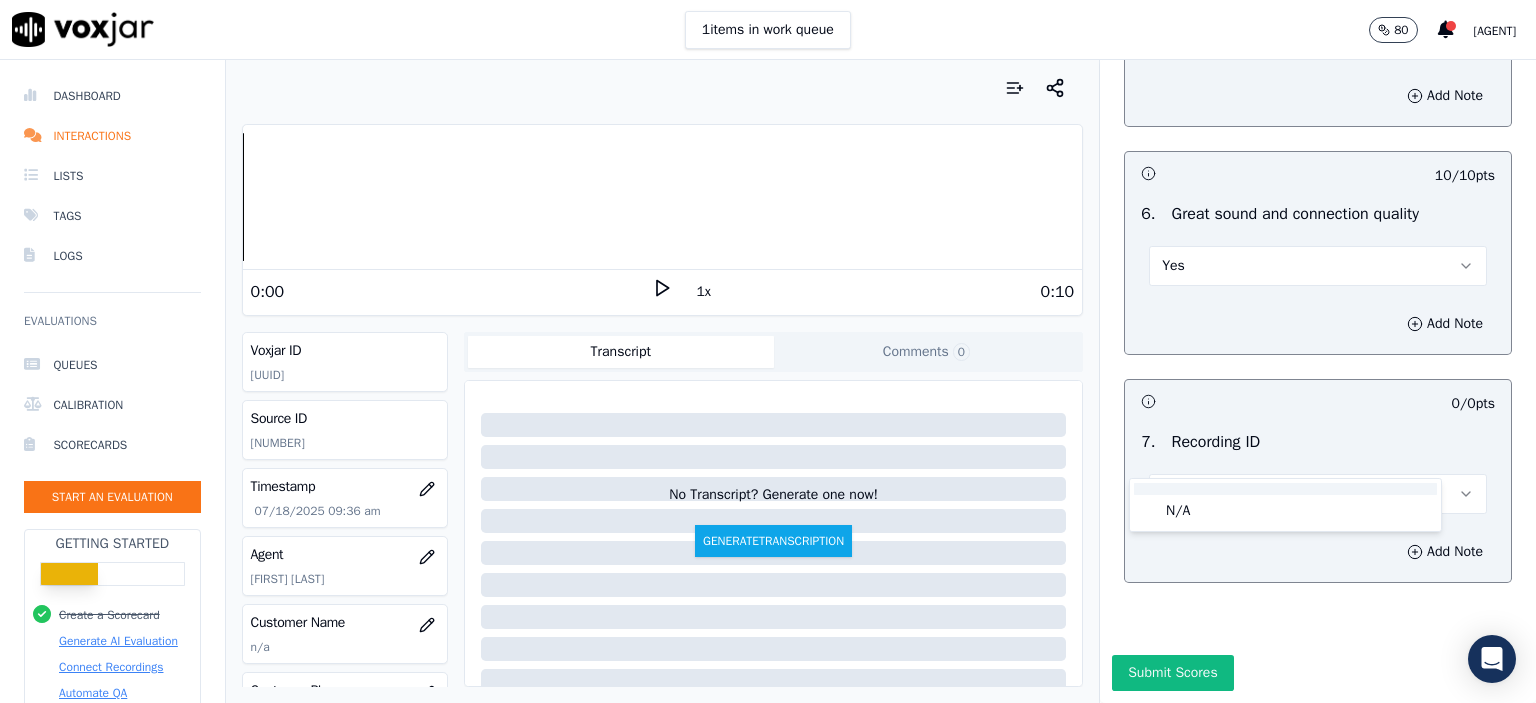 click on "N/A" 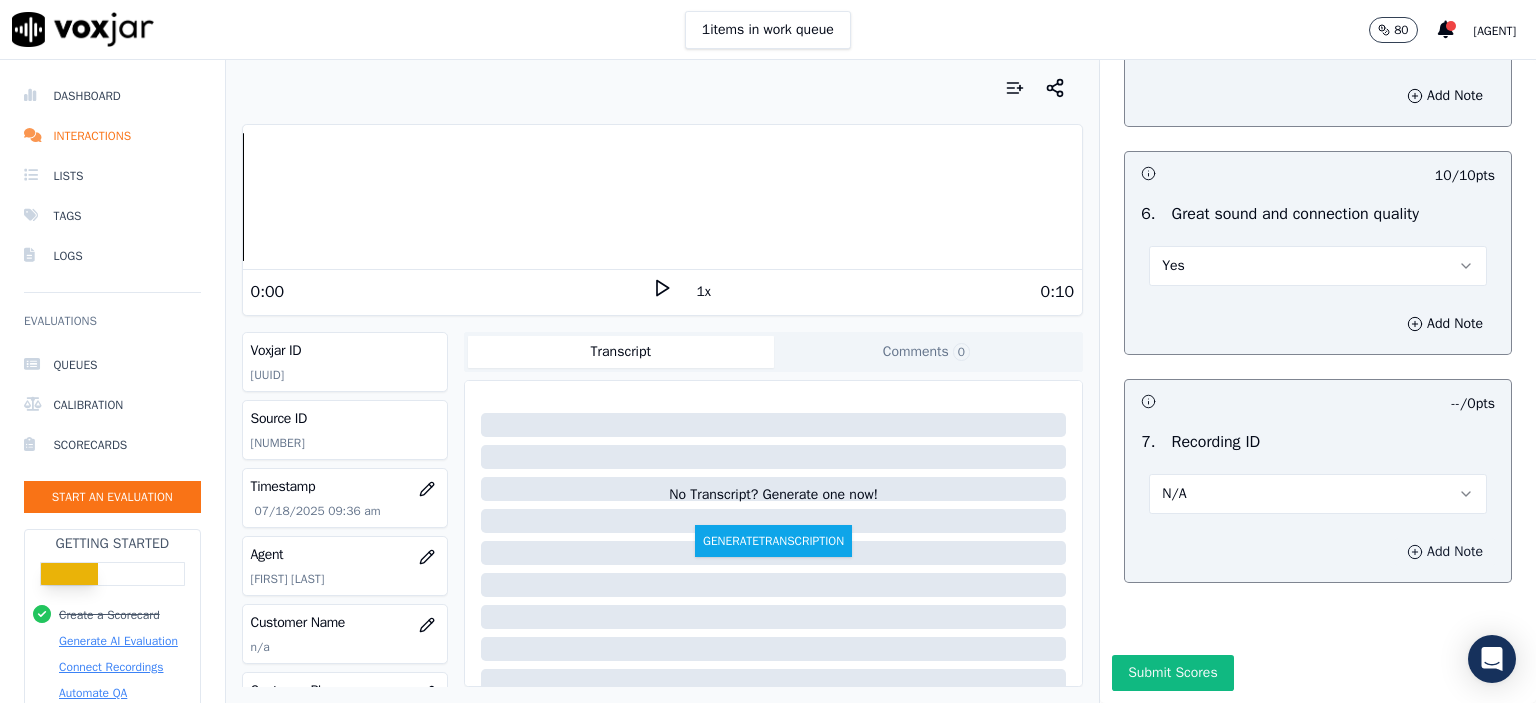 click on "Add Note" at bounding box center (1445, 552) 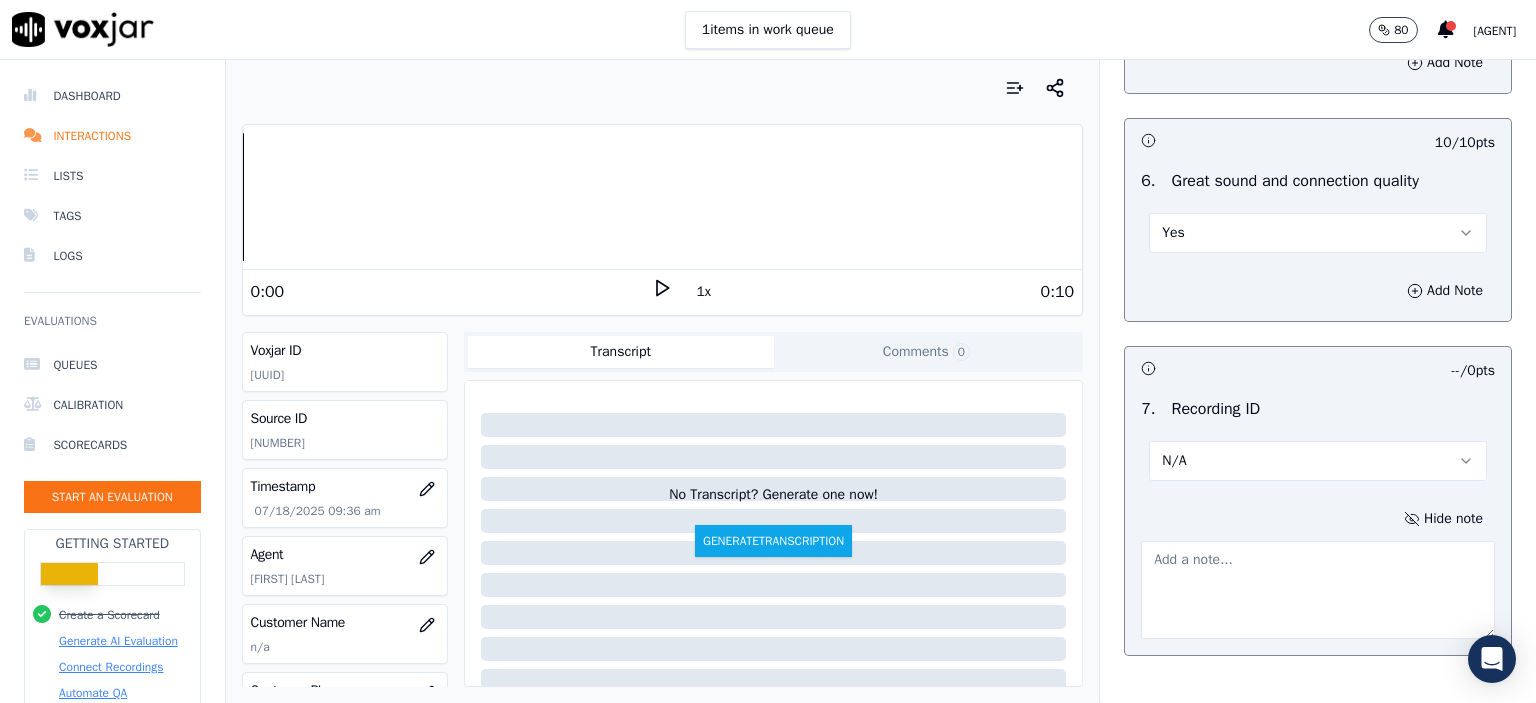 click on "[NUMBER]" 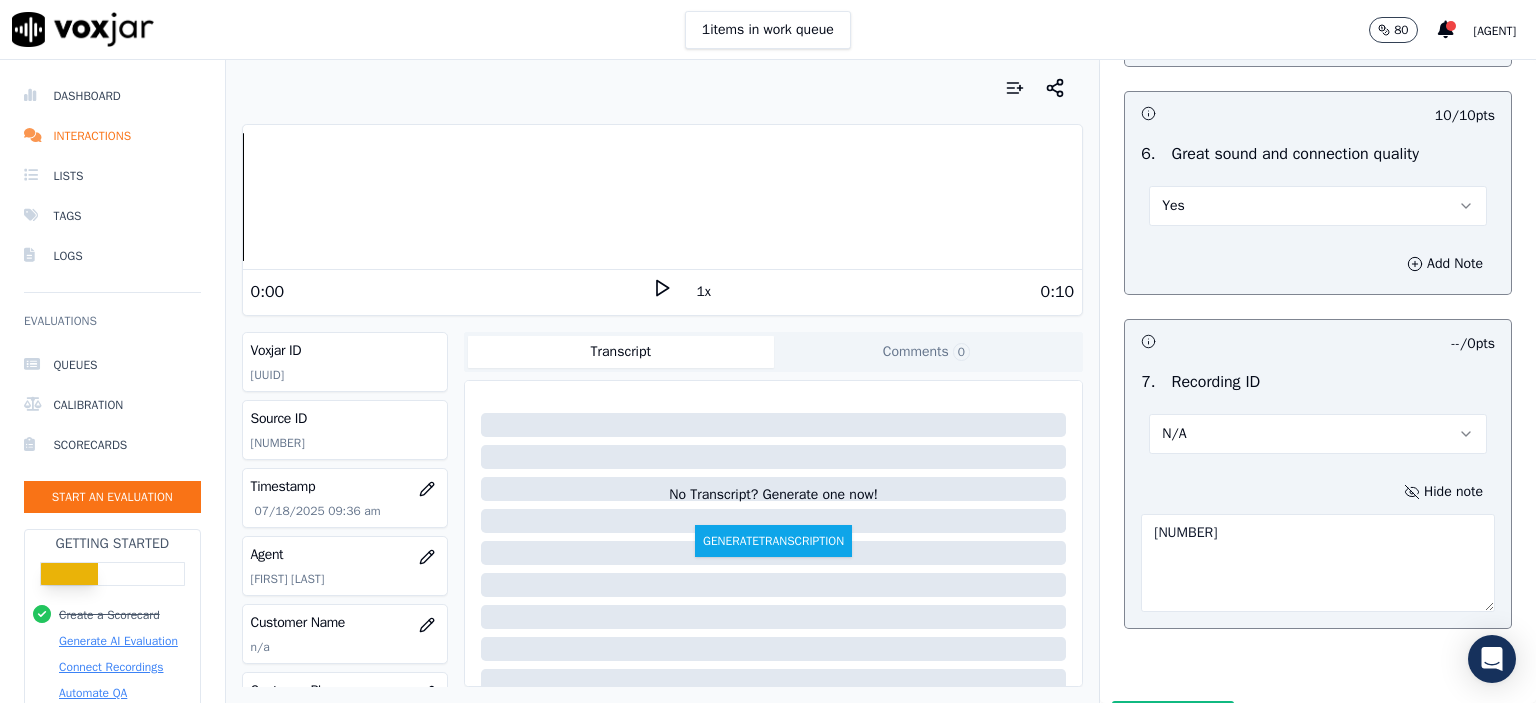 scroll, scrollTop: 4510, scrollLeft: 0, axis: vertical 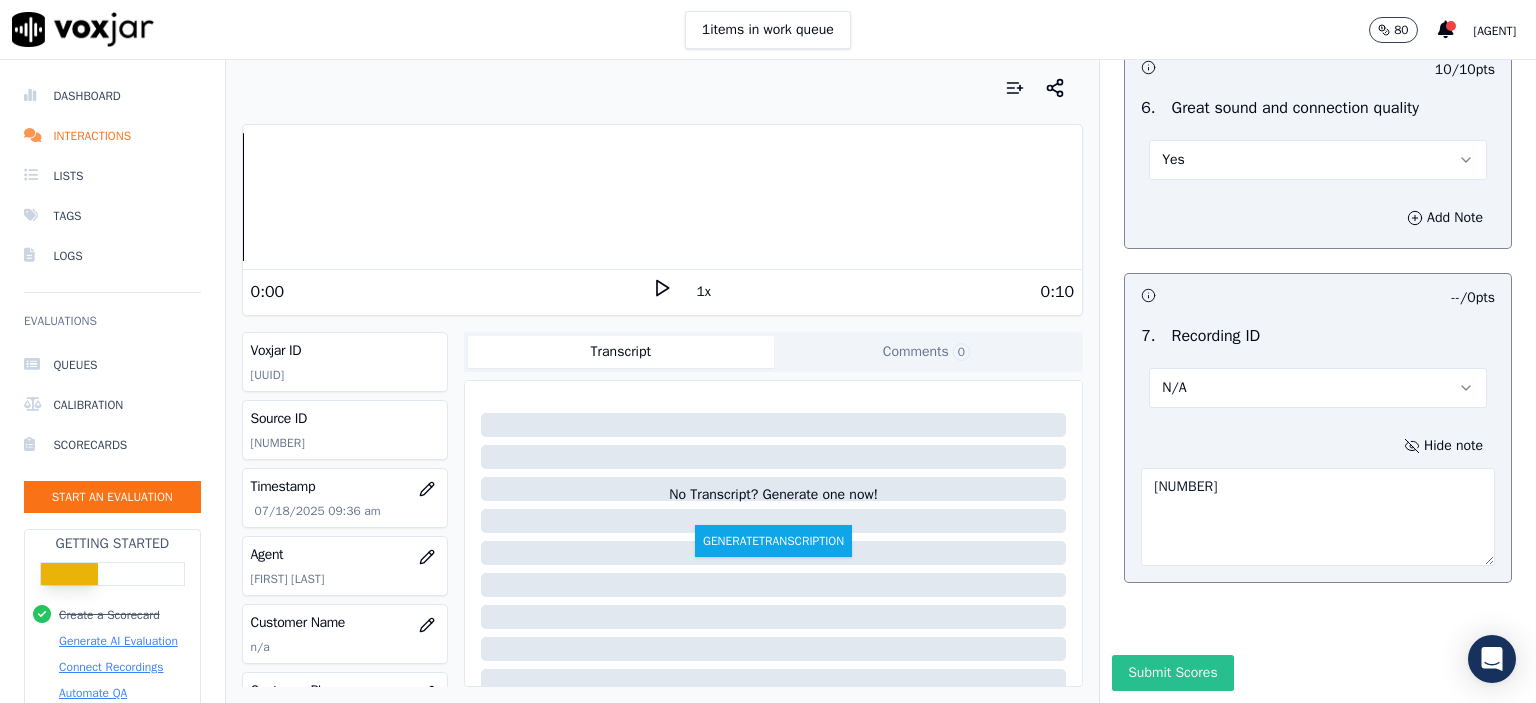 type on "[NUMBER]" 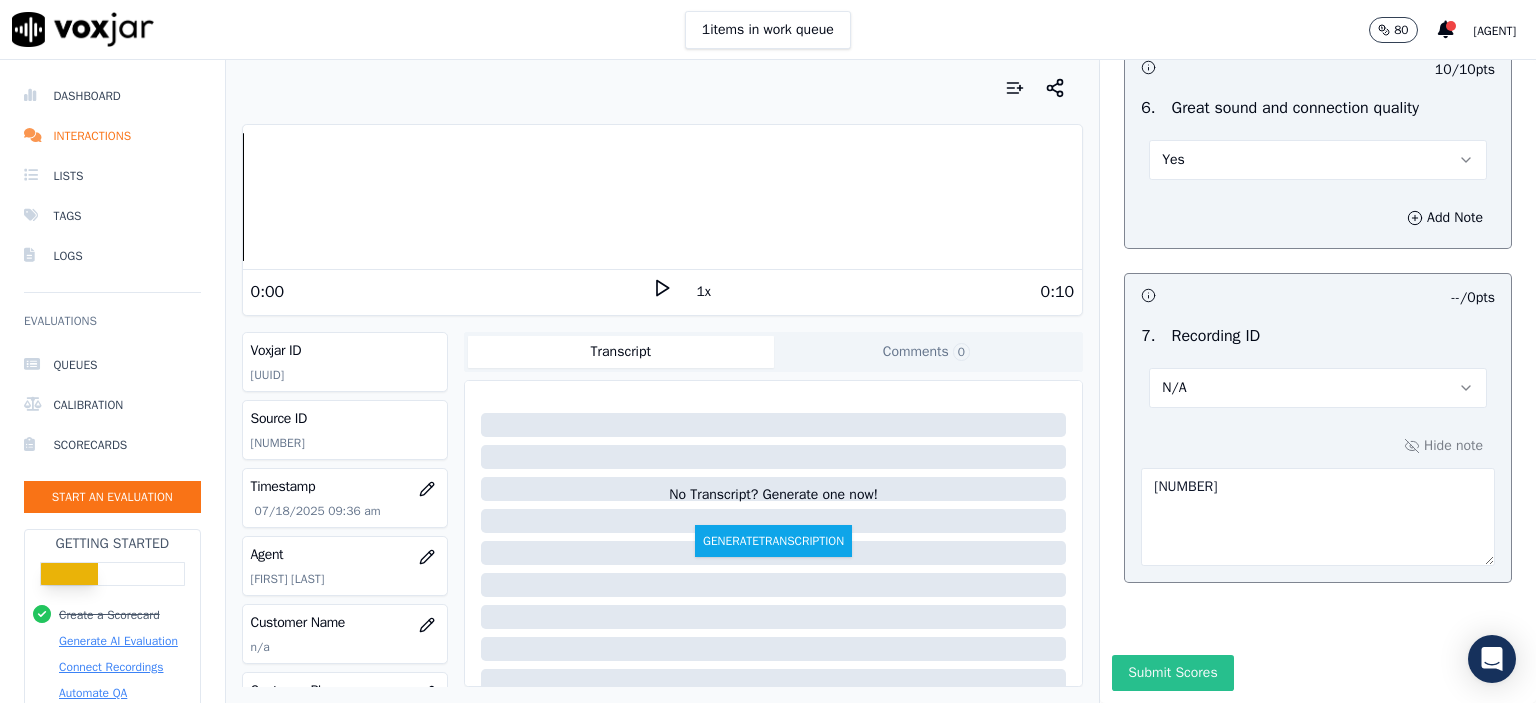 click on "Submit Scores" at bounding box center (1172, 673) 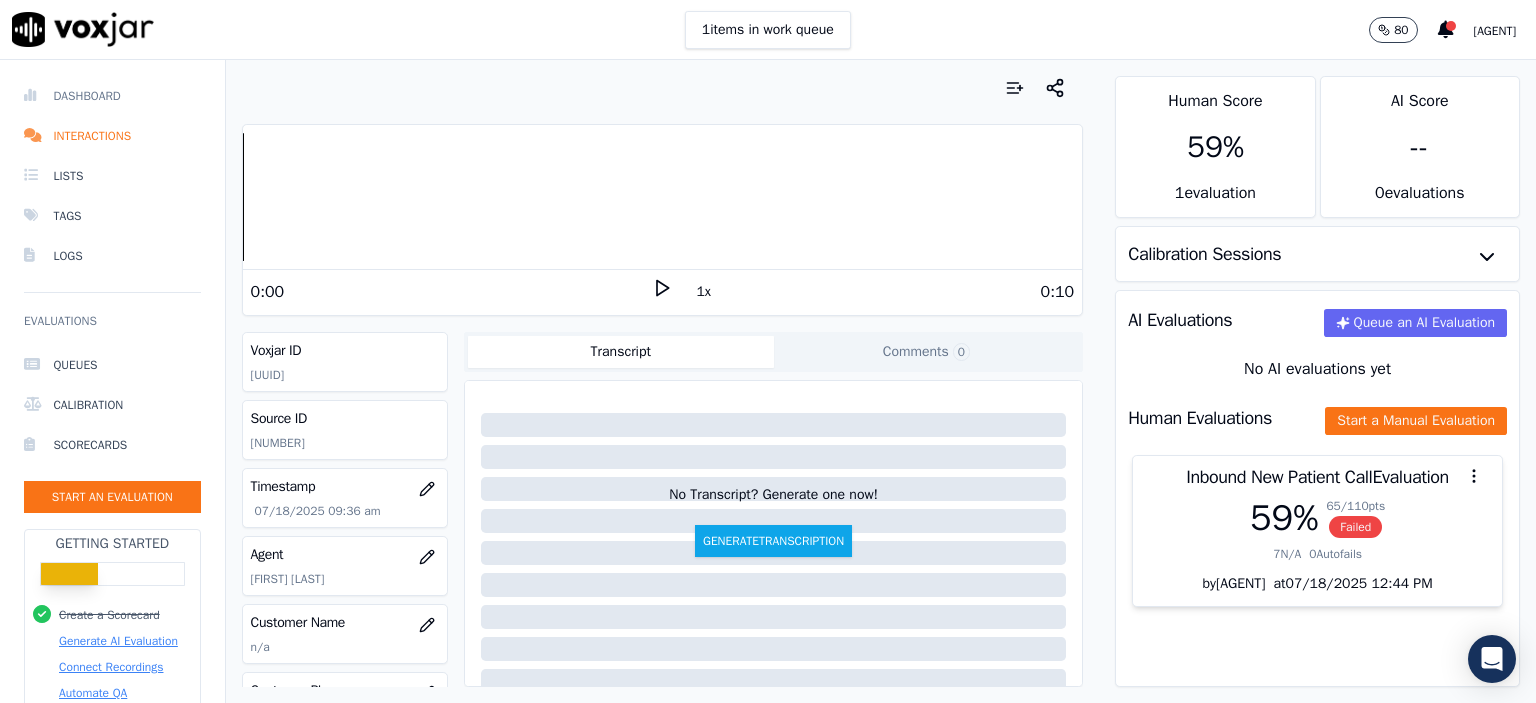 click on "Dashboard" at bounding box center [112, 96] 